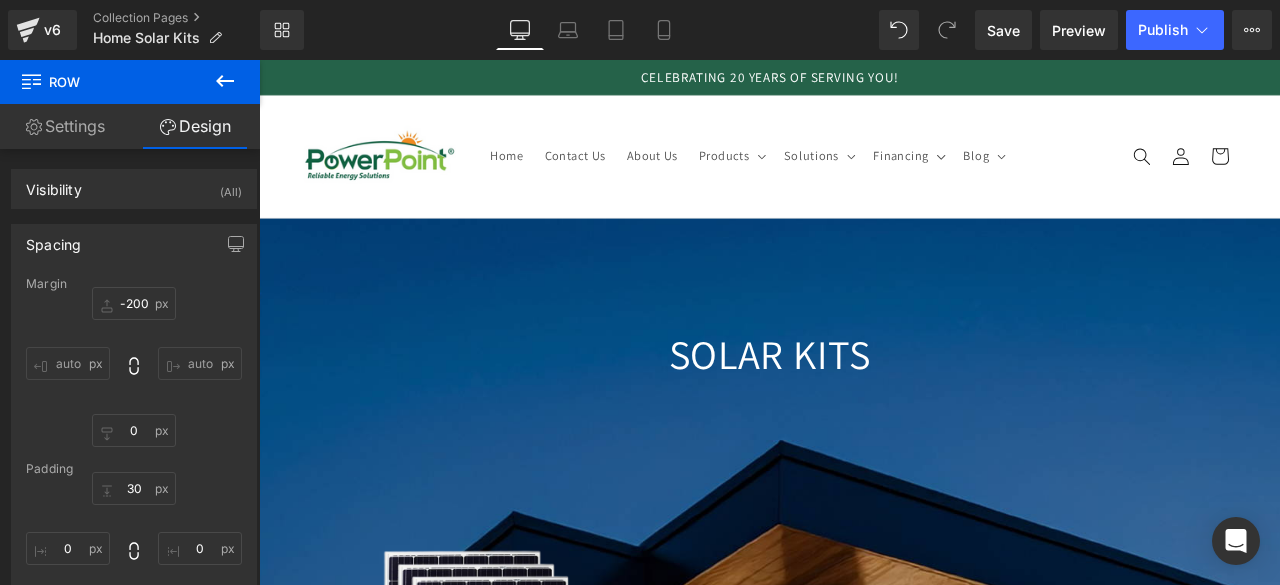 scroll, scrollTop: 132, scrollLeft: 0, axis: vertical 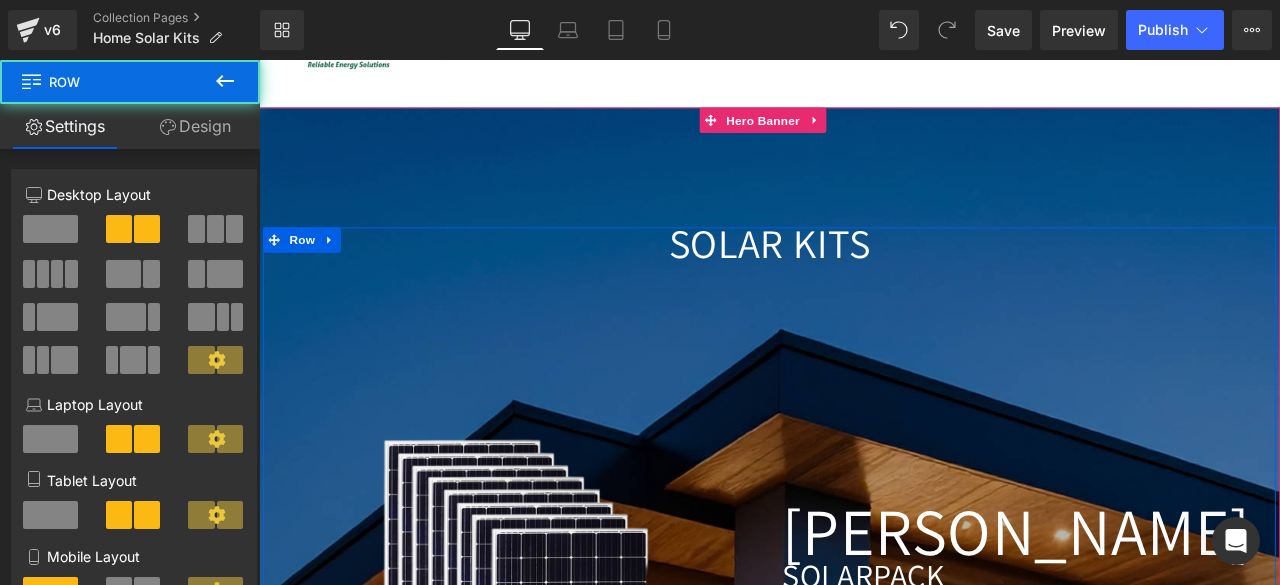 click on "Image
[GEOGRAPHIC_DATA]
Heading         SOLAR  PACK Heading
Lorem ipsum dolor sit amet, consectetur adipiscing elit, sed do eiusmod tempor incididunt ut labore et dolore magna aliqua. Ut enim ad minim veniam, quis nostrud exercitation ullamco laboris nisi ut aliquip ex ea commodo consequat. Duis aute irure dolor in reprehenderit in voluptate velit esse cillum
Text Block
Row" at bounding box center (864, 643) 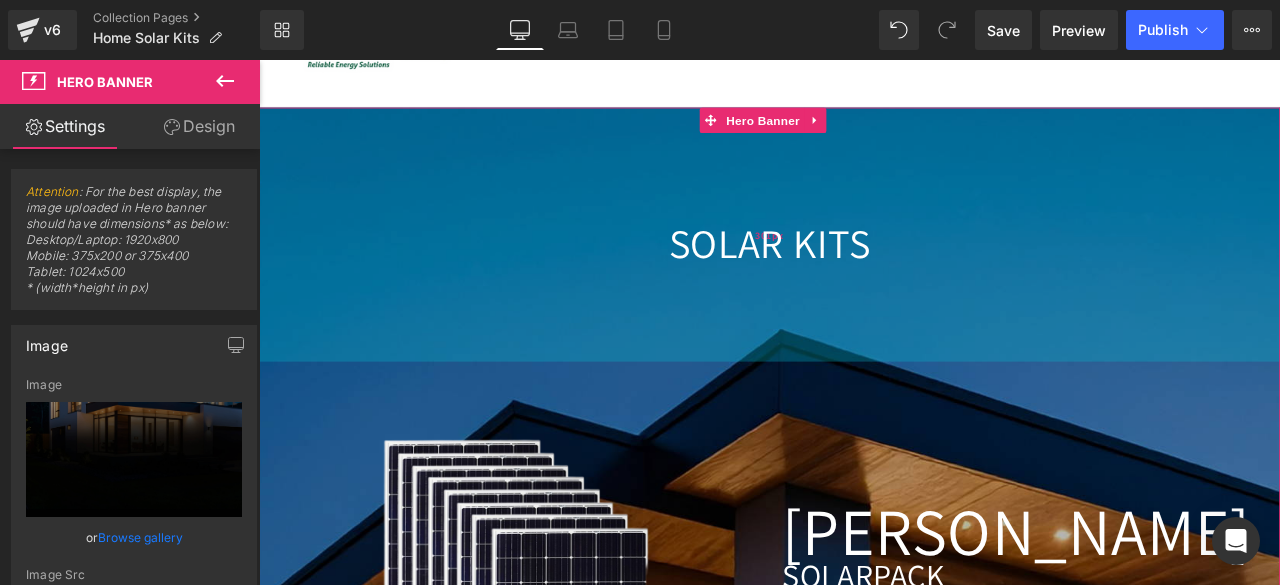 click on "301px" at bounding box center [864, 266] 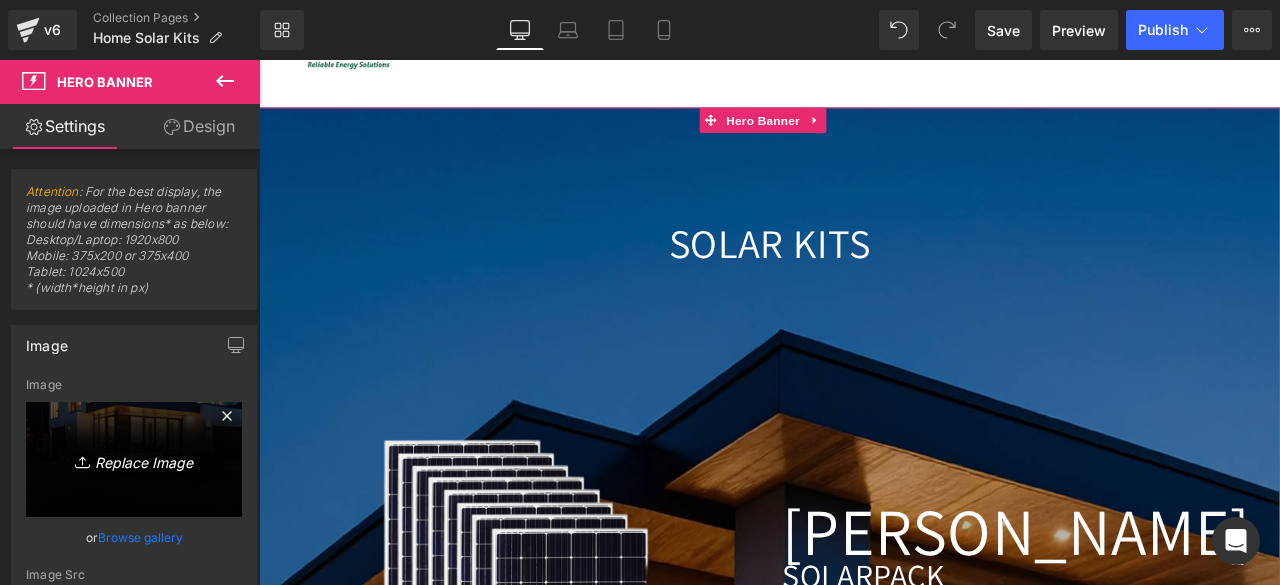 click on "Replace Image" at bounding box center (134, 459) 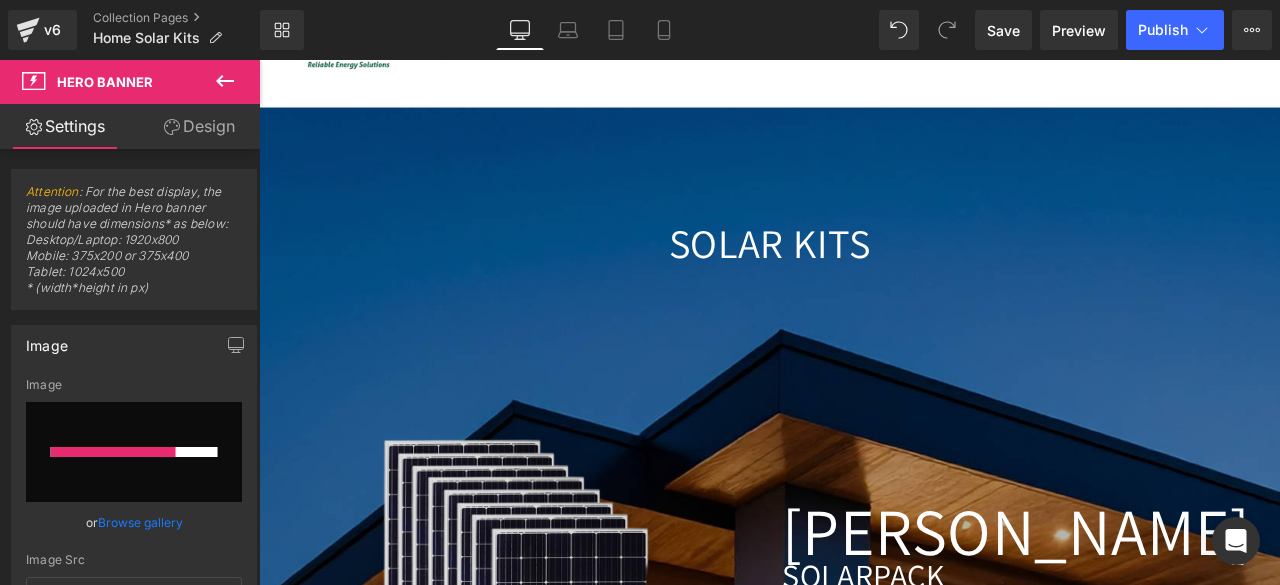 type 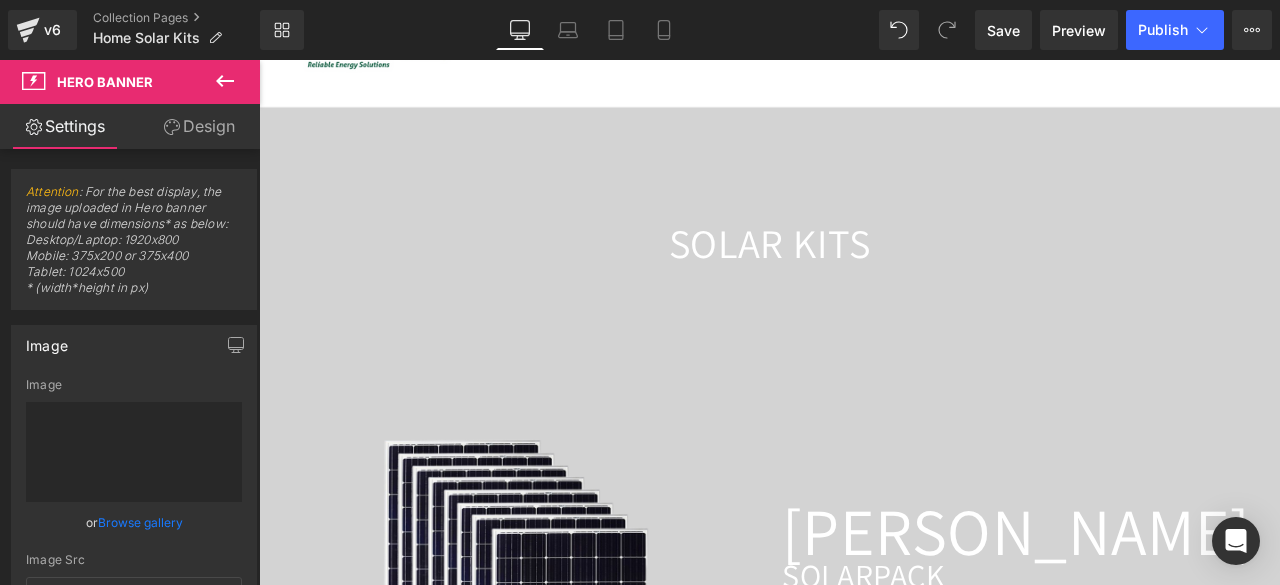 type on "[URL][DOMAIN_NAME]" 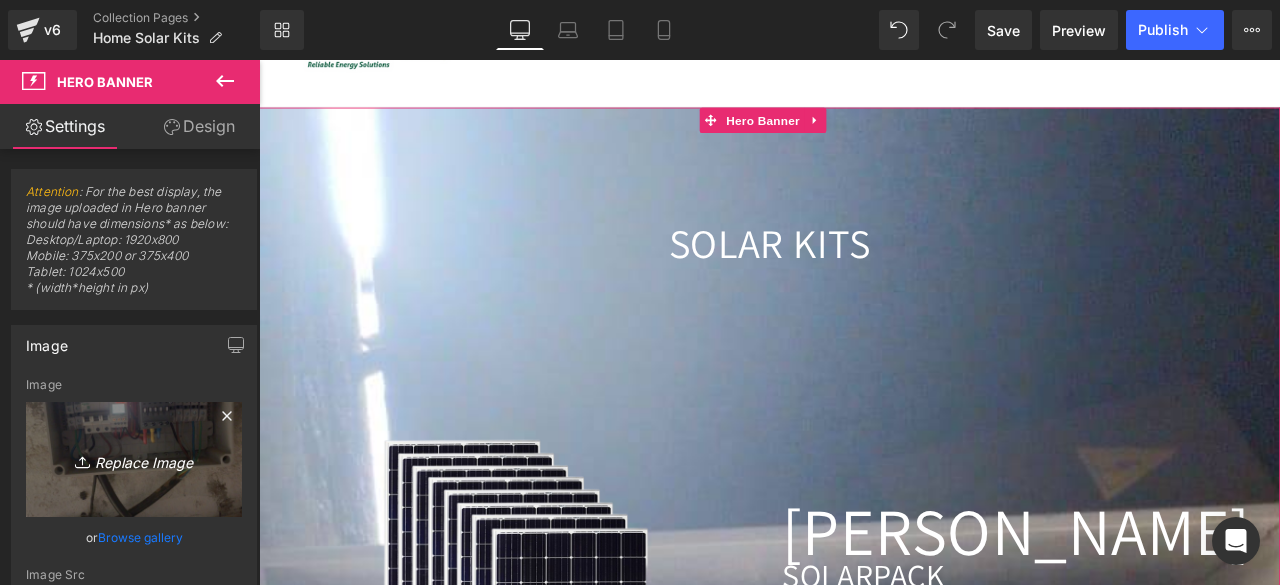 click on "Replace Image" at bounding box center (134, 459) 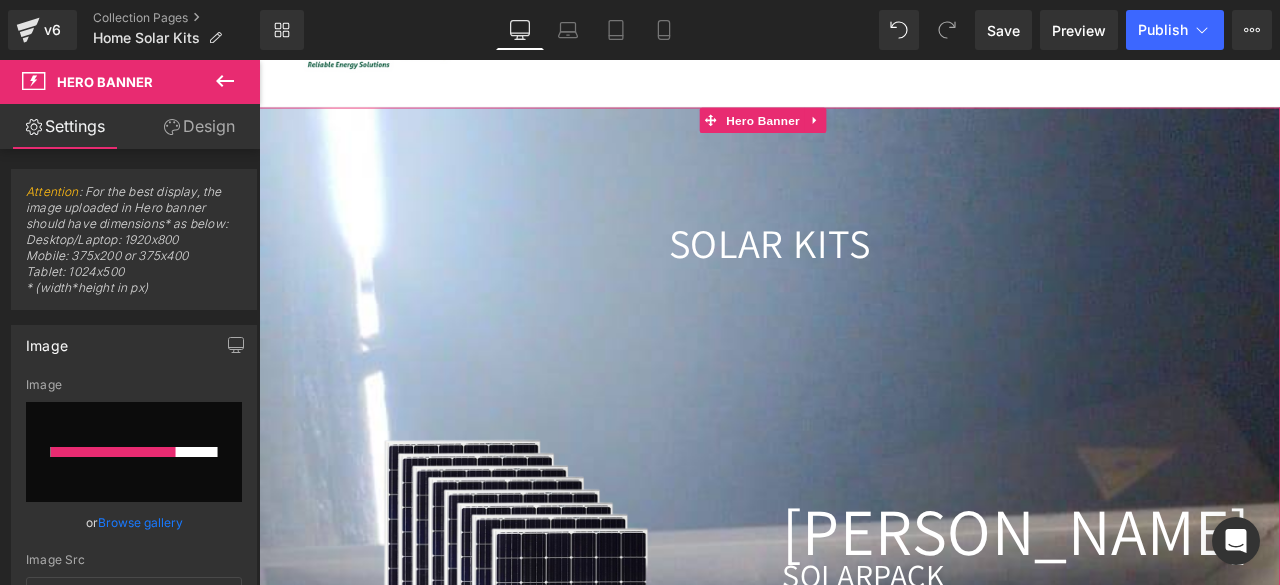 type 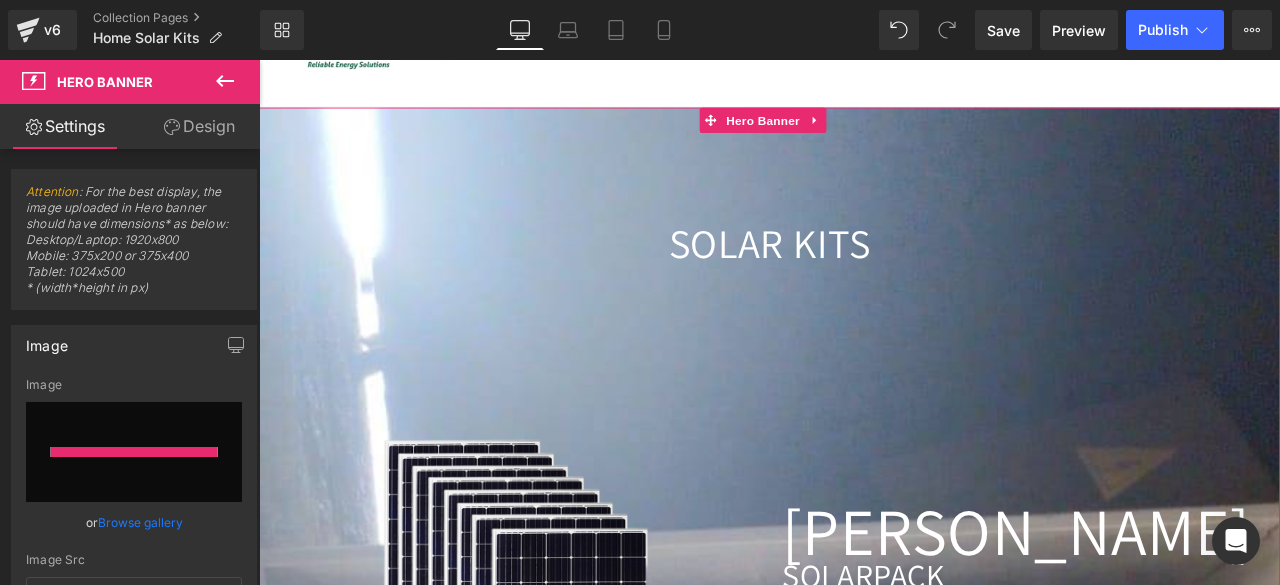 type on "[URL][DOMAIN_NAME]" 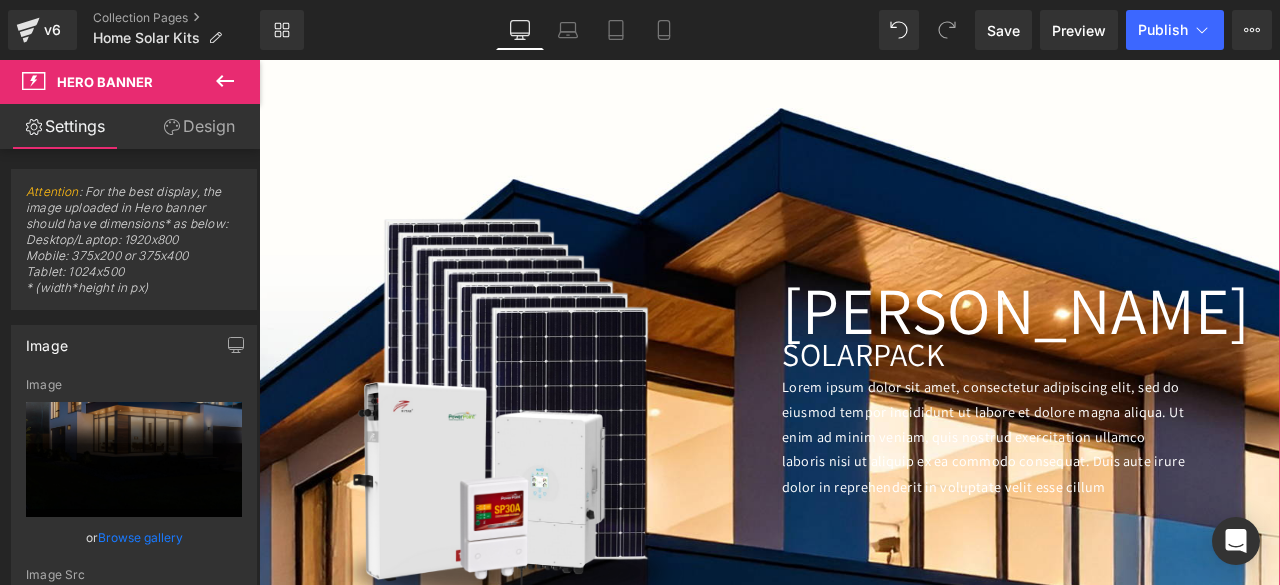 scroll, scrollTop: 215, scrollLeft: 0, axis: vertical 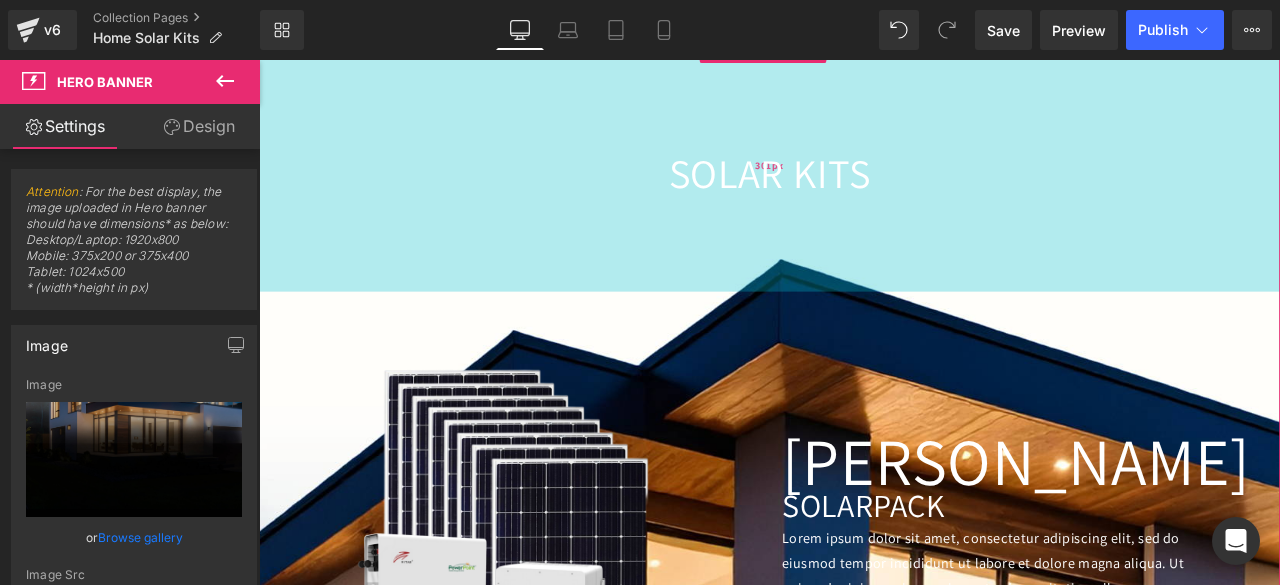 click on "301px" at bounding box center (864, 183) 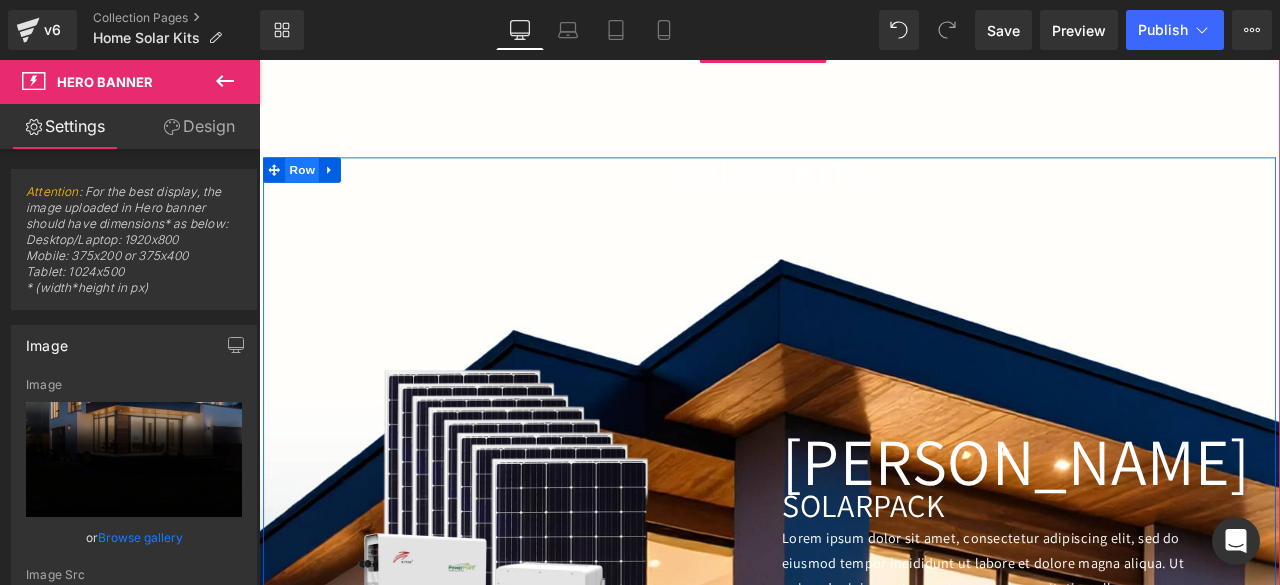 click on "Row" at bounding box center [310, 190] 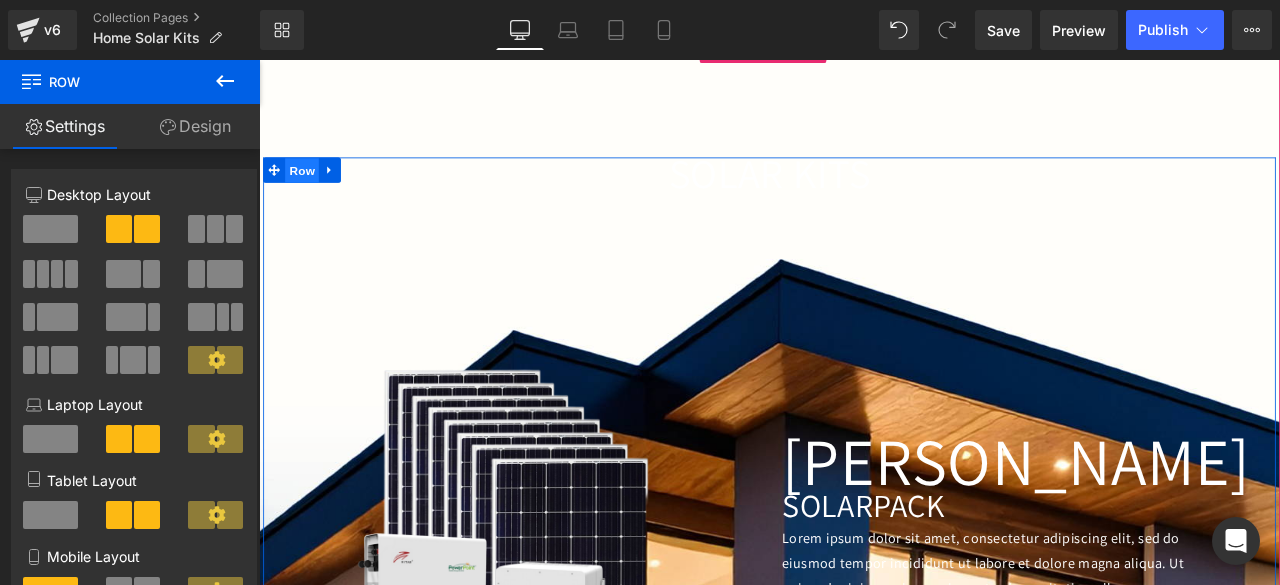 click on "Row" at bounding box center [310, 191] 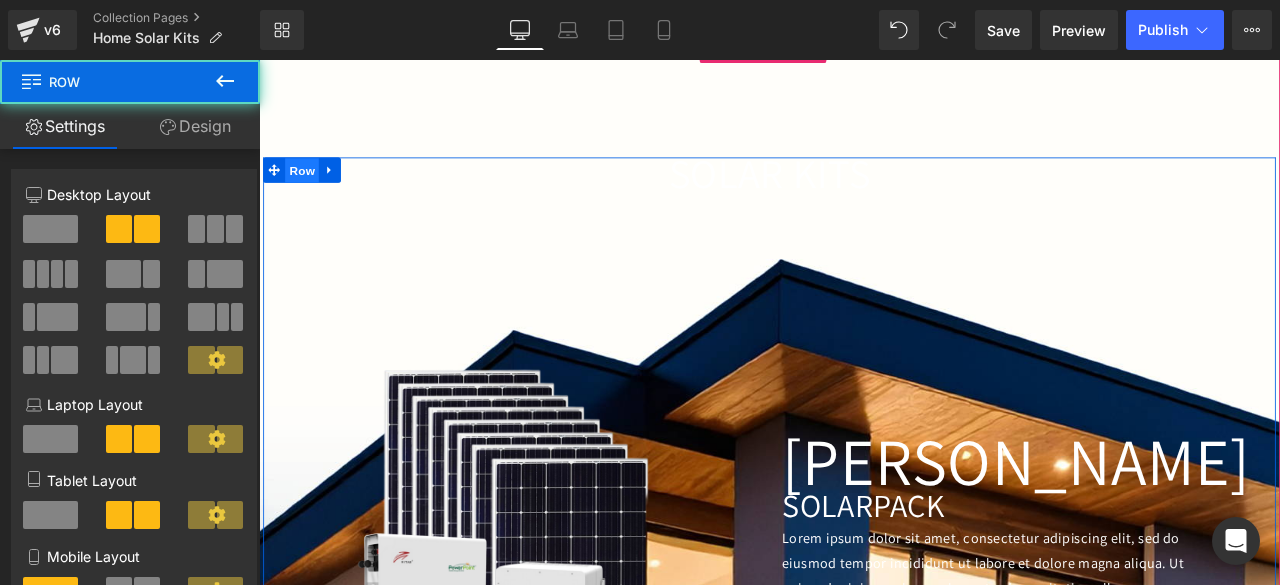 click on "Row" at bounding box center [310, 191] 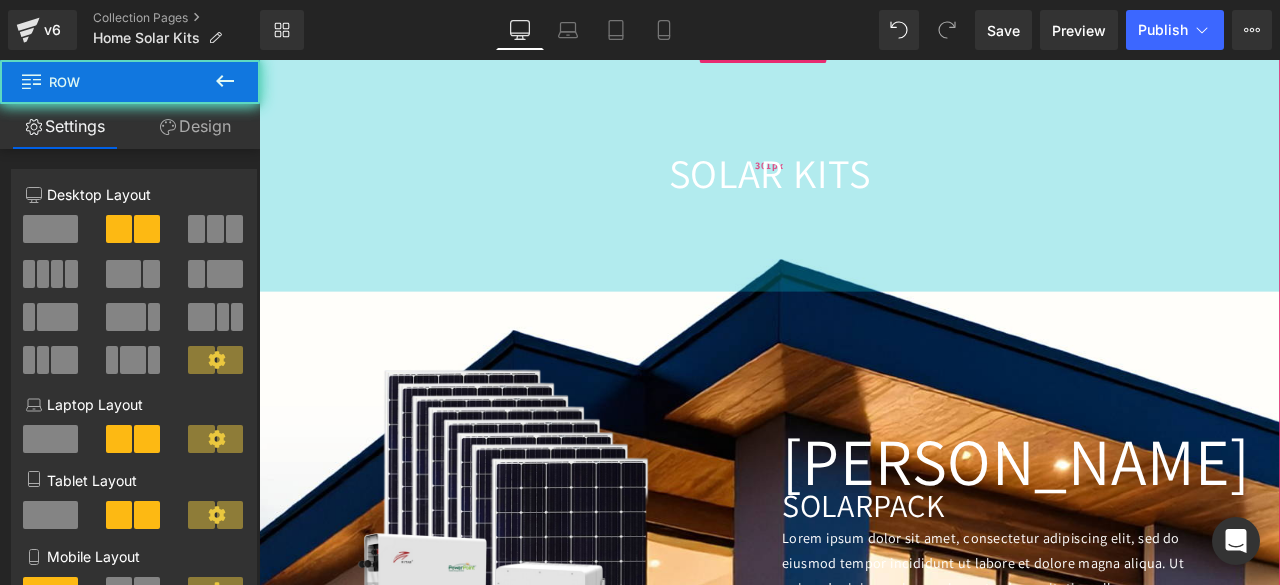 click on "301px" at bounding box center (864, 183) 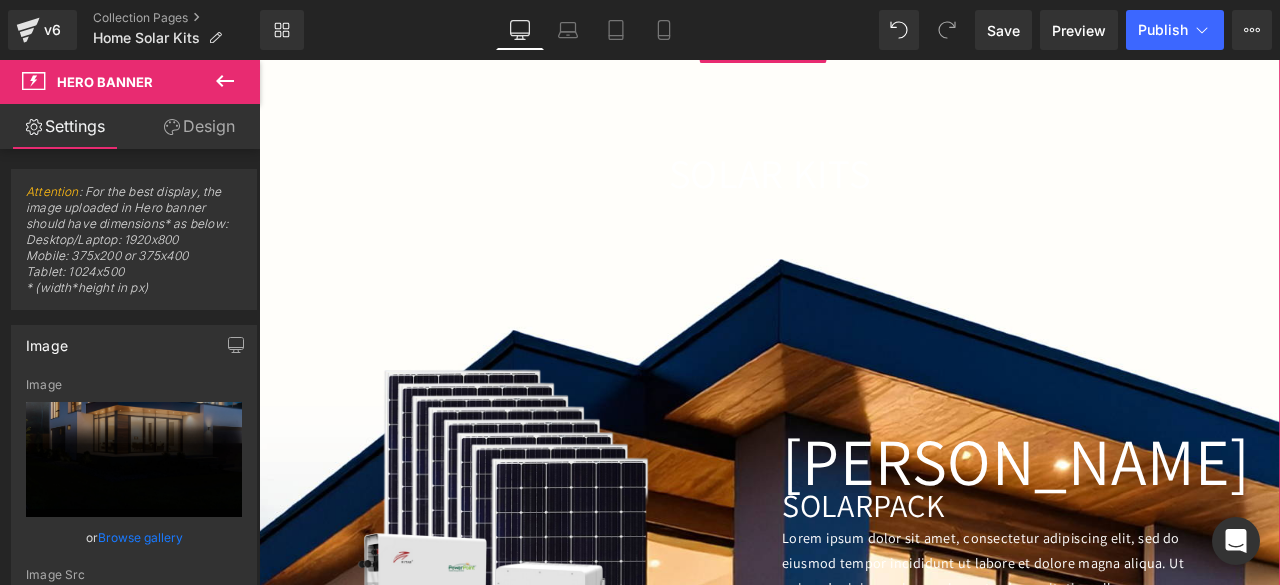 click on "Image
[GEOGRAPHIC_DATA]
Heading         SOLAR  PACK Heading
Lorem ipsum dolor sit amet, consectetur adipiscing elit, sed do eiusmod tempor incididunt ut labore et dolore magna aliqua. Ut enim ad minim veniam, quis nostrud exercitation ullamco laboris nisi ut aliquip ex ea commodo consequat. Duis aute irure dolor in reprehenderit in voluptate velit esse cillum
Text Block
Row" at bounding box center (864, 560) 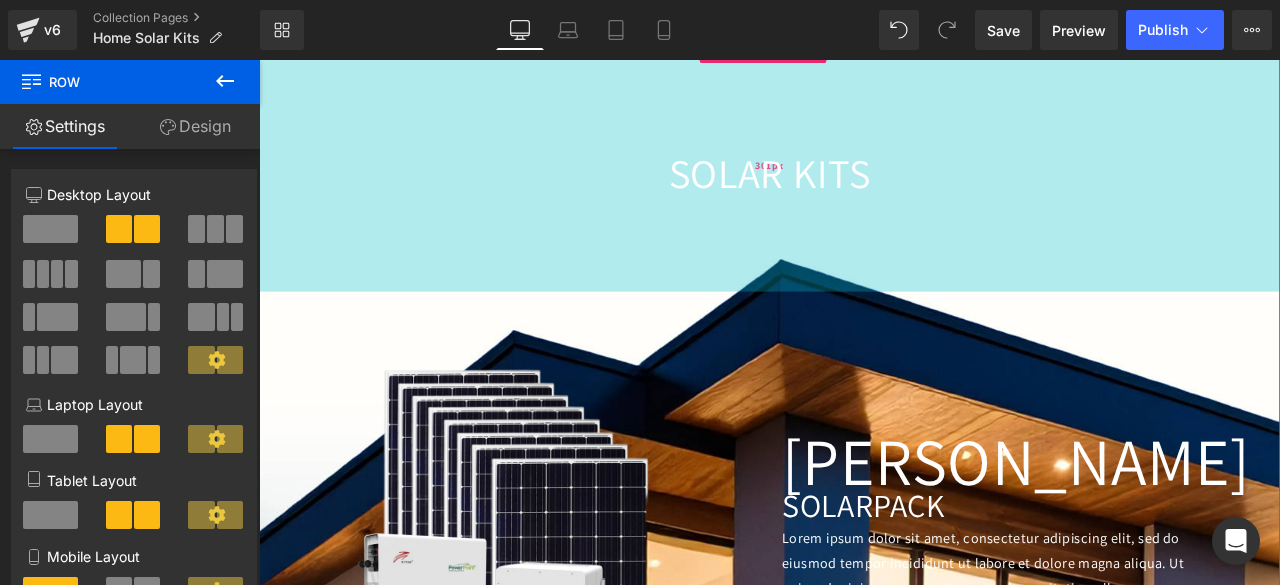 click on "301px" at bounding box center [864, 183] 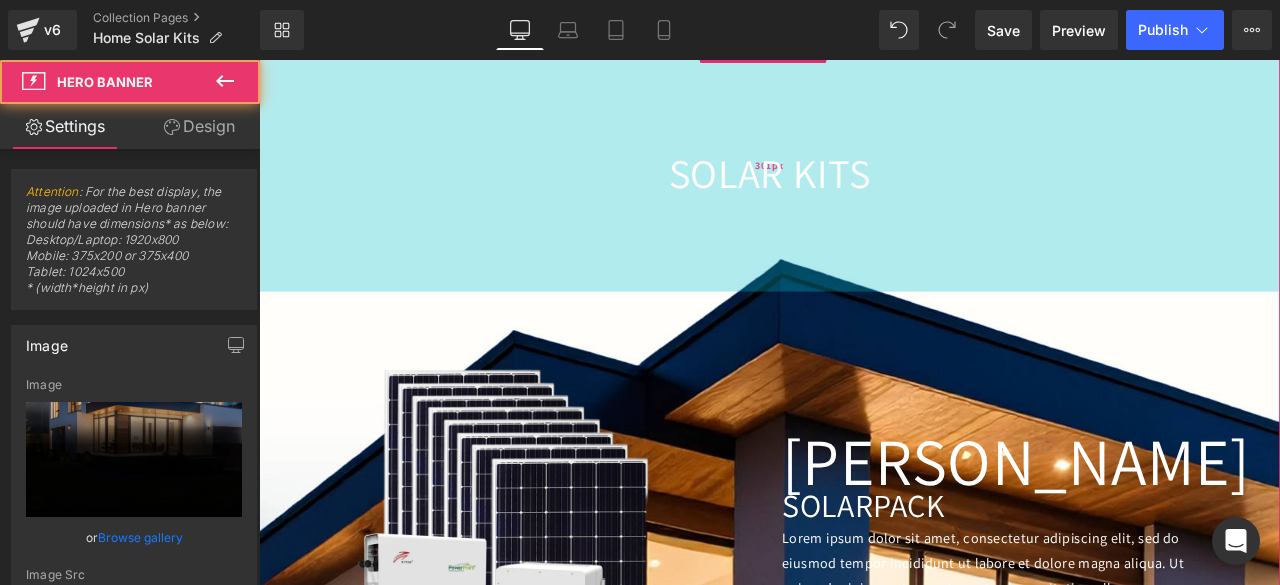 click on "301px" at bounding box center (864, 183) 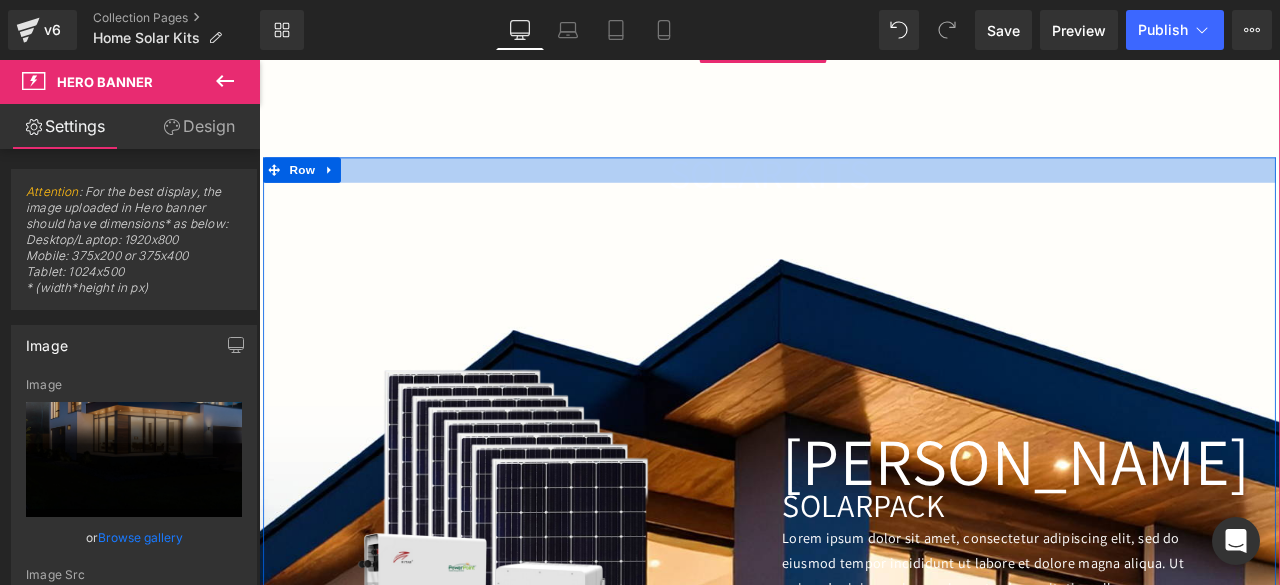 click at bounding box center (864, 190) 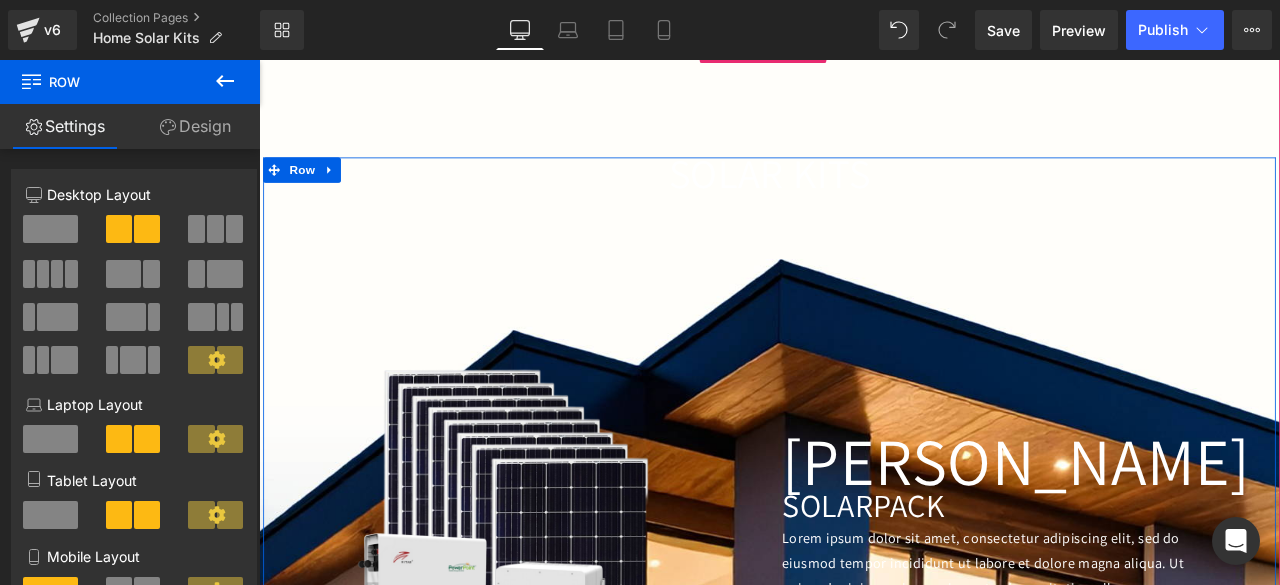 click on "Image
[GEOGRAPHIC_DATA]
Heading         SOLAR  PACK Heading
Lorem ipsum dolor sit amet, consectetur adipiscing elit, sed do eiusmod tempor incididunt ut labore et dolore magna aliqua. Ut enim ad minim veniam, quis nostrud exercitation ullamco laboris nisi ut aliquip ex ea commodo consequat. Duis aute irure dolor in reprehenderit in voluptate velit esse cillum
Text Block
Row" at bounding box center [864, 560] 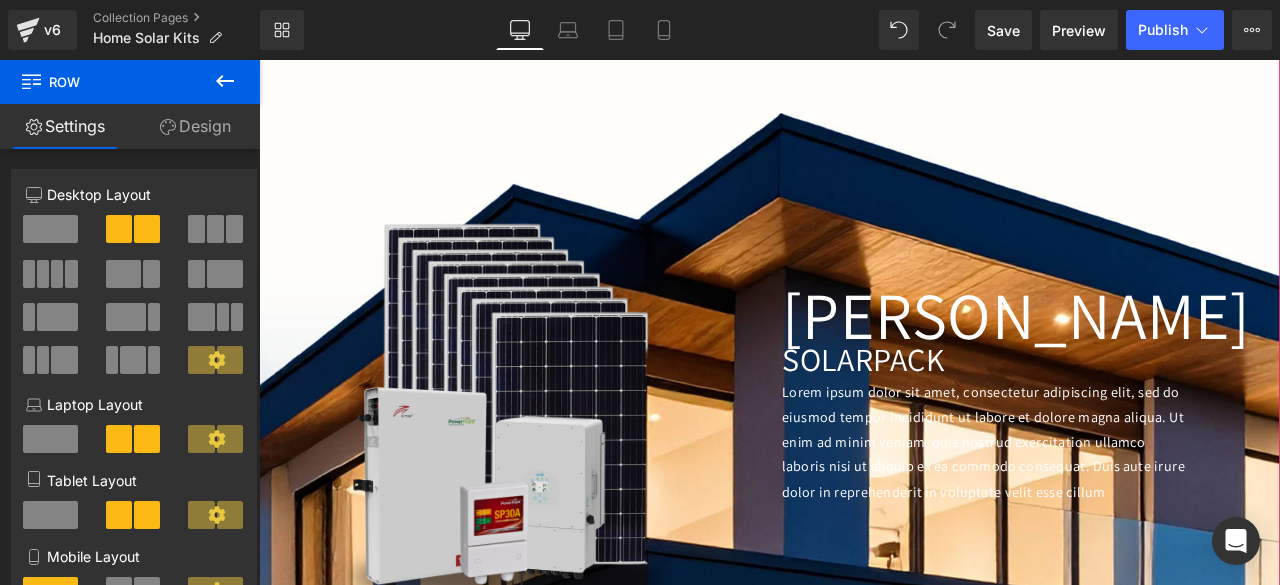 scroll, scrollTop: 387, scrollLeft: 0, axis: vertical 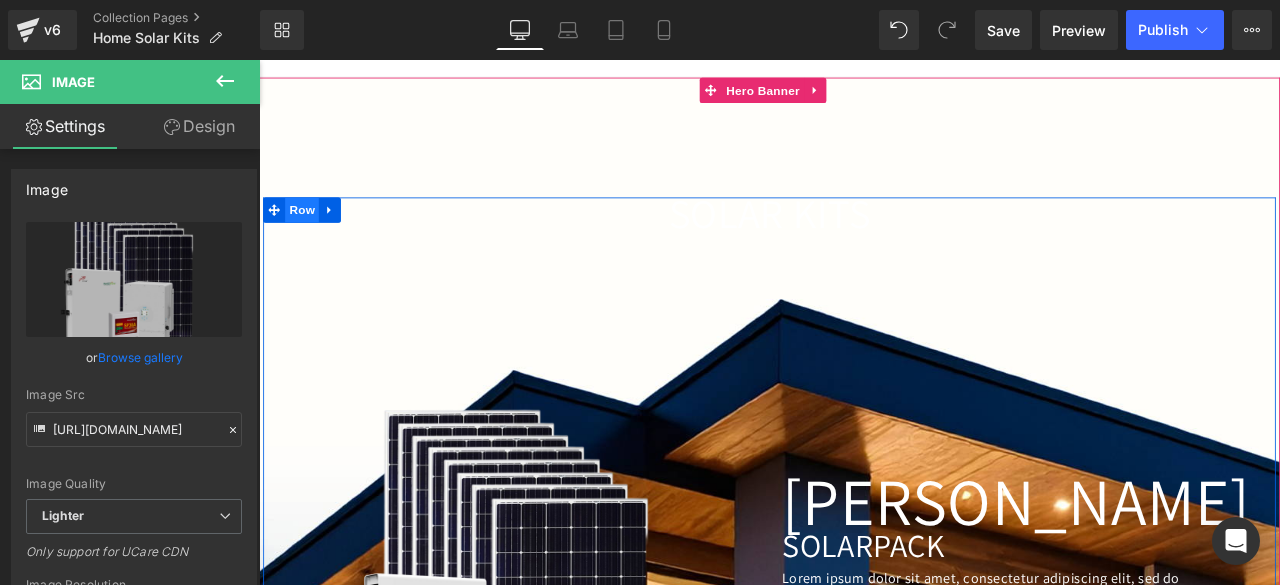 click on "Row" at bounding box center [310, 238] 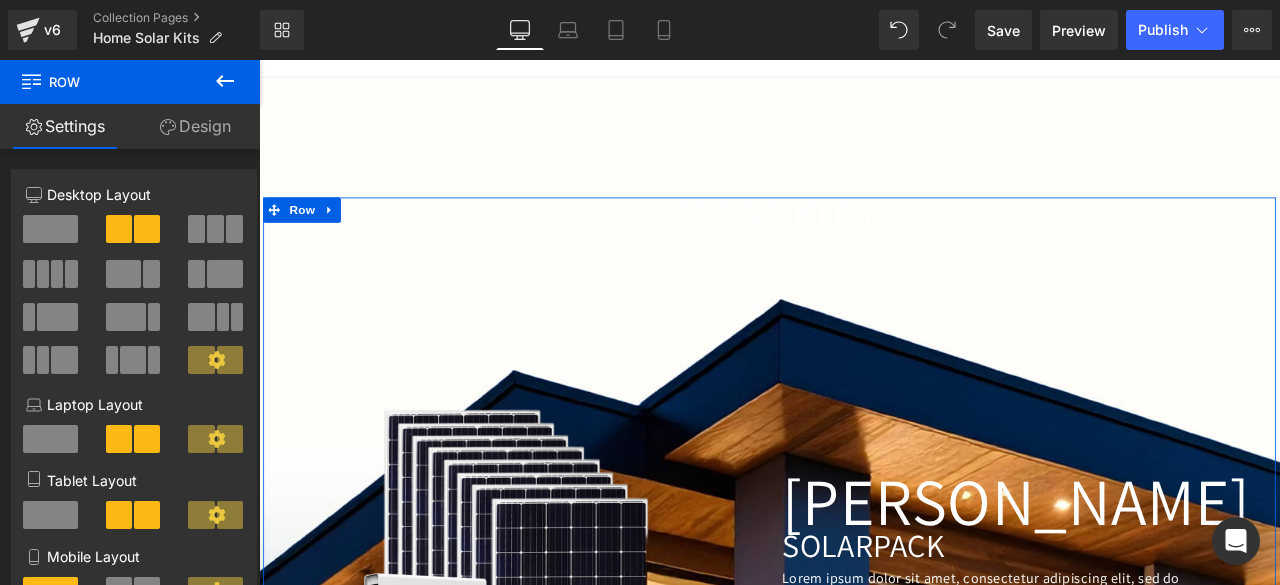 click on "Design" at bounding box center (195, 126) 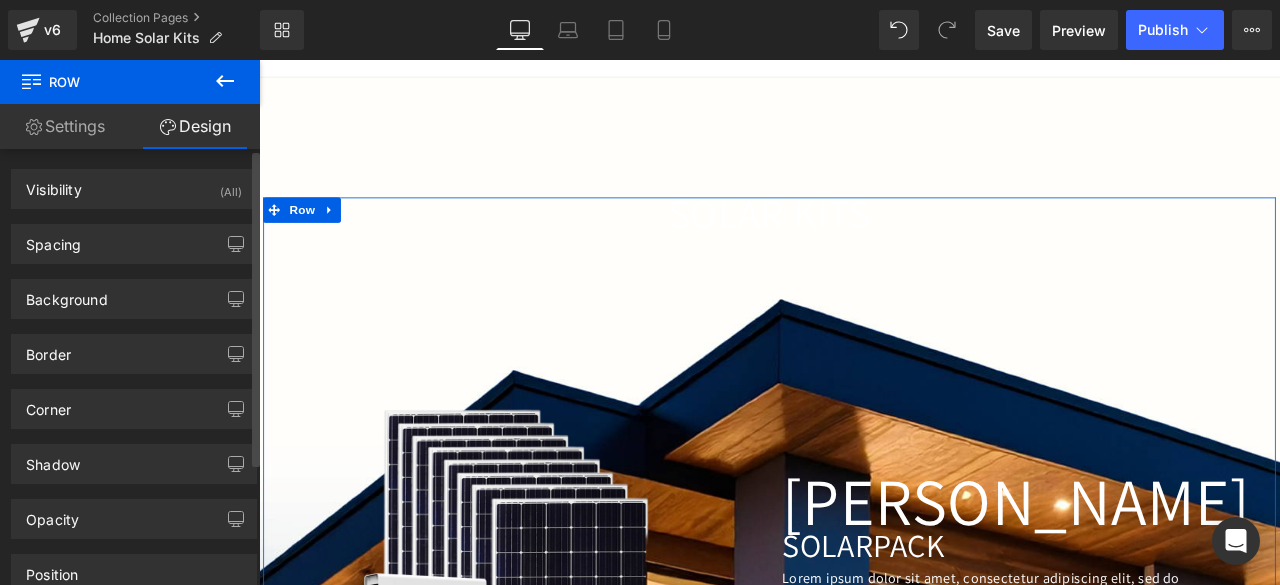 type on "-200" 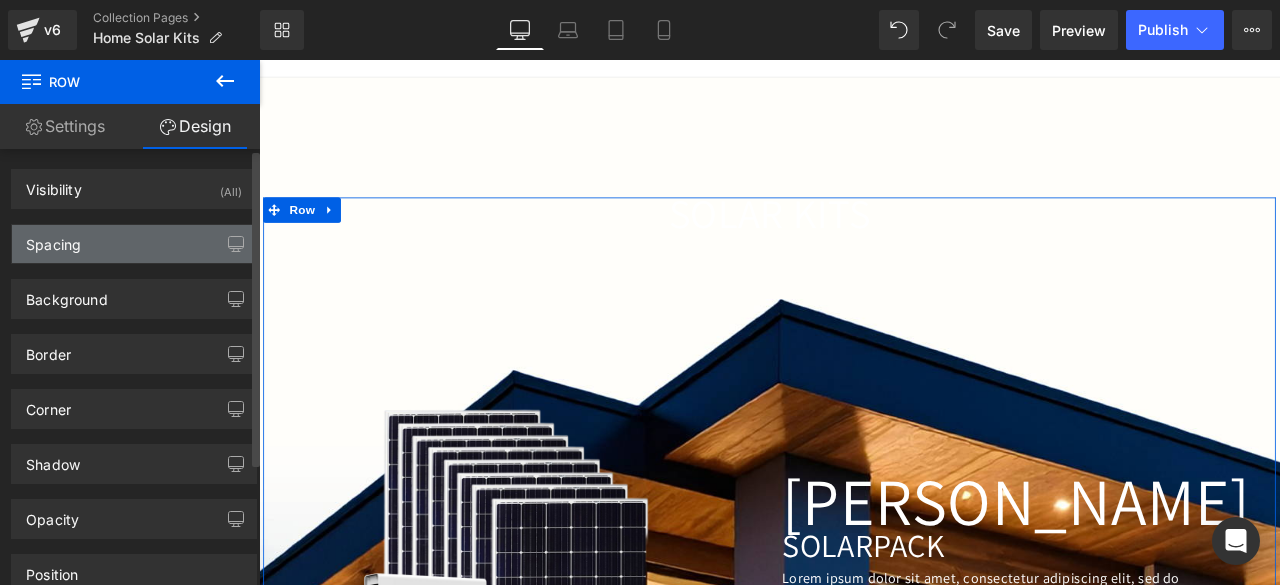 click on "Spacing" at bounding box center (134, 244) 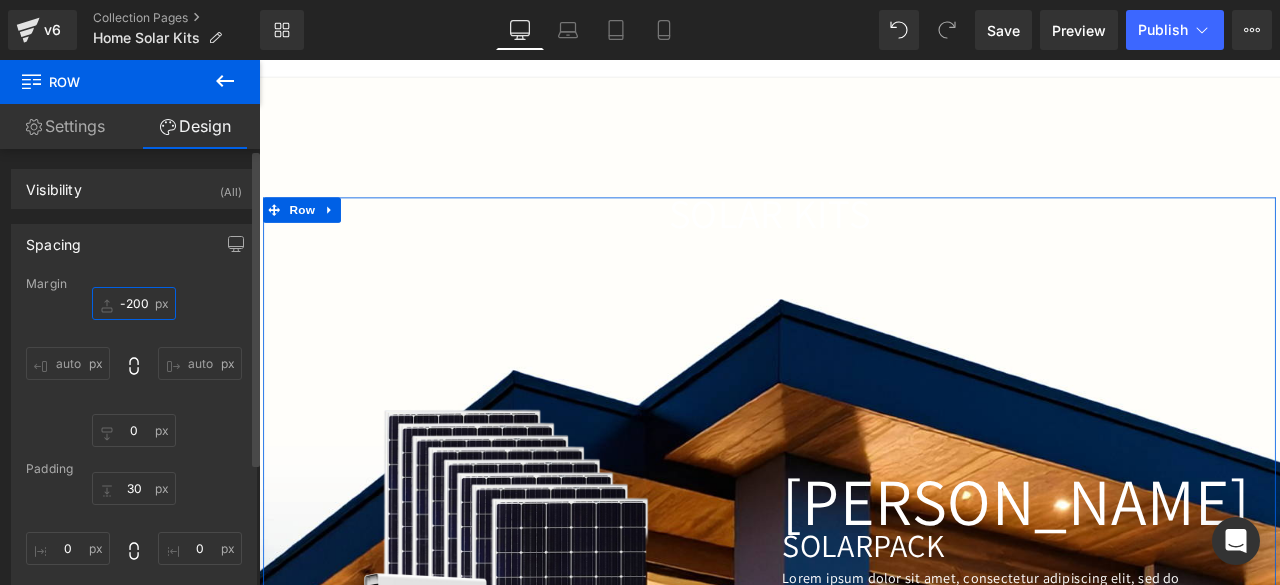 click on "-200" at bounding box center (134, 303) 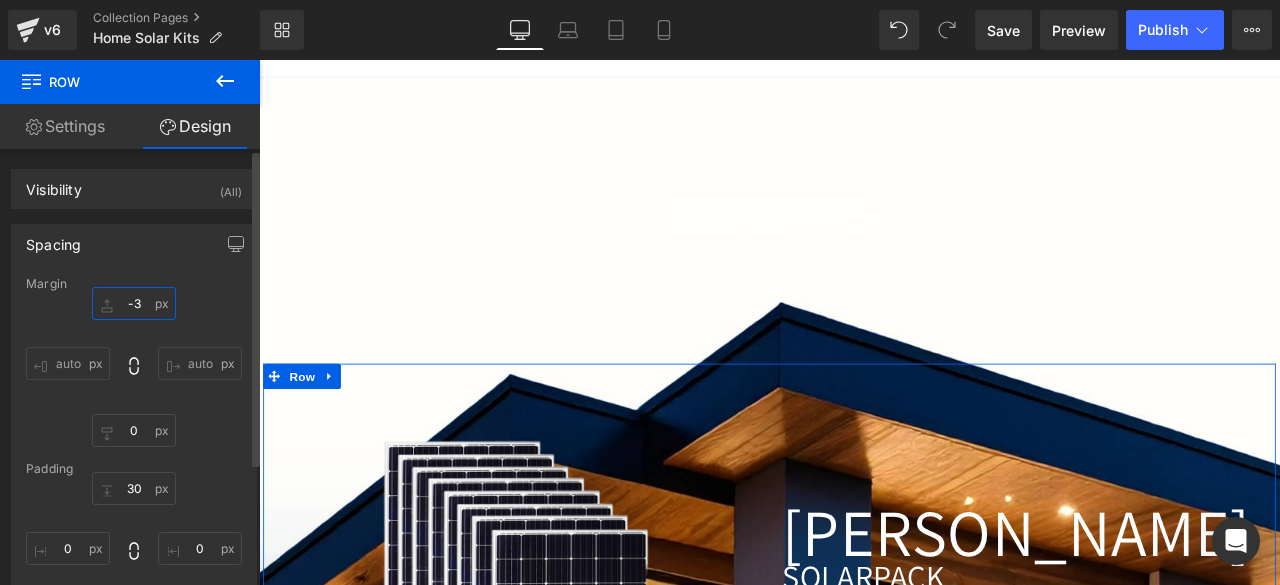 type on "-" 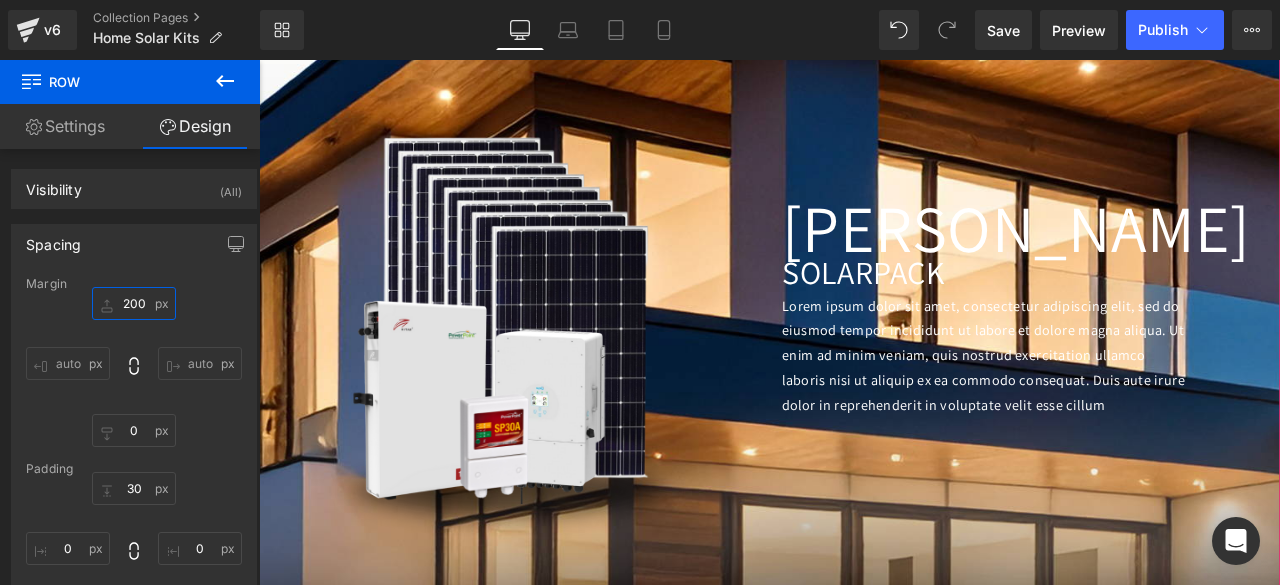 scroll, scrollTop: 731, scrollLeft: 0, axis: vertical 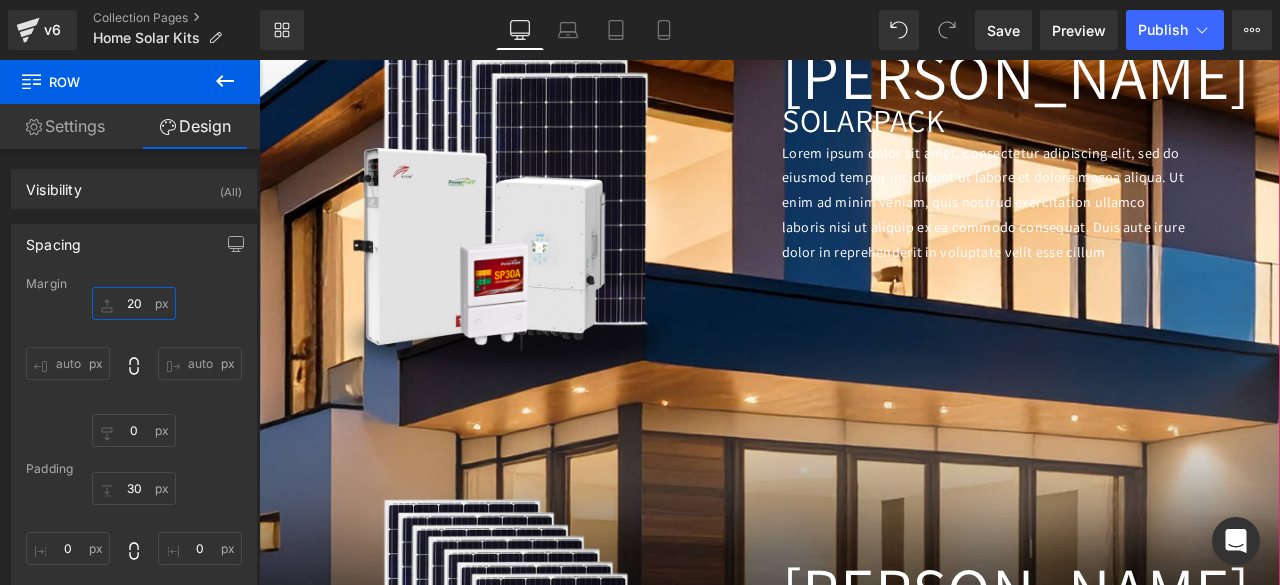 type on "2" 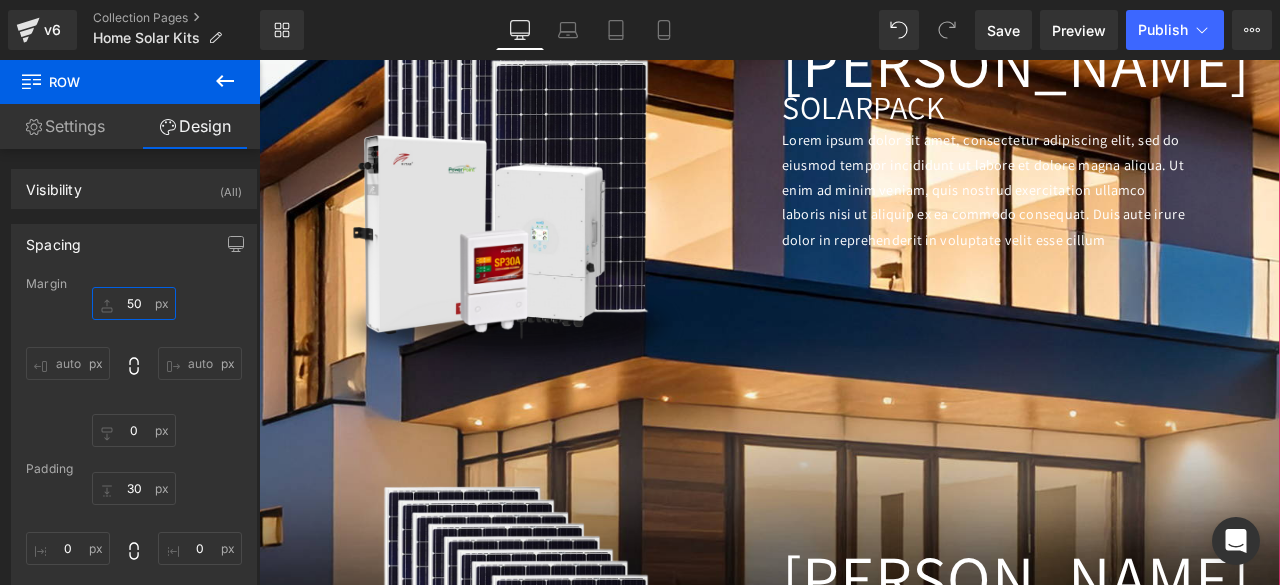 type on "500" 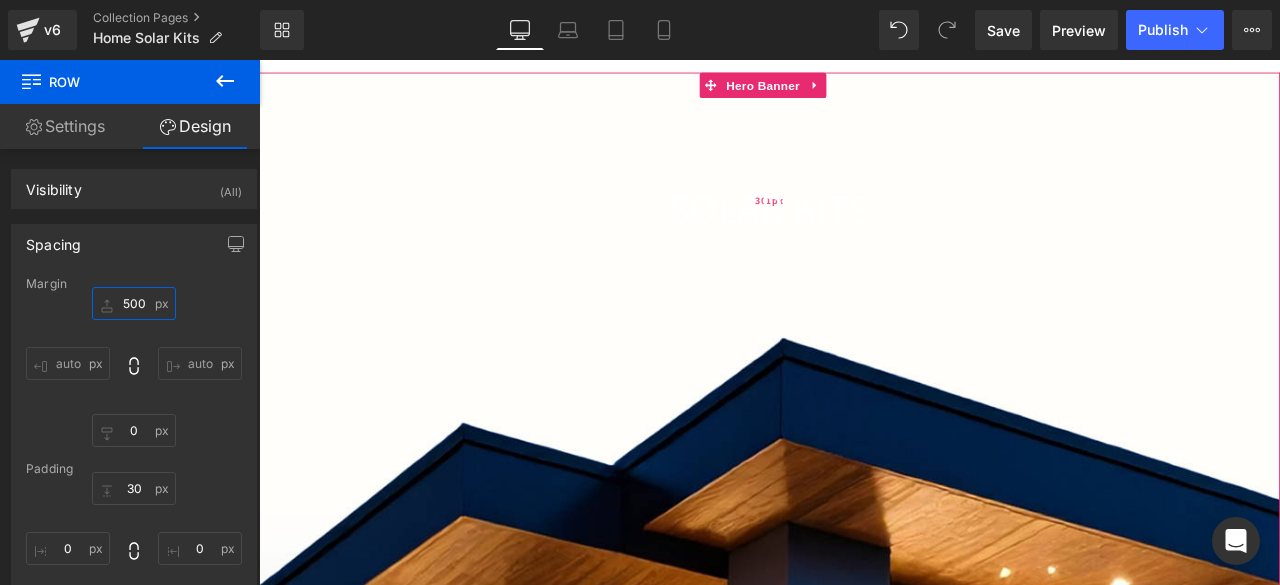scroll, scrollTop: 155, scrollLeft: 0, axis: vertical 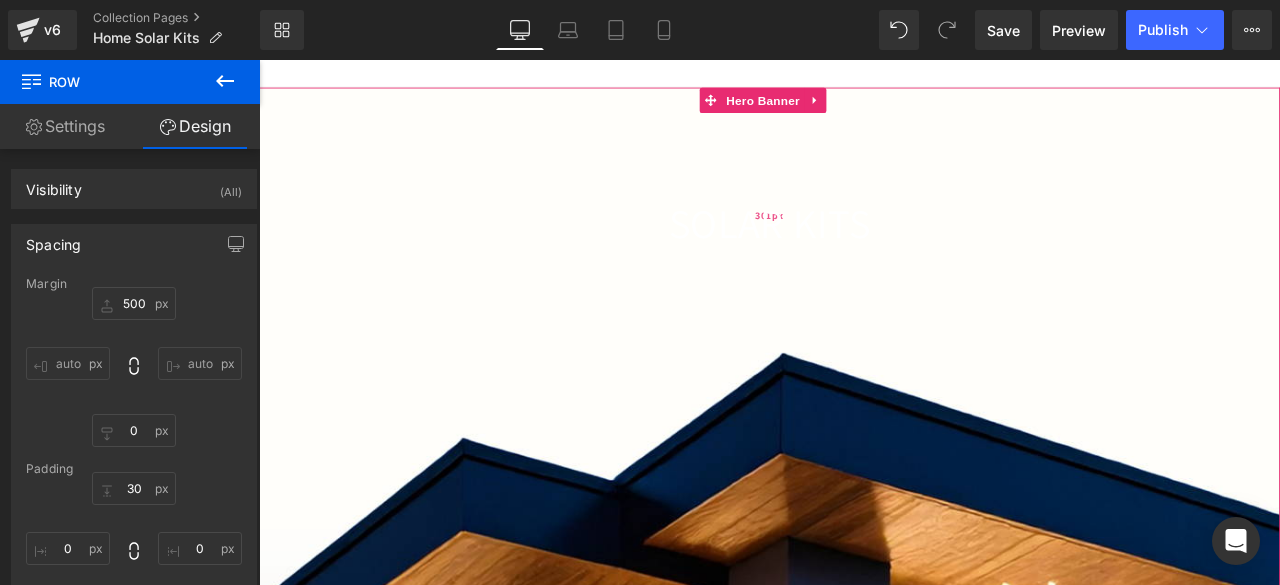 click on "301px" at bounding box center [864, 243] 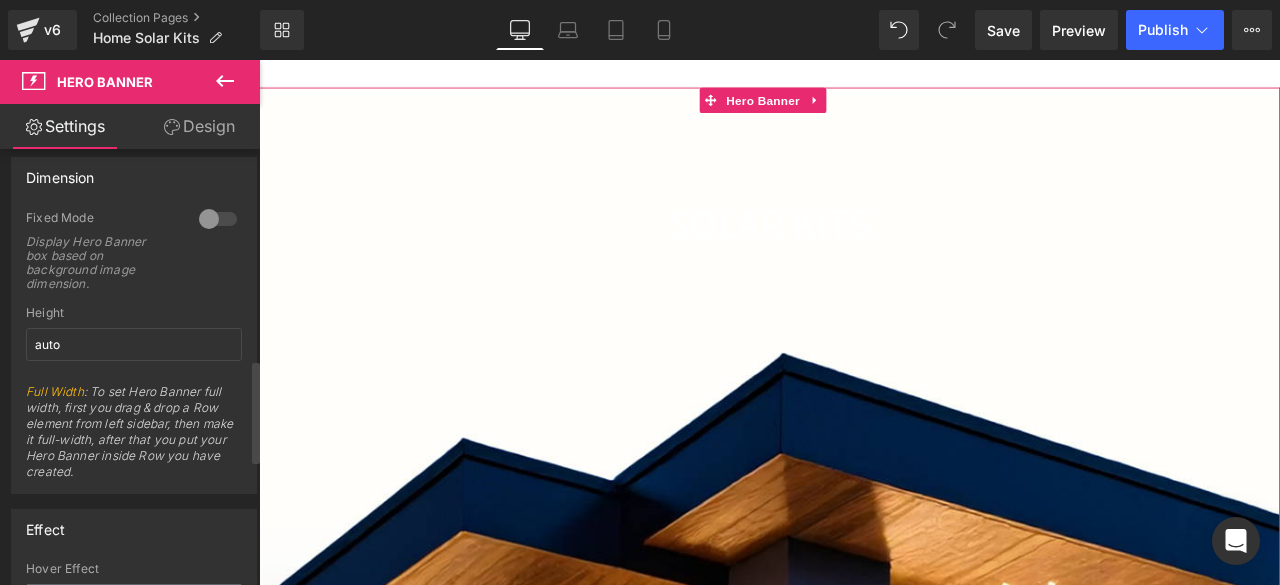 scroll, scrollTop: 893, scrollLeft: 0, axis: vertical 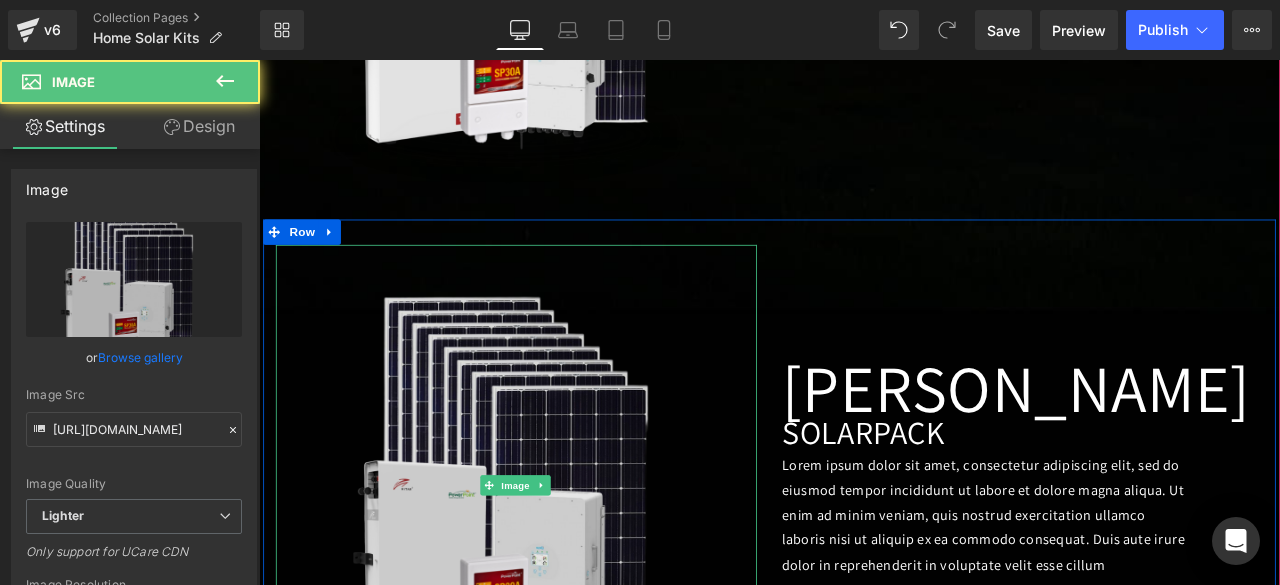 click at bounding box center [564, 564] 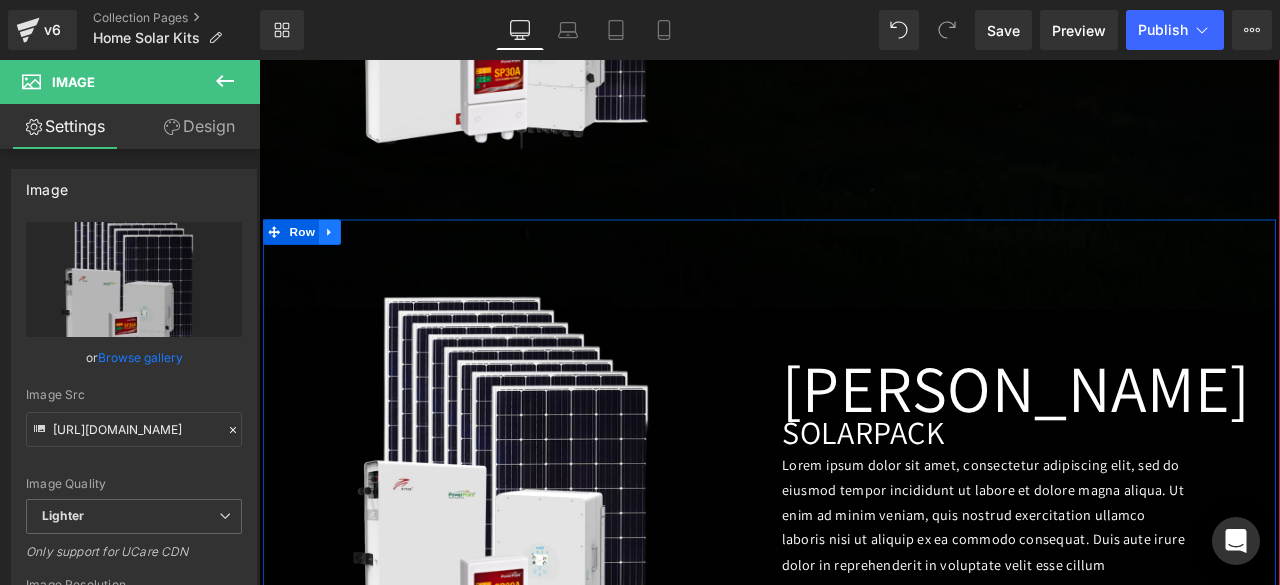 click 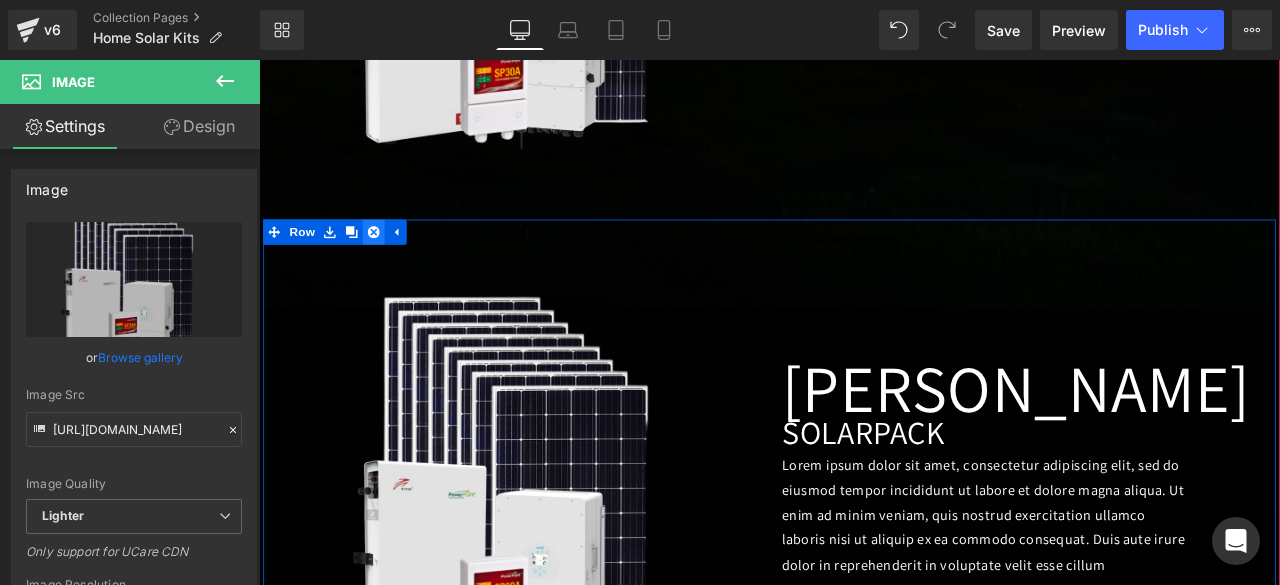 click at bounding box center (369, 264) 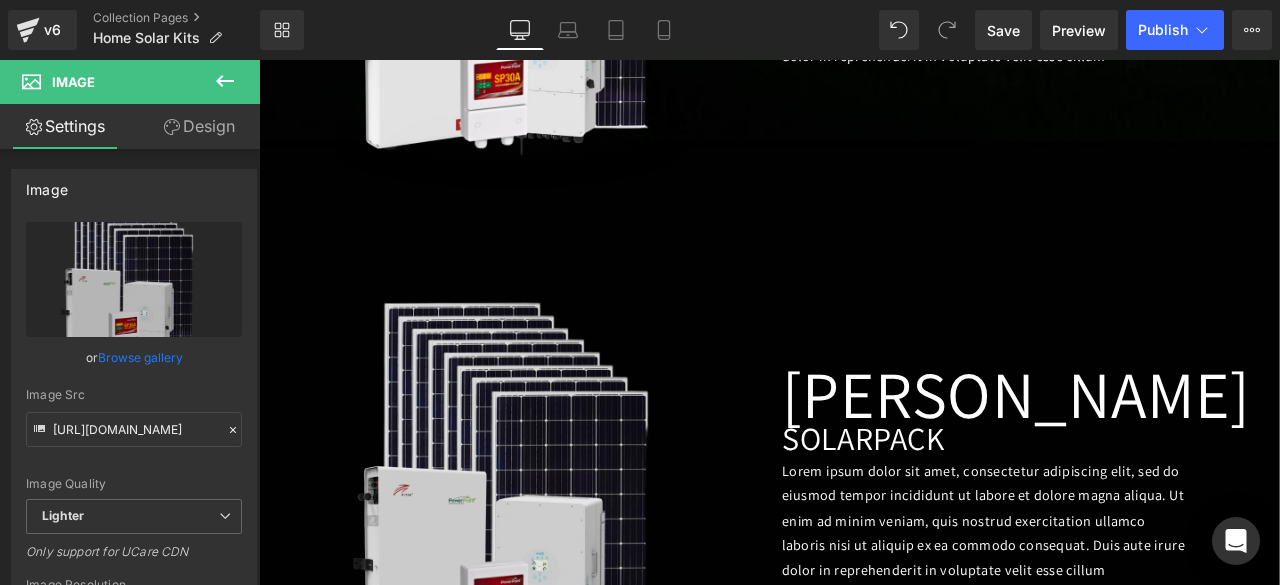 scroll, scrollTop: 2772, scrollLeft: 0, axis: vertical 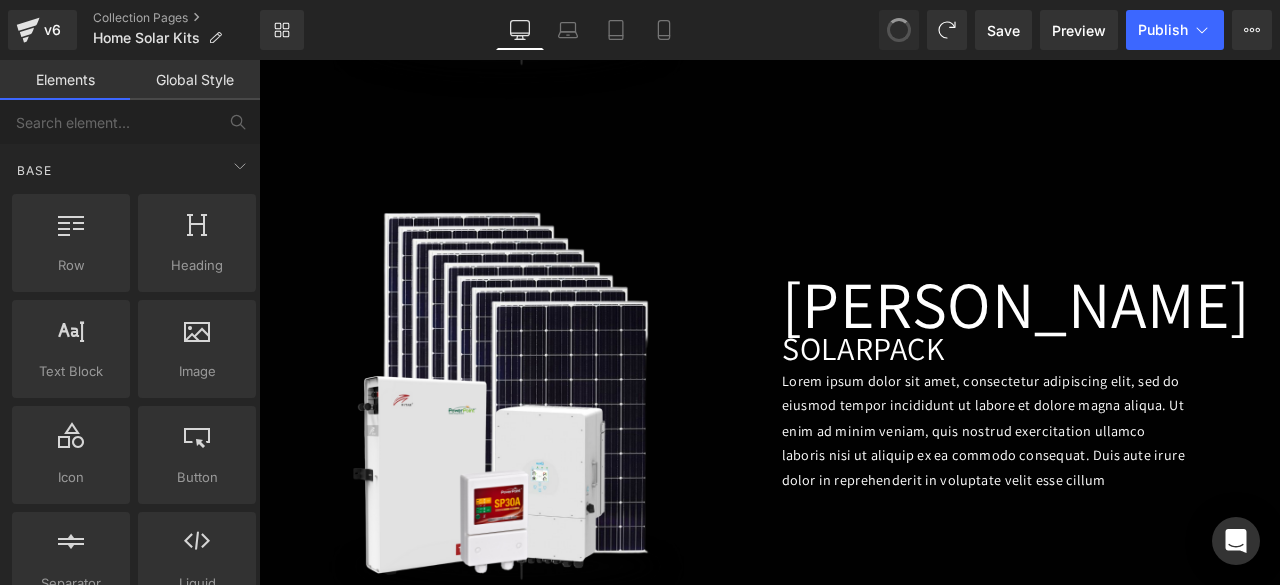 drag, startPoint x: 891, startPoint y: 38, endPoint x: 675, endPoint y: 65, distance: 217.68095 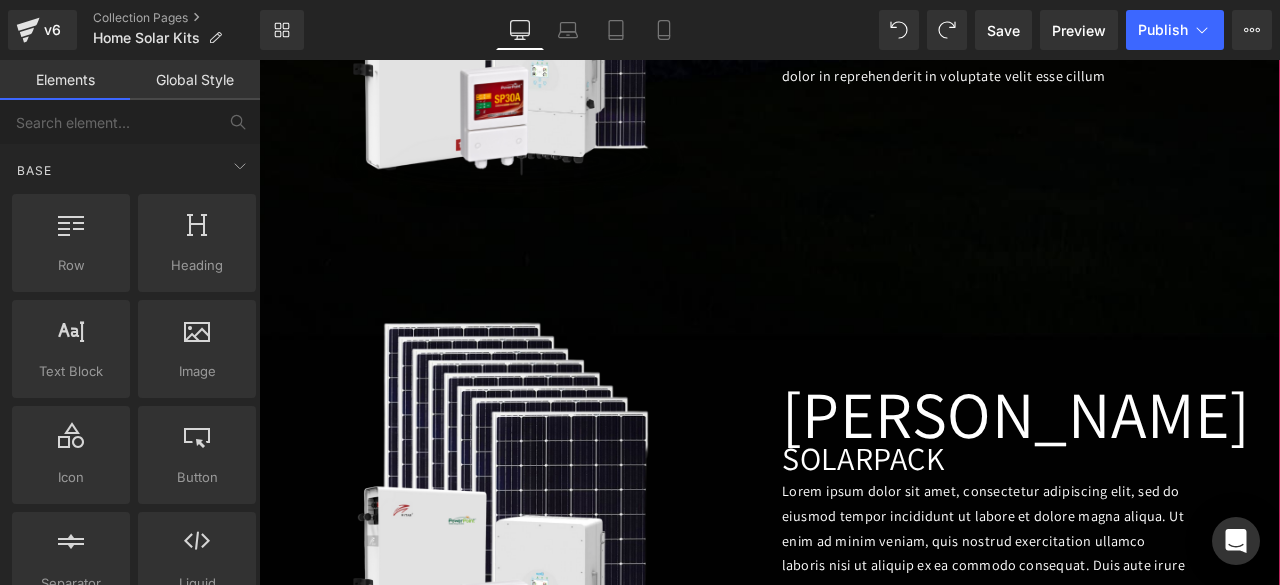 scroll, scrollTop: 1996, scrollLeft: 0, axis: vertical 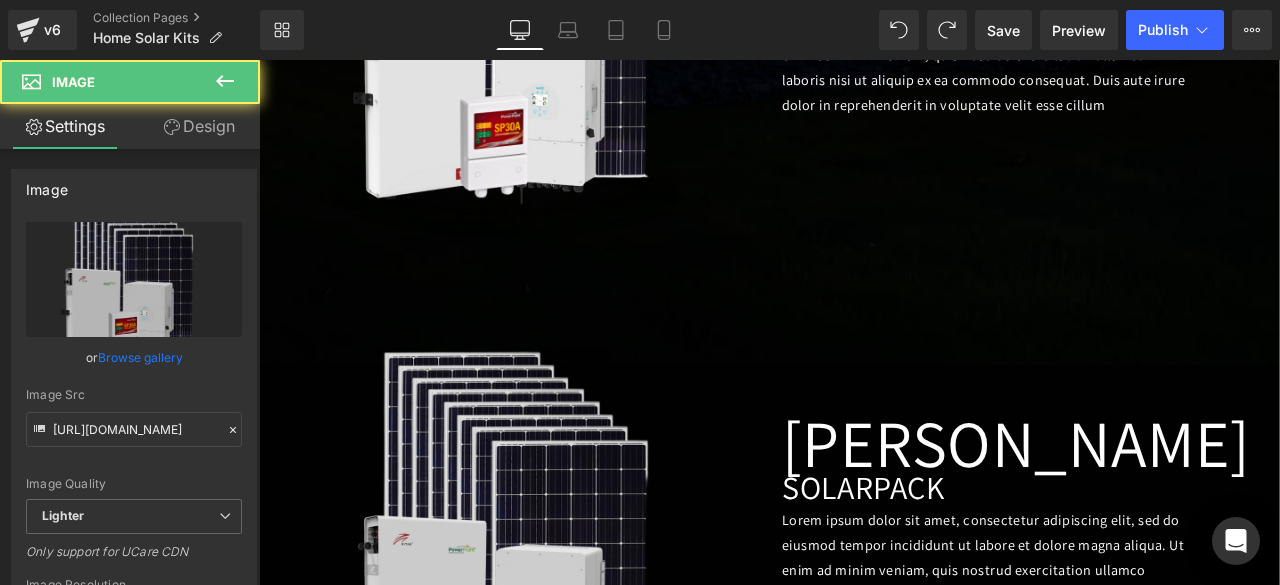 click at bounding box center [564, 629] 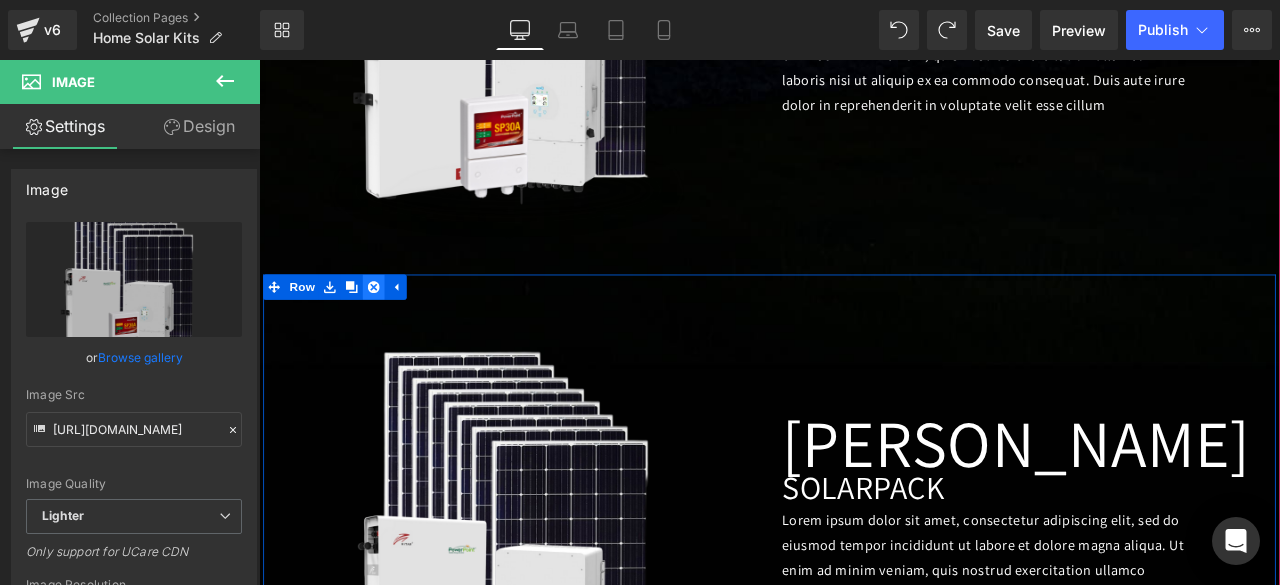click at bounding box center [395, 329] 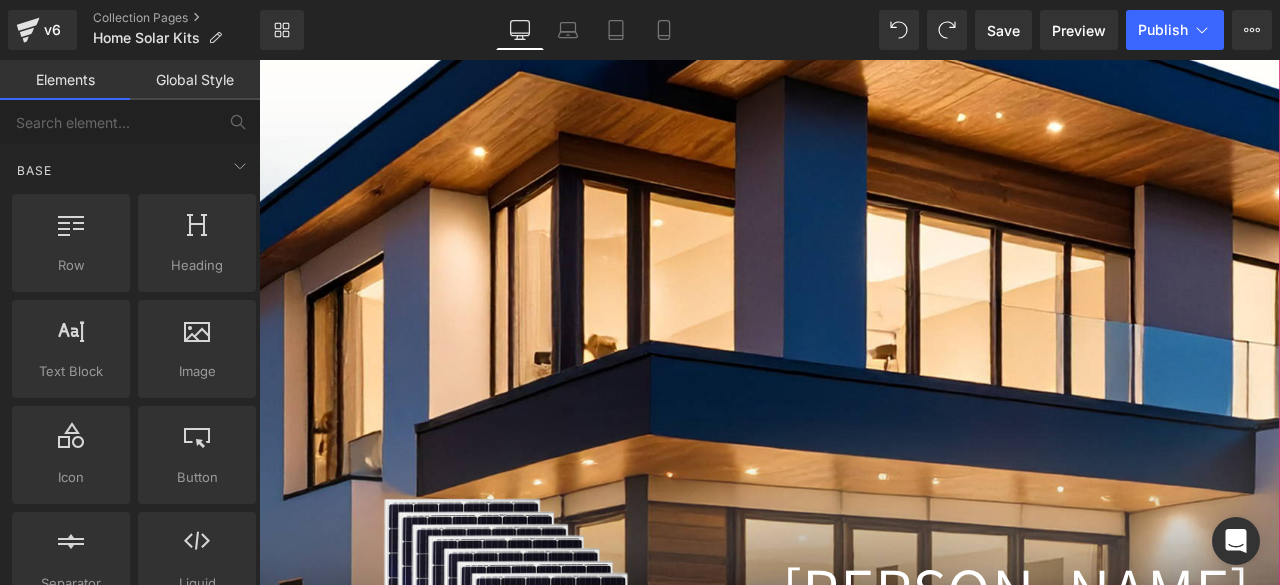 scroll, scrollTop: 864, scrollLeft: 0, axis: vertical 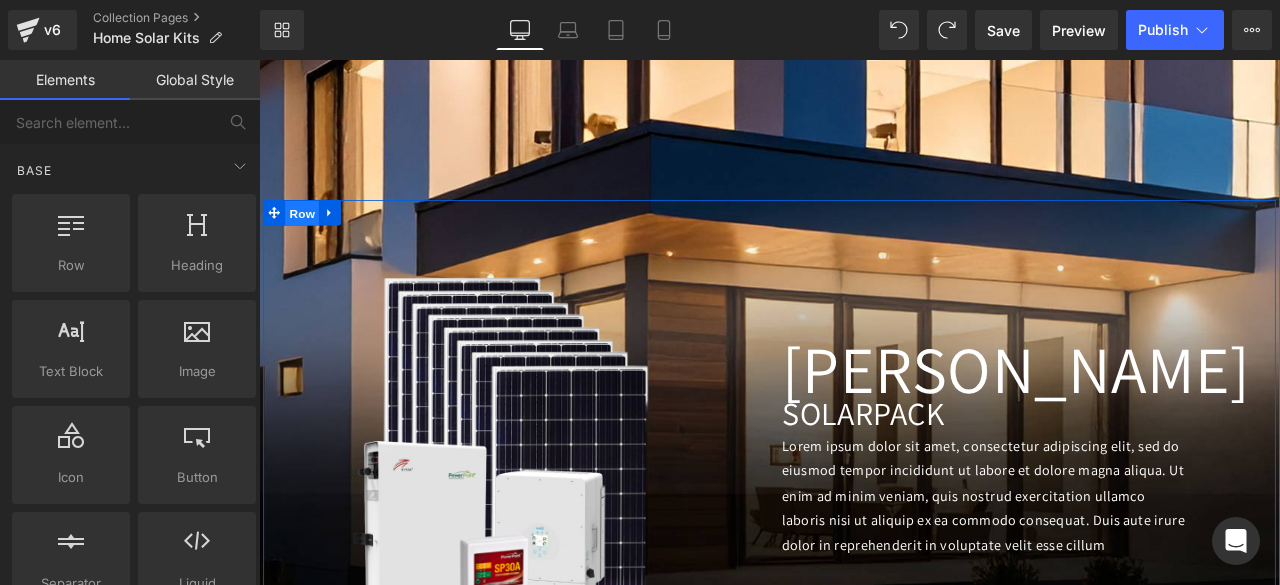 click on "Row" at bounding box center (310, 242) 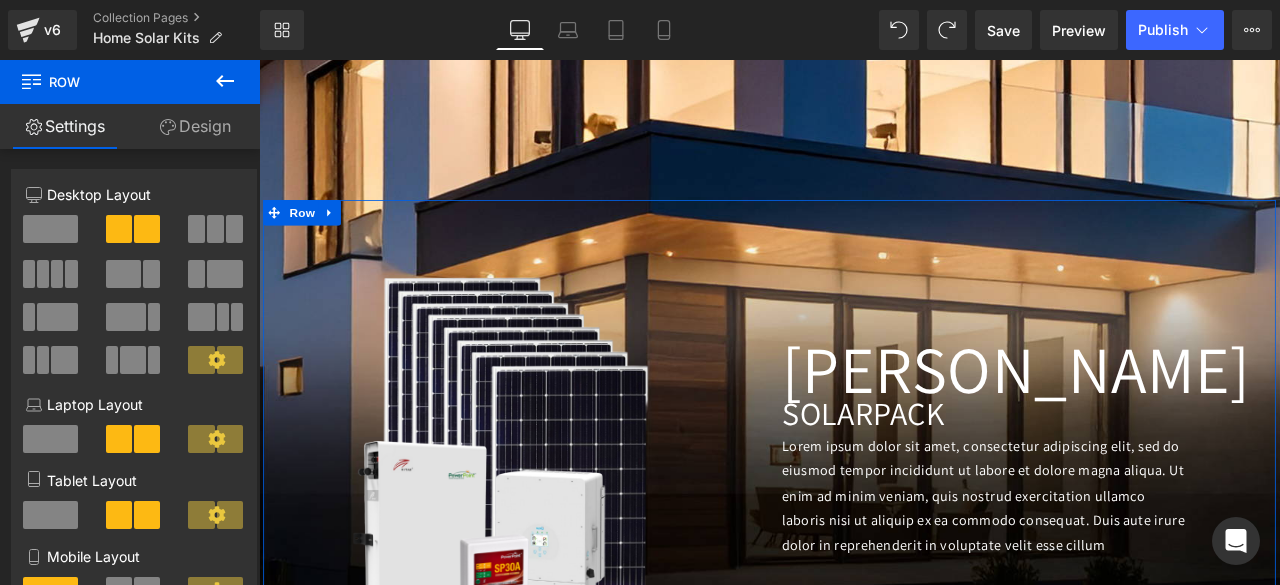 click on "Design" at bounding box center (195, 126) 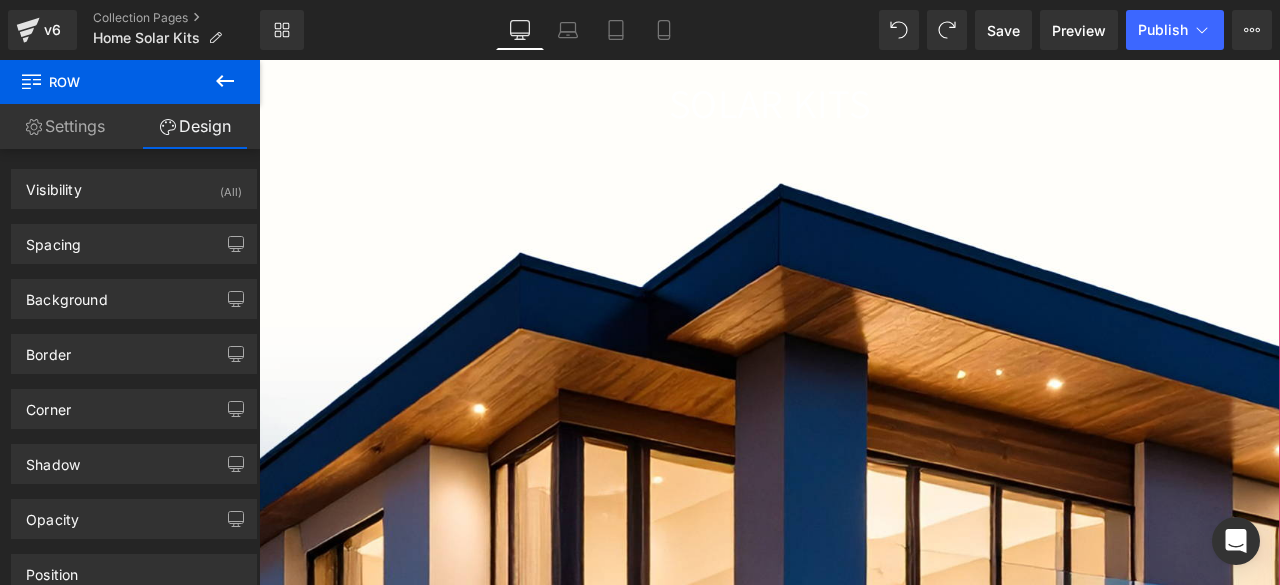 scroll, scrollTop: 0, scrollLeft: 0, axis: both 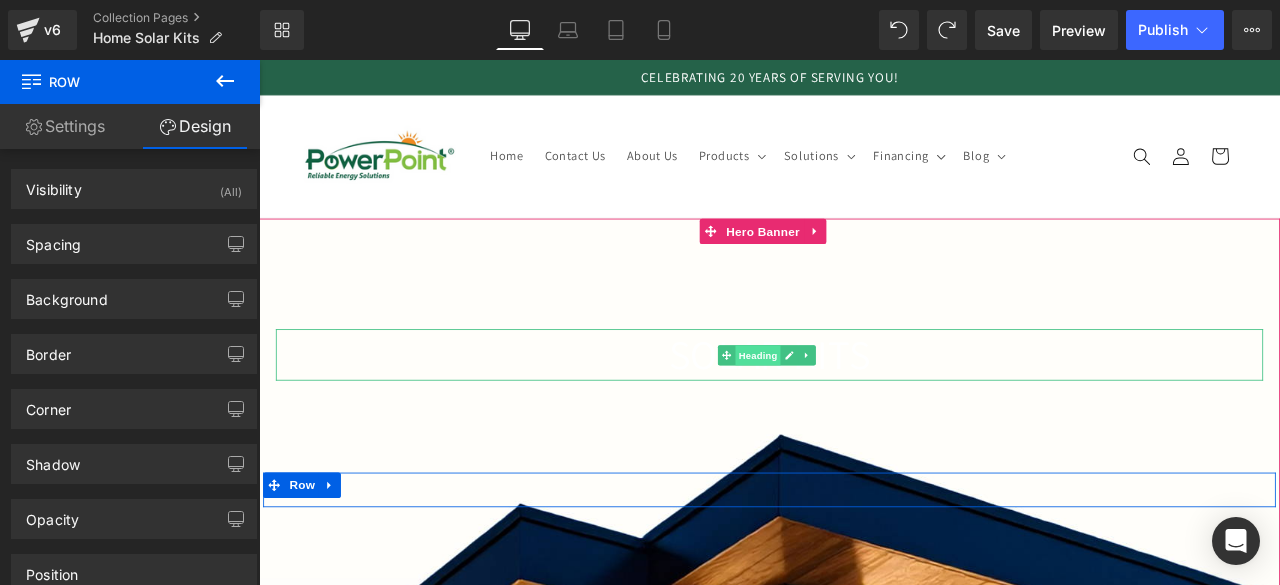 click on "Heading" at bounding box center (851, 410) 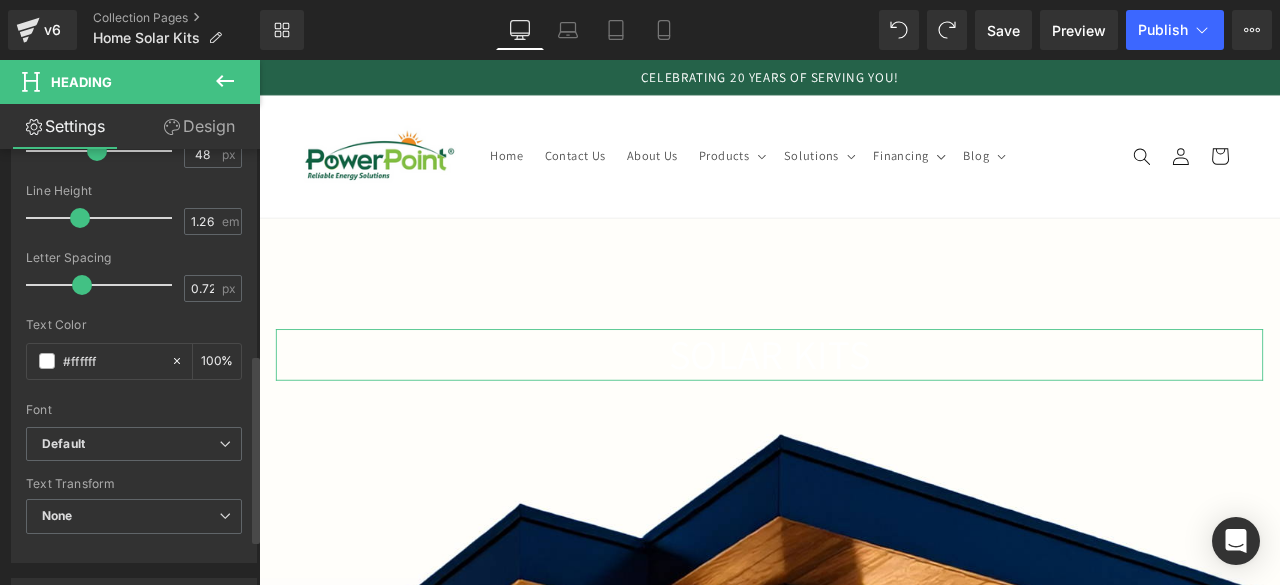 scroll, scrollTop: 474, scrollLeft: 0, axis: vertical 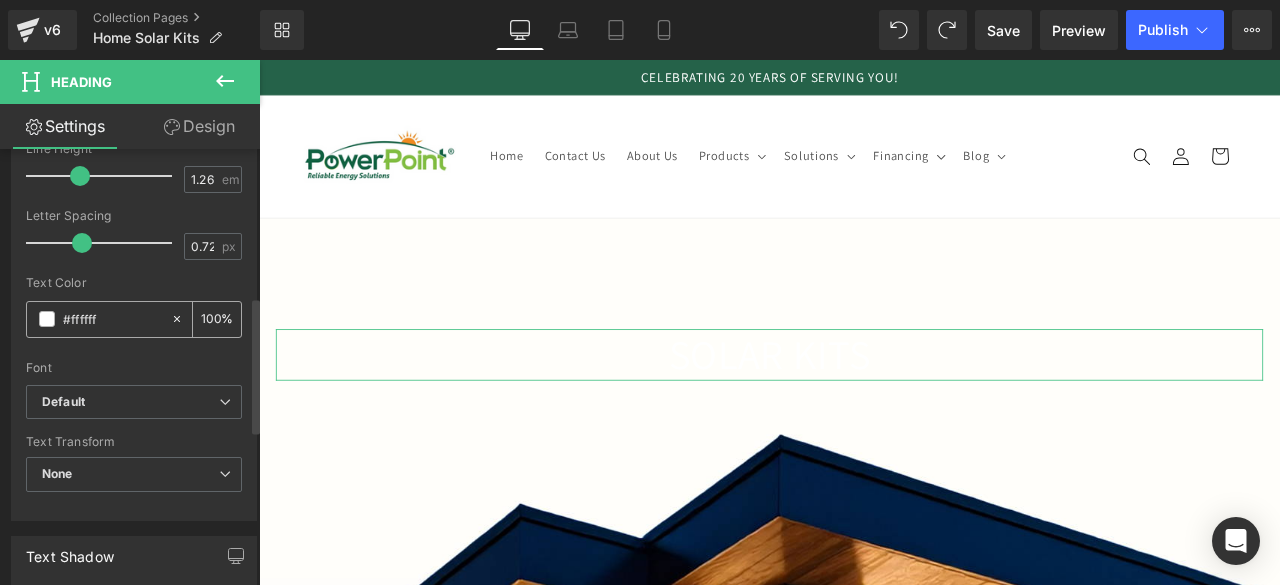 click at bounding box center (47, 319) 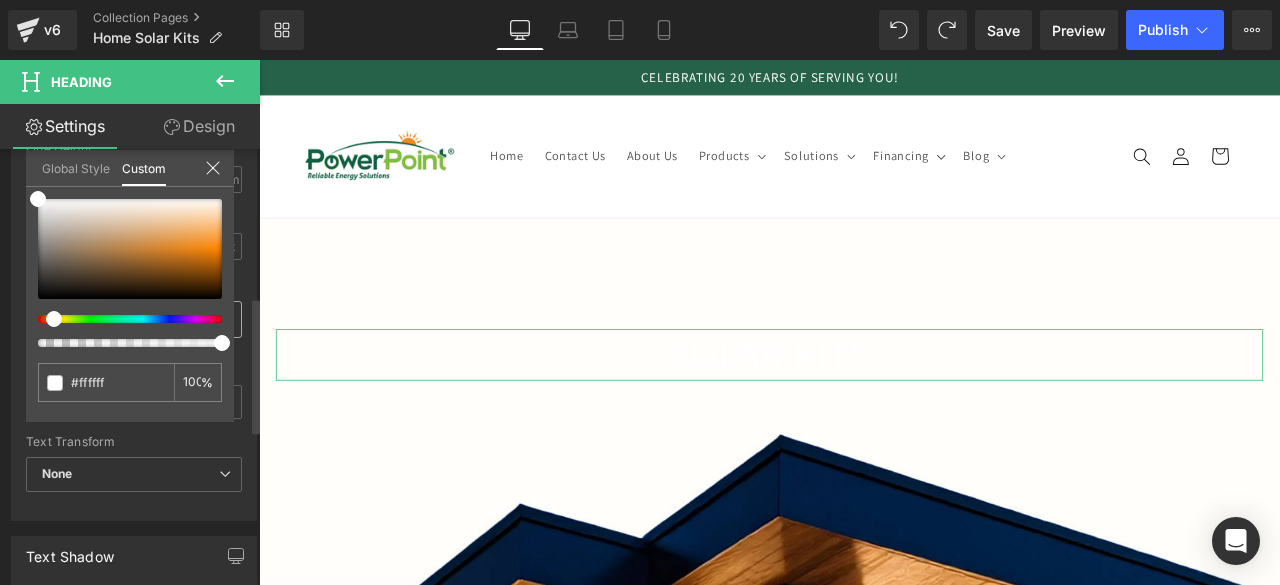 click at bounding box center (122, 319) 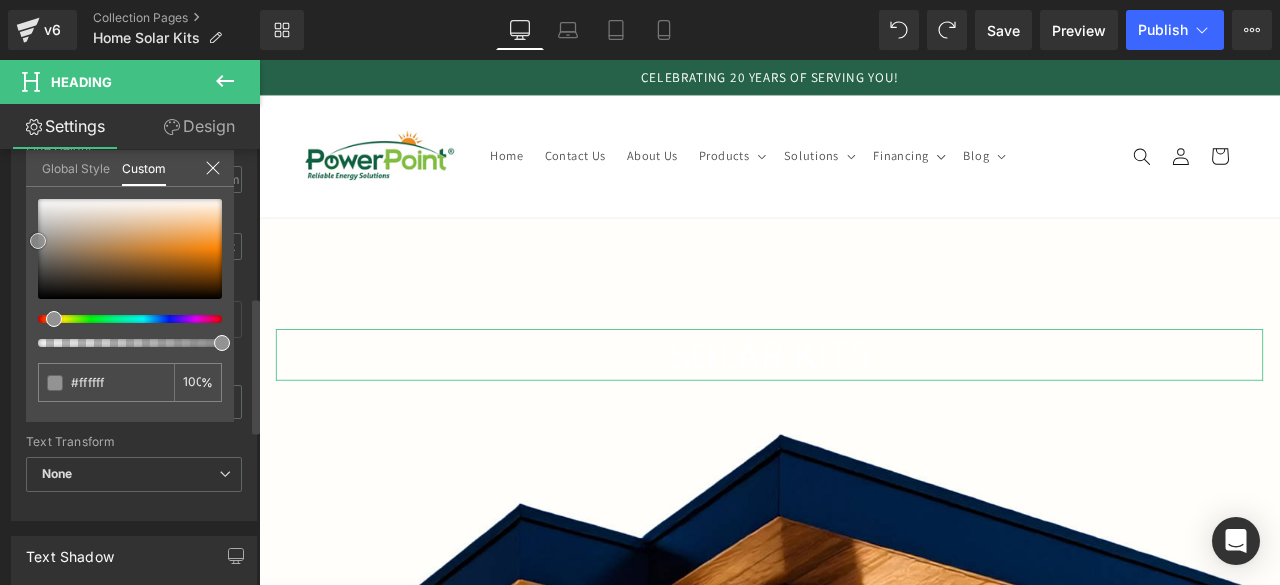 type on "#b7b7b7" 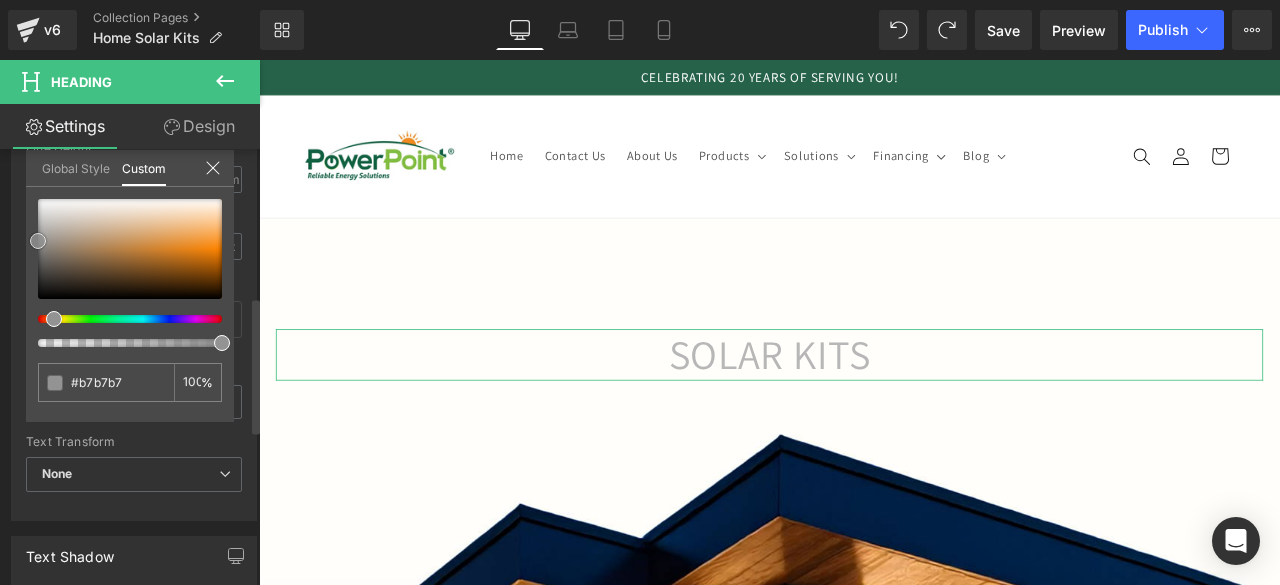 type on "#000000" 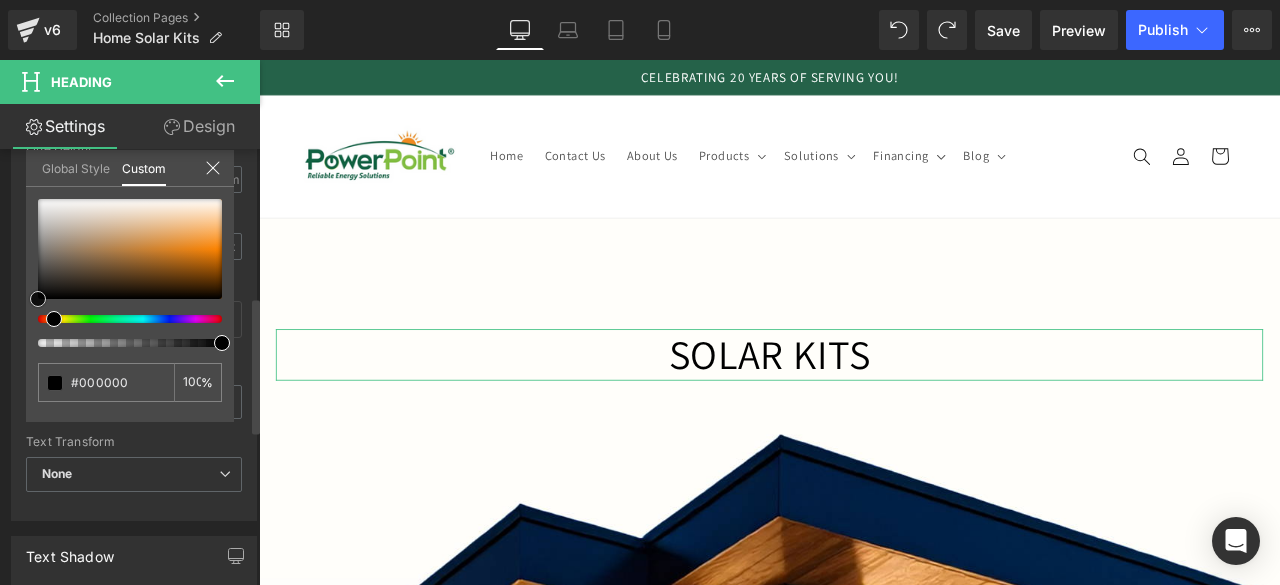 drag, startPoint x: 33, startPoint y: 195, endPoint x: 21, endPoint y: 313, distance: 118.6086 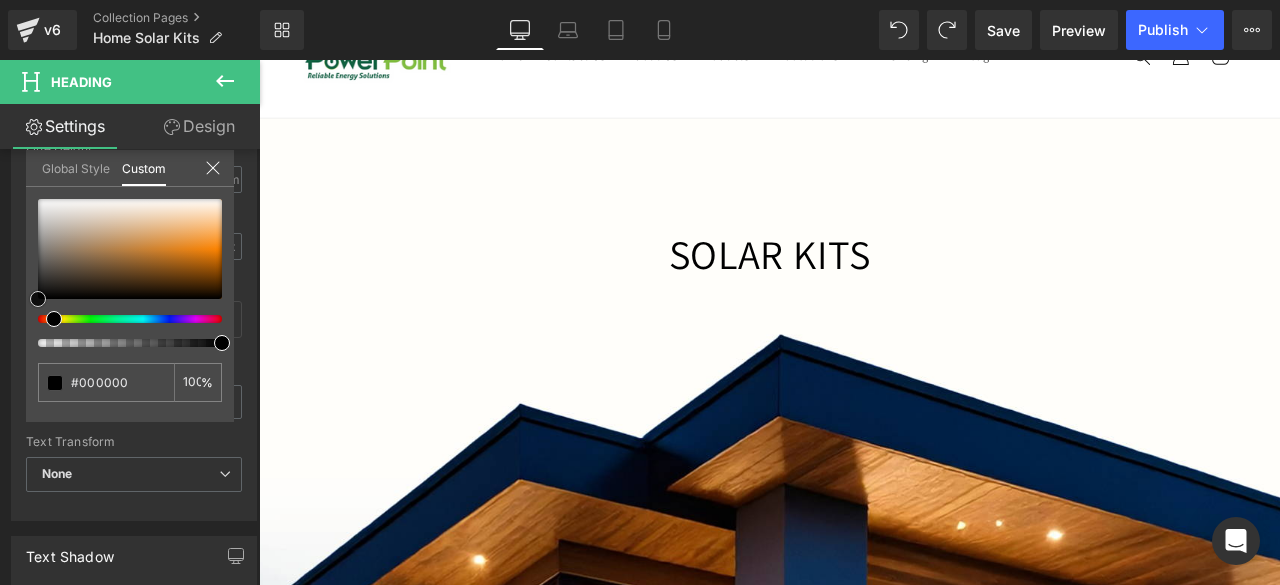 scroll, scrollTop: 120, scrollLeft: 0, axis: vertical 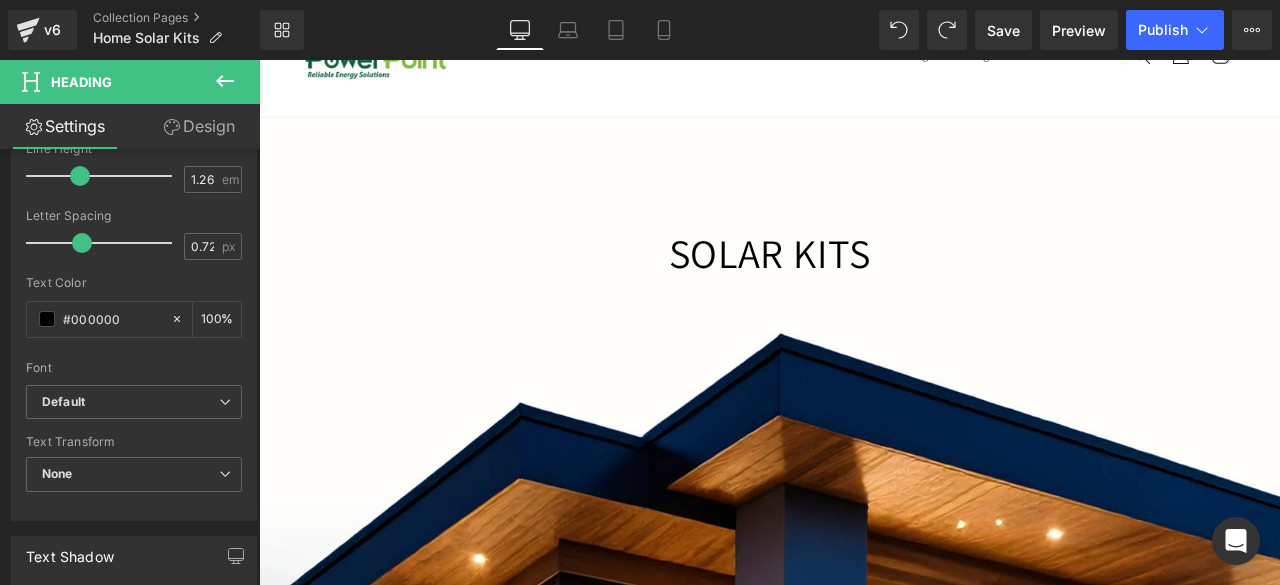 click on "Skip to content
CELEBRATING 20 YEARS OF SERVING YOU!
Home
Contact Us
About Us
Products
Products
Surge Protection
Extensions" at bounding box center [864, 2820] 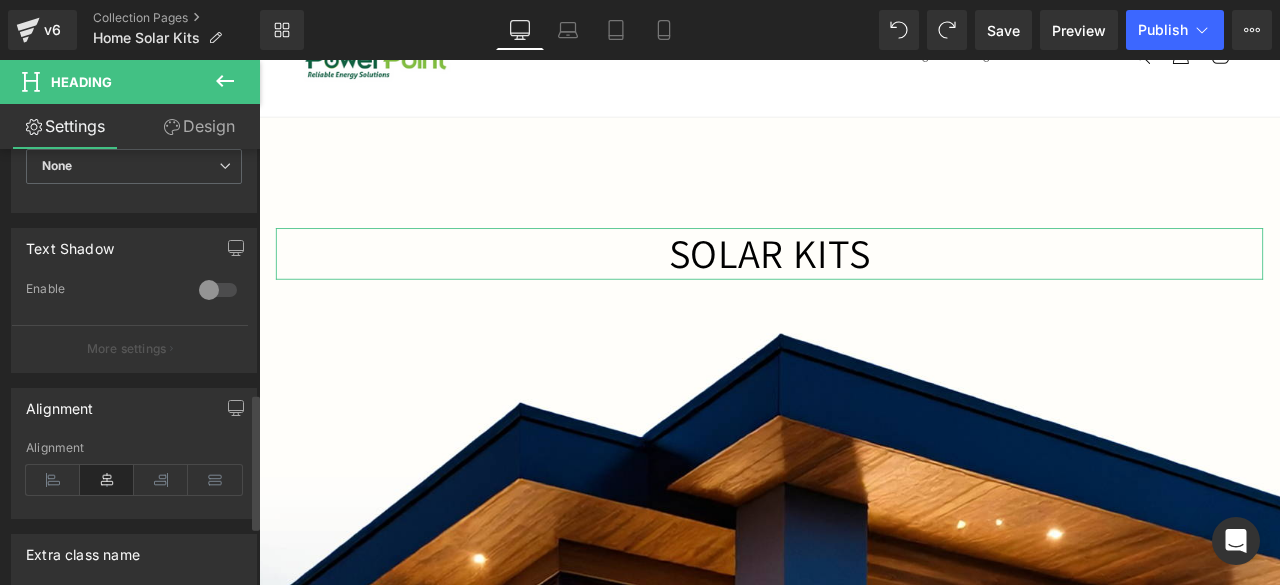 scroll, scrollTop: 783, scrollLeft: 0, axis: vertical 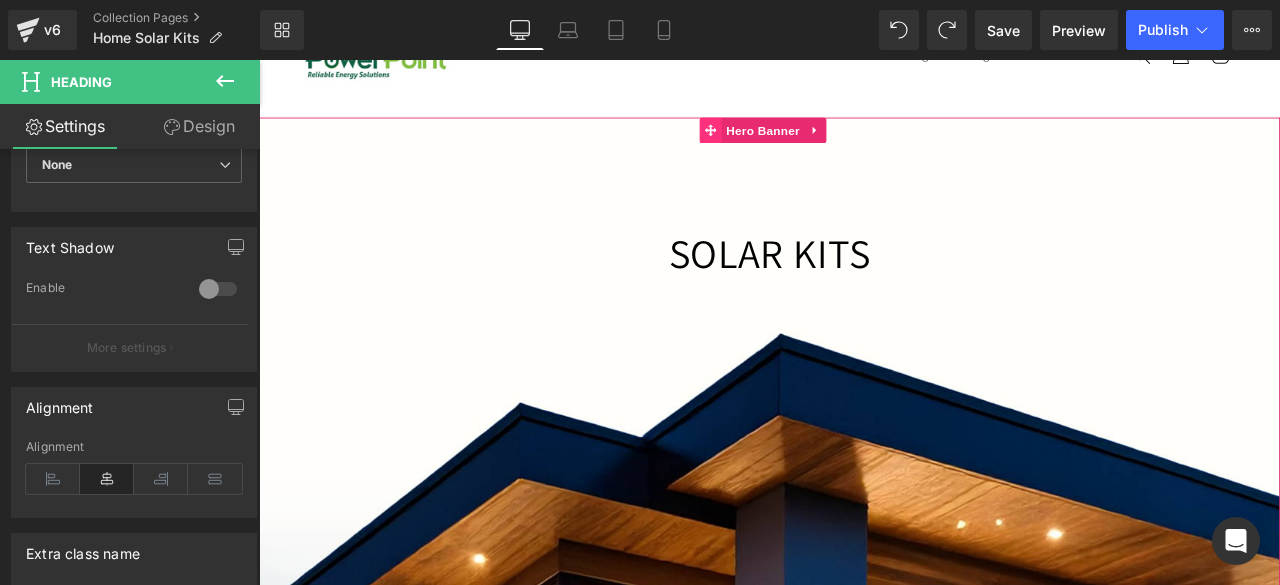 click at bounding box center [795, 143] 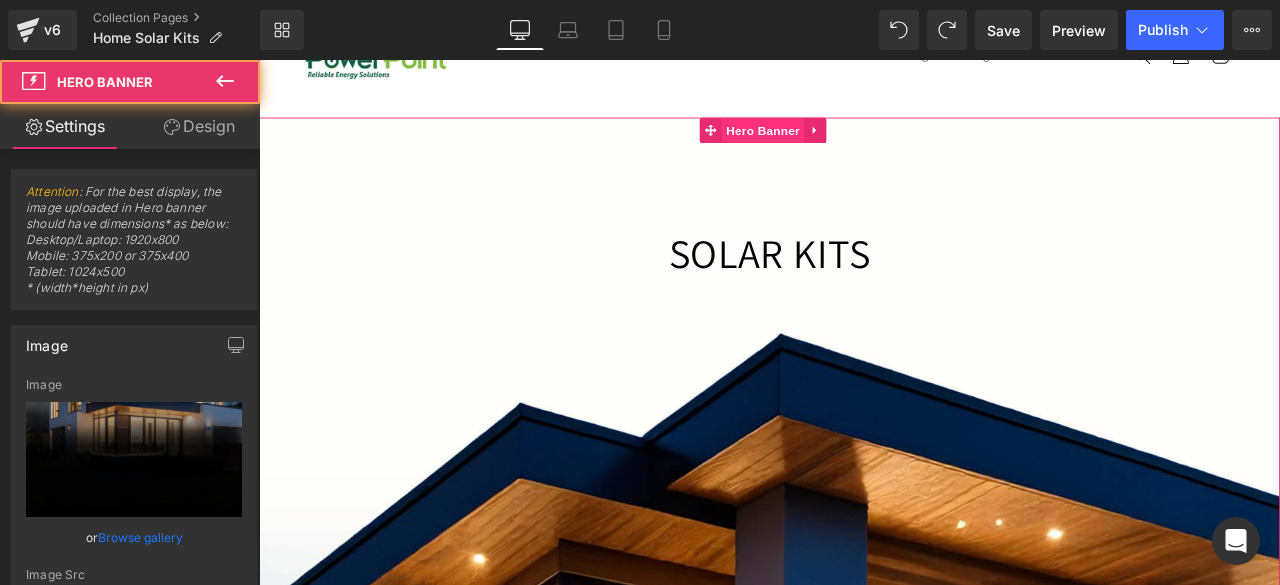 click on "Hero Banner" at bounding box center (856, 144) 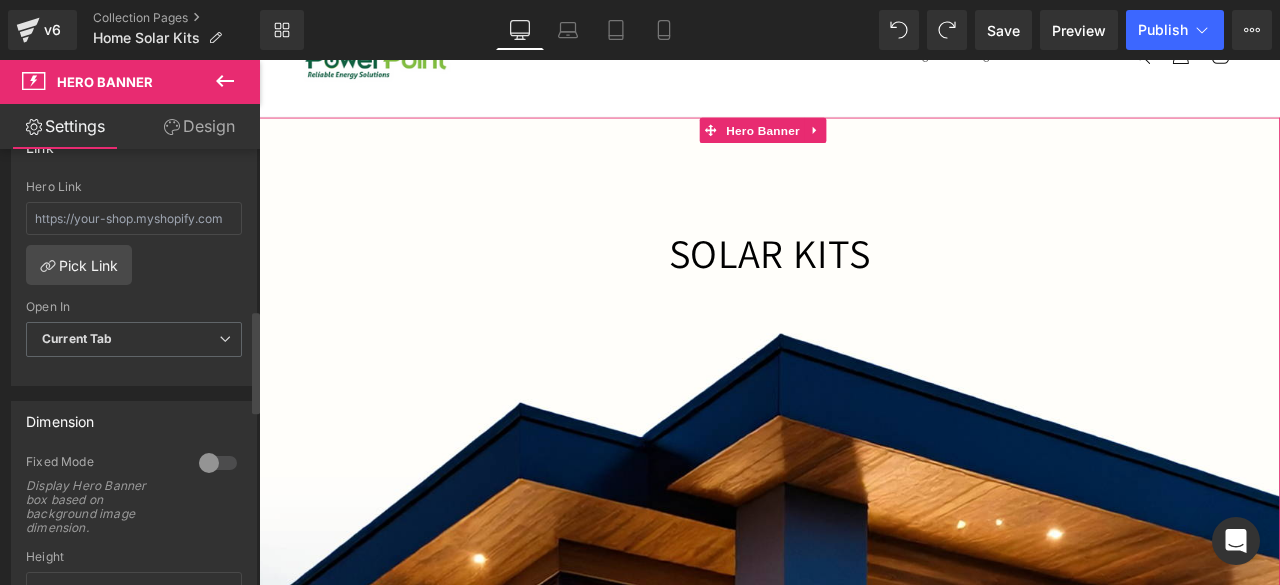 scroll, scrollTop: 681, scrollLeft: 0, axis: vertical 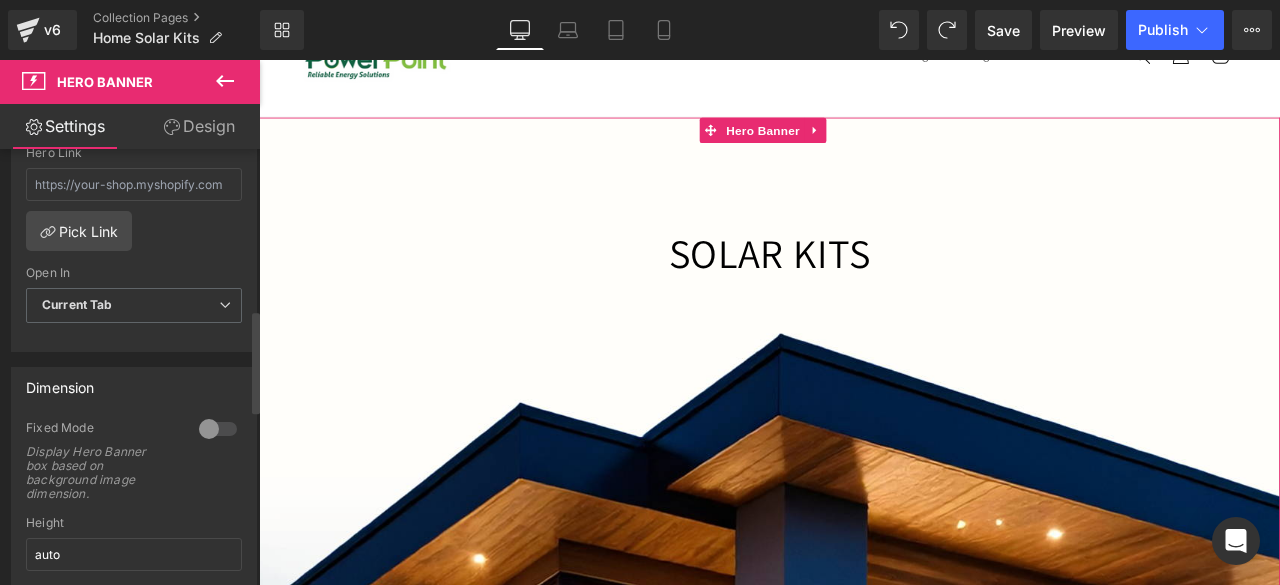 click at bounding box center (218, 429) 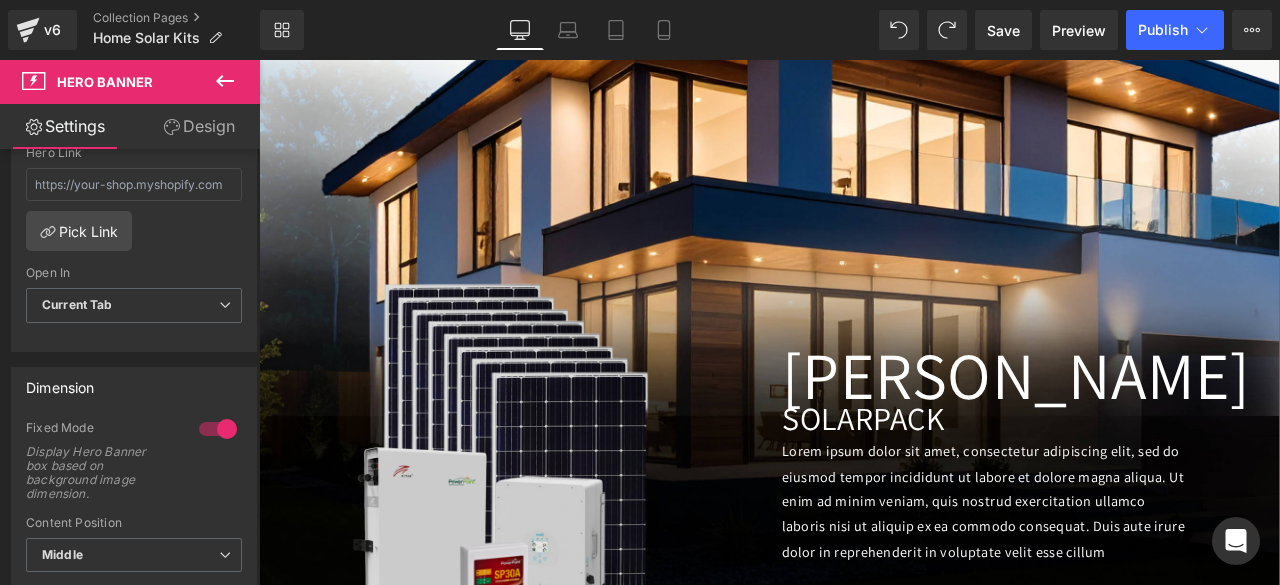 scroll, scrollTop: 534, scrollLeft: 0, axis: vertical 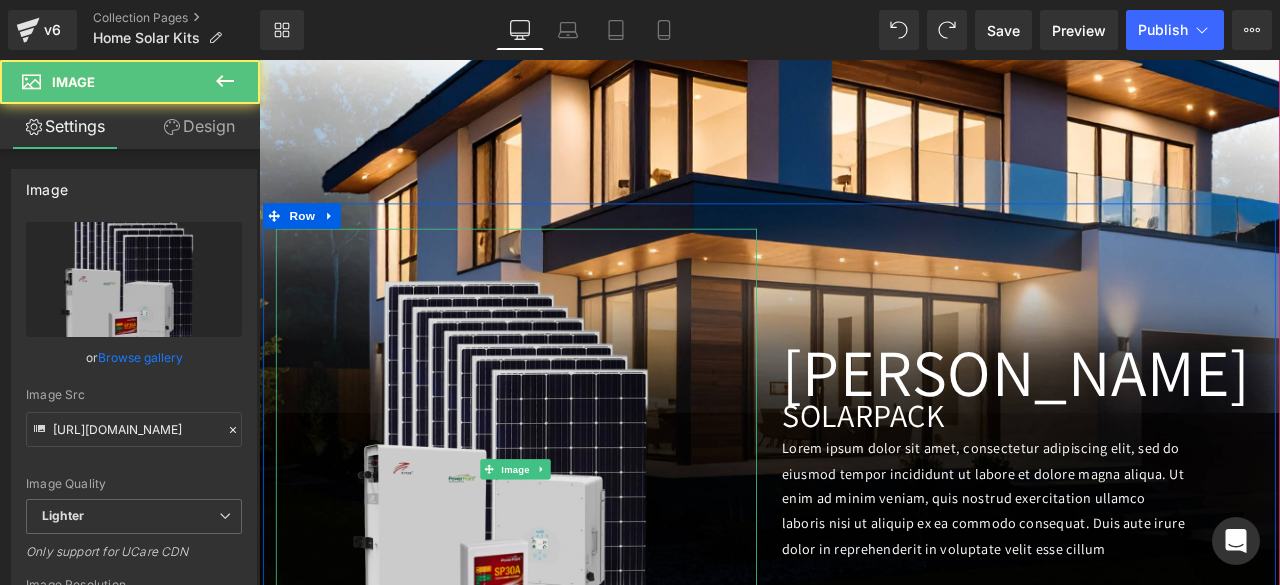 click at bounding box center (564, 546) 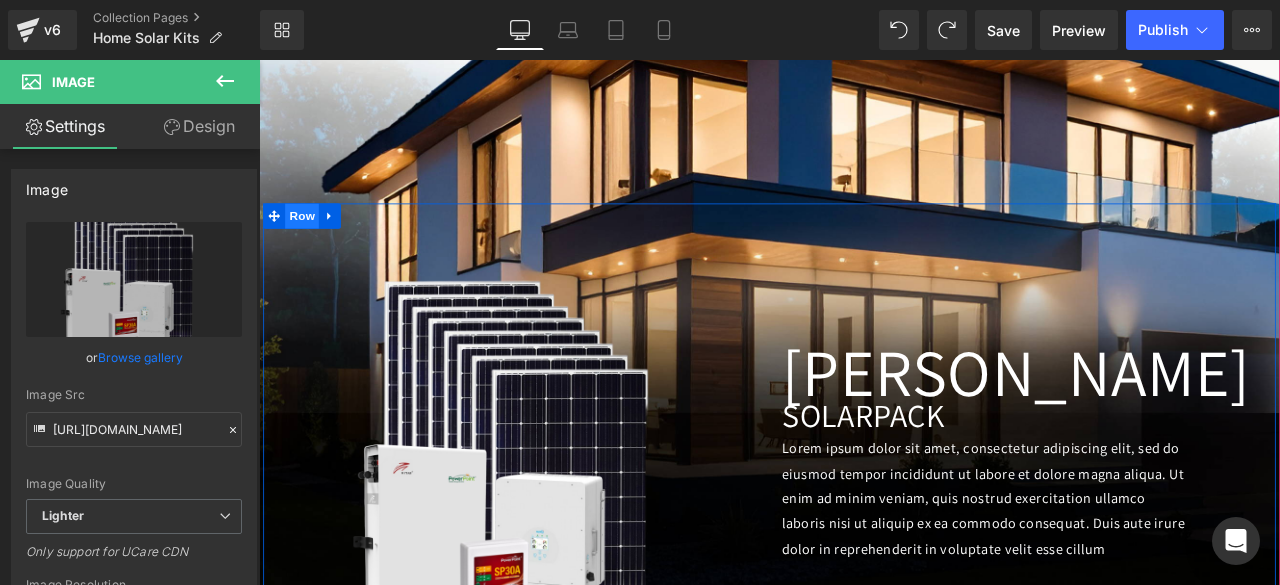 click on "Row" at bounding box center [310, 246] 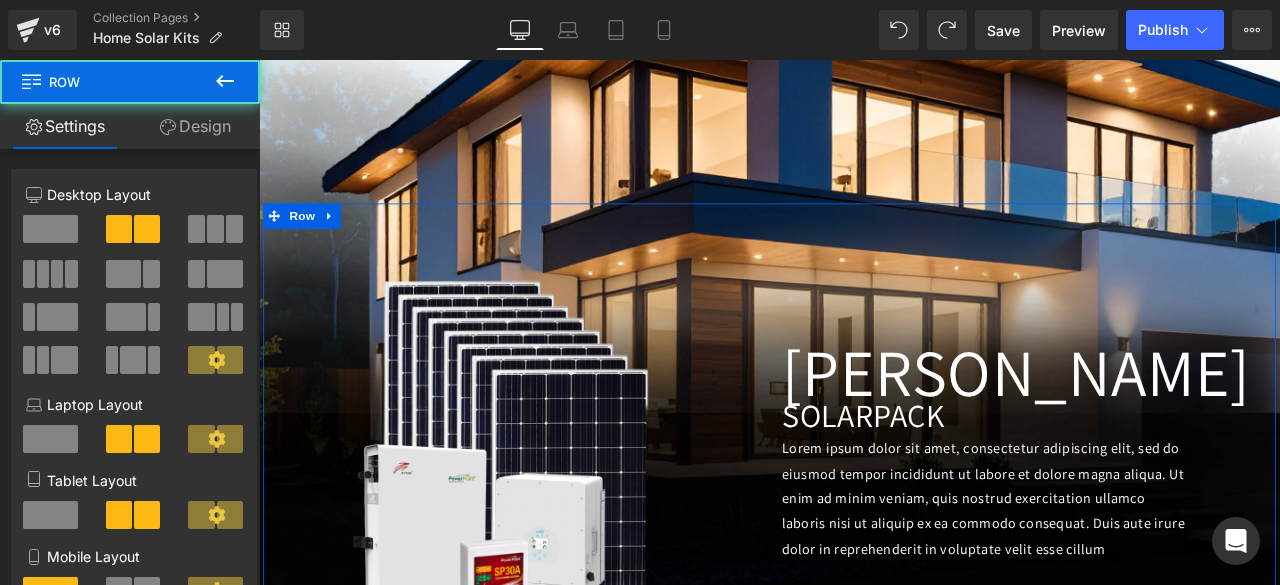 click on "Design" at bounding box center (195, 126) 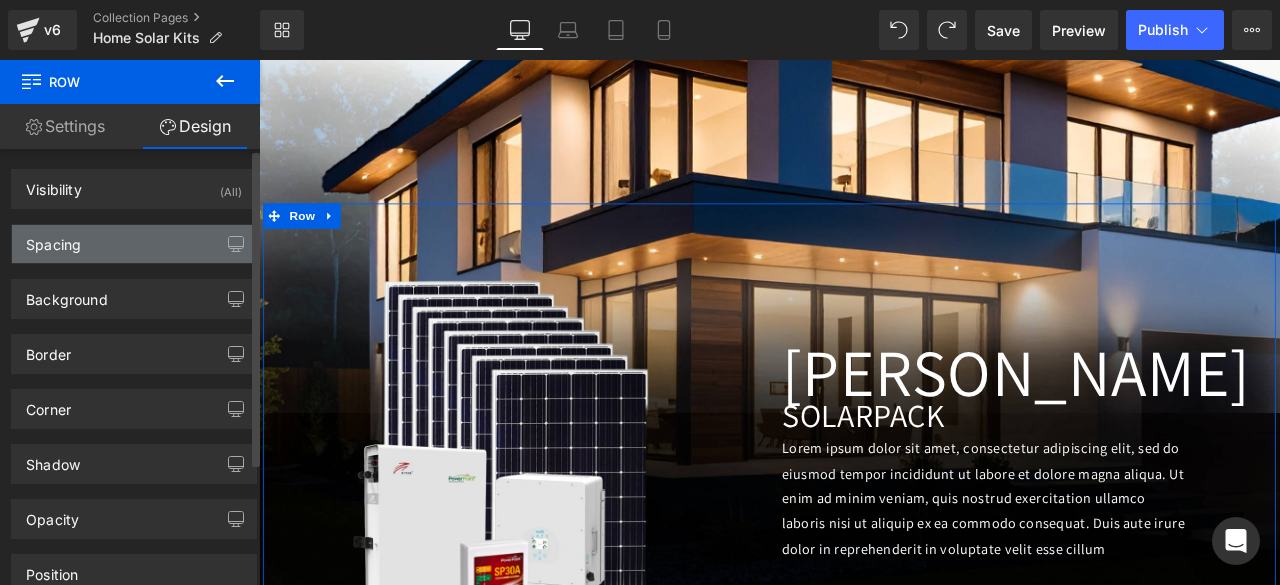 click on "Spacing" at bounding box center (53, 239) 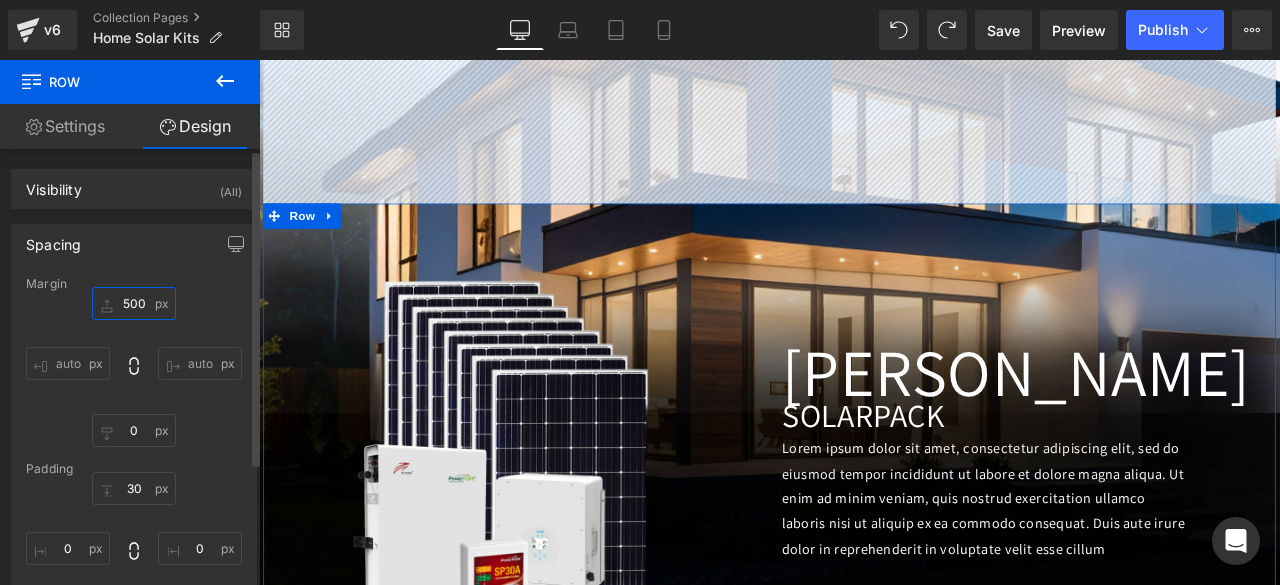 click on "500" at bounding box center (134, 303) 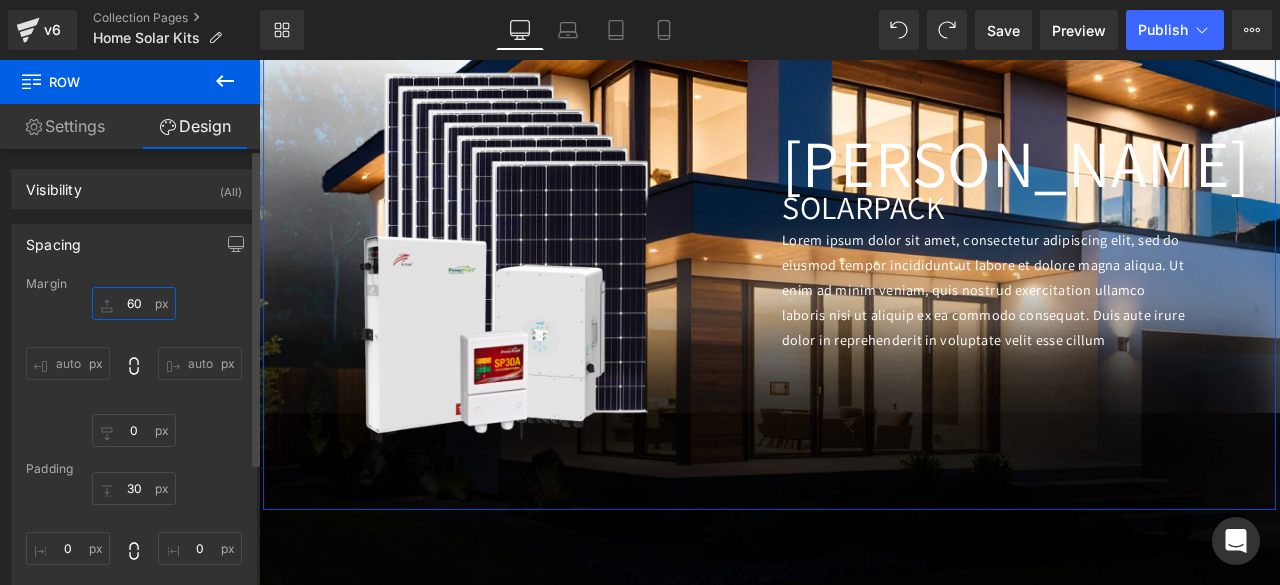 type on "600" 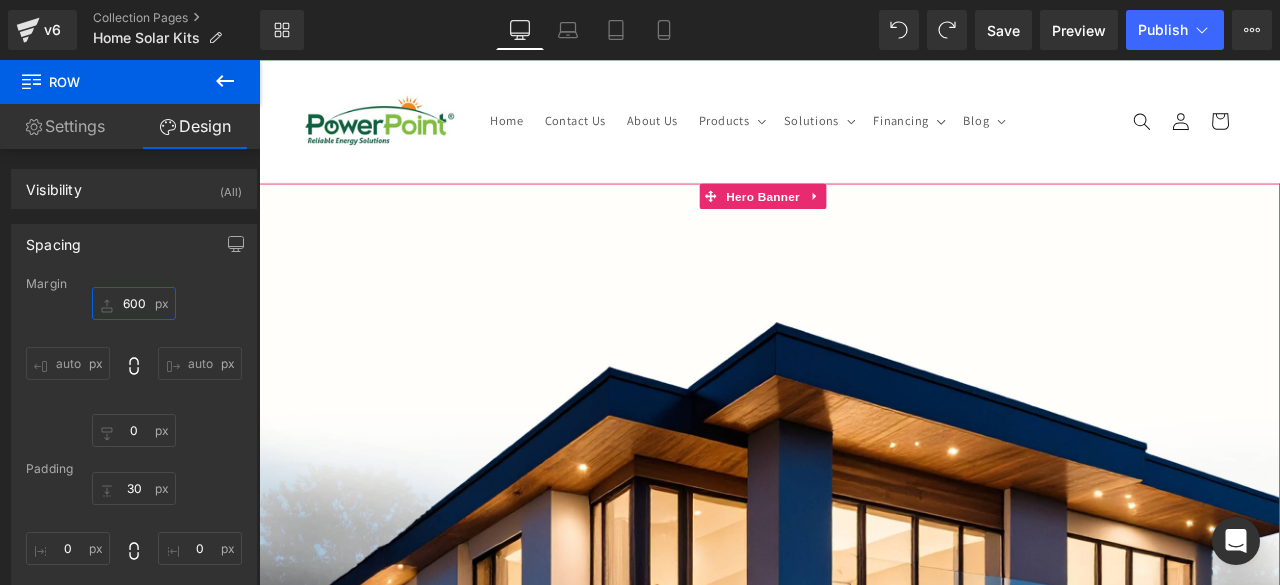 scroll, scrollTop: 43, scrollLeft: 0, axis: vertical 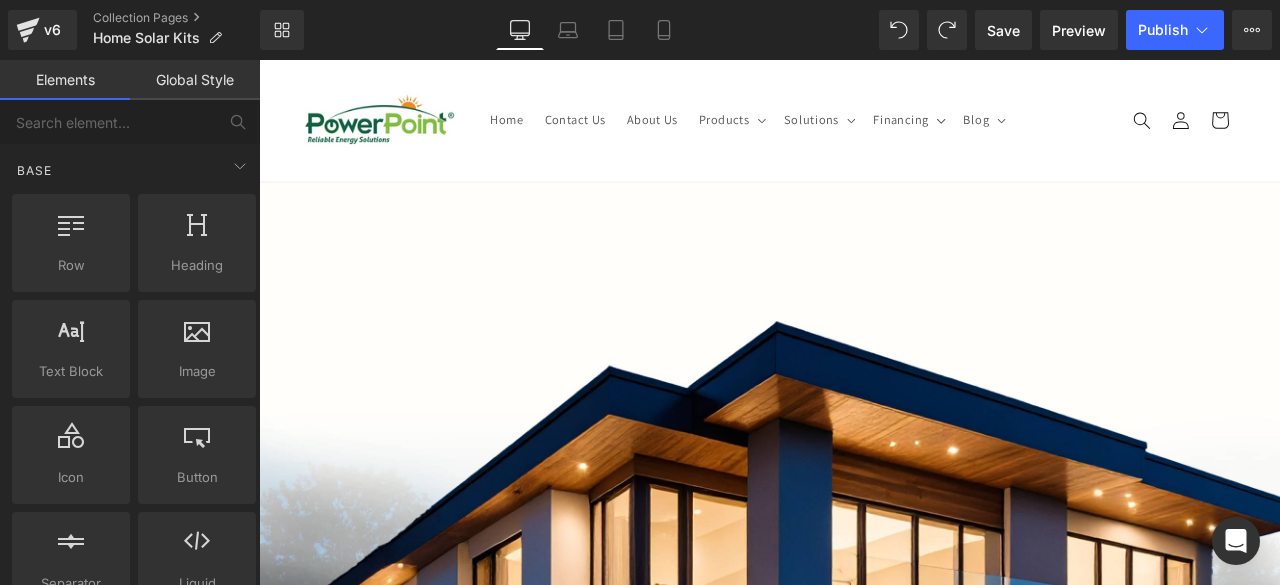 click on "Home
Contact Us
About Us
Products
Products
Surge Protection
Extensions
Lighting" at bounding box center (864, 132) 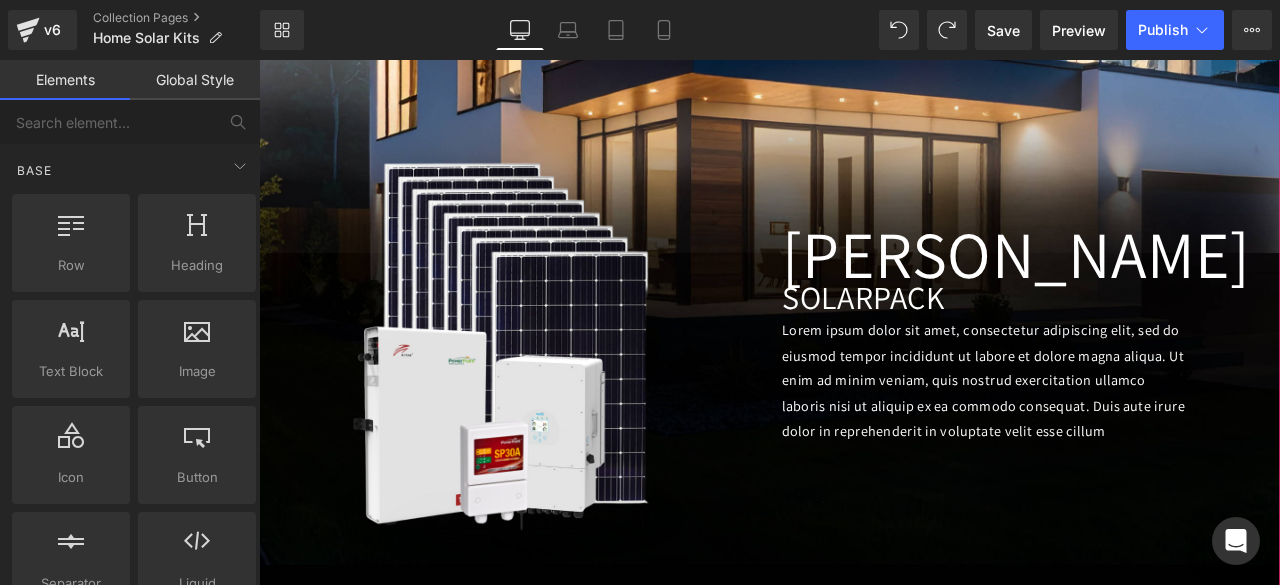 scroll, scrollTop: 745, scrollLeft: 0, axis: vertical 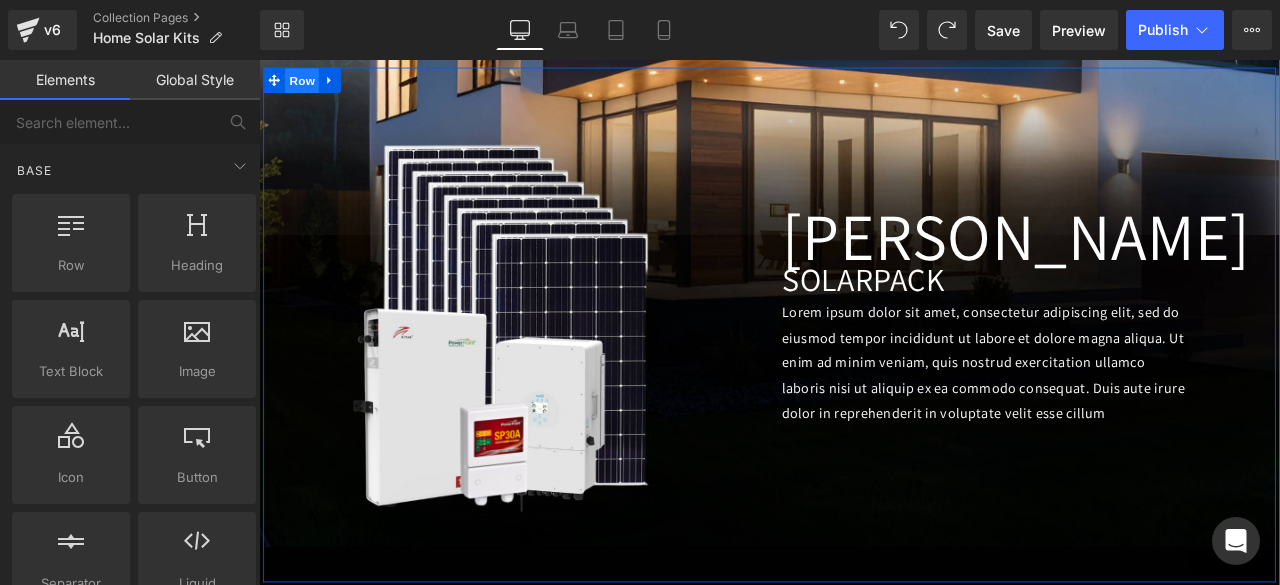 click on "Row" at bounding box center [310, 86] 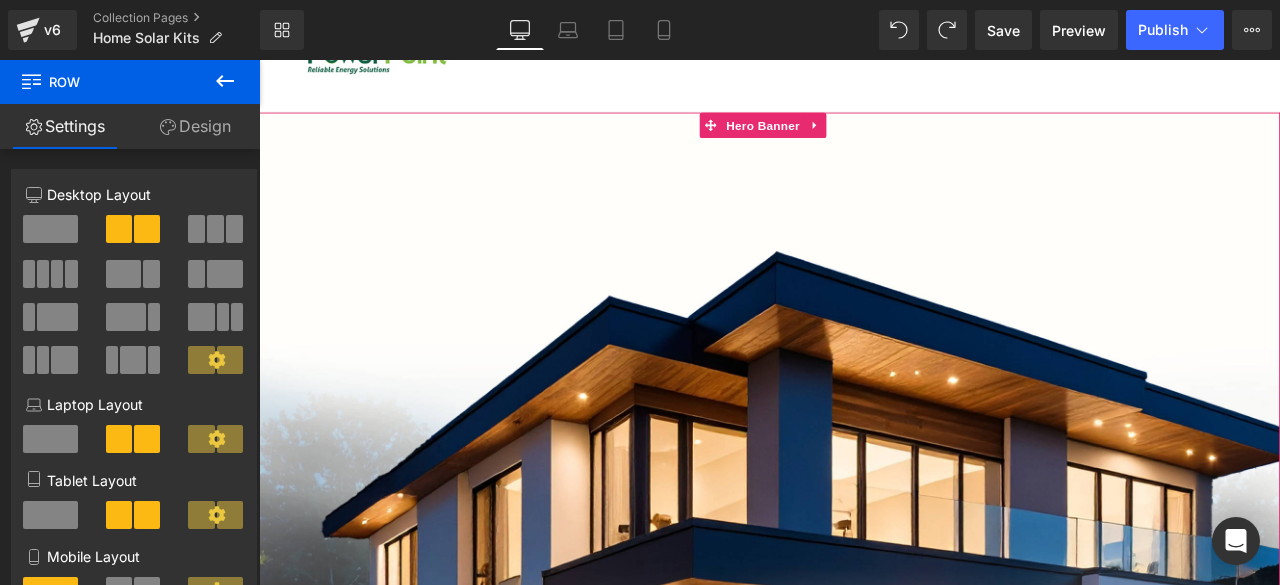 scroll, scrollTop: 117, scrollLeft: 0, axis: vertical 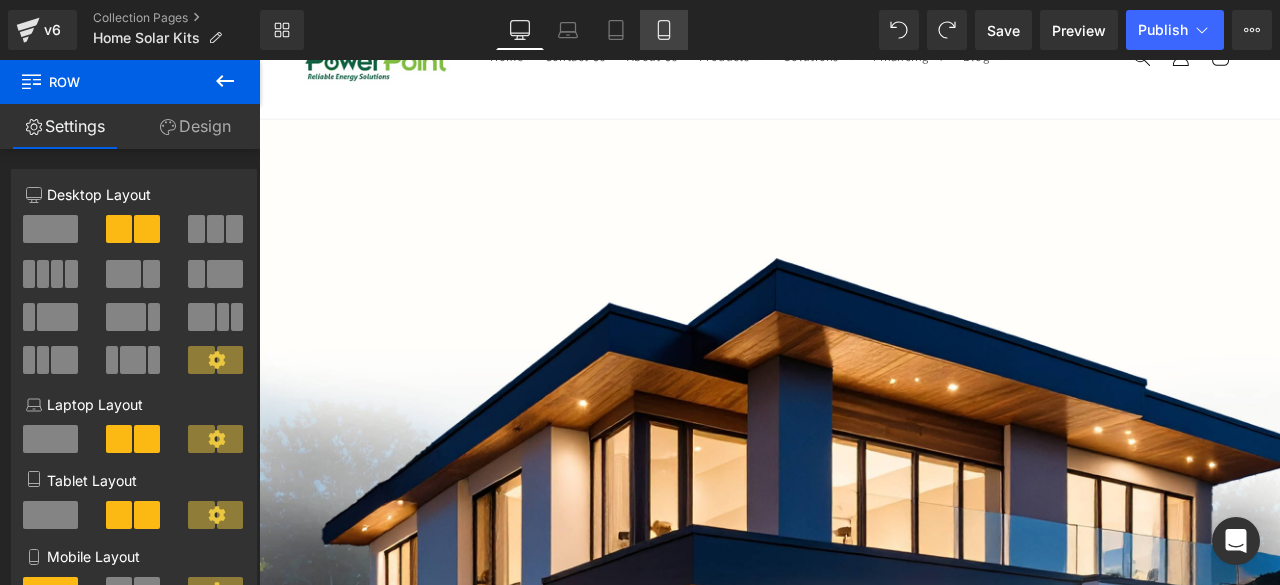click 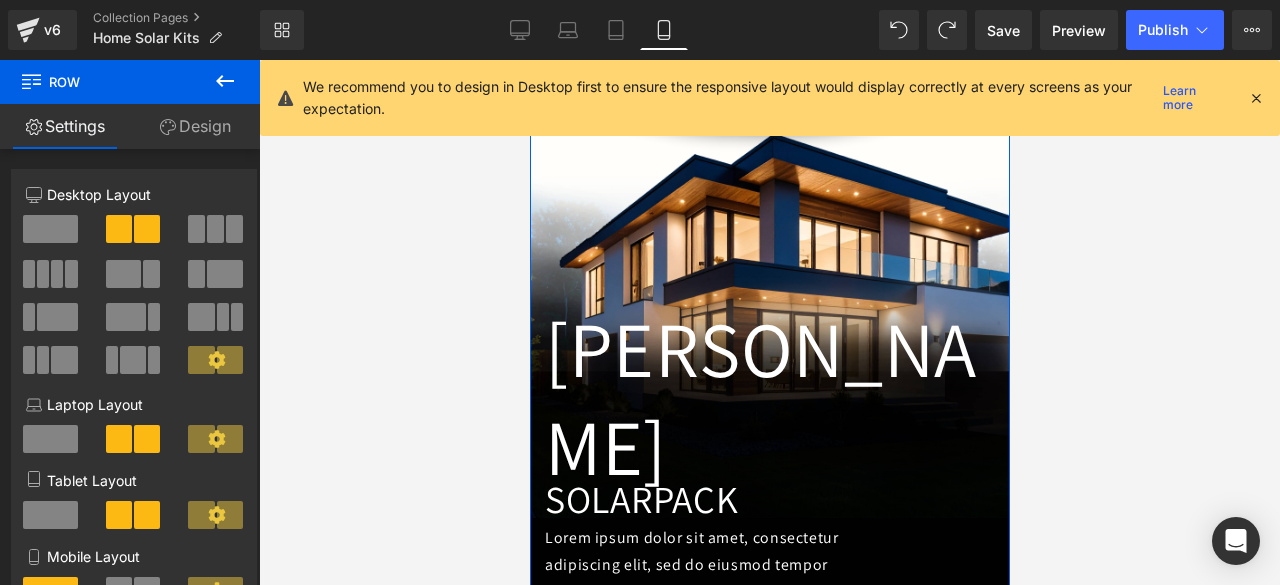 scroll, scrollTop: 0, scrollLeft: 0, axis: both 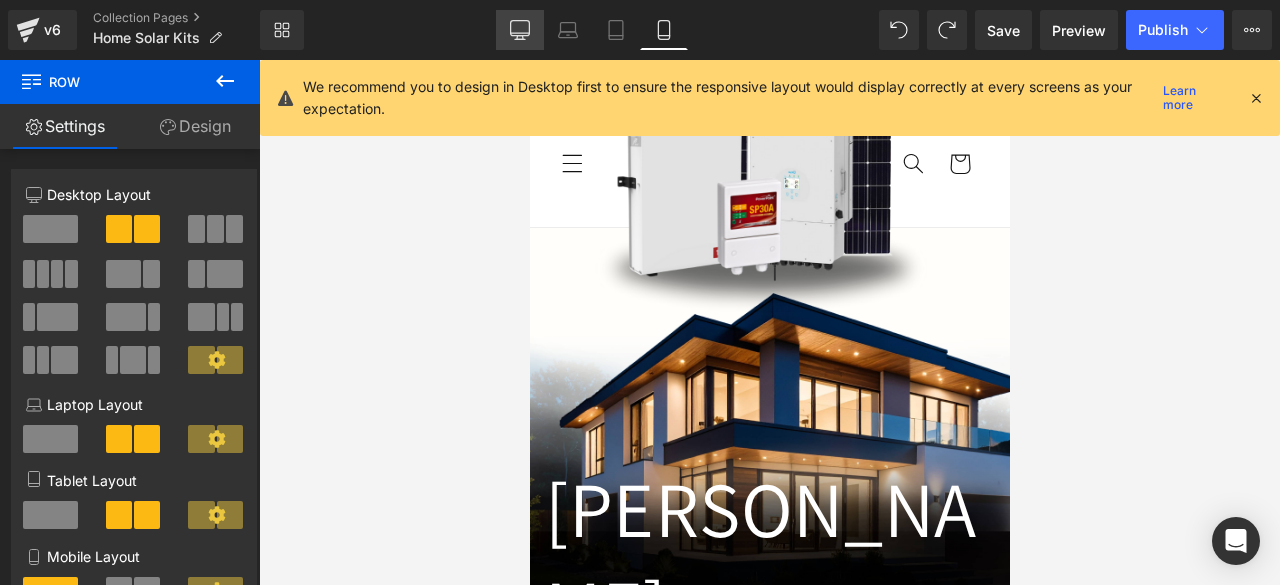 click 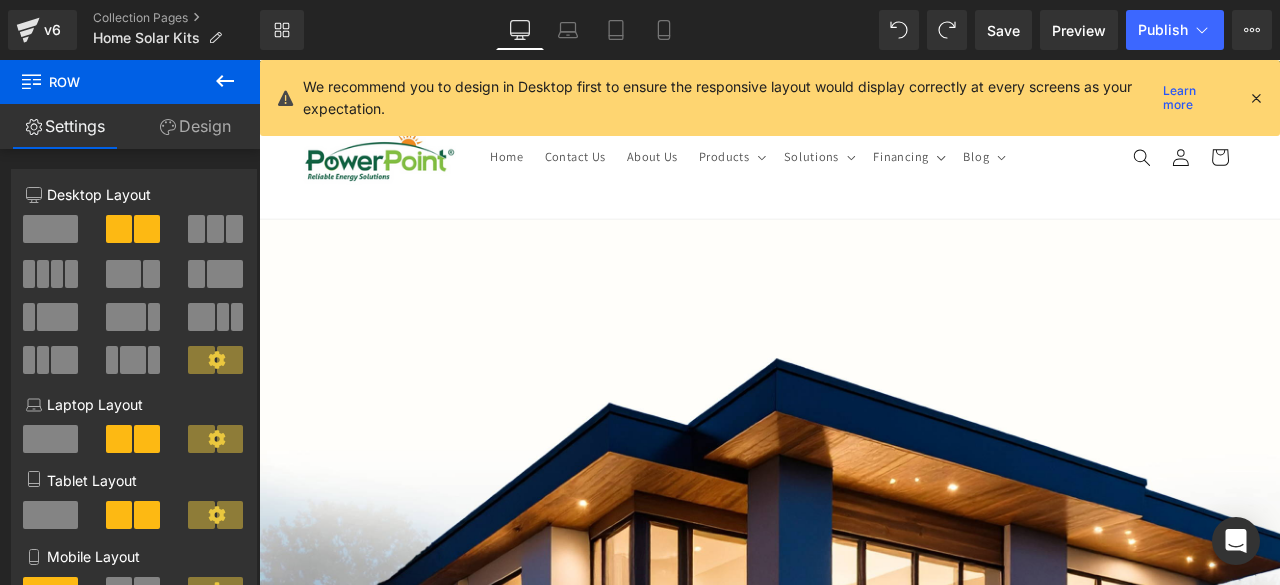 scroll, scrollTop: 567, scrollLeft: 0, axis: vertical 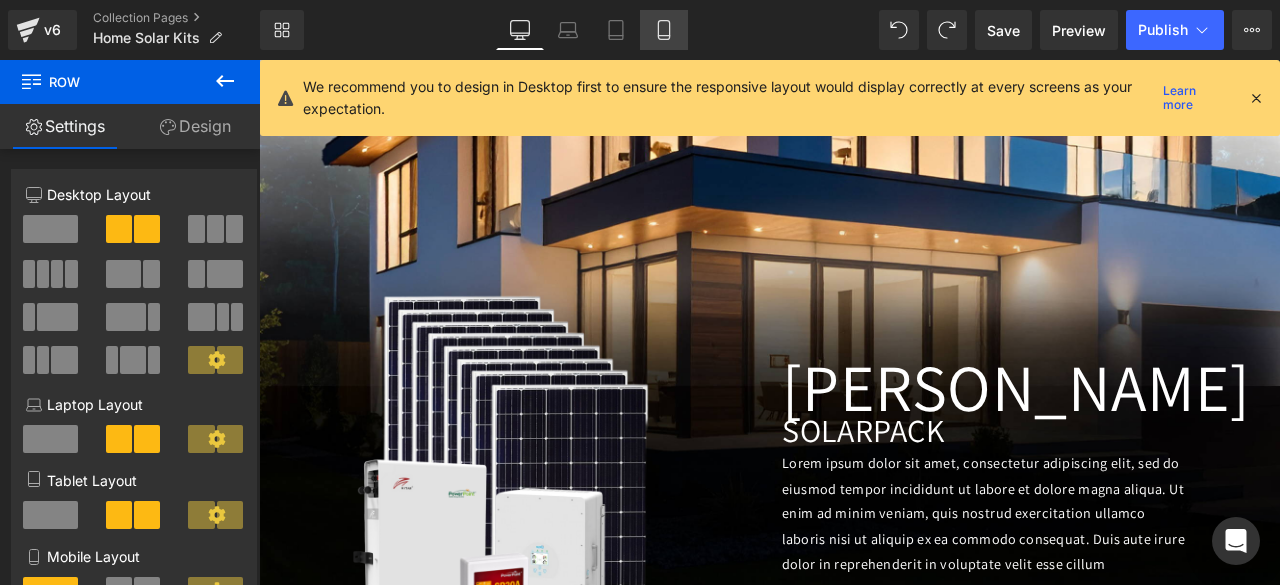 click on "Mobile" at bounding box center [664, 30] 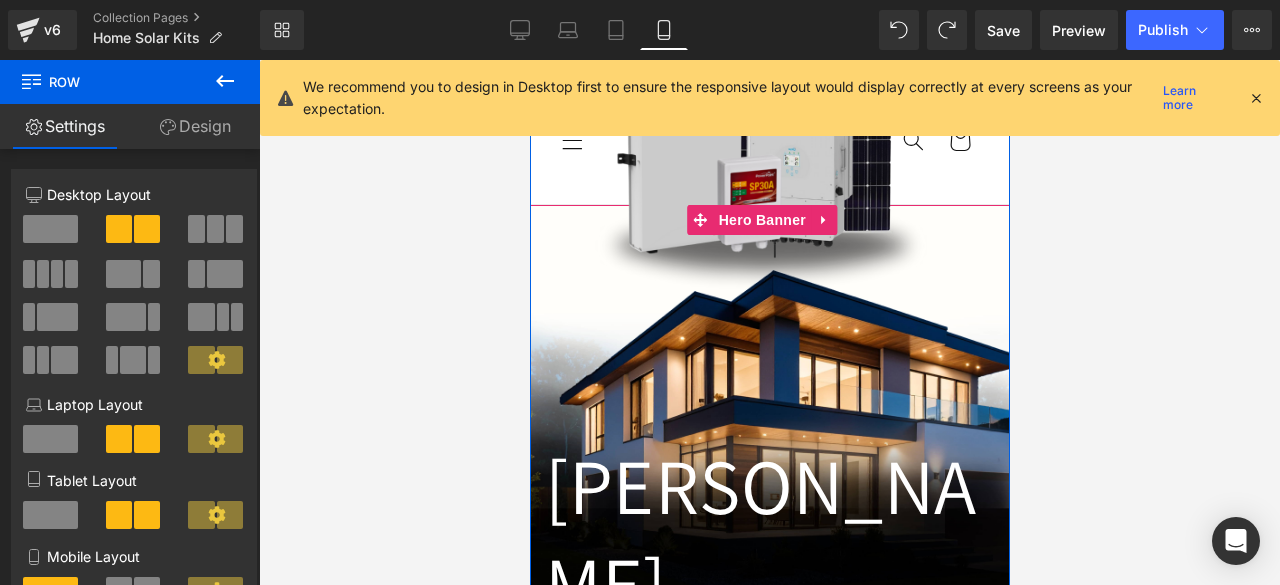 scroll, scrollTop: 0, scrollLeft: 0, axis: both 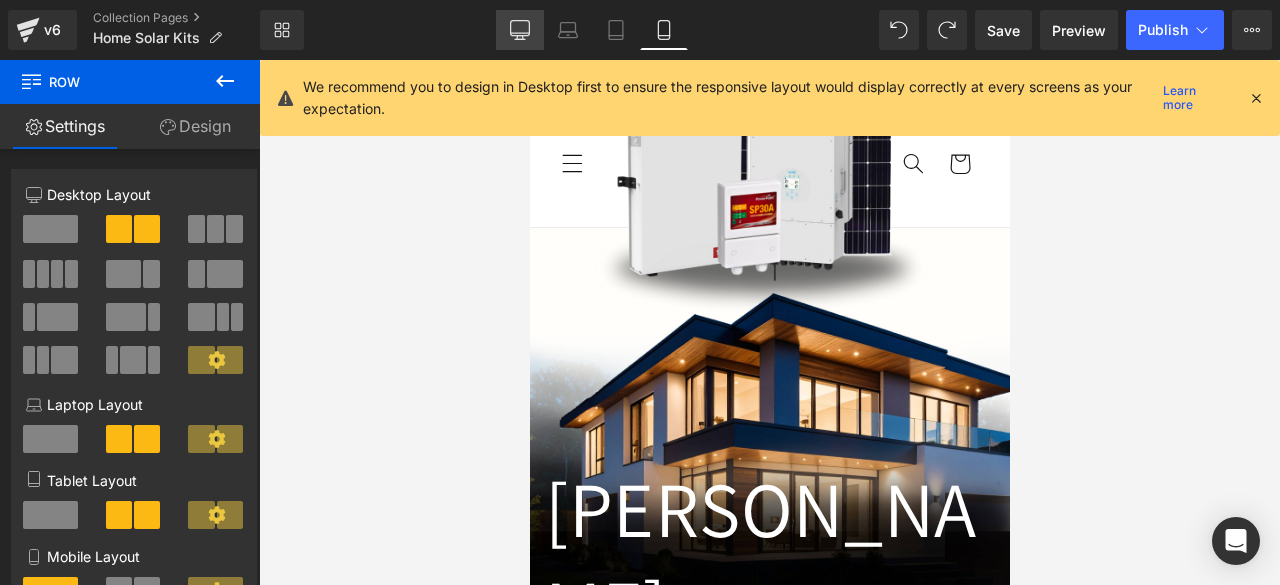 click 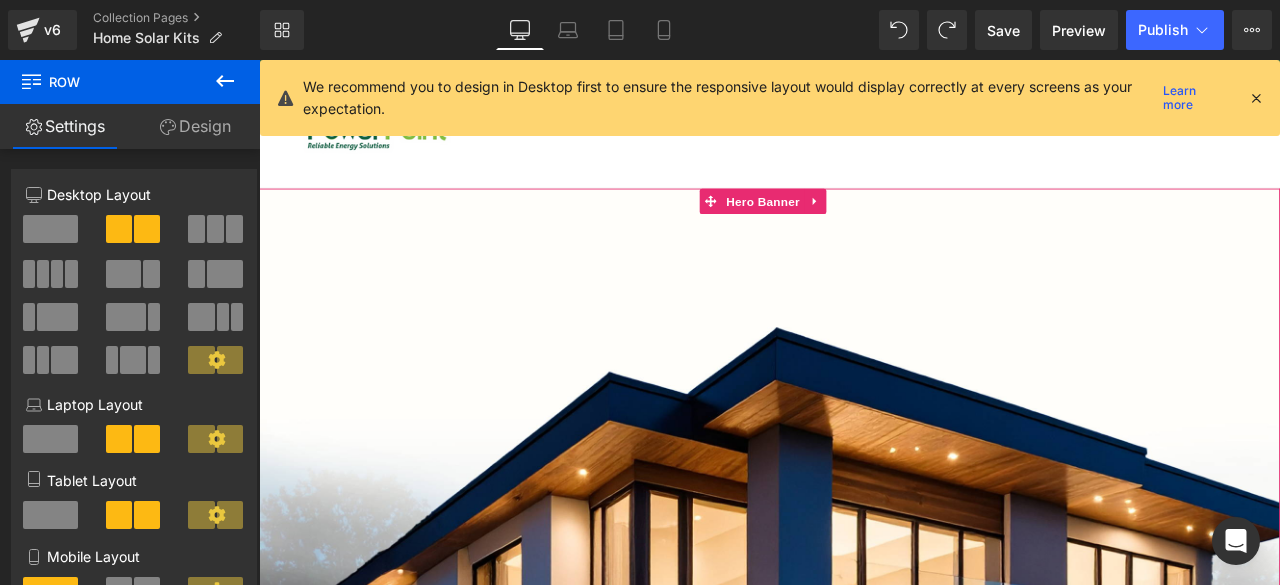 scroll, scrollTop: 35, scrollLeft: 0, axis: vertical 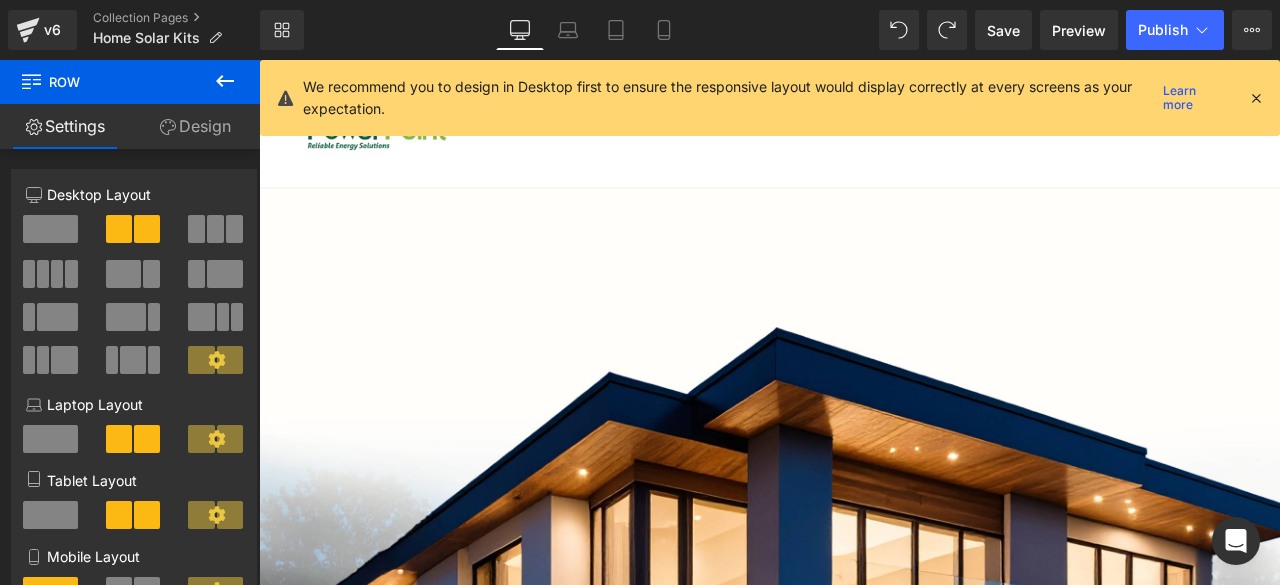 click 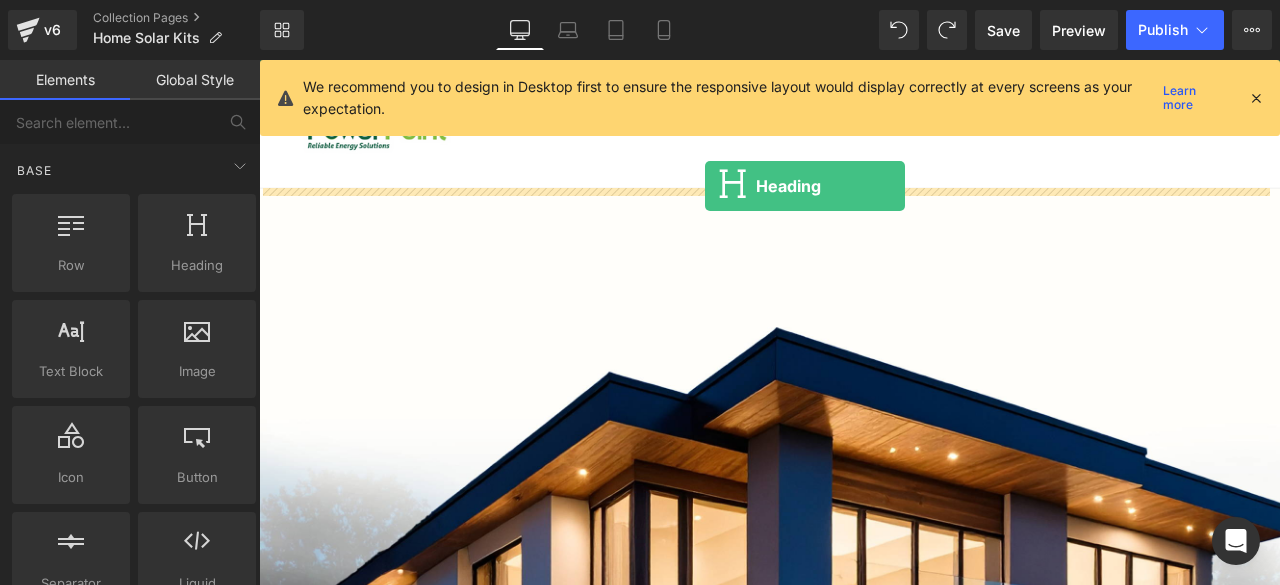 drag, startPoint x: 432, startPoint y: 324, endPoint x: 784, endPoint y: 231, distance: 364.07828 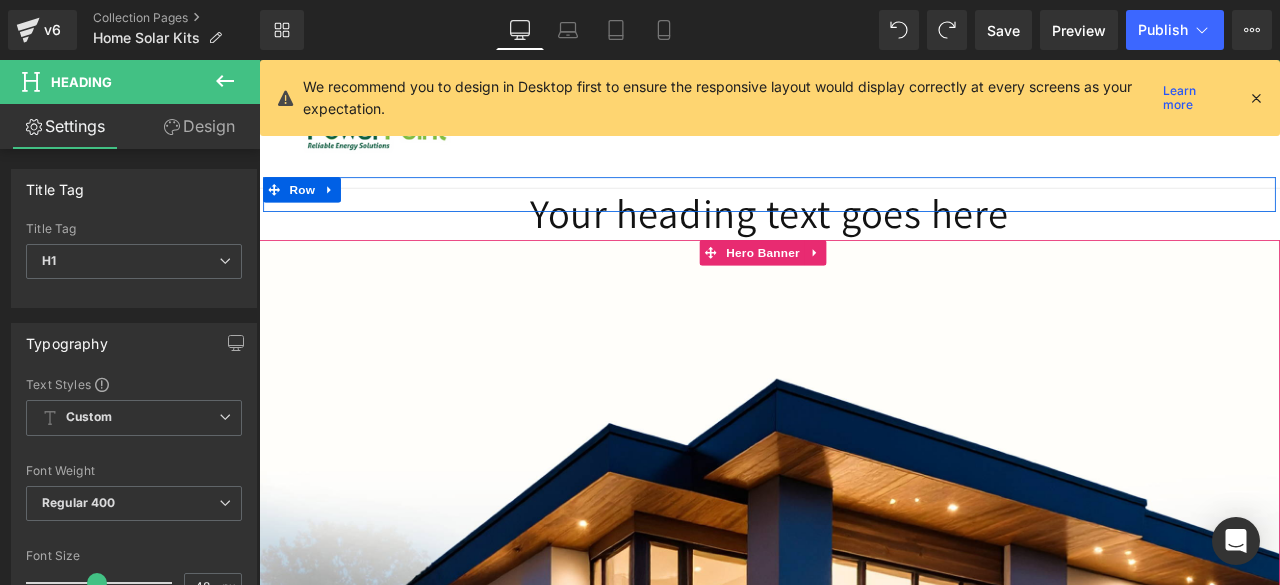 click at bounding box center (864, 214) 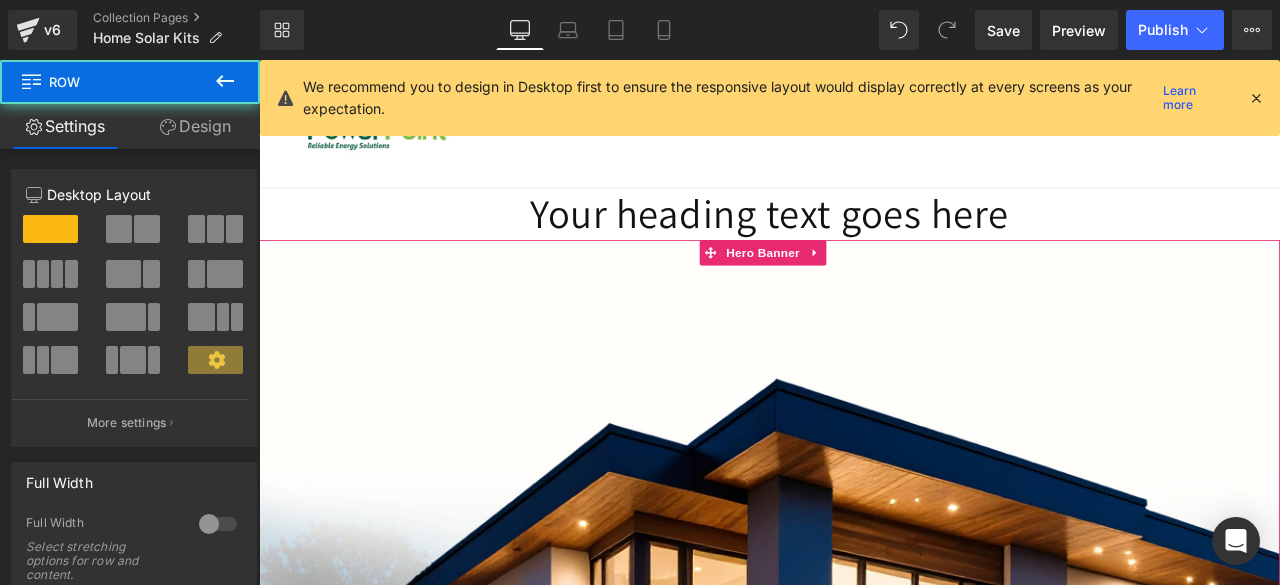 click on "SOLAR KITS
Heading
Row
Image
[GEOGRAPHIC_DATA]
Heading         SOLAR  PACK Heading
Lorem ipsum dolor sit amet, consectetur adipiscing elit, sed do eiusmod tempor incididunt ut labore et dolore magna aliqua. Ut enim ad minim veniam, quis nostrud exercitation ullamco laboris nisi ut aliquip ex ea commodo consequat. Duis aute irure dolor in reprehenderit in voluptate velit esse cillum
Text Block
Row         Image         [PERSON_NAME]  Heading         SOLAR  PACK Heading         Lorem ipsum dolor sit amet, consectetur adipiscing elit, sed do eiusmod tempor incididunt ut labore et dolore magna aliqua. Ut enim ad minim veniam, quis nostrud exercitation ullamco laboris nisi ut aliquip ex ea commodo consequat. Duis aute irure dolor in reprehenderit in voluptate velit esse cillum  Text Block         Row" at bounding box center [864, 1129] 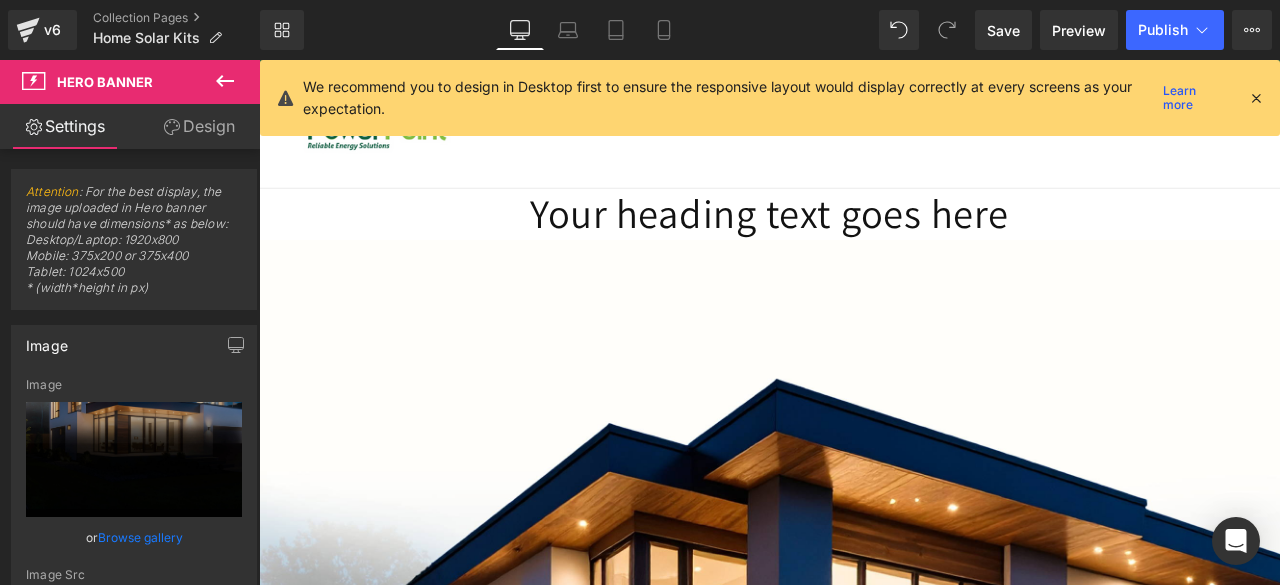 click on "Home
Contact Us
About Us
Products
Products
Surge Protection
Extensions
Lighting" at bounding box center [864, 140] 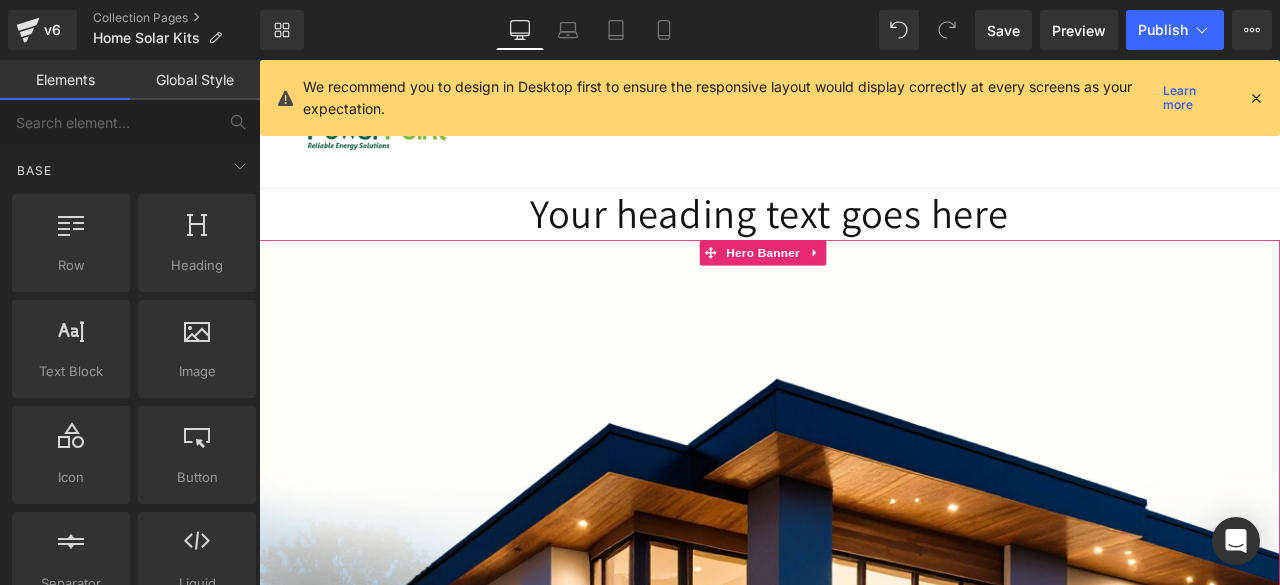 click on "SOLAR KITS
Heading
Row
Image
[GEOGRAPHIC_DATA]
Heading         SOLAR  PACK Heading
Lorem ipsum dolor sit amet, consectetur adipiscing elit, sed do eiusmod tempor incididunt ut labore et dolore magna aliqua. Ut enim ad minim veniam, quis nostrud exercitation ullamco laboris nisi ut aliquip ex ea commodo consequat. Duis aute irure dolor in reprehenderit in voluptate velit esse cillum
Text Block
Row         Image         [PERSON_NAME]  Heading         SOLAR  PACK Heading         Lorem ipsum dolor sit amet, consectetur adipiscing elit, sed do eiusmod tempor incididunt ut labore et dolore magna aliqua. Ut enim ad minim veniam, quis nostrud exercitation ullamco laboris nisi ut aliquip ex ea commodo consequat. Duis aute irure dolor in reprehenderit in voluptate velit esse cillum  Text Block         Row" at bounding box center [864, 1129] 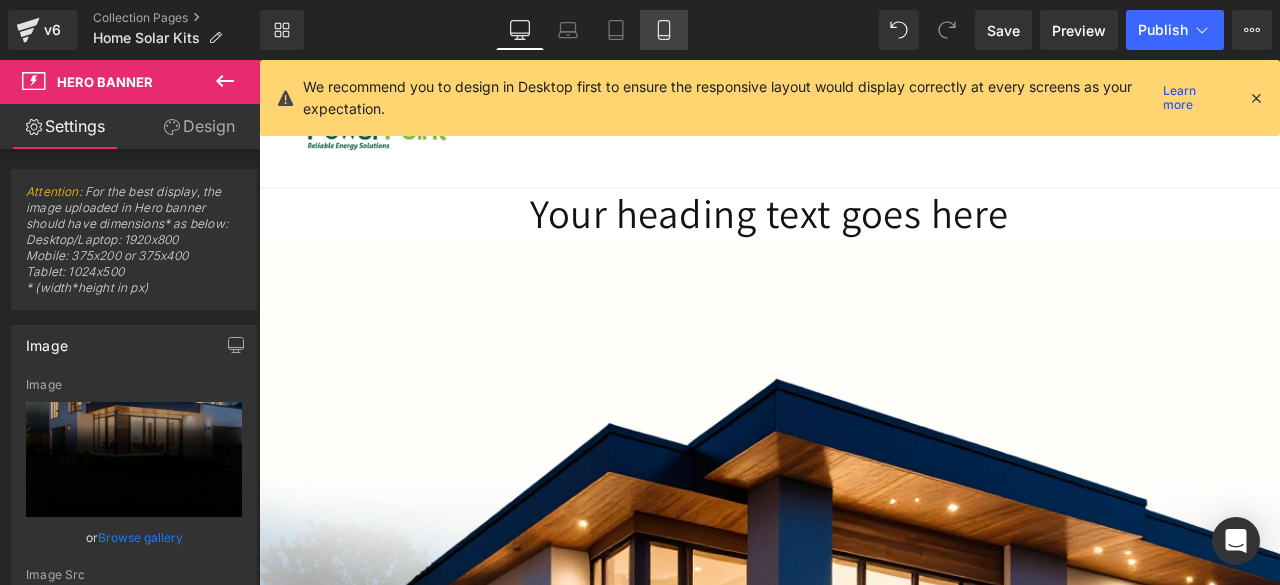 click 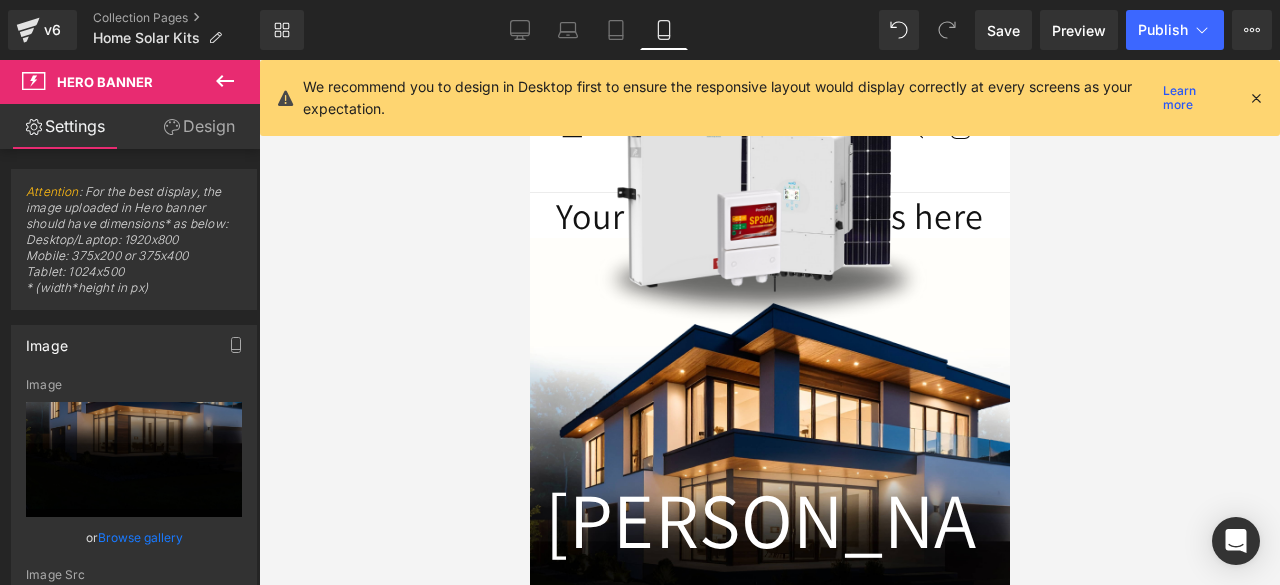 scroll, scrollTop: 0, scrollLeft: 0, axis: both 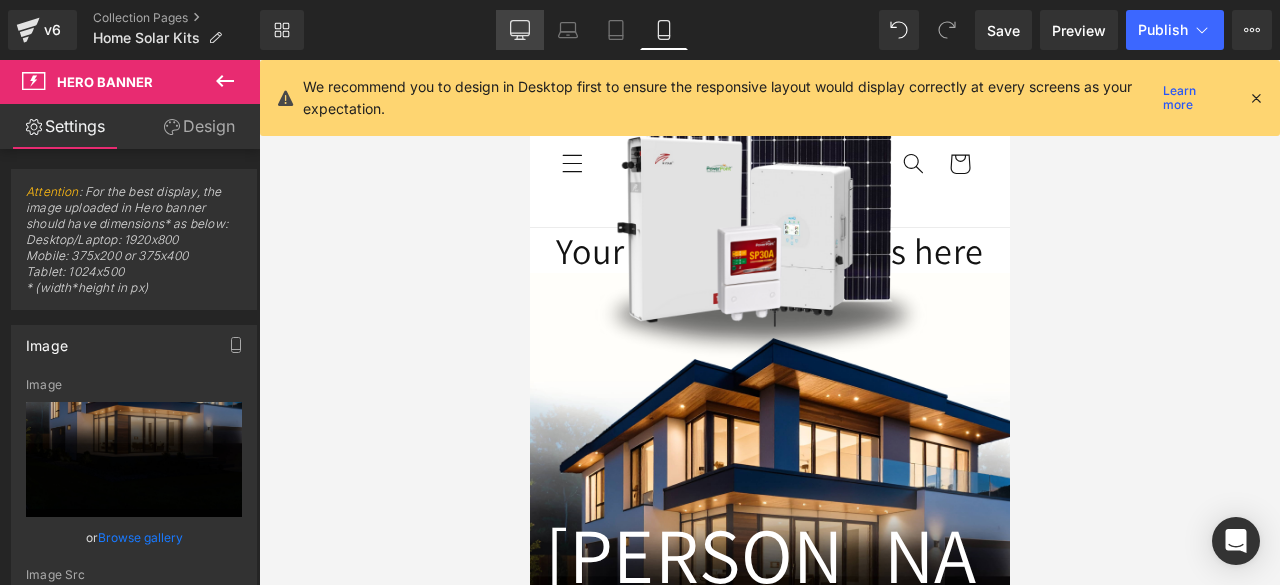 click 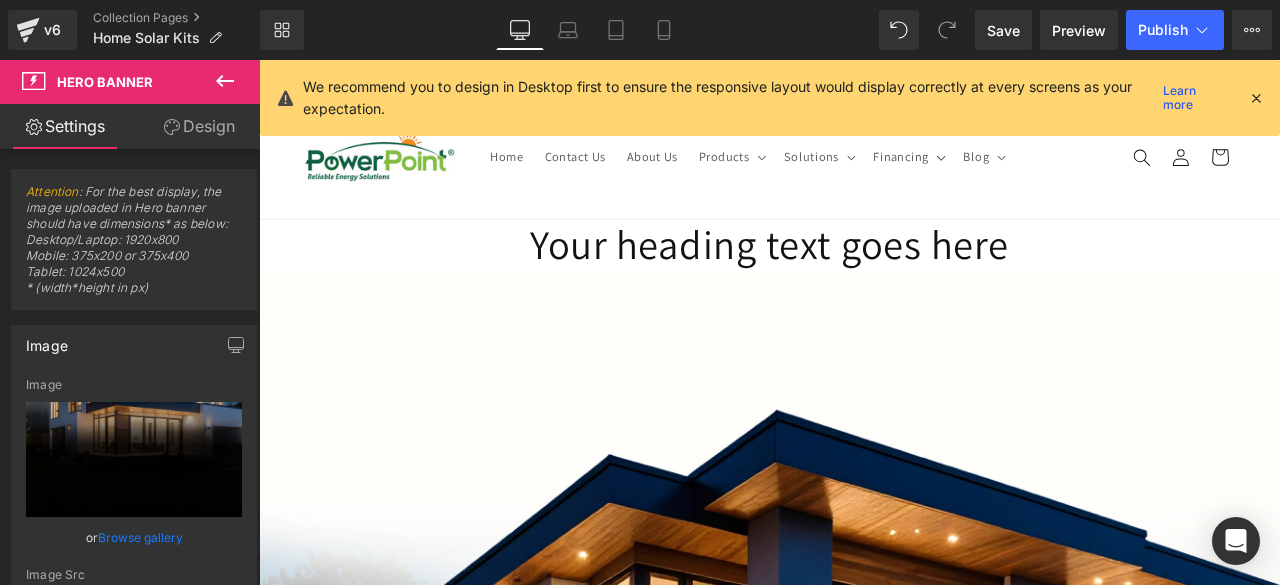 scroll, scrollTop: 36, scrollLeft: 0, axis: vertical 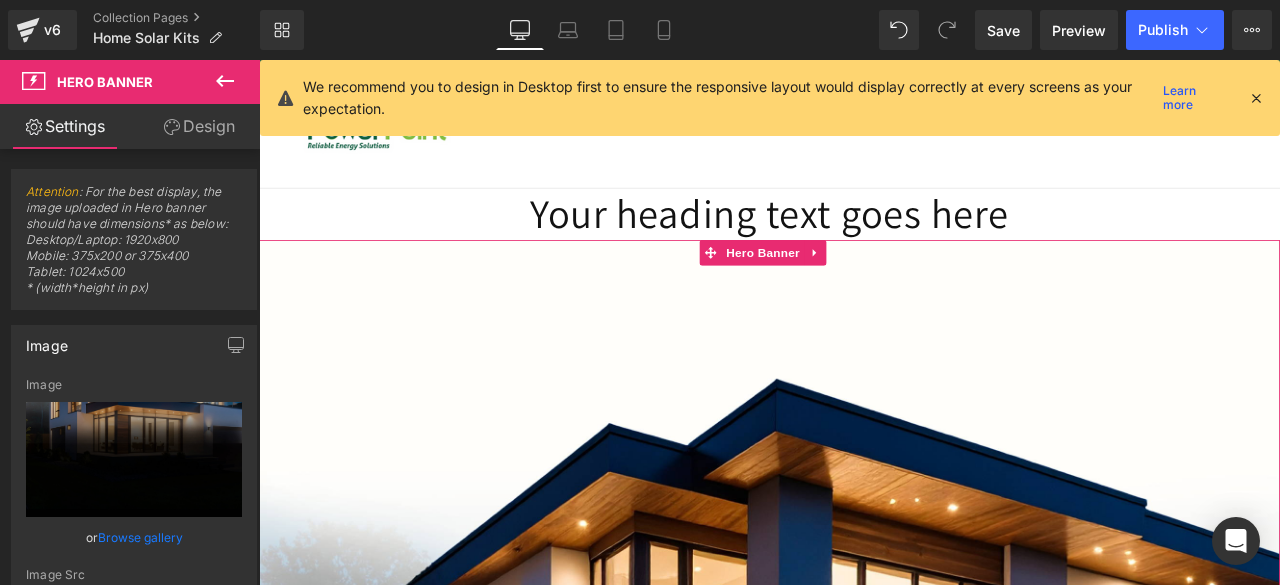 click on "SOLAR KITS
Heading
Row
Image
[GEOGRAPHIC_DATA]
Heading         SOLAR  PACK Heading
Lorem ipsum dolor sit amet, consectetur adipiscing elit, sed do eiusmod tempor incididunt ut labore et dolore magna aliqua. Ut enim ad minim veniam, quis nostrud exercitation ullamco laboris nisi ut aliquip ex ea commodo consequat. Duis aute irure dolor in reprehenderit in voluptate velit esse cillum
Text Block
Row         Image         [PERSON_NAME]  Heading         SOLAR  PACK Heading         Lorem ipsum dolor sit amet, consectetur adipiscing elit, sed do eiusmod tempor incididunt ut labore et dolore magna aliqua. Ut enim ad minim veniam, quis nostrud exercitation ullamco laboris nisi ut aliquip ex ea commodo consequat. Duis aute irure dolor in reprehenderit in voluptate velit esse cillum  Text Block         Row" at bounding box center [864, 1128] 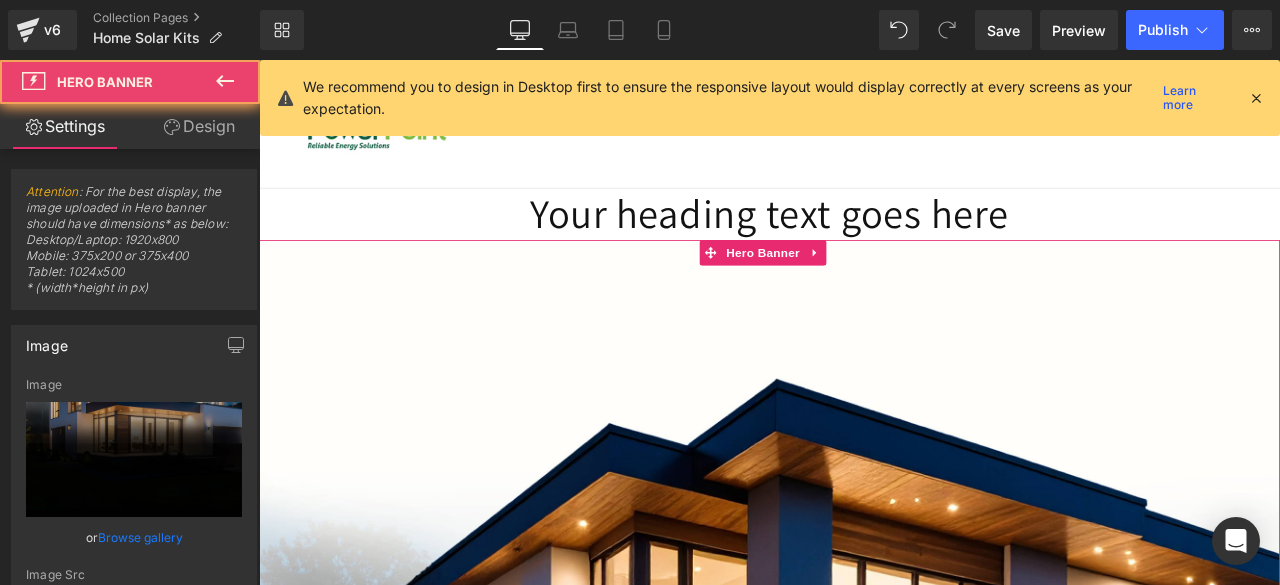click on "SOLAR KITS
Heading
Row
Image
[GEOGRAPHIC_DATA]
Heading         SOLAR  PACK Heading
Lorem ipsum dolor sit amet, consectetur adipiscing elit, sed do eiusmod tempor incididunt ut labore et dolore magna aliqua. Ut enim ad minim veniam, quis nostrud exercitation ullamco laboris nisi ut aliquip ex ea commodo consequat. Duis aute irure dolor in reprehenderit in voluptate velit esse cillum
Text Block
Row         Image         [PERSON_NAME]  Heading         SOLAR  PACK Heading         Lorem ipsum dolor sit amet, consectetur adipiscing elit, sed do eiusmod tempor incididunt ut labore et dolore magna aliqua. Ut enim ad minim veniam, quis nostrud exercitation ullamco laboris nisi ut aliquip ex ea commodo consequat. Duis aute irure dolor in reprehenderit in voluptate velit esse cillum  Text Block         Row" at bounding box center [864, 1128] 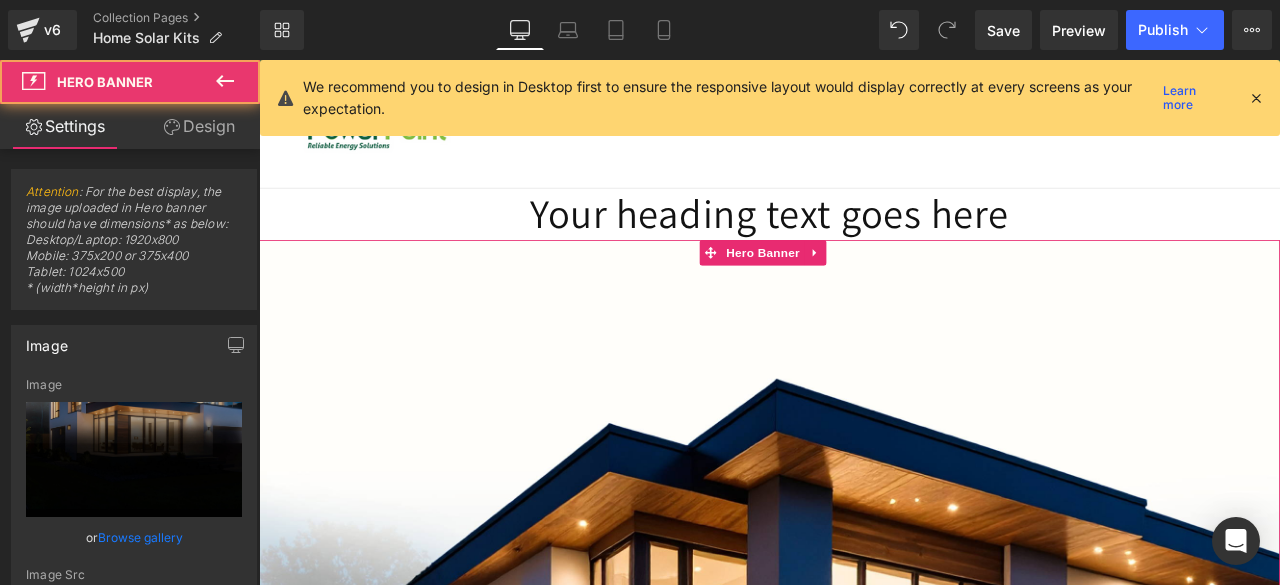 click on "SOLAR KITS
Heading
Row
Image
[GEOGRAPHIC_DATA]
Heading         SOLAR  PACK Heading
Lorem ipsum dolor sit amet, consectetur adipiscing elit, sed do eiusmod tempor incididunt ut labore et dolore magna aliqua. Ut enim ad minim veniam, quis nostrud exercitation ullamco laboris nisi ut aliquip ex ea commodo consequat. Duis aute irure dolor in reprehenderit in voluptate velit esse cillum
Text Block
Row         Image         [PERSON_NAME]  Heading         SOLAR  PACK Heading         Lorem ipsum dolor sit amet, consectetur adipiscing elit, sed do eiusmod tempor incididunt ut labore et dolore magna aliqua. Ut enim ad minim veniam, quis nostrud exercitation ullamco laboris nisi ut aliquip ex ea commodo consequat. Duis aute irure dolor in reprehenderit in voluptate velit esse cillum  Text Block         Row" at bounding box center (864, 1128) 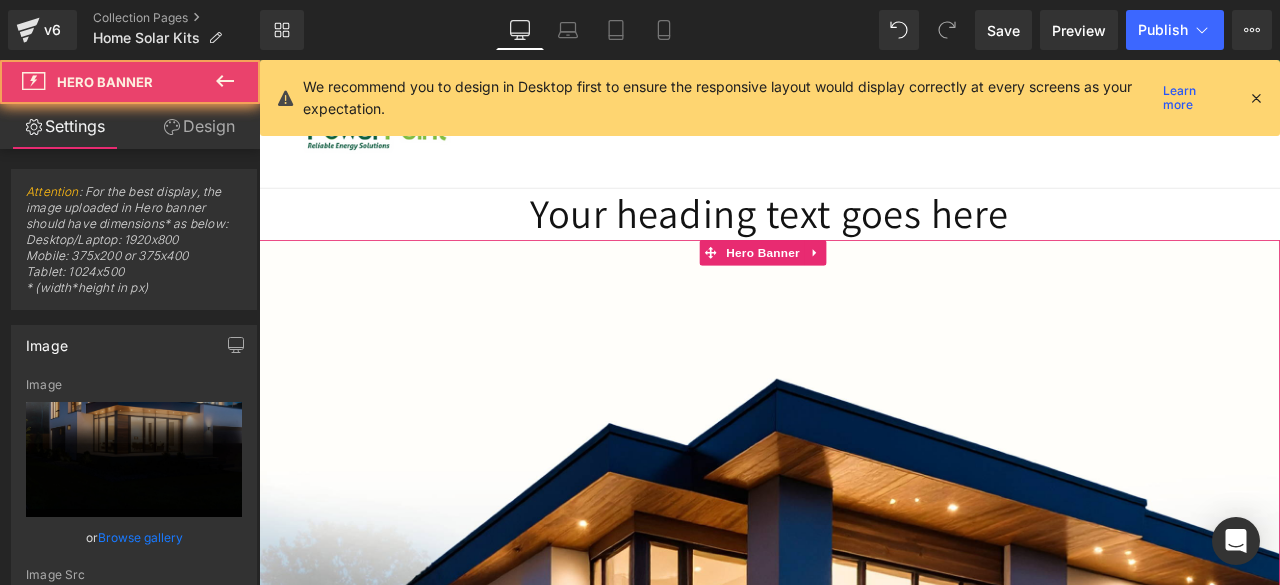 click on "SOLAR KITS
Heading
Row
Image
[GEOGRAPHIC_DATA]
Heading         SOLAR  PACK Heading
Lorem ipsum dolor sit amet, consectetur adipiscing elit, sed do eiusmod tempor incididunt ut labore et dolore magna aliqua. Ut enim ad minim veniam, quis nostrud exercitation ullamco laboris nisi ut aliquip ex ea commodo consequat. Duis aute irure dolor in reprehenderit in voluptate velit esse cillum
Text Block
Row         Image         [PERSON_NAME]  Heading         SOLAR  PACK Heading         Lorem ipsum dolor sit amet, consectetur adipiscing elit, sed do eiusmod tempor incididunt ut labore et dolore magna aliqua. Ut enim ad minim veniam, quis nostrud exercitation ullamco laboris nisi ut aliquip ex ea commodo consequat. Duis aute irure dolor in reprehenderit in voluptate velit esse cillum  Text Block         Row" at bounding box center (864, 1128) 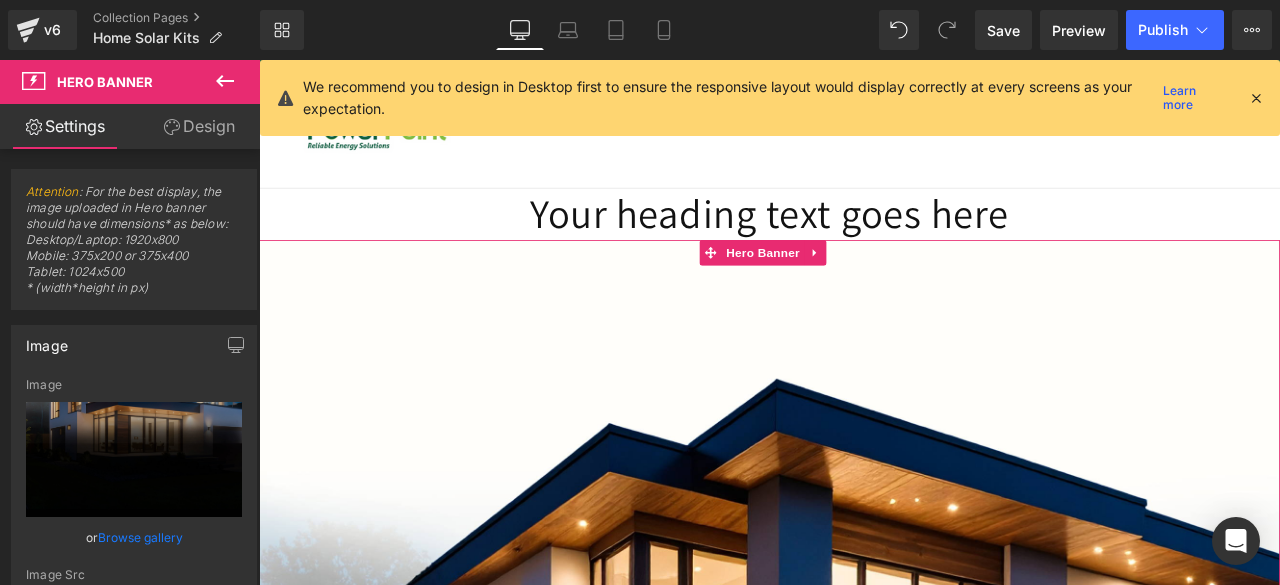 click on "SOLAR KITS
Heading
Row
Image
[GEOGRAPHIC_DATA]
Heading         SOLAR  PACK Heading
Lorem ipsum dolor sit amet, consectetur adipiscing elit, sed do eiusmod tempor incididunt ut labore et dolore magna aliqua. Ut enim ad minim veniam, quis nostrud exercitation ullamco laboris nisi ut aliquip ex ea commodo consequat. Duis aute irure dolor in reprehenderit in voluptate velit esse cillum
Text Block
Row         Image         [PERSON_NAME]  Heading         SOLAR  PACK Heading         Lorem ipsum dolor sit amet, consectetur adipiscing elit, sed do eiusmod tempor incididunt ut labore et dolore magna aliqua. Ut enim ad minim veniam, quis nostrud exercitation ullamco laboris nisi ut aliquip ex ea commodo consequat. Duis aute irure dolor in reprehenderit in voluptate velit esse cillum  Text Block         Row" at bounding box center (864, 1128) 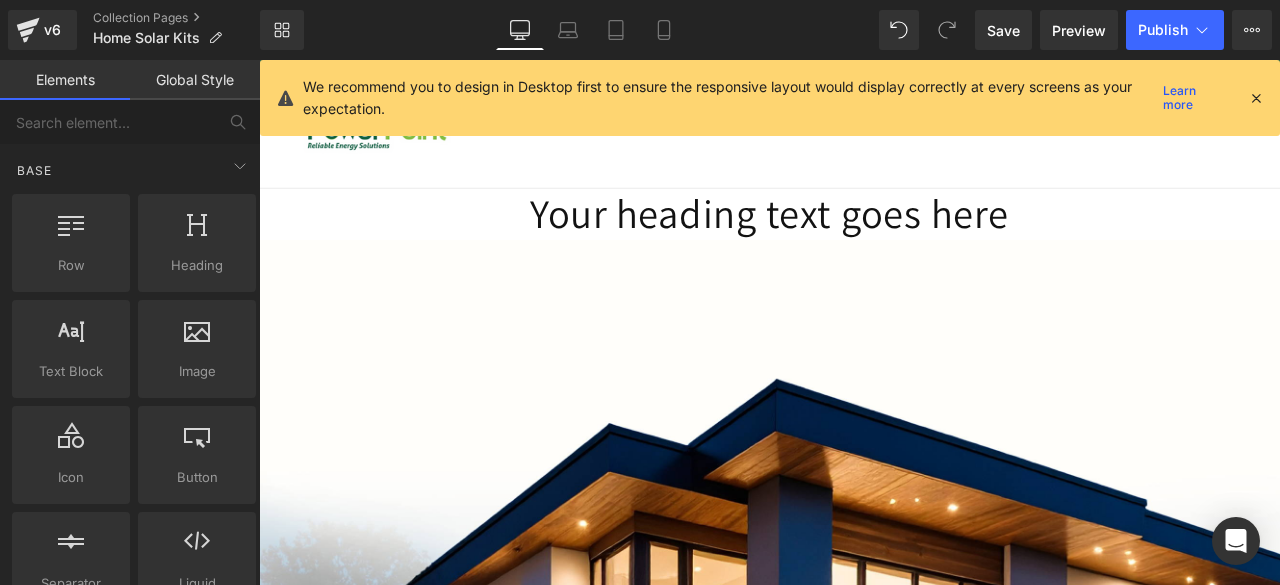 click on "Log in" at bounding box center [1351, 138] 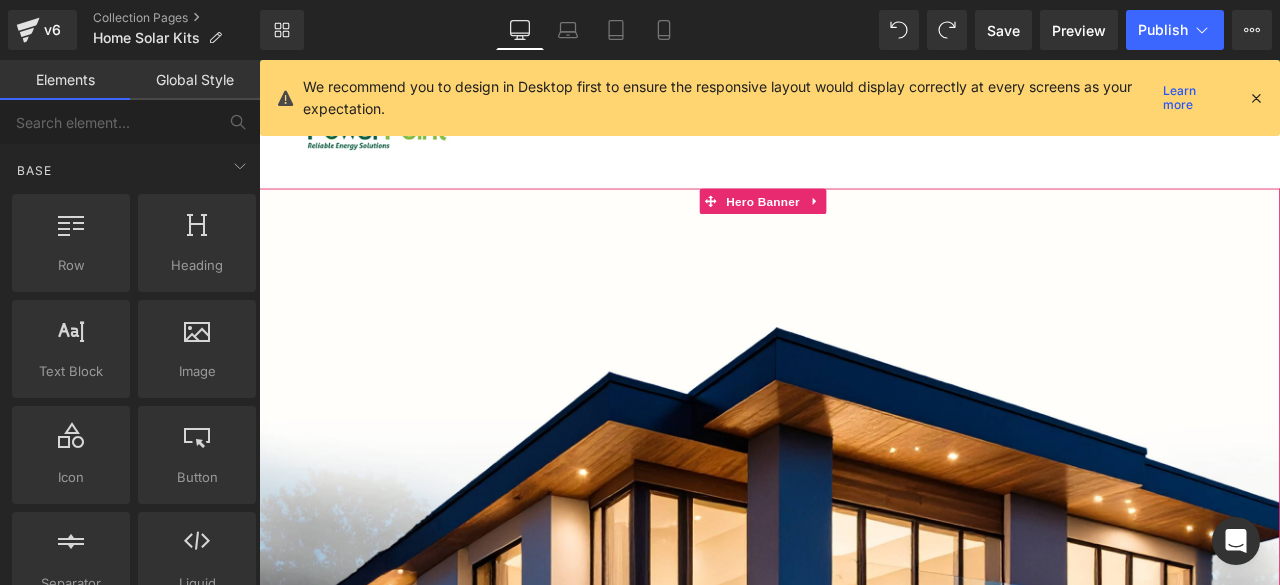 scroll, scrollTop: 0, scrollLeft: 0, axis: both 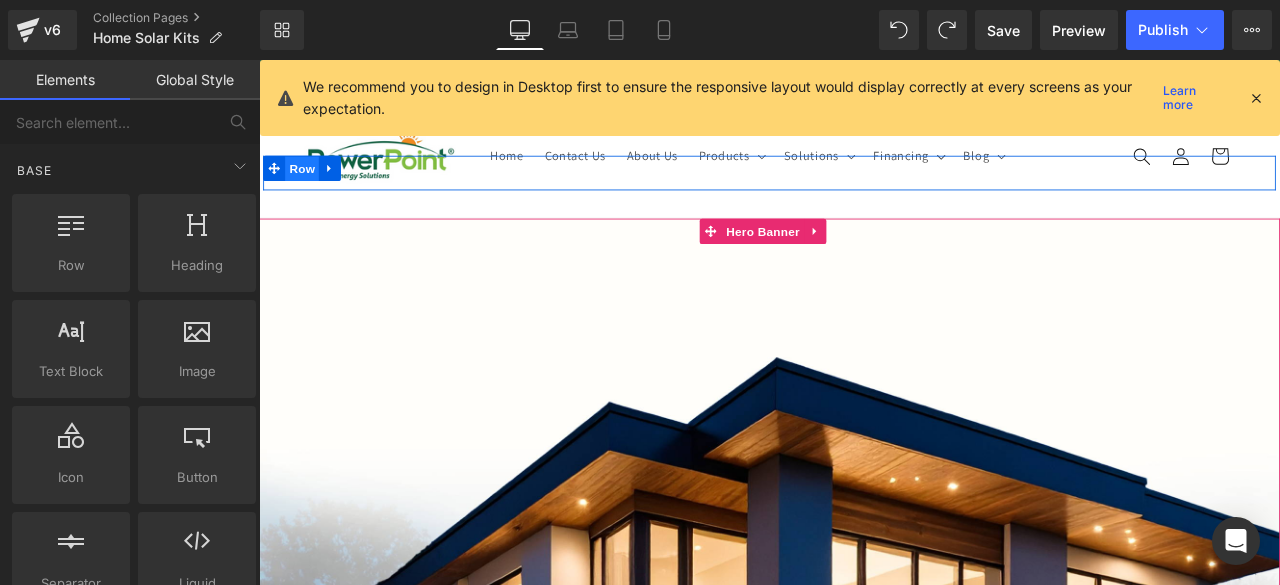 click on "Row" at bounding box center (310, 190) 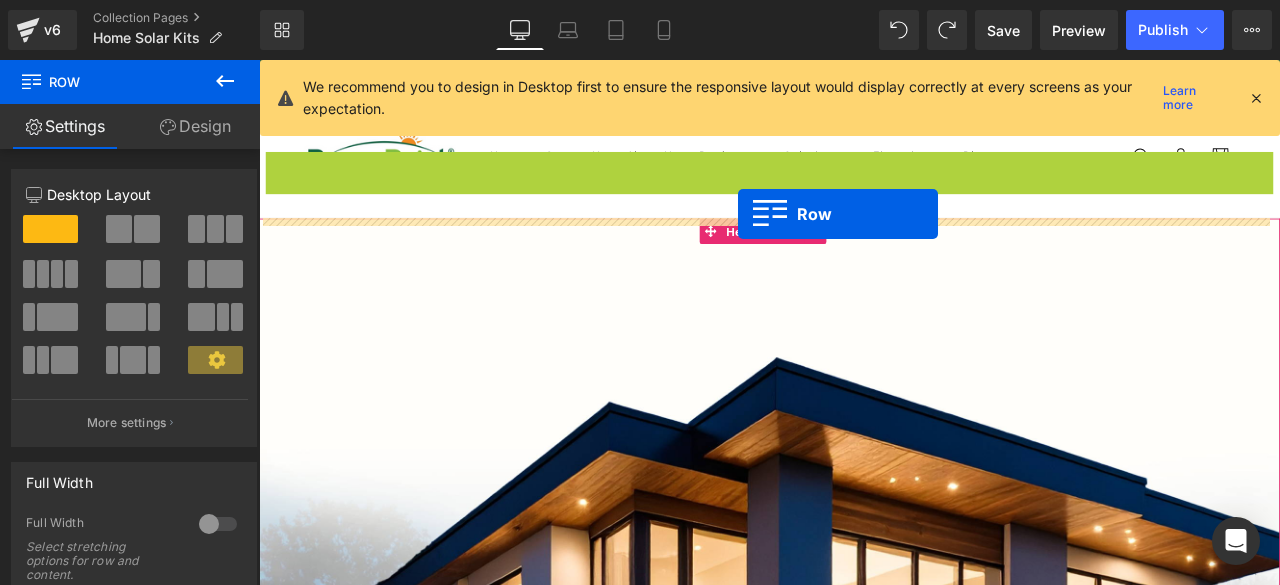 drag, startPoint x: 311, startPoint y: 186, endPoint x: 827, endPoint y: 243, distance: 519.13873 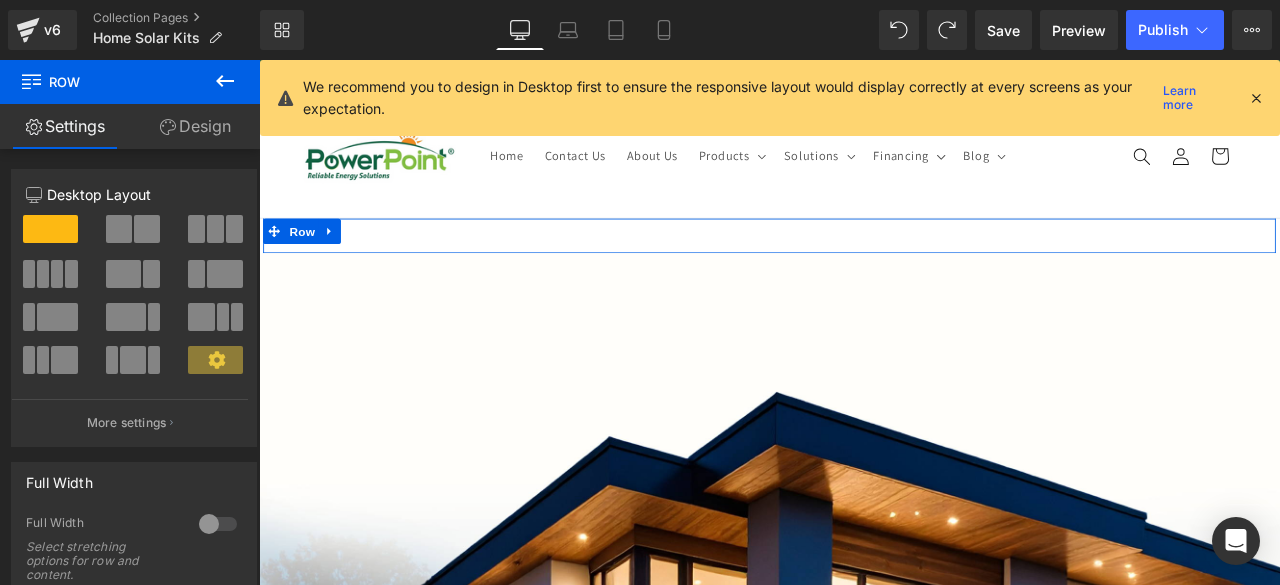 click on "Design" at bounding box center [195, 126] 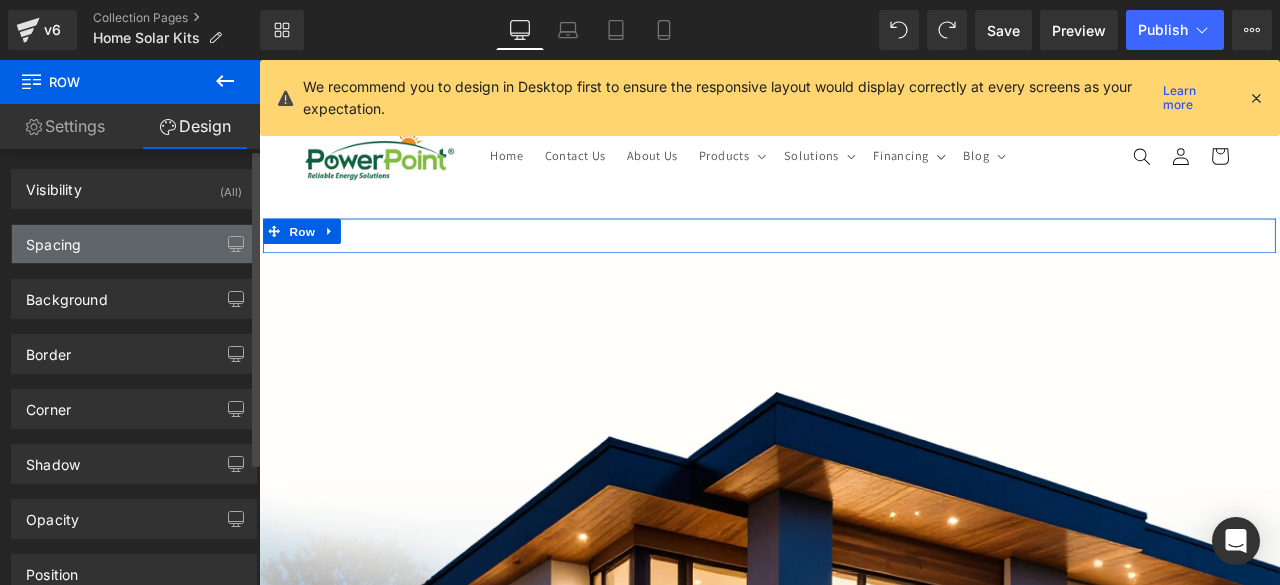 type on "0" 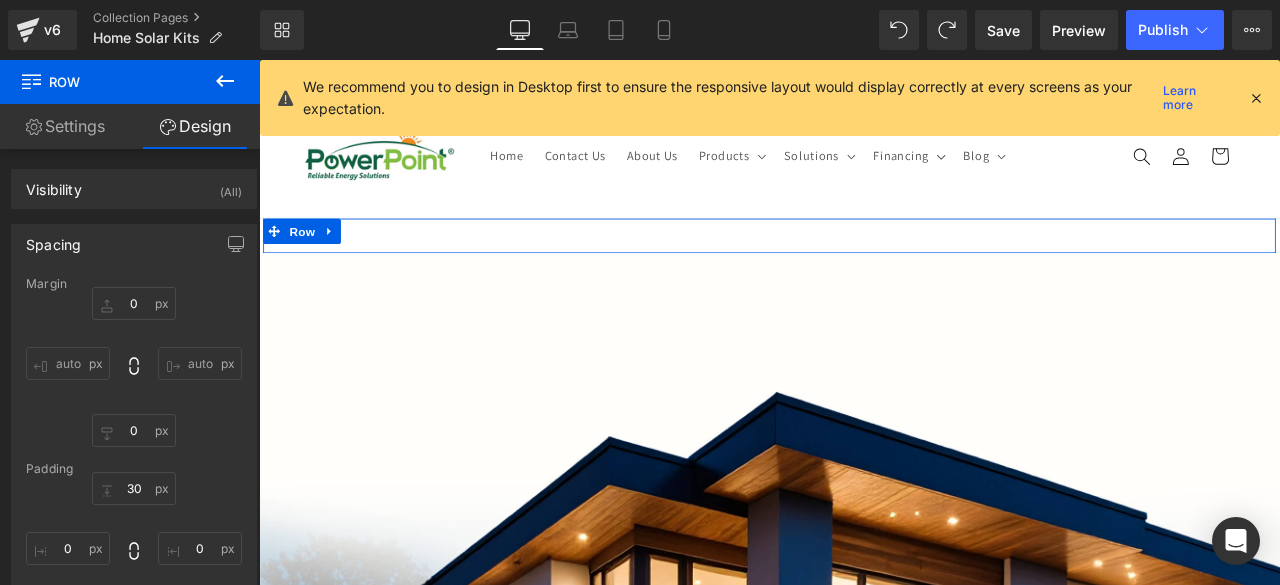 click on "Settings" at bounding box center [65, 126] 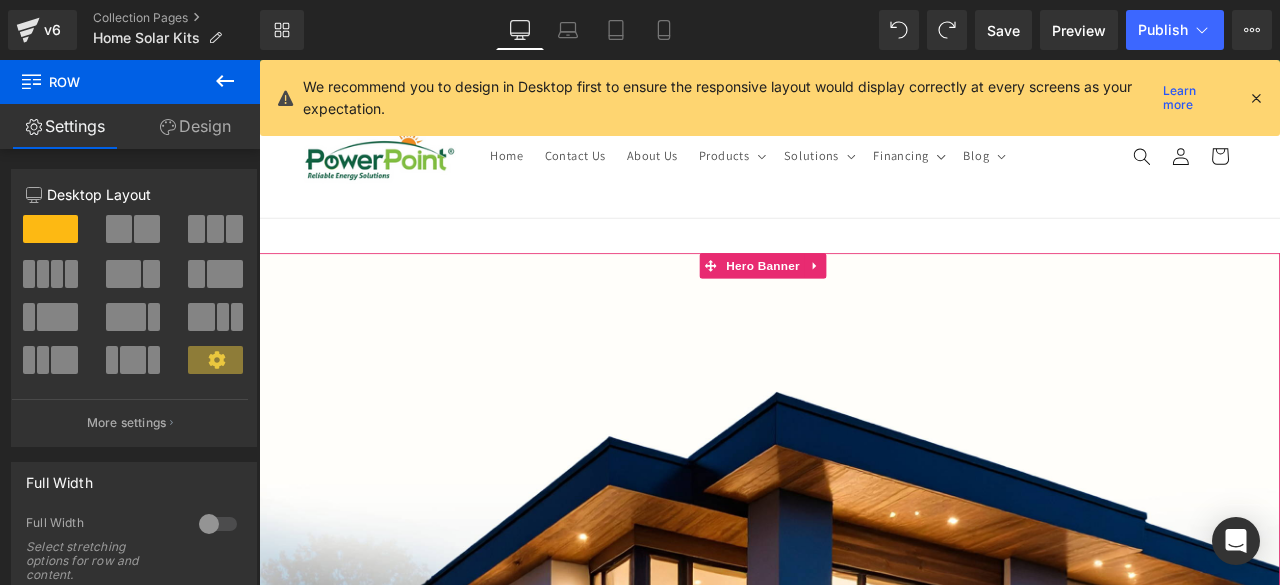 click on "Image
[GEOGRAPHIC_DATA]
Heading         SOLAR  PACK Heading
Lorem ipsum dolor sit amet, consectetur adipiscing elit, sed do eiusmod tempor incididunt ut labore et dolore magna aliqua. Ut enim ad minim veniam, quis nostrud exercitation ullamco laboris nisi ut aliquip ex ea commodo consequat. Duis aute irure dolor in reprehenderit in voluptate velit esse cillum
Text Block
Row         Image         [PERSON_NAME]  Heading         SOLAR  PACK Heading         Lorem ipsum dolor sit amet, consectetur adipiscing elit, sed do eiusmod tempor incididunt ut labore et dolore magna aliqua. Ut enim ad minim veniam, quis nostrud exercitation ullamco laboris nisi ut aliquip ex ea commodo consequat. Duis aute irure dolor in reprehenderit in voluptate velit esse cillum  Text Block         Row" at bounding box center (864, 1145) 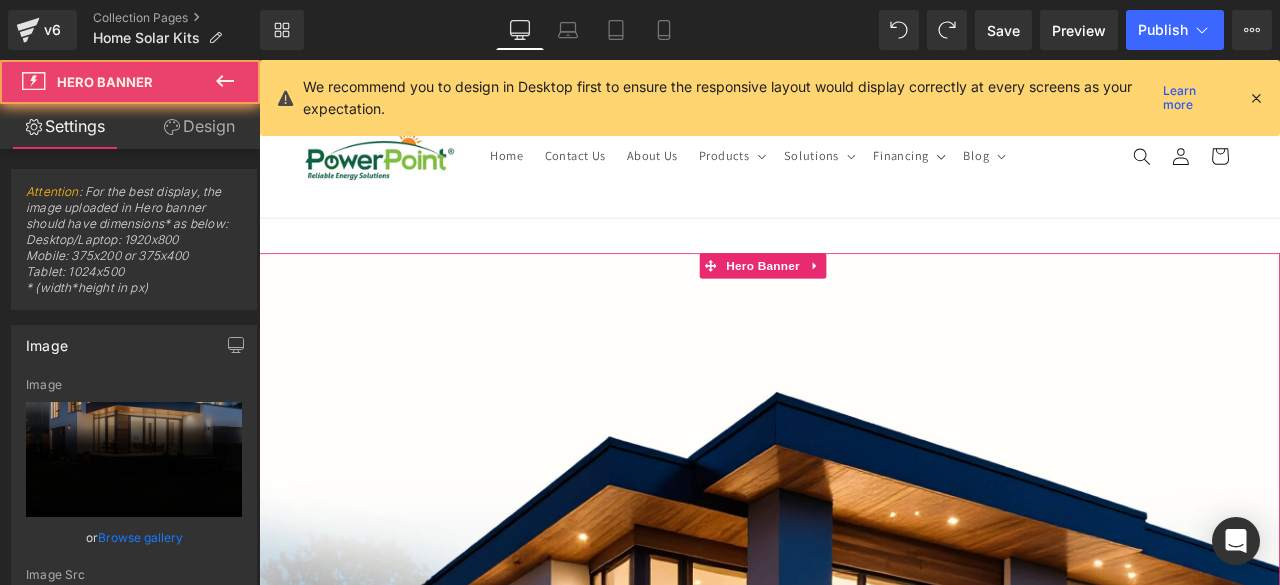 click on "Image
[GEOGRAPHIC_DATA]
Heading         SOLAR  PACK Heading
Lorem ipsum dolor sit amet, consectetur adipiscing elit, sed do eiusmod tempor incididunt ut labore et dolore magna aliqua. Ut enim ad minim veniam, quis nostrud exercitation ullamco laboris nisi ut aliquip ex ea commodo consequat. Duis aute irure dolor in reprehenderit in voluptate velit esse cillum
Text Block
Row         Image         [PERSON_NAME]  Heading         SOLAR  PACK Heading         Lorem ipsum dolor sit amet, consectetur adipiscing elit, sed do eiusmod tempor incididunt ut labore et dolore magna aliqua. Ut enim ad minim veniam, quis nostrud exercitation ullamco laboris nisi ut aliquip ex ea commodo consequat. Duis aute irure dolor in reprehenderit in voluptate velit esse cillum  Text Block         Row" at bounding box center [864, 1145] 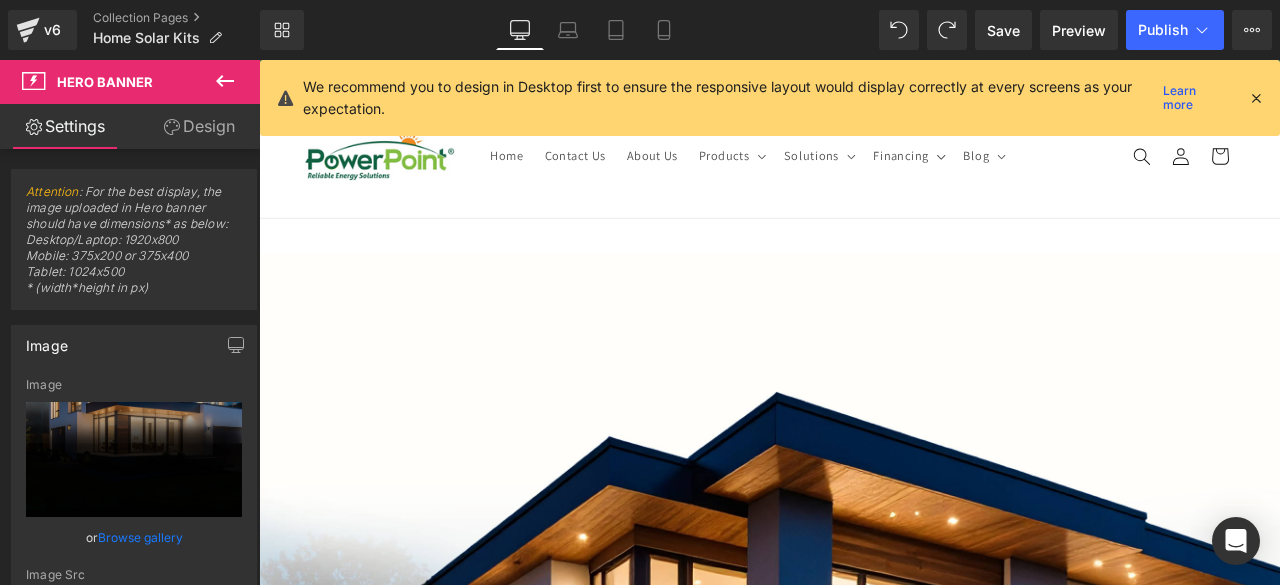 click on "Library Desktop Desktop Laptop Tablet Mobile Save Preview Publish Scheduled View Live Page View with current Template Save Template to Library Schedule Publish  Optimize  Publish Settings Shortcuts We recommend you to design in Desktop first to ensure the responsive layout would display correctly at every screens as your expectation. Learn more  Your page can’t be published   You've reached the maximum number of published pages on your plan  (0/0).  You need to upgrade your plan or unpublish all your pages to get 1 publish slot.   Unpublish pages   Upgrade plan" at bounding box center [770, 30] 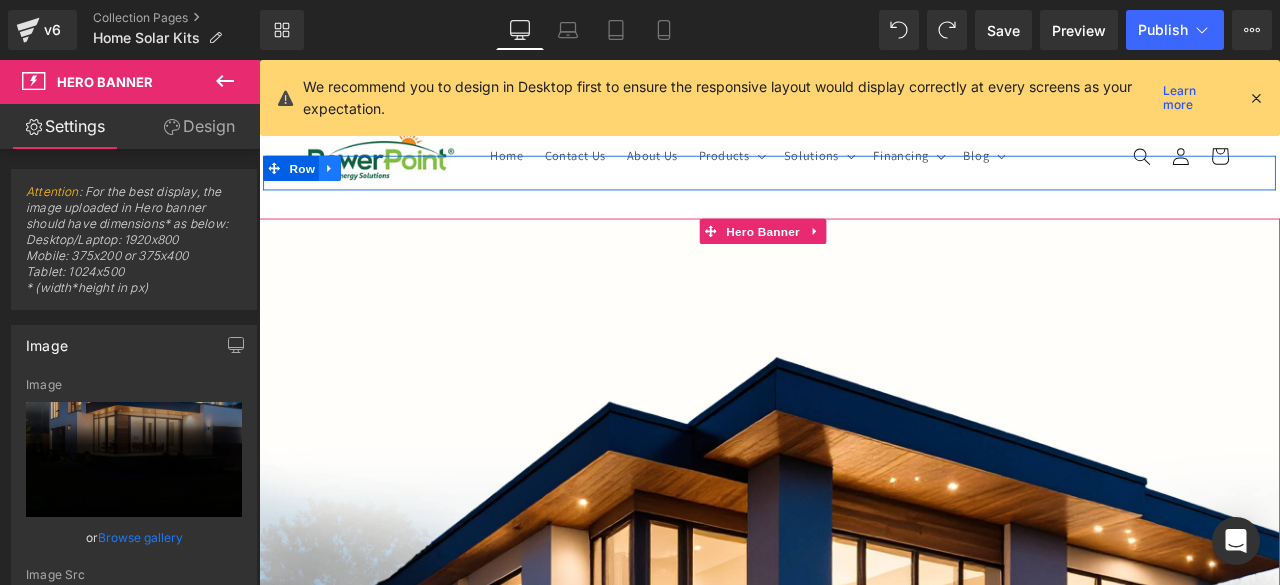 click 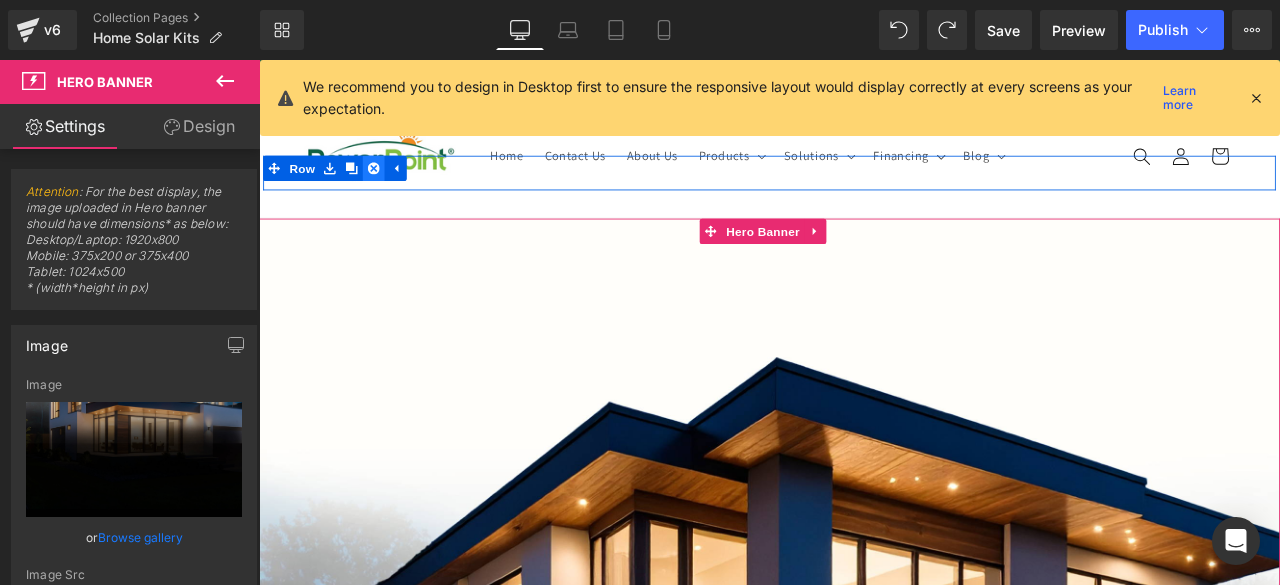 click at bounding box center [395, 189] 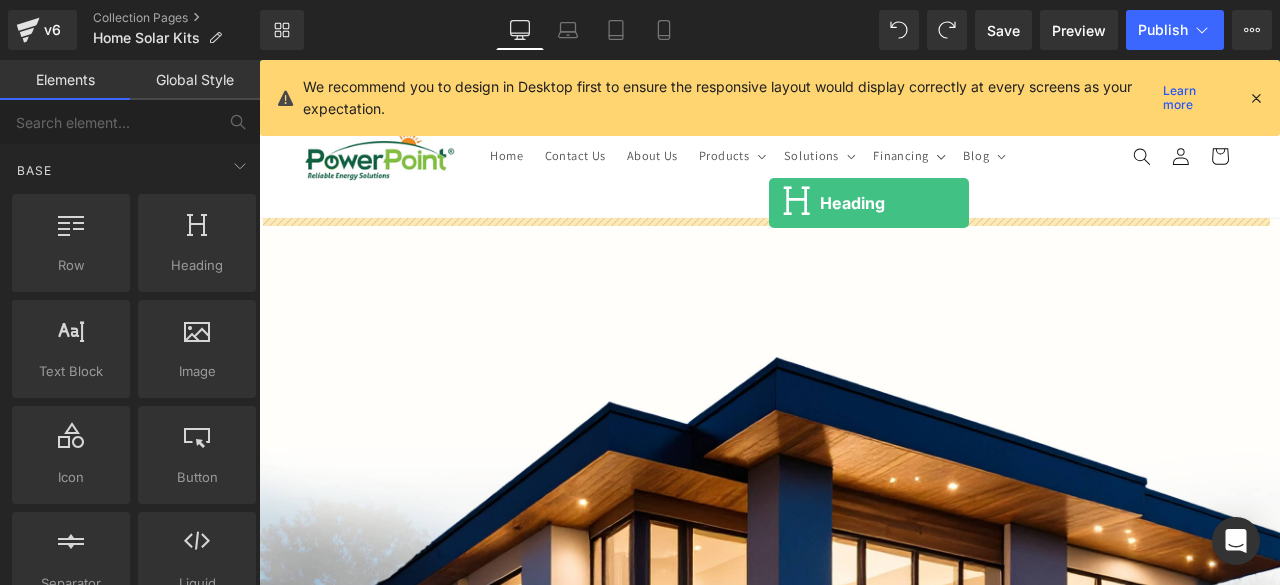 drag, startPoint x: 440, startPoint y: 289, endPoint x: 863, endPoint y: 229, distance: 427.23413 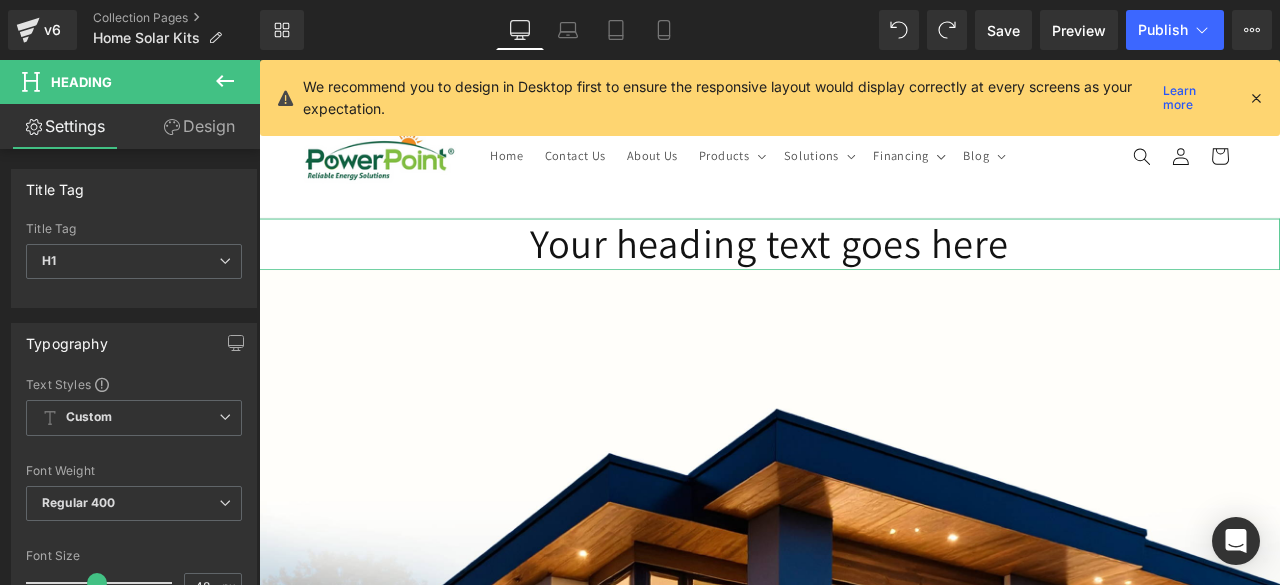 click on "Design" at bounding box center (199, 126) 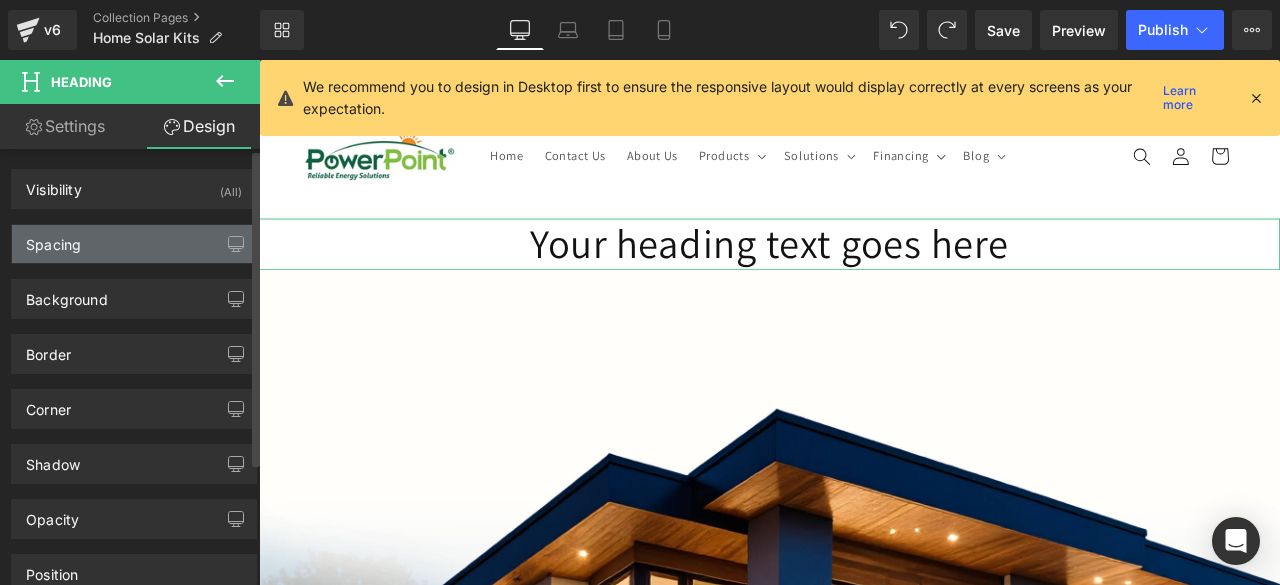 click on "Spacing" at bounding box center (53, 239) 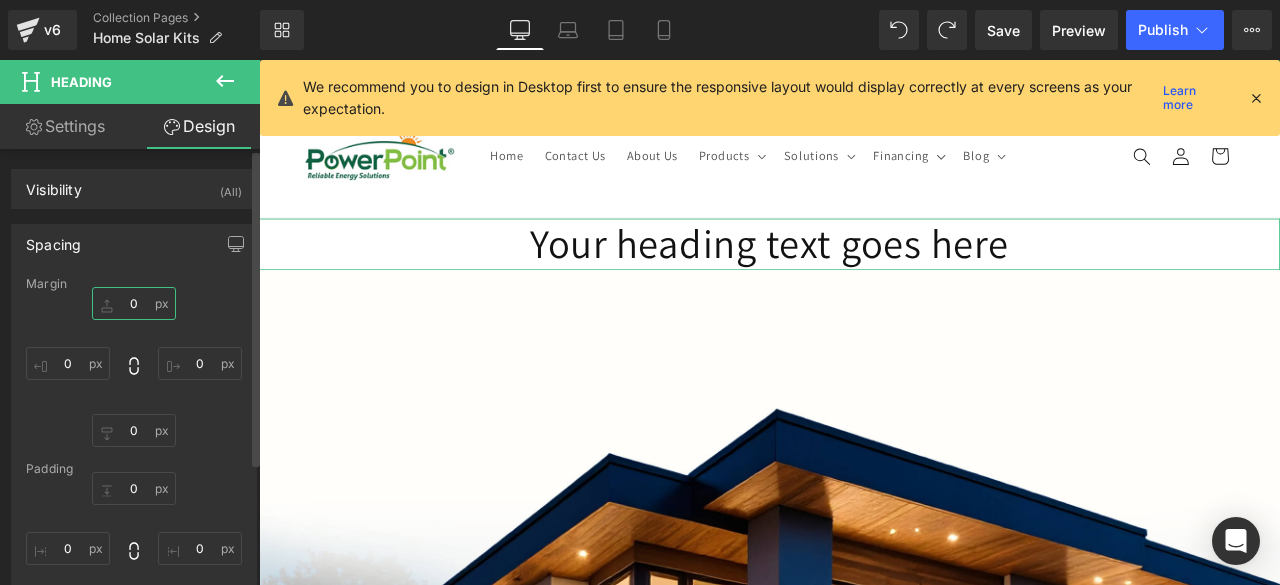 click on "0" at bounding box center [134, 303] 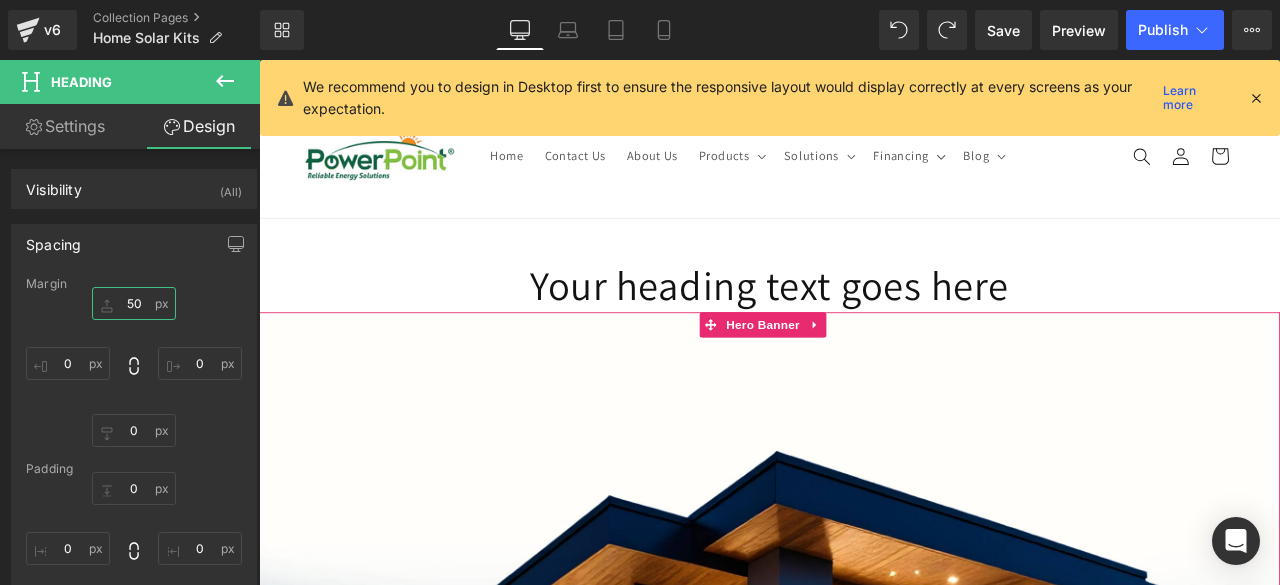 type on "50" 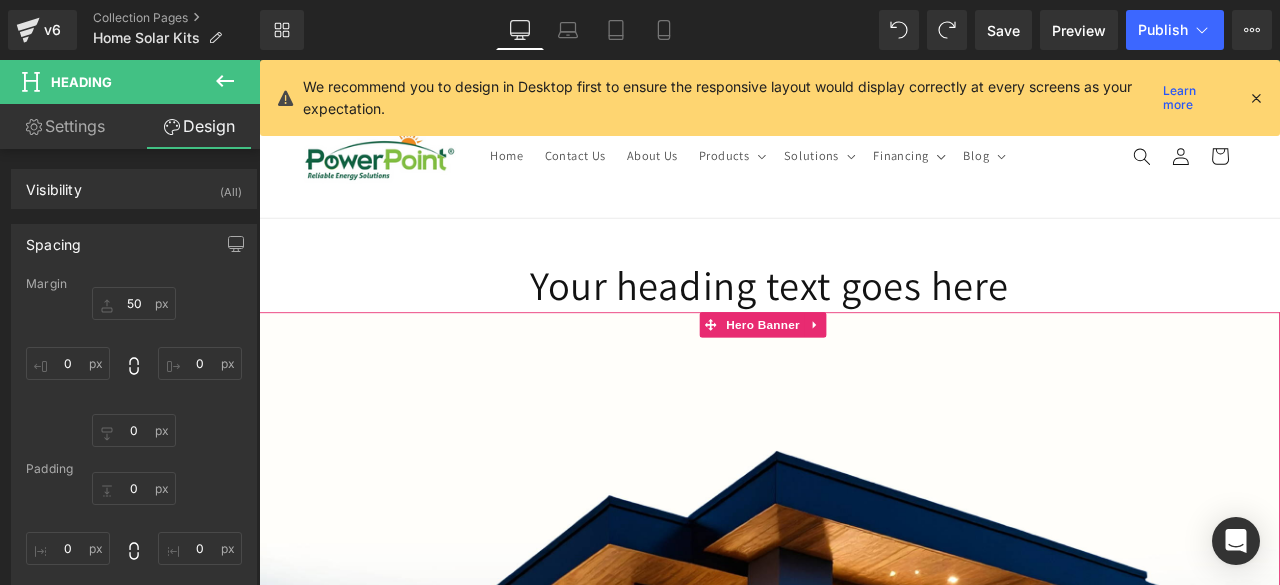 click on "Image
[GEOGRAPHIC_DATA]
Heading         SOLAR  PACK Heading
Lorem ipsum dolor sit amet, consectetur adipiscing elit, sed do eiusmod tempor incididunt ut labore et dolore magna aliqua. Ut enim ad minim veniam, quis nostrud exercitation ullamco laboris nisi ut aliquip ex ea commodo consequat. Duis aute irure dolor in reprehenderit in voluptate velit esse cillum
Text Block
Row         Image         [PERSON_NAME]  Heading         SOLAR  PACK Heading         Lorem ipsum dolor sit amet, consectetur adipiscing elit, sed do eiusmod tempor incididunt ut labore et dolore magna aliqua. Ut enim ad minim veniam, quis nostrud exercitation ullamco laboris nisi ut aliquip ex ea commodo consequat. Duis aute irure dolor in reprehenderit in voluptate velit esse cillum  Text Block         Row" at bounding box center [864, 1215] 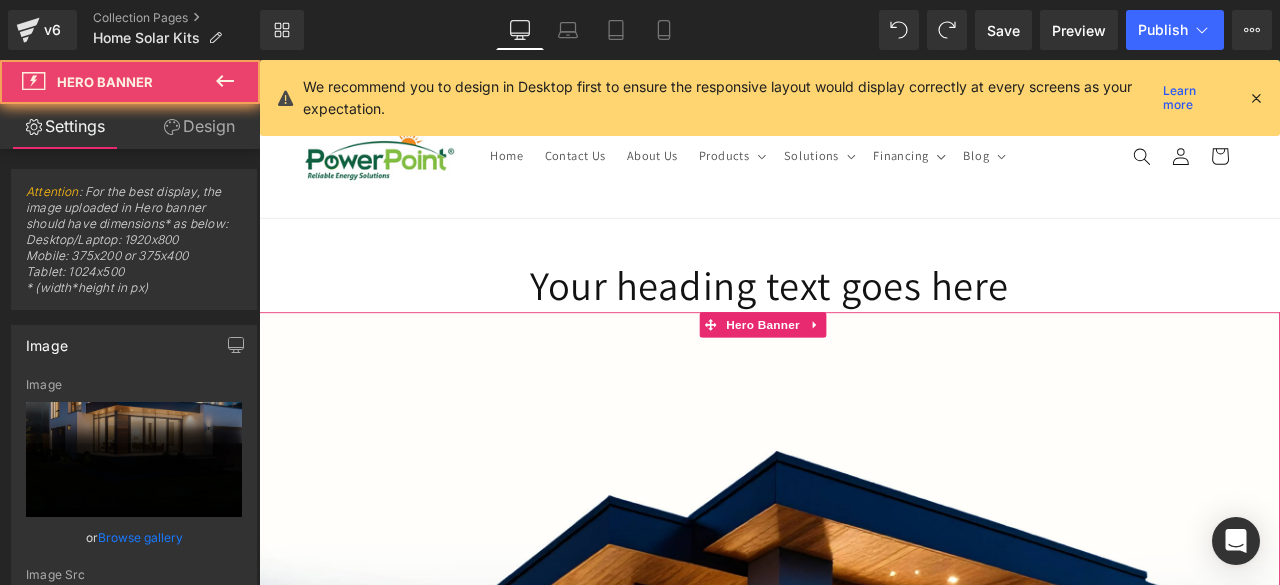 click on "Image
[GEOGRAPHIC_DATA]
Heading         SOLAR  PACK Heading
Lorem ipsum dolor sit amet, consectetur adipiscing elit, sed do eiusmod tempor incididunt ut labore et dolore magna aliqua. Ut enim ad minim veniam, quis nostrud exercitation ullamco laboris nisi ut aliquip ex ea commodo consequat. Duis aute irure dolor in reprehenderit in voluptate velit esse cillum
Text Block
Row         Image         [PERSON_NAME]  Heading         SOLAR  PACK Heading         Lorem ipsum dolor sit amet, consectetur adipiscing elit, sed do eiusmod tempor incididunt ut labore et dolore magna aliqua. Ut enim ad minim veniam, quis nostrud exercitation ullamco laboris nisi ut aliquip ex ea commodo consequat. Duis aute irure dolor in reprehenderit in voluptate velit esse cillum  Text Block         Row" at bounding box center (864, 1215) 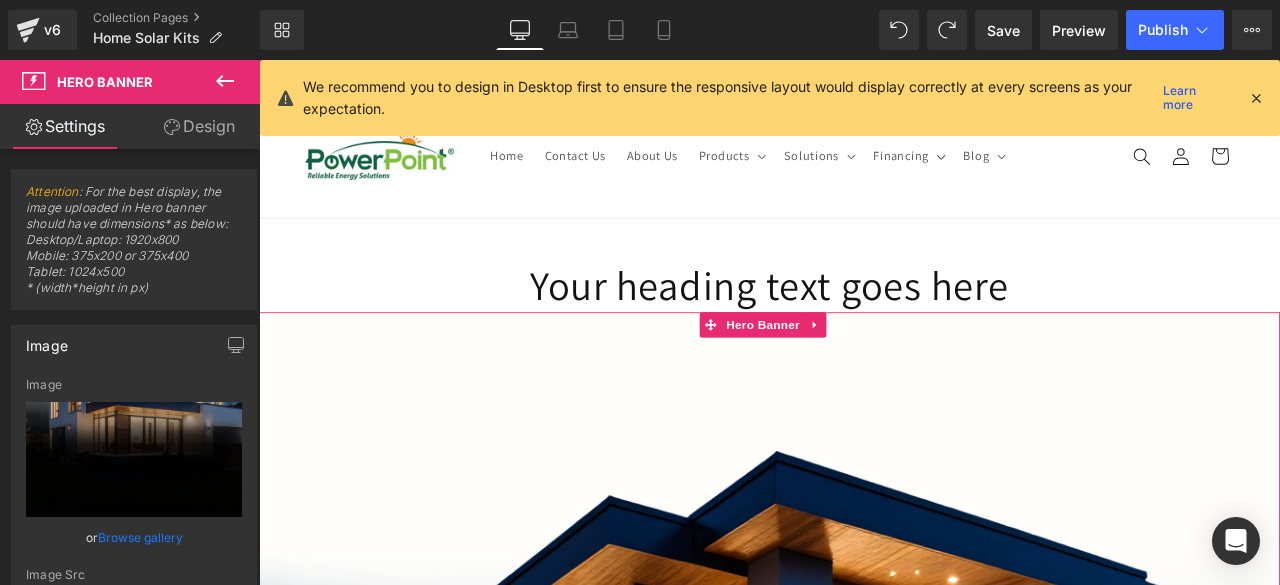 click on "Image
[GEOGRAPHIC_DATA]
Heading         SOLAR  PACK Heading
Lorem ipsum dolor sit amet, consectetur adipiscing elit, sed do eiusmod tempor incididunt ut labore et dolore magna aliqua. Ut enim ad minim veniam, quis nostrud exercitation ullamco laboris nisi ut aliquip ex ea commodo consequat. Duis aute irure dolor in reprehenderit in voluptate velit esse cillum
Text Block
Row         Image         [PERSON_NAME]  Heading         SOLAR  PACK Heading         Lorem ipsum dolor sit amet, consectetur adipiscing elit, sed do eiusmod tempor incididunt ut labore et dolore magna aliqua. Ut enim ad minim veniam, quis nostrud exercitation ullamco laboris nisi ut aliquip ex ea commodo consequat. Duis aute irure dolor in reprehenderit in voluptate velit esse cillum  Text Block         Row" at bounding box center [864, 1215] 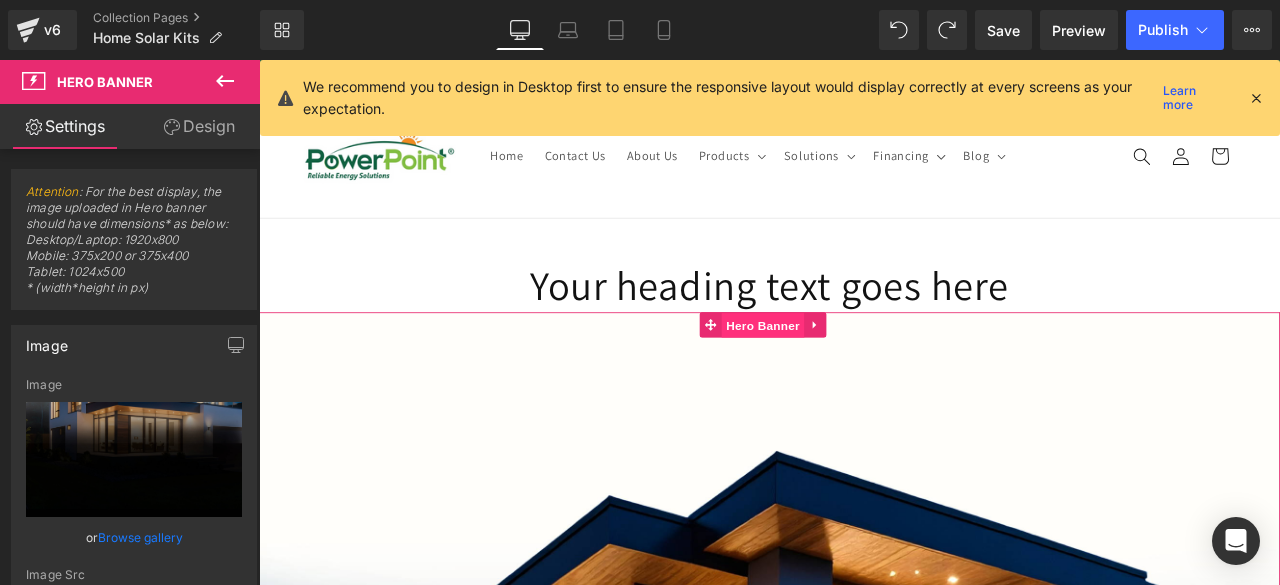 click on "Hero Banner" at bounding box center [856, 375] 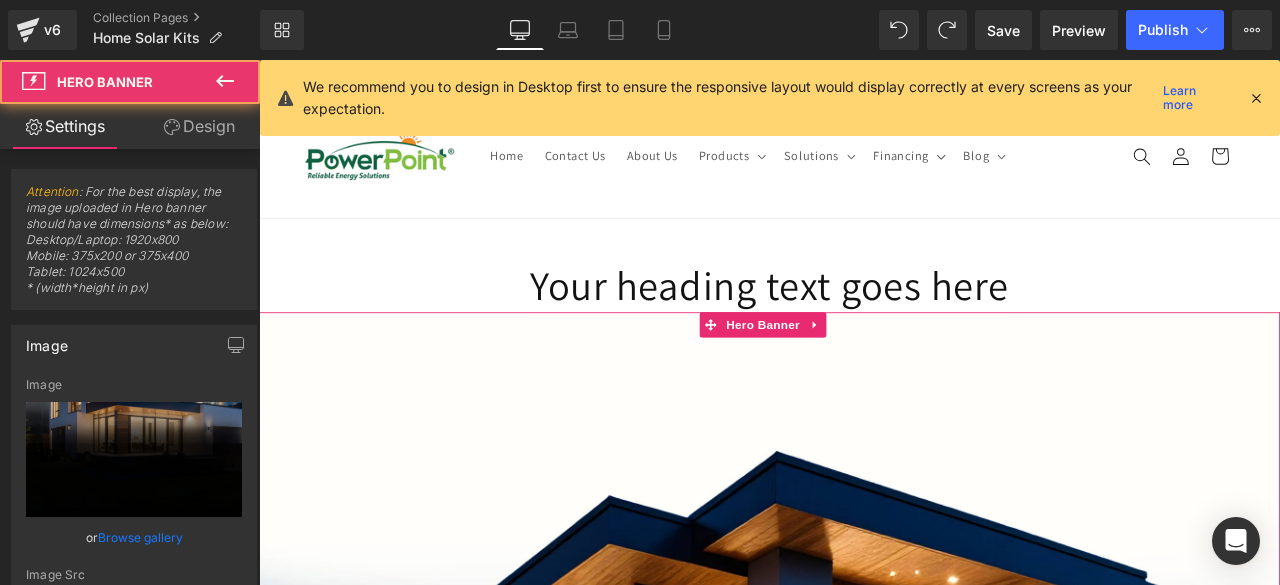 click on "Design" at bounding box center [199, 126] 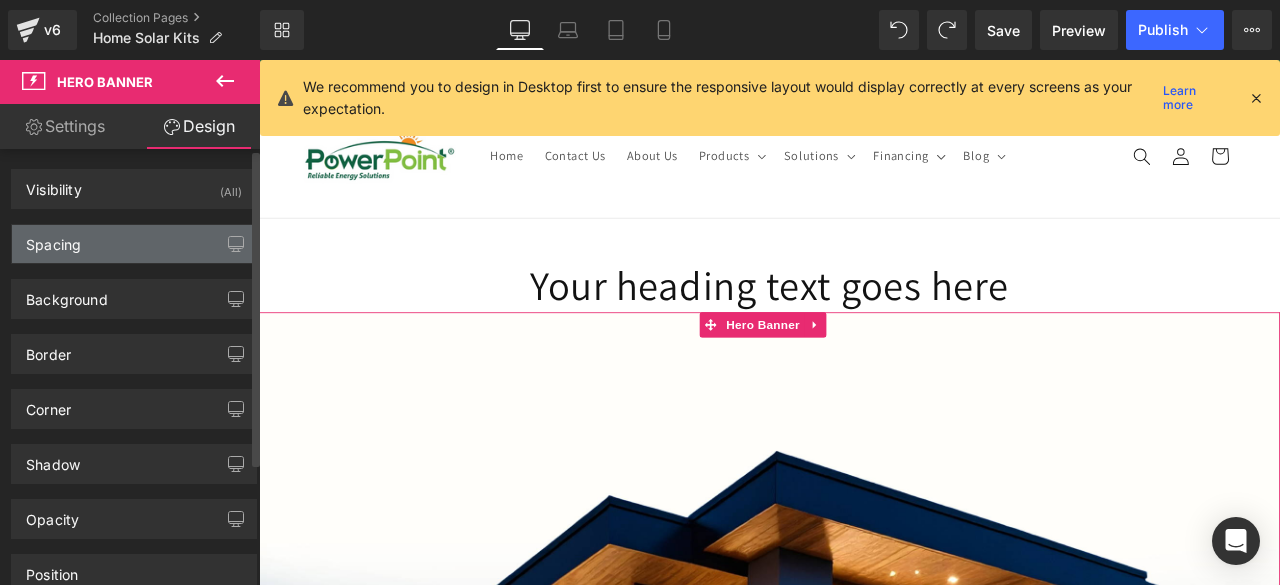type on "0" 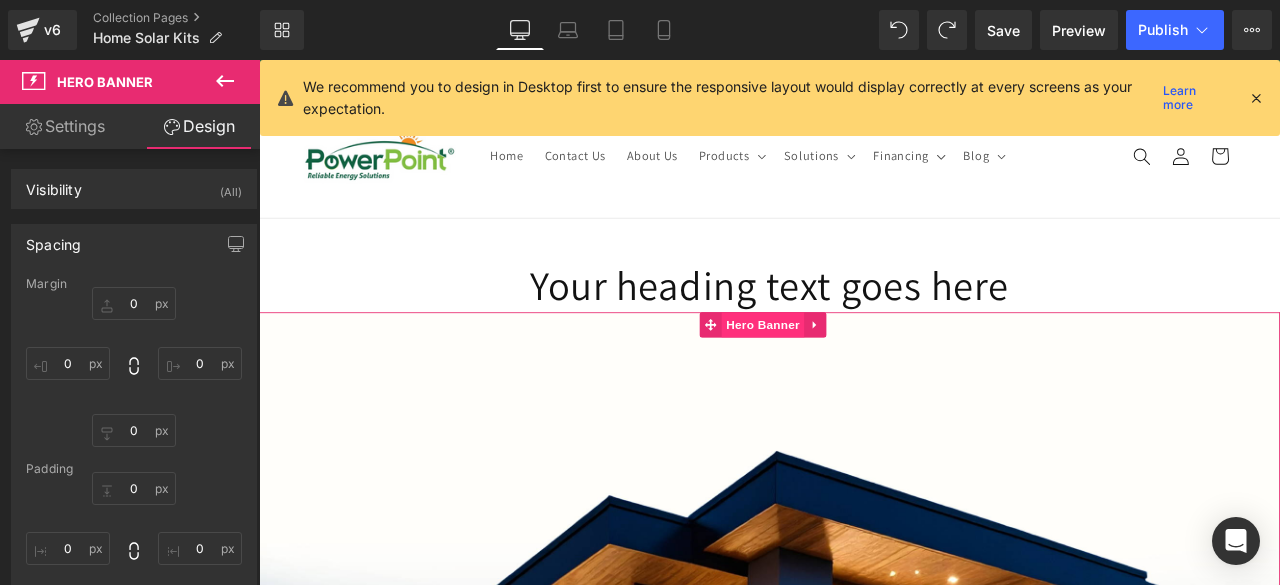 click on "Hero Banner" at bounding box center (856, 374) 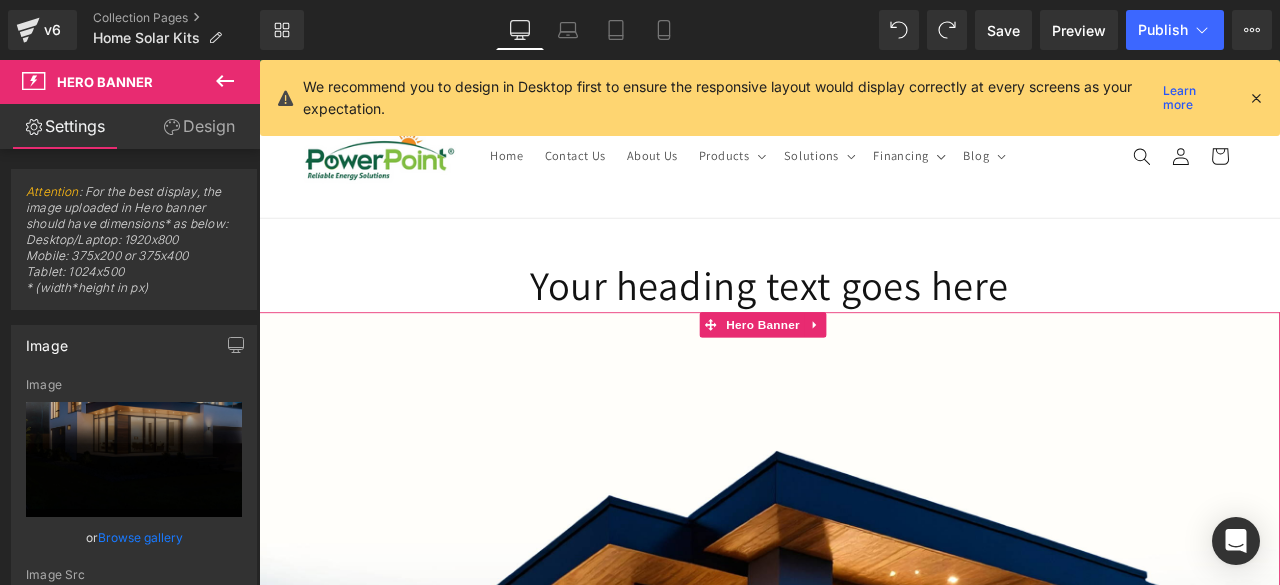 click on "Design" at bounding box center (199, 126) 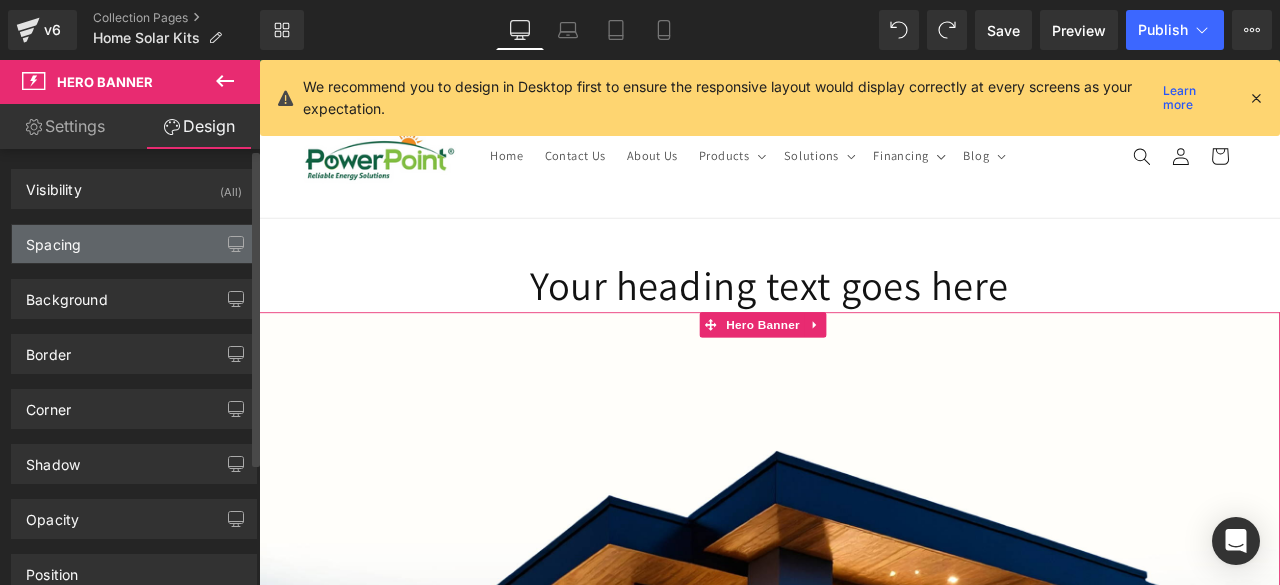 type on "0" 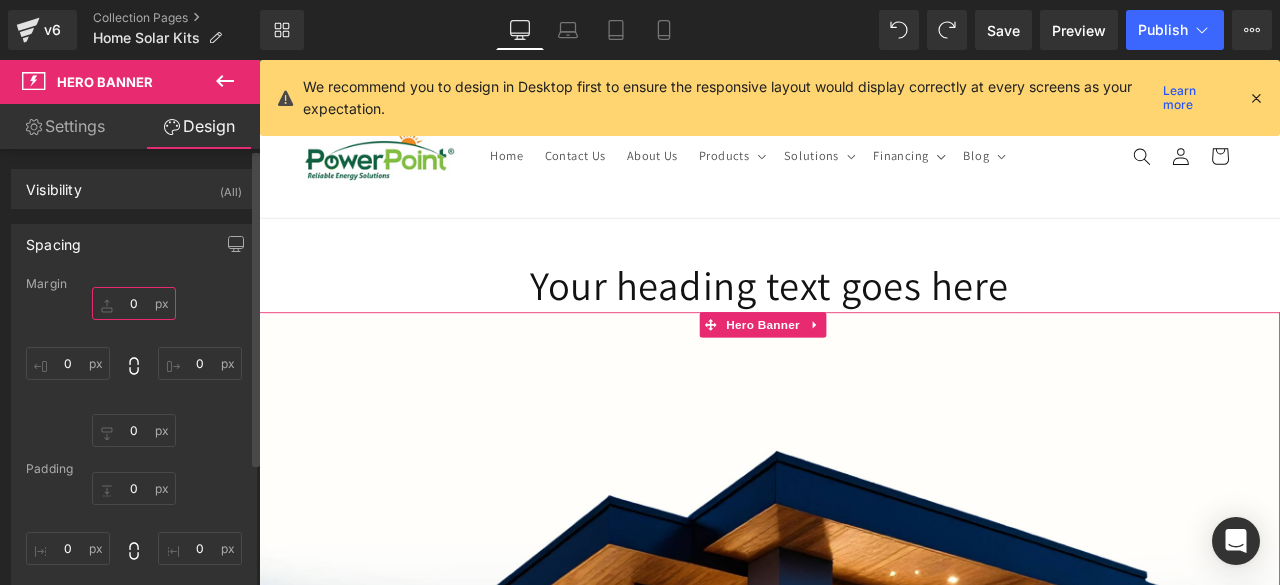 click on "0" at bounding box center [134, 303] 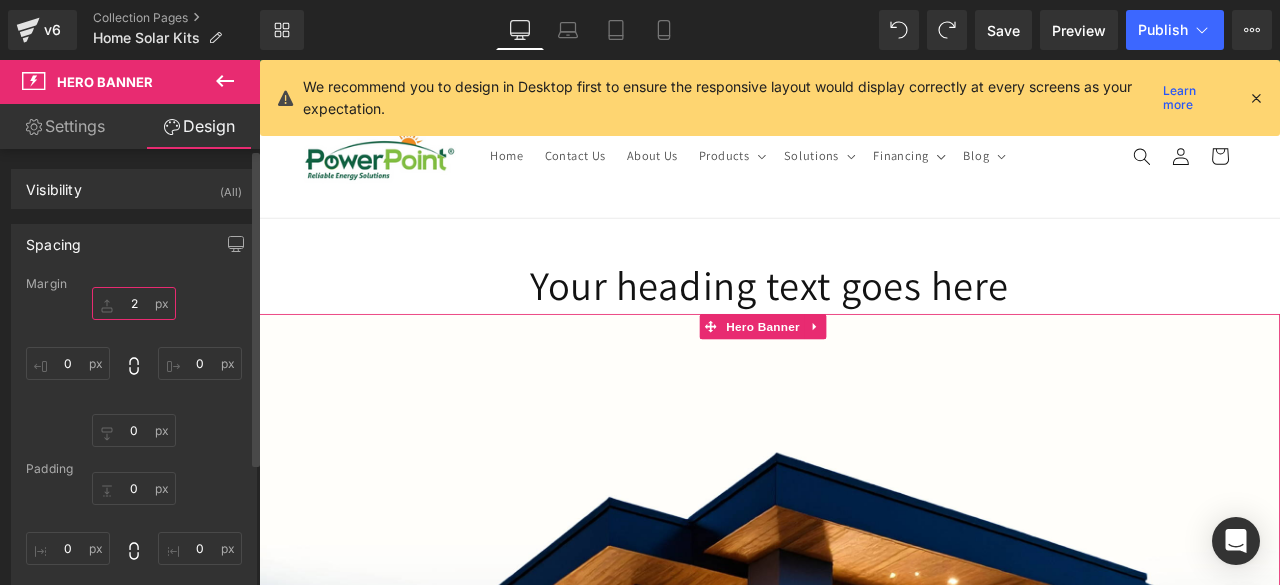 type on "20" 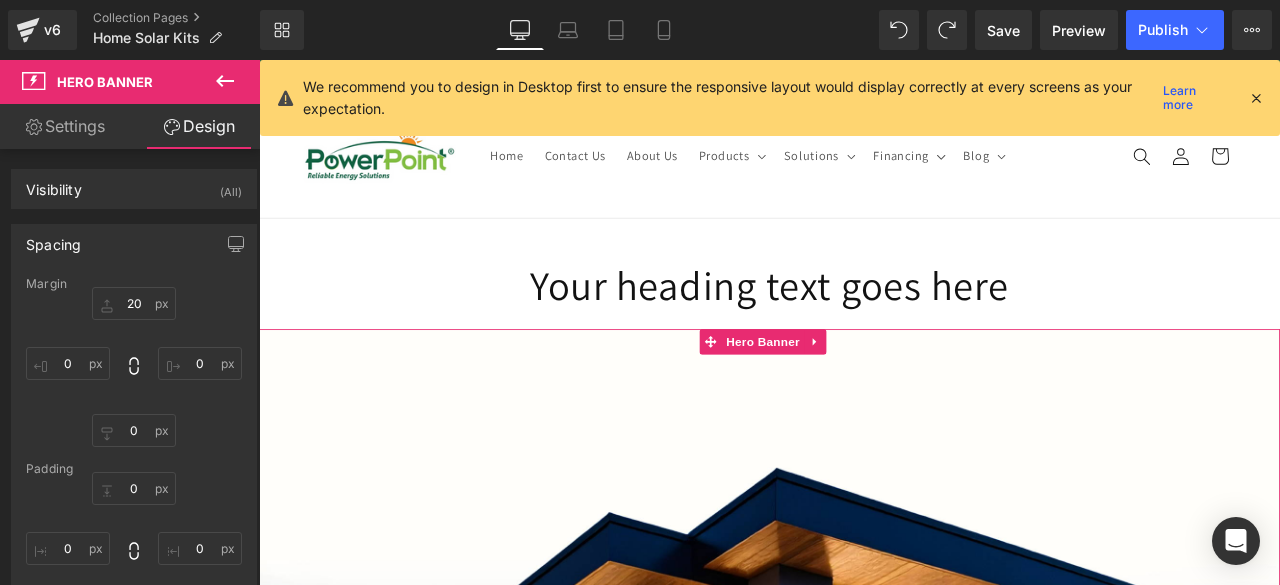click on "Image
[GEOGRAPHIC_DATA]
Heading         SOLAR  PACK Heading
Lorem ipsum dolor sit amet, consectetur adipiscing elit, sed do eiusmod tempor incididunt ut labore et dolore magna aliqua. Ut enim ad minim veniam, quis nostrud exercitation ullamco laboris nisi ut aliquip ex ea commodo consequat. Duis aute irure dolor in reprehenderit in voluptate velit esse cillum
Text Block
Row         Image         [PERSON_NAME]  Heading         SOLAR  PACK Heading         Lorem ipsum dolor sit amet, consectetur adipiscing elit, sed do eiusmod tempor incididunt ut labore et dolore magna aliqua. Ut enim ad minim veniam, quis nostrud exercitation ullamco laboris nisi ut aliquip ex ea commodo consequat. Duis aute irure dolor in reprehenderit in voluptate velit esse cillum  Text Block         Row" at bounding box center (864, 1235) 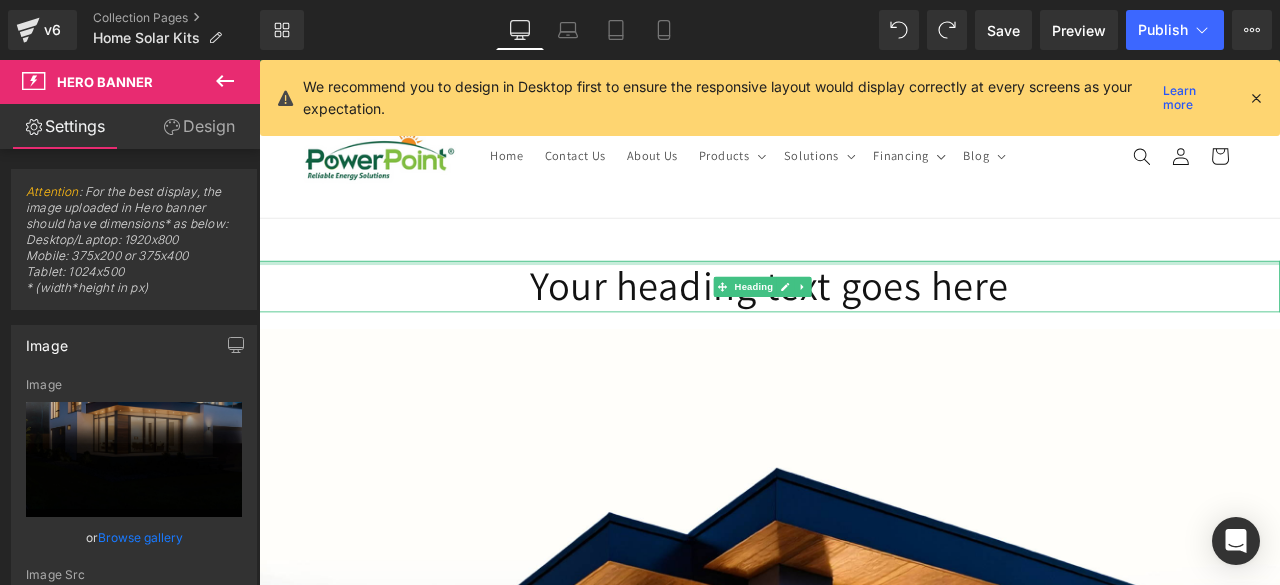 click at bounding box center (864, 300) 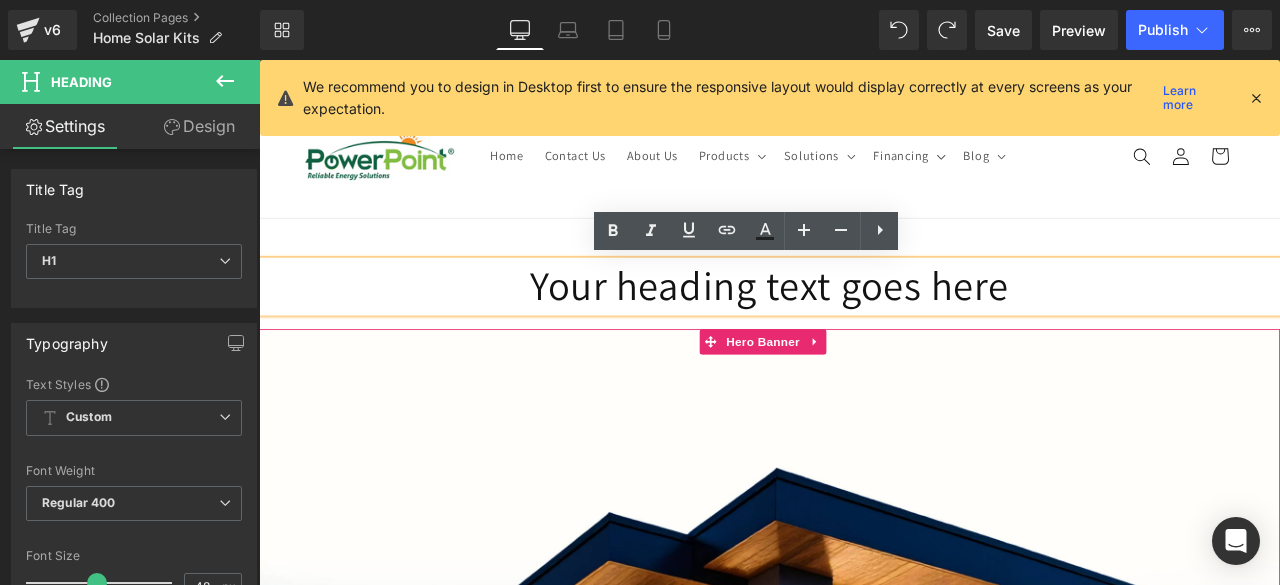 click on "Image
[GEOGRAPHIC_DATA]
Heading         SOLAR  PACK Heading
Lorem ipsum dolor sit amet, consectetur adipiscing elit, sed do eiusmod tempor incididunt ut labore et dolore magna aliqua. Ut enim ad minim veniam, quis nostrud exercitation ullamco laboris nisi ut aliquip ex ea commodo consequat. Duis aute irure dolor in reprehenderit in voluptate velit esse cillum
Text Block
Row         Image         [PERSON_NAME]  Heading         SOLAR  PACK Heading         Lorem ipsum dolor sit amet, consectetur adipiscing elit, sed do eiusmod tempor incididunt ut labore et dolore magna aliqua. Ut enim ad minim veniam, quis nostrud exercitation ullamco laboris nisi ut aliquip ex ea commodo consequat. Duis aute irure dolor in reprehenderit in voluptate velit esse cillum  Text Block         Row" at bounding box center (864, 1235) 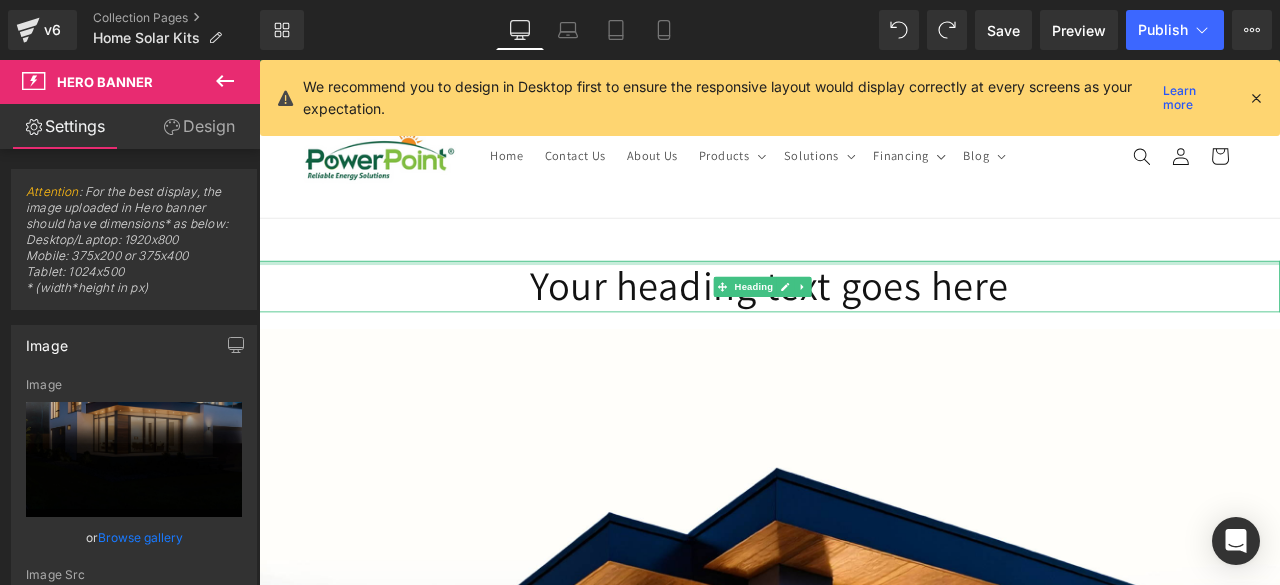 click at bounding box center [864, 300] 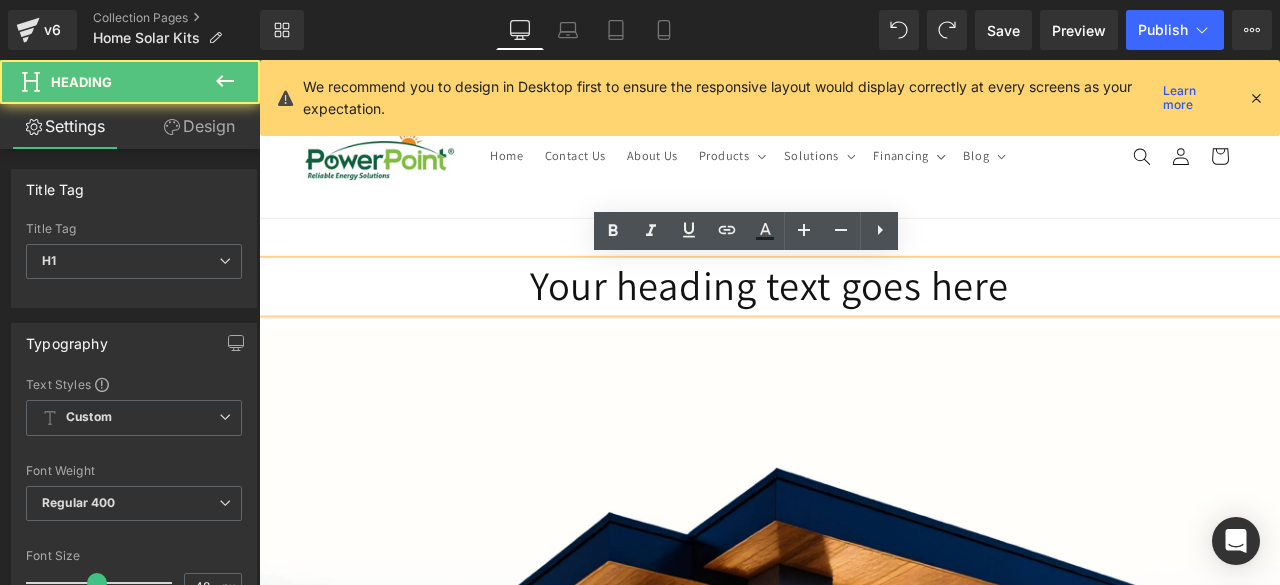 click on "Your heading text goes here" at bounding box center [864, 328] 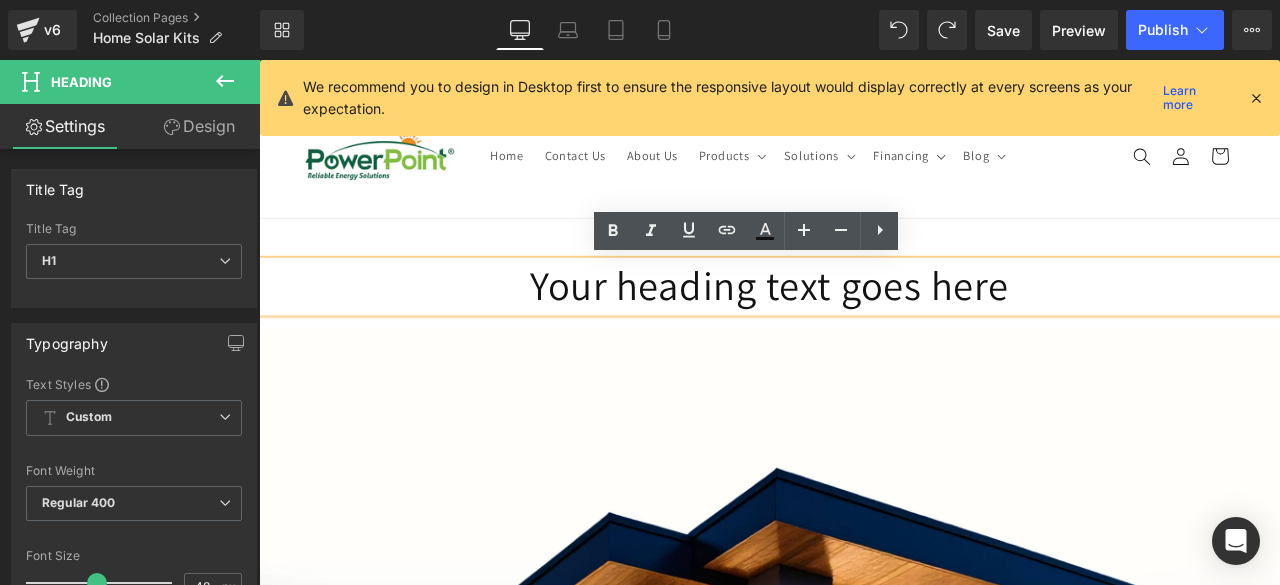 click on "Image
[GEOGRAPHIC_DATA]
Heading         SOLAR  PACK Heading
Lorem ipsum dolor sit amet, consectetur adipiscing elit, sed do eiusmod tempor incididunt ut labore et dolore magna aliqua. Ut enim ad minim veniam, quis nostrud exercitation ullamco laboris nisi ut aliquip ex ea commodo consequat. Duis aute irure dolor in reprehenderit in voluptate velit esse cillum
Text Block
Row         Image         [PERSON_NAME]  Heading         SOLAR  PACK Heading         Lorem ipsum dolor sit amet, consectetur adipiscing elit, sed do eiusmod tempor incididunt ut labore et dolore magna aliqua. Ut enim ad minim veniam, quis nostrud exercitation ullamco laboris nisi ut aliquip ex ea commodo consequat. Duis aute irure dolor in reprehenderit in voluptate velit esse cillum  Text Block         Row" at bounding box center (864, 1235) 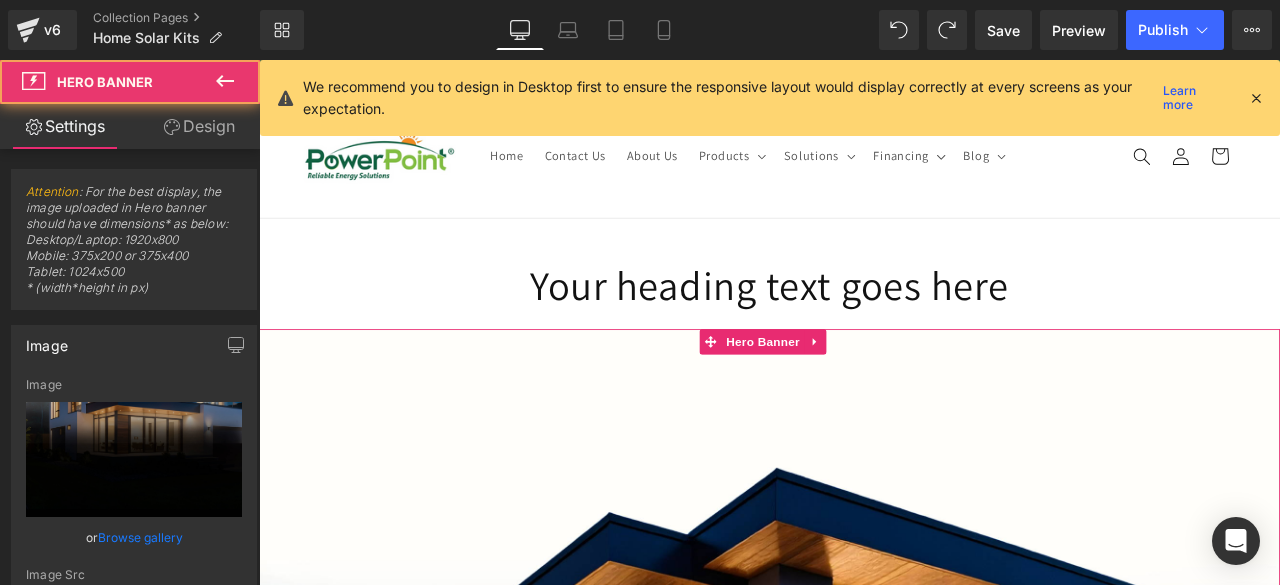 click on "Image
[GEOGRAPHIC_DATA]
Heading         SOLAR  PACK Heading
Lorem ipsum dolor sit amet, consectetur adipiscing elit, sed do eiusmod tempor incididunt ut labore et dolore magna aliqua. Ut enim ad minim veniam, quis nostrud exercitation ullamco laboris nisi ut aliquip ex ea commodo consequat. Duis aute irure dolor in reprehenderit in voluptate velit esse cillum
Text Block
Row         Image         [PERSON_NAME]  Heading         SOLAR  PACK Heading         Lorem ipsum dolor sit amet, consectetur adipiscing elit, sed do eiusmod tempor incididunt ut labore et dolore magna aliqua. Ut enim ad minim veniam, quis nostrud exercitation ullamco laboris nisi ut aliquip ex ea commodo consequat. Duis aute irure dolor in reprehenderit in voluptate velit esse cillum  Text Block         Row" at bounding box center [864, 1235] 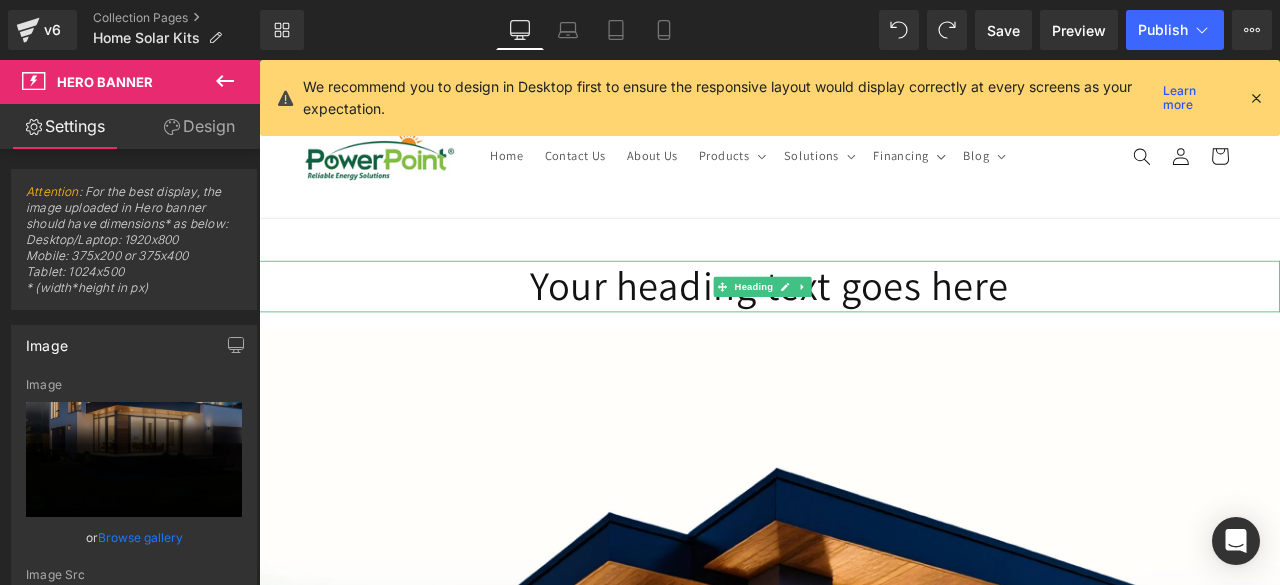 click on "Your heading text goes here" at bounding box center [864, 328] 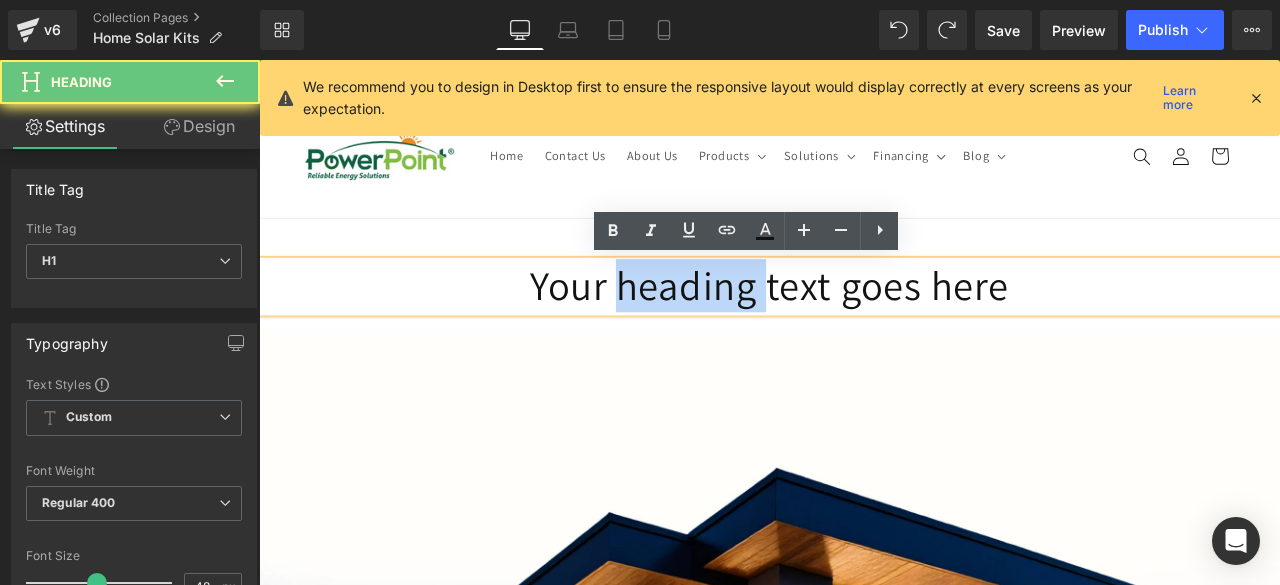 click on "Your heading text goes here" at bounding box center [864, 328] 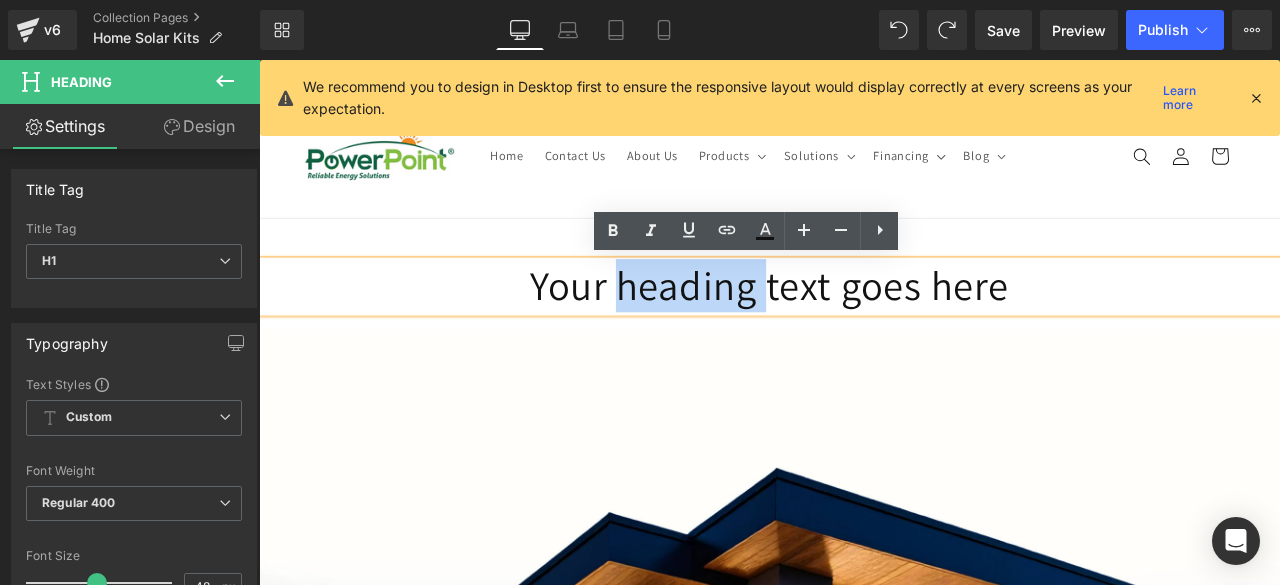 type 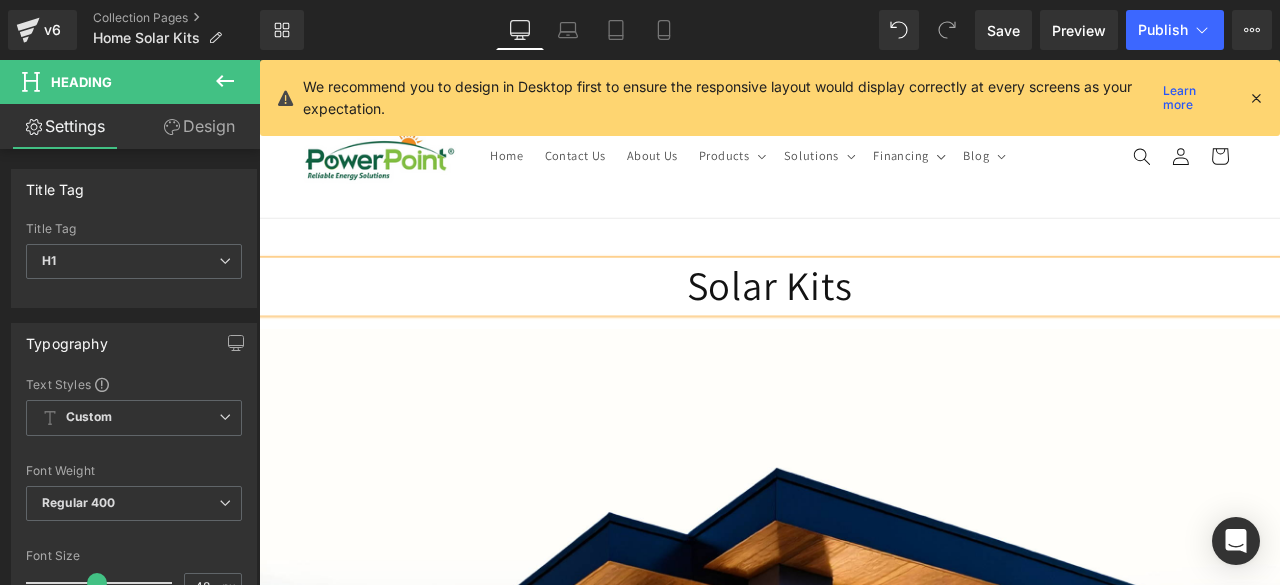 click on "Home
Contact Us
About Us
Products
Products
Surge Protection
Extensions
Lighting" at bounding box center [864, 175] 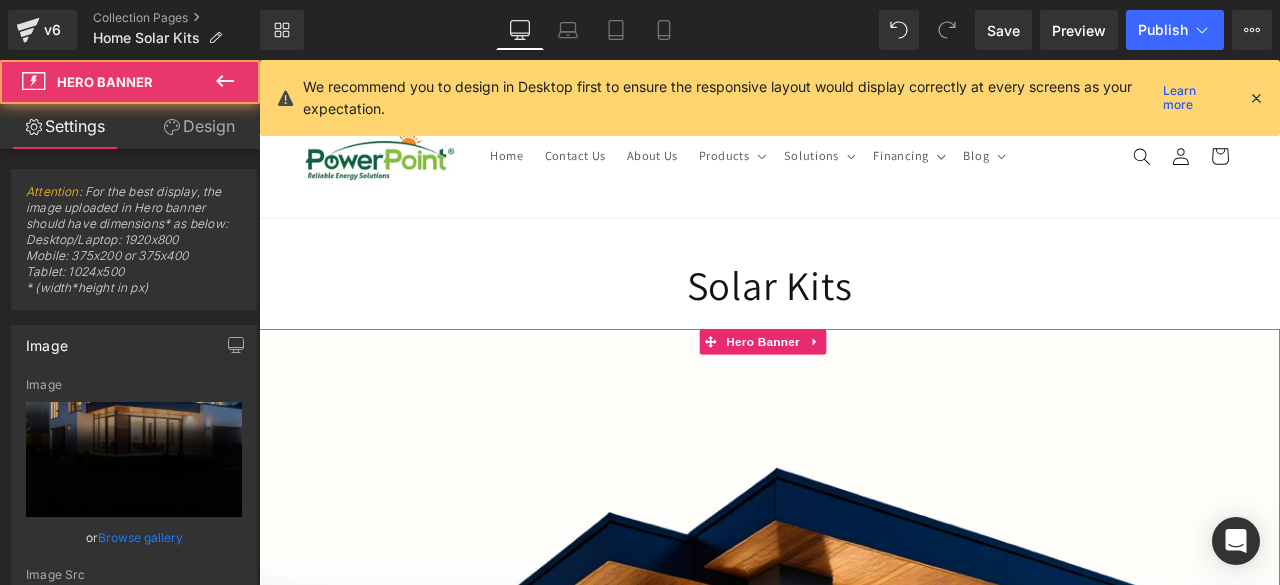 click on "Image
[GEOGRAPHIC_DATA]
Heading         SOLAR  PACK Heading
Lorem ipsum dolor sit amet, consectetur adipiscing elit, sed do eiusmod tempor incididunt ut labore et dolore magna aliqua. Ut enim ad minim veniam, quis nostrud exercitation ullamco laboris nisi ut aliquip ex ea commodo consequat. Duis aute irure dolor in reprehenderit in voluptate velit esse cillum
Text Block
Row         Image         [PERSON_NAME]  Heading         SOLAR  PACK Heading         Lorem ipsum dolor sit amet, consectetur adipiscing elit, sed do eiusmod tempor incididunt ut labore et dolore magna aliqua. Ut enim ad minim veniam, quis nostrud exercitation ullamco laboris nisi ut aliquip ex ea commodo consequat. Duis aute irure dolor in reprehenderit in voluptate velit esse cillum  Text Block         Row" at bounding box center (864, 1235) 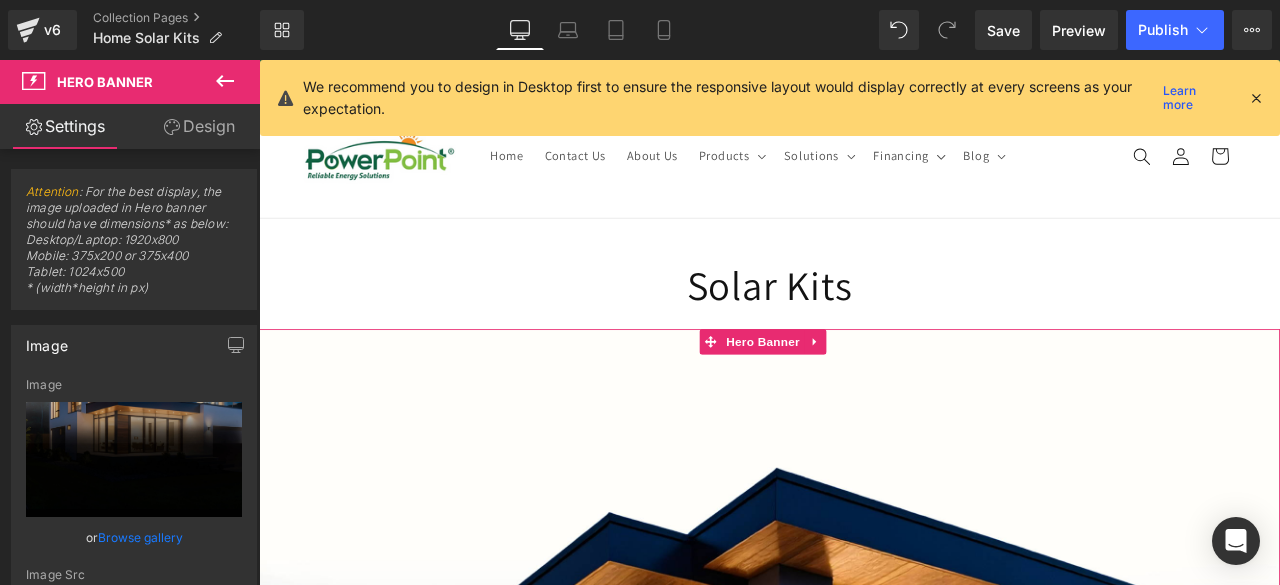 click on "Design" at bounding box center [199, 126] 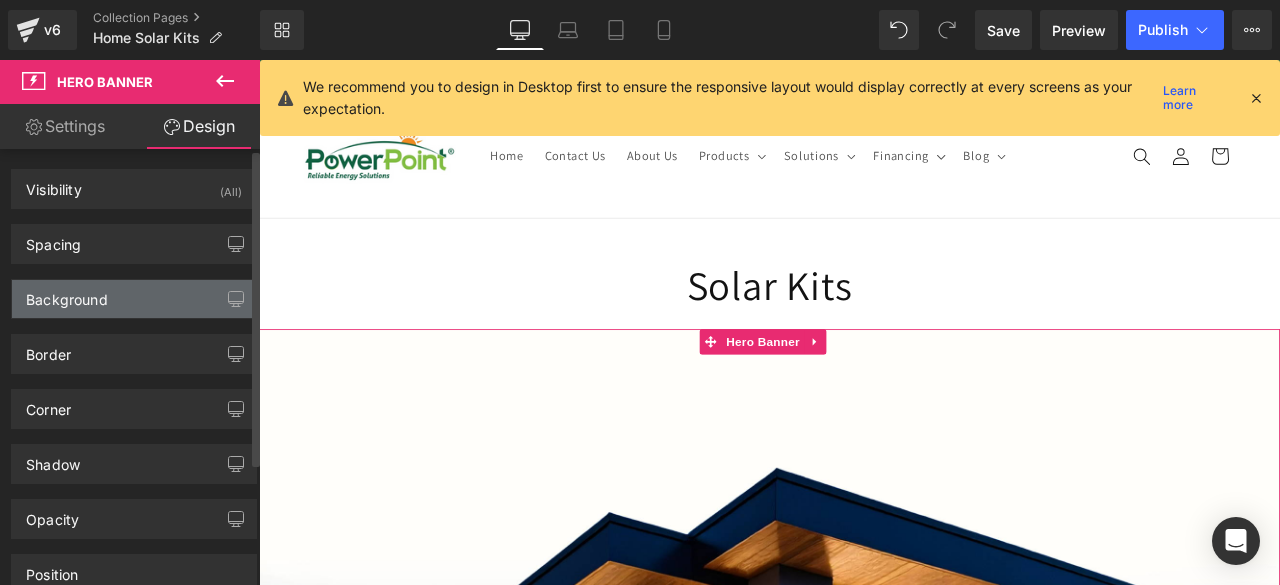 type on "20" 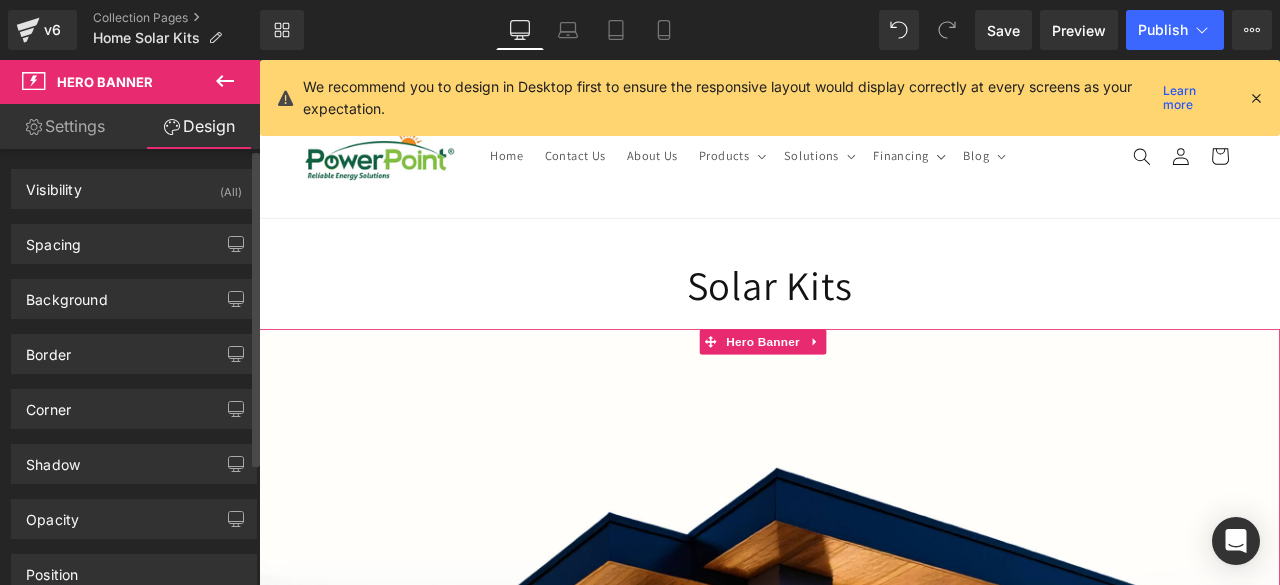 click on "Background
Color & Image color
#d3d3d3 Color #d3d3d3 100 %
[URL][DOMAIN_NAME] Image  Replace Image  Upload image or  Browse gallery Image Src [URL][DOMAIN_NAME] Image Quality Lighter Lightest
Lighter
Lighter Lightest Only support for UCare CDN
More settings" at bounding box center [134, 291] 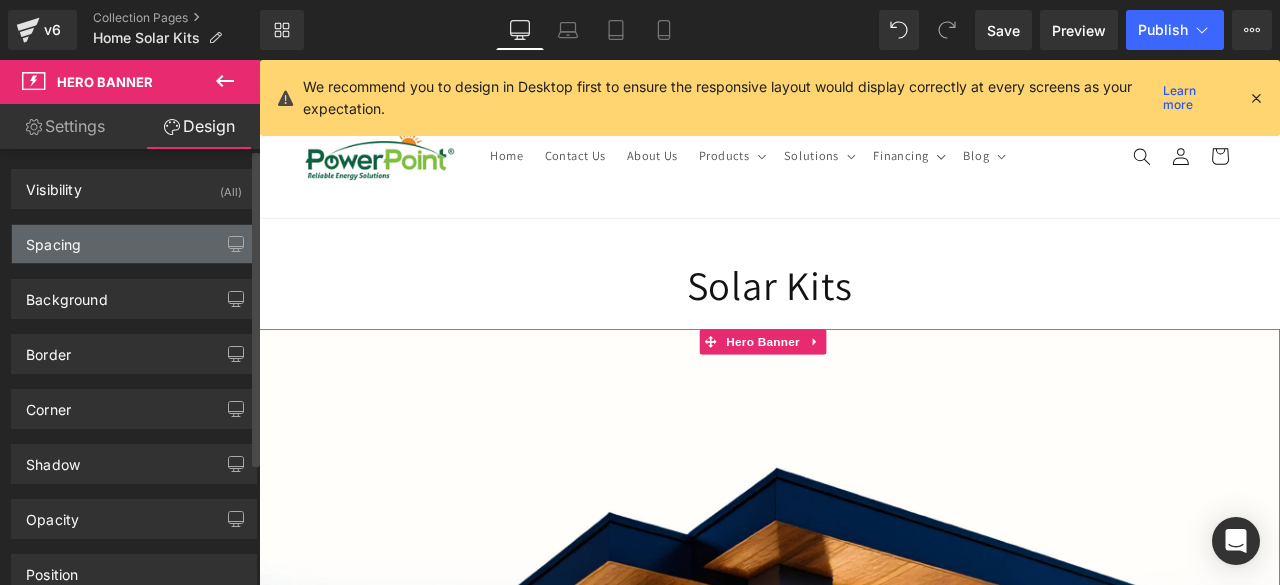 click on "Spacing" at bounding box center (134, 244) 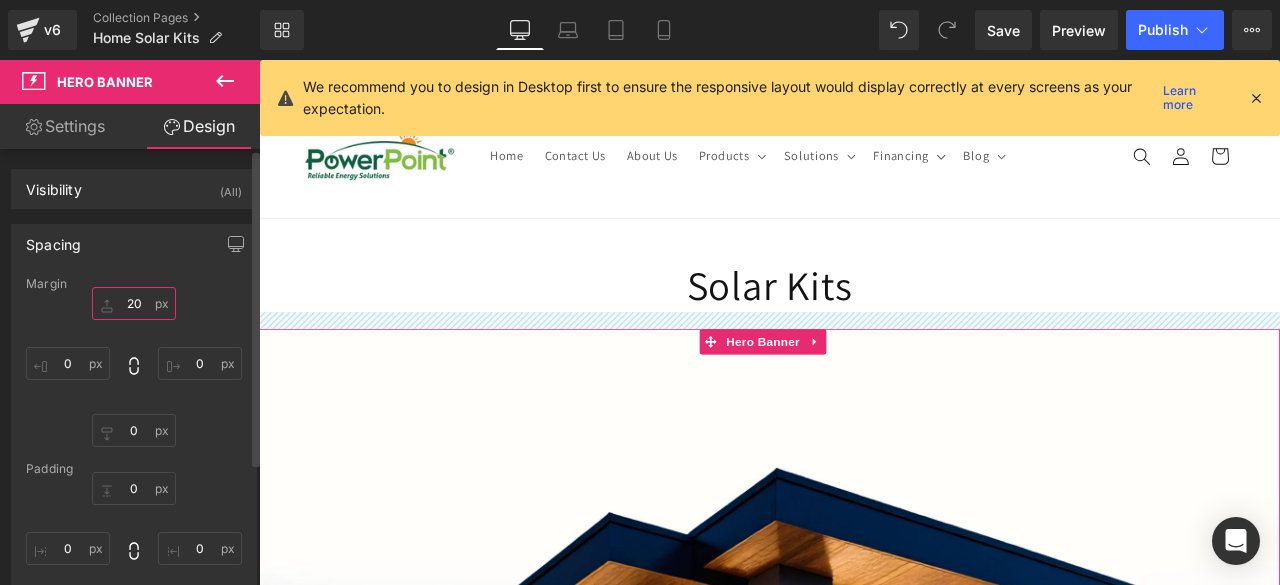 click on "20" at bounding box center [134, 303] 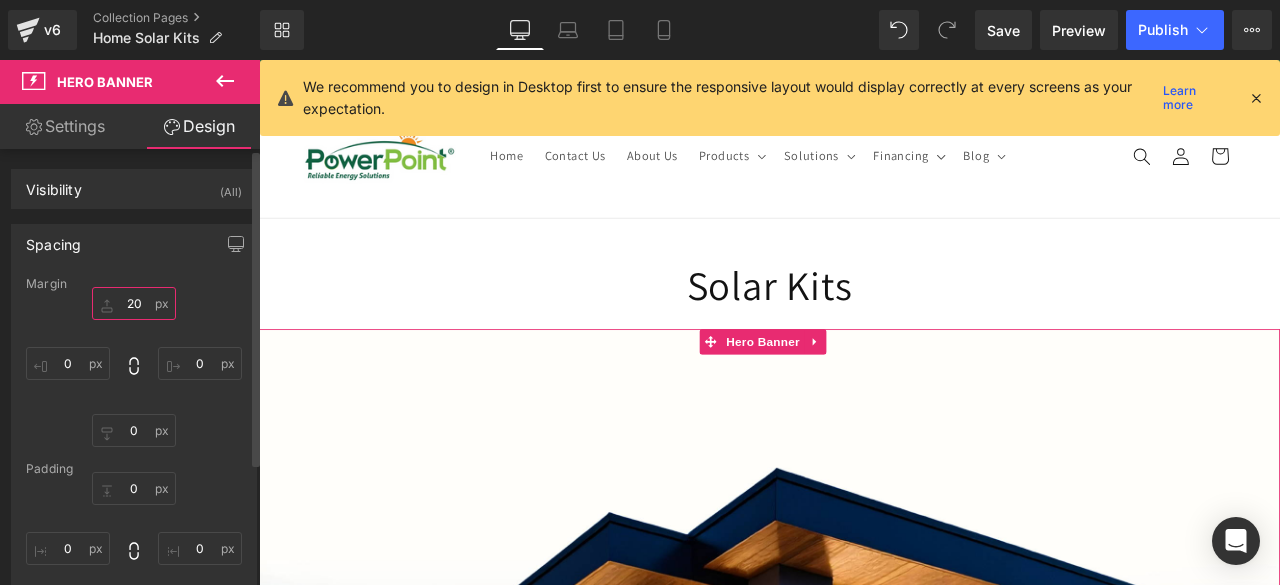 type 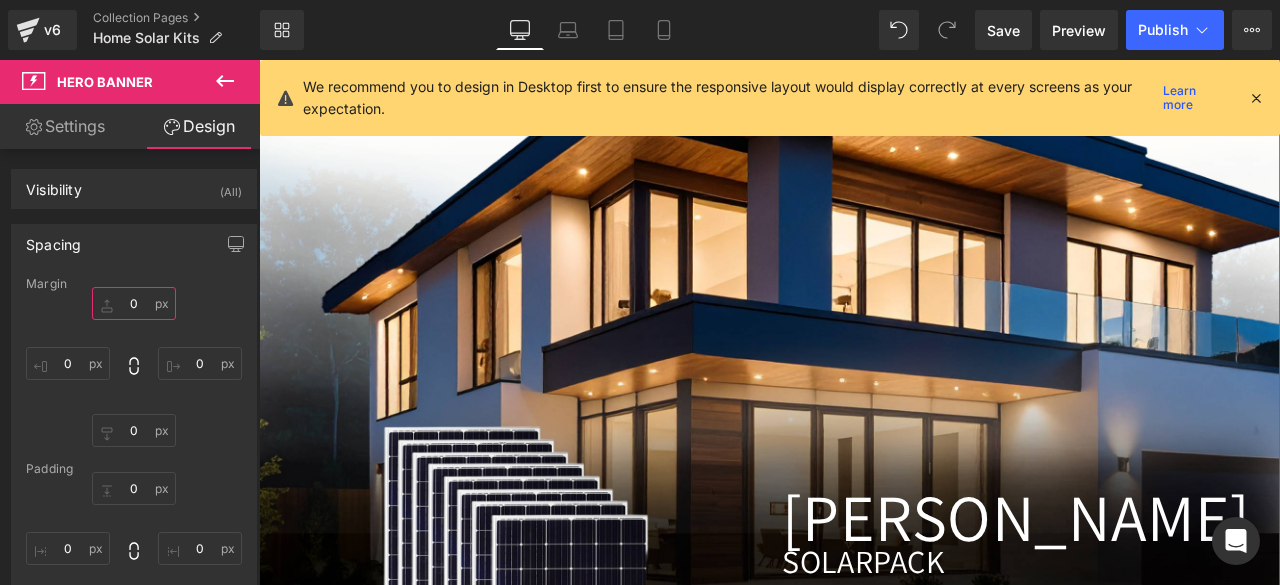 scroll, scrollTop: 683, scrollLeft: 0, axis: vertical 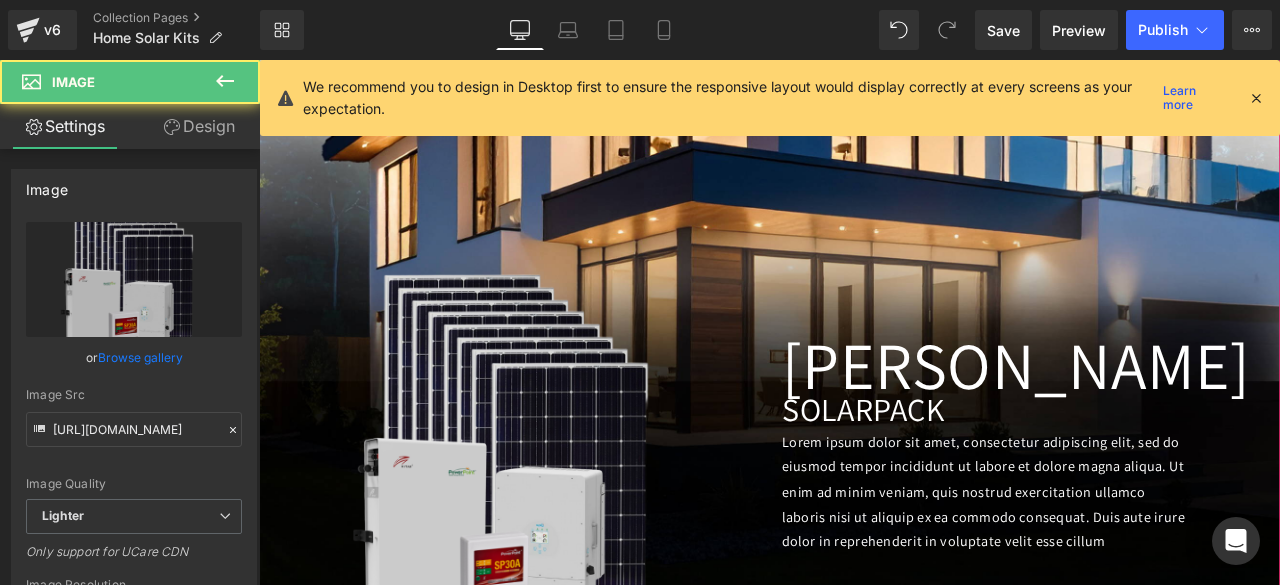 click at bounding box center [564, 537] 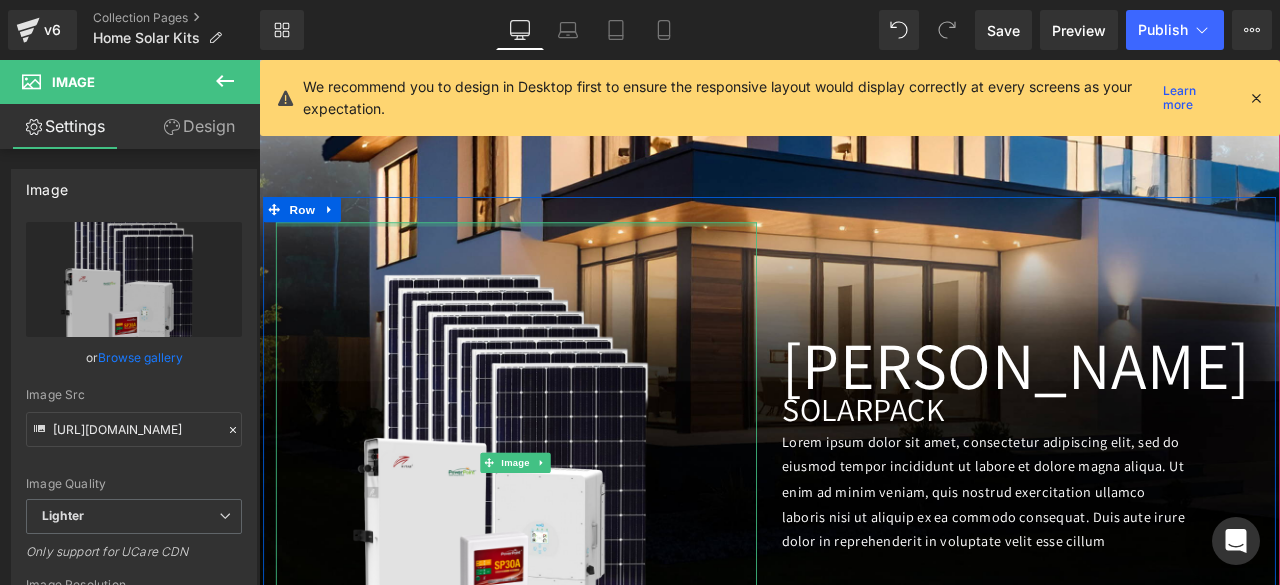 click at bounding box center [564, 254] 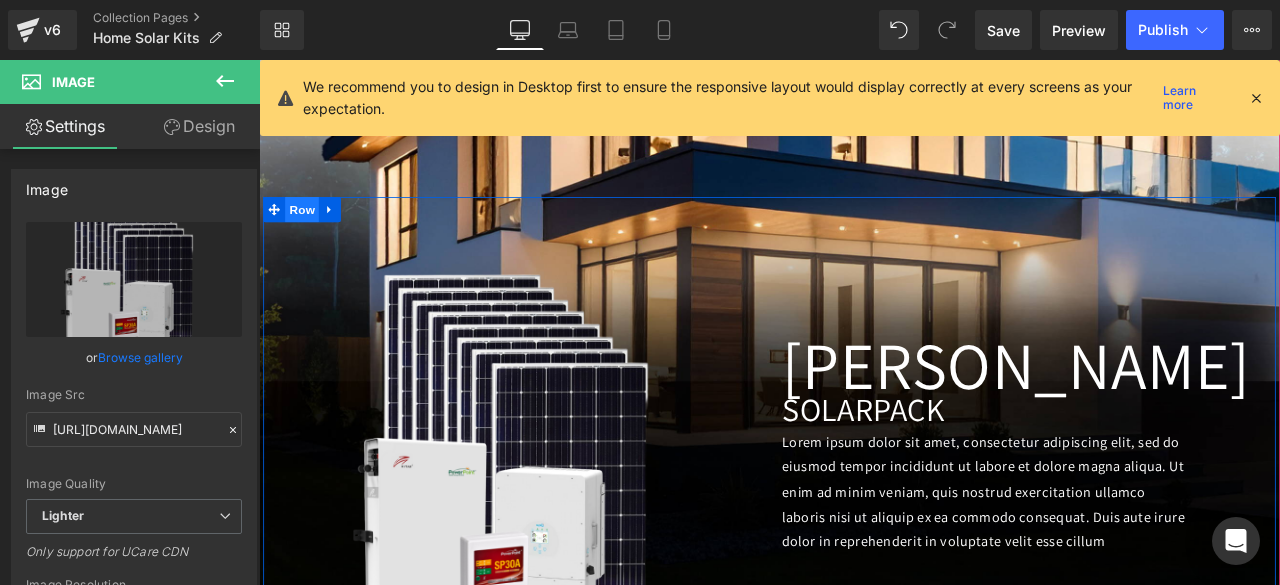 click on "Row" at bounding box center (310, 237) 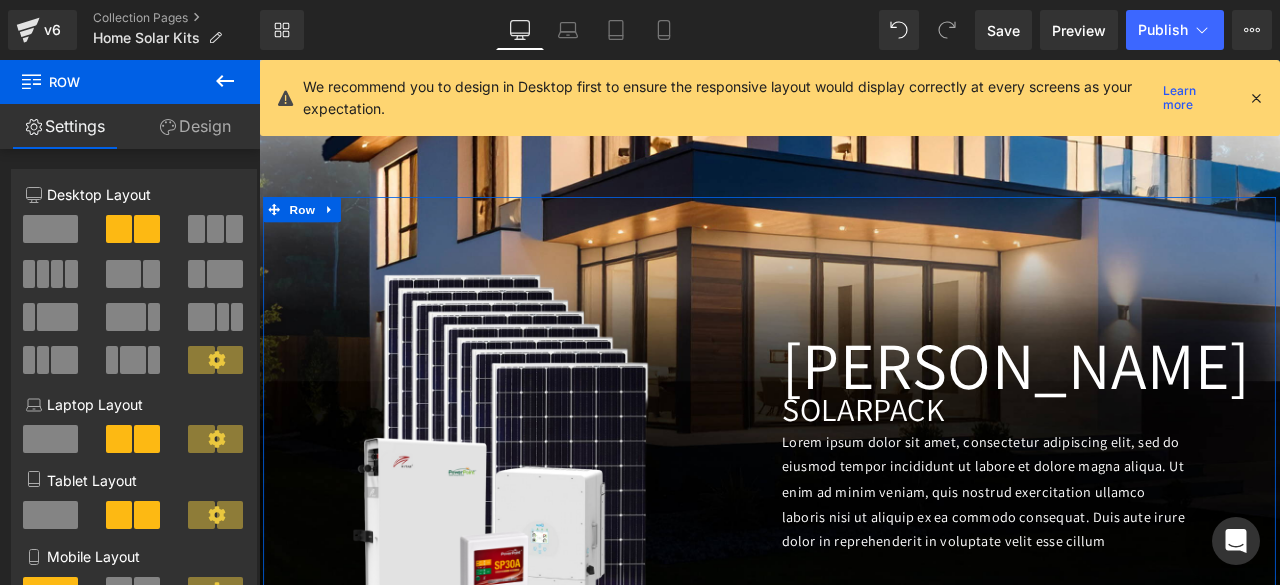 click on "Design" at bounding box center (195, 126) 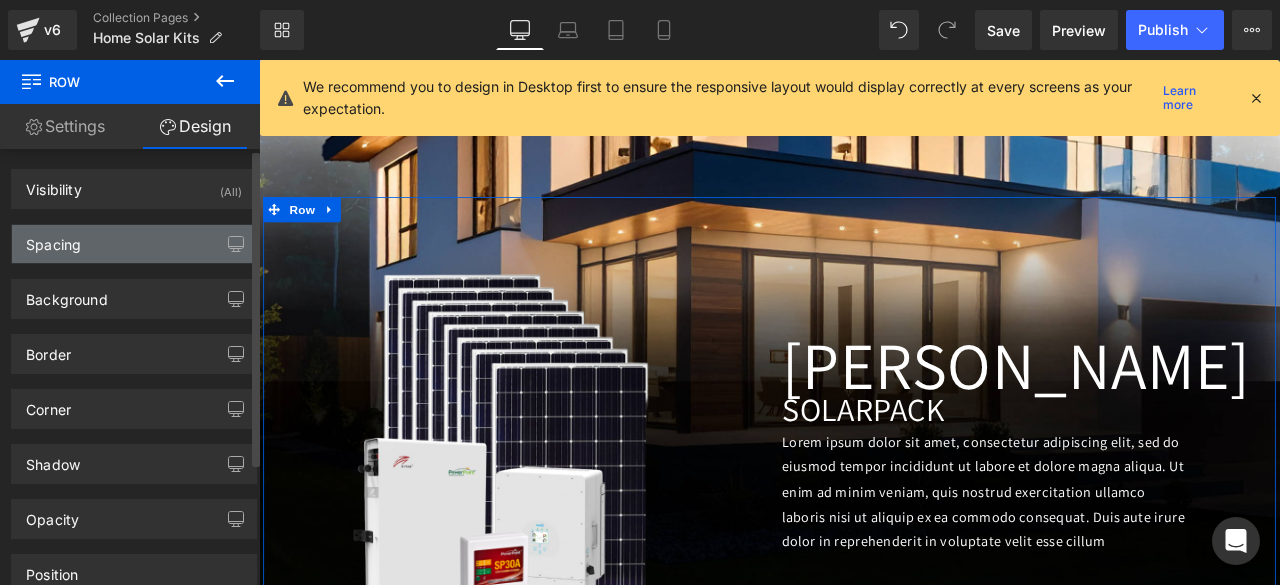 click on "Spacing" at bounding box center [134, 244] 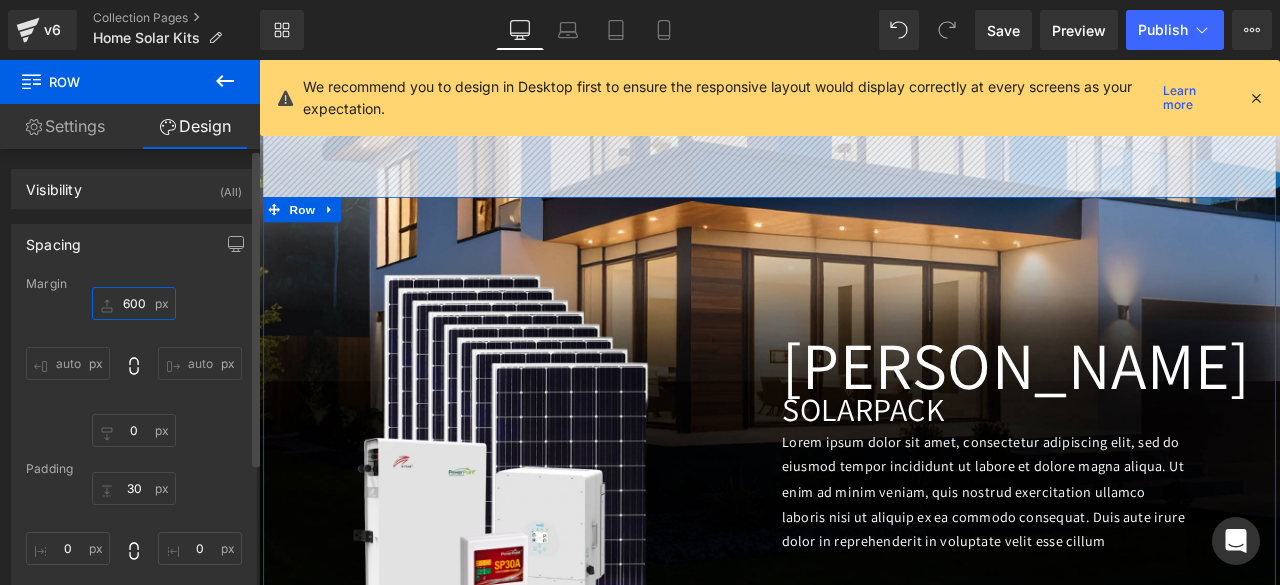 click on "600" at bounding box center [134, 303] 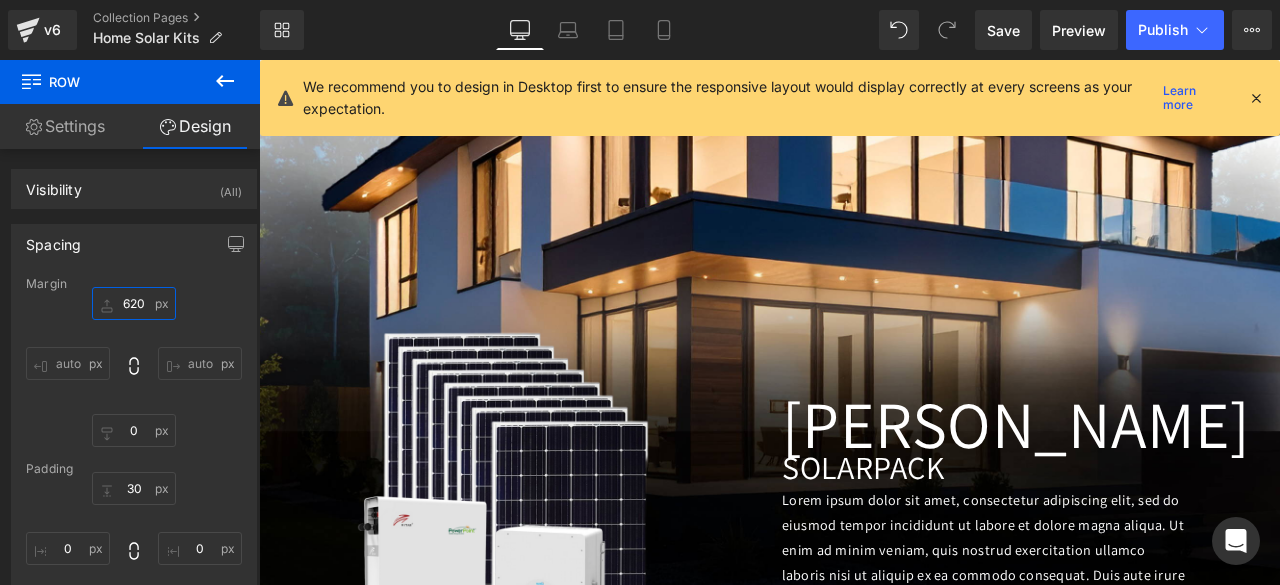 scroll, scrollTop: 631, scrollLeft: 0, axis: vertical 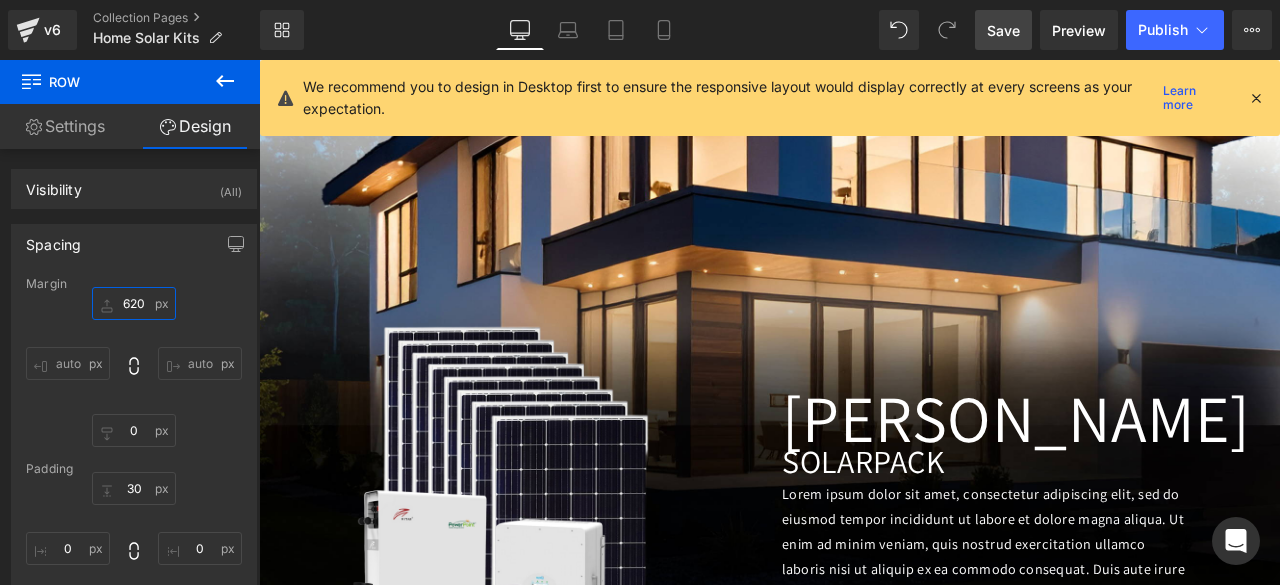 type on "620" 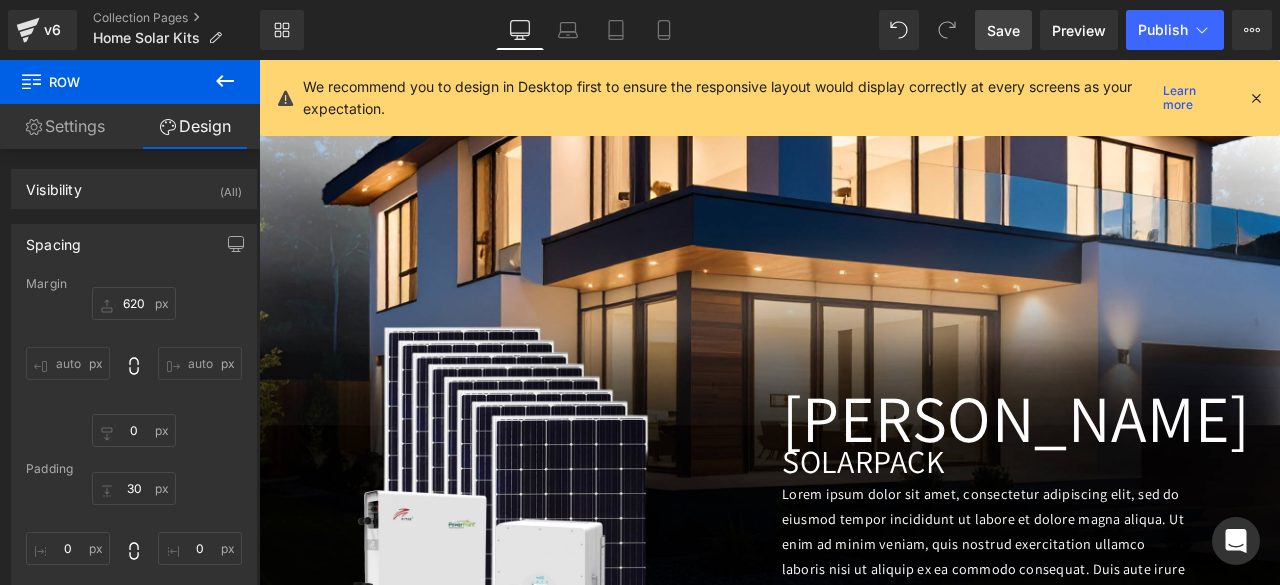 click on "Save" at bounding box center [1003, 30] 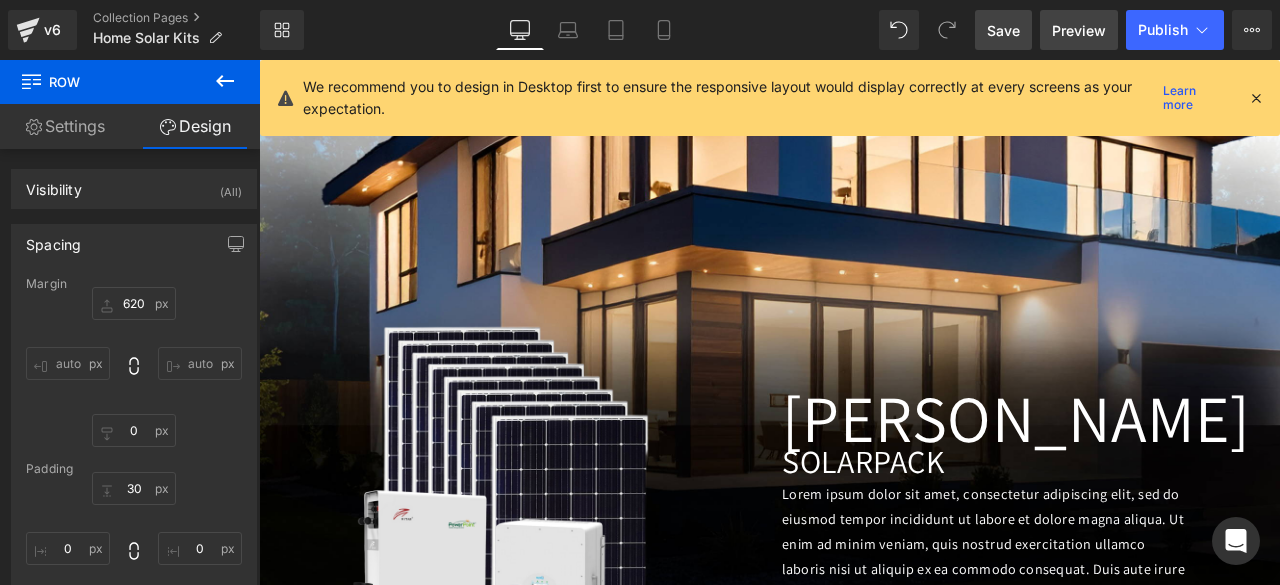 click on "Preview" at bounding box center (1079, 30) 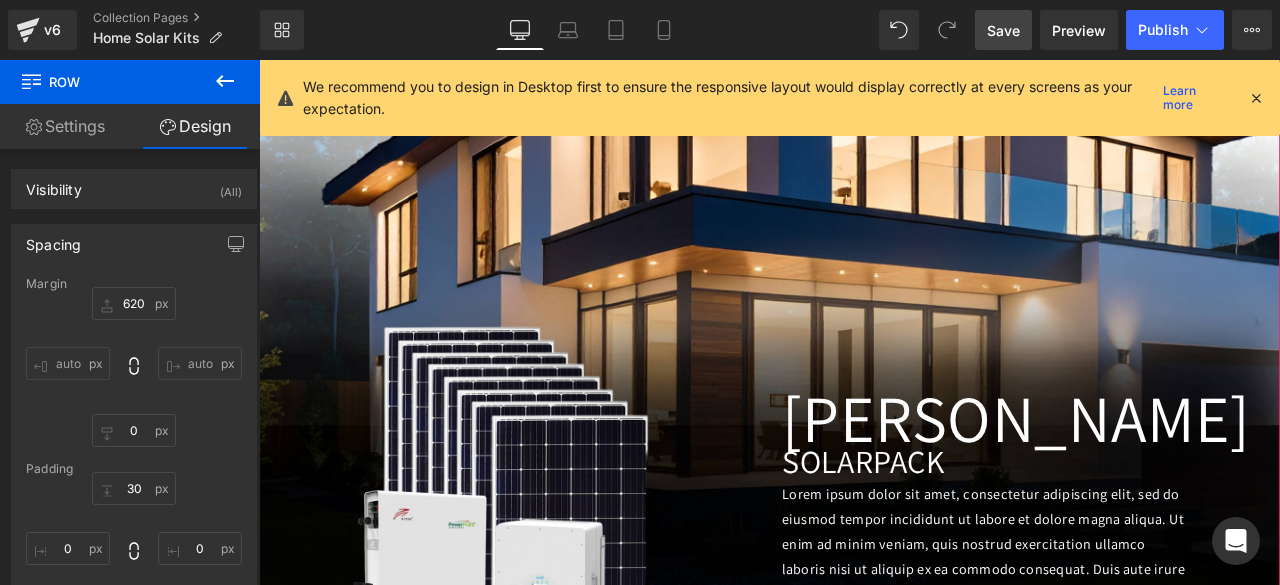 scroll, scrollTop: 0, scrollLeft: 0, axis: both 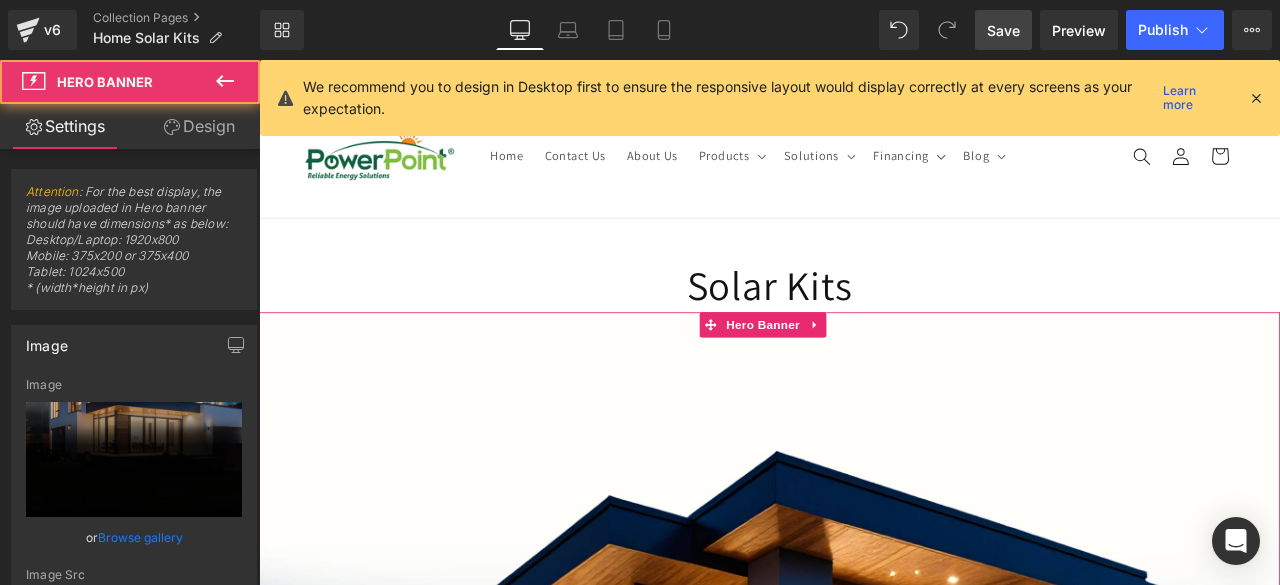 click on "Image
[GEOGRAPHIC_DATA]
Heading         SOLAR  PACK Heading
Lorem ipsum dolor sit amet, consectetur adipiscing elit, sed do eiusmod tempor incididunt ut labore et dolore magna aliqua. Ut enim ad minim veniam, quis nostrud exercitation ullamco laboris nisi ut aliquip ex ea commodo consequat. Duis aute irure dolor in reprehenderit in voluptate velit esse cillum
Text Block
Row         Image         [PERSON_NAME]  Heading         SOLAR  PACK Heading         Lorem ipsum dolor sit amet, consectetur adipiscing elit, sed do eiusmod tempor incididunt ut labore et dolore magna aliqua. Ut enim ad minim veniam, quis nostrud exercitation ullamco laboris nisi ut aliquip ex ea commodo consequat. Duis aute irure dolor in reprehenderit in voluptate velit esse cillum  Text Block         Row" at bounding box center (864, 1215) 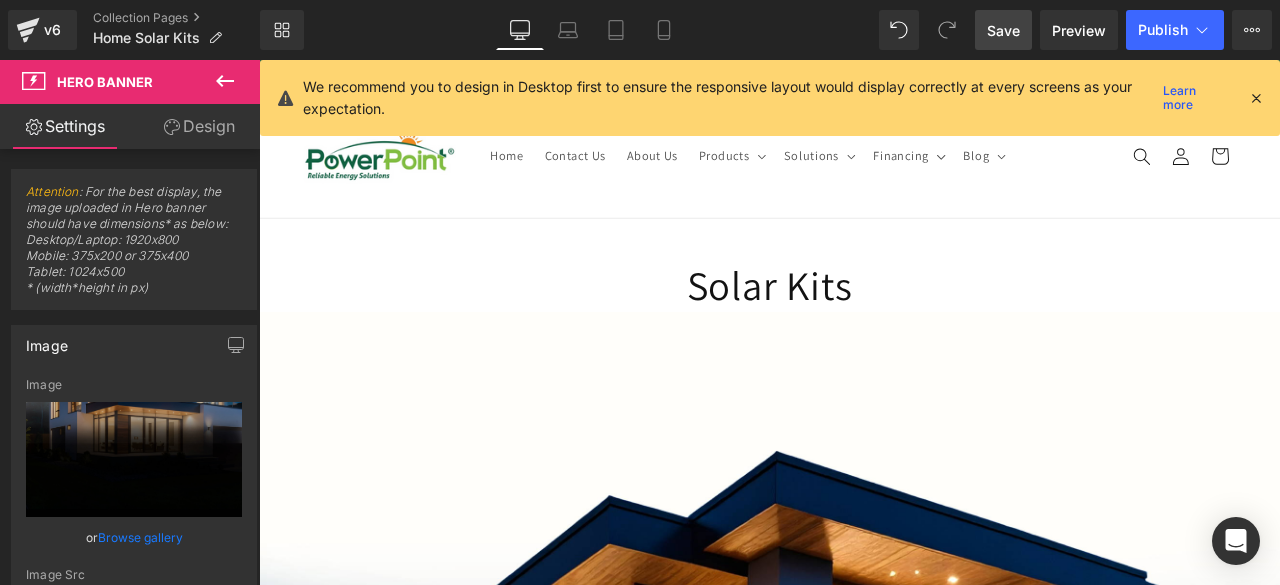 click 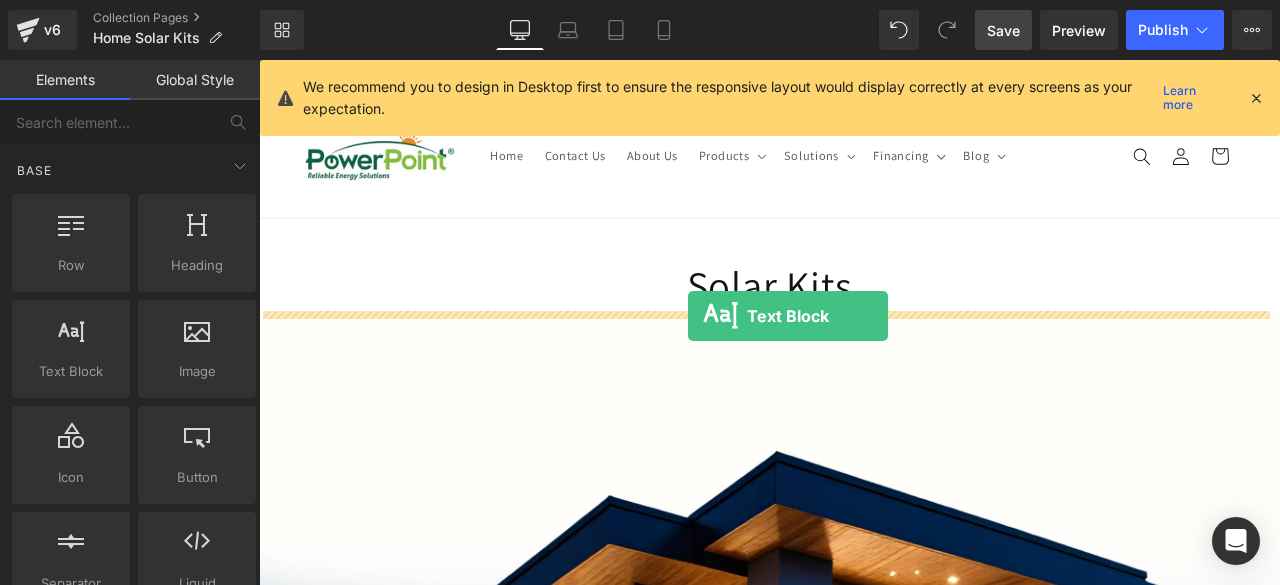drag, startPoint x: 357, startPoint y: 433, endPoint x: 768, endPoint y: 363, distance: 416.91846 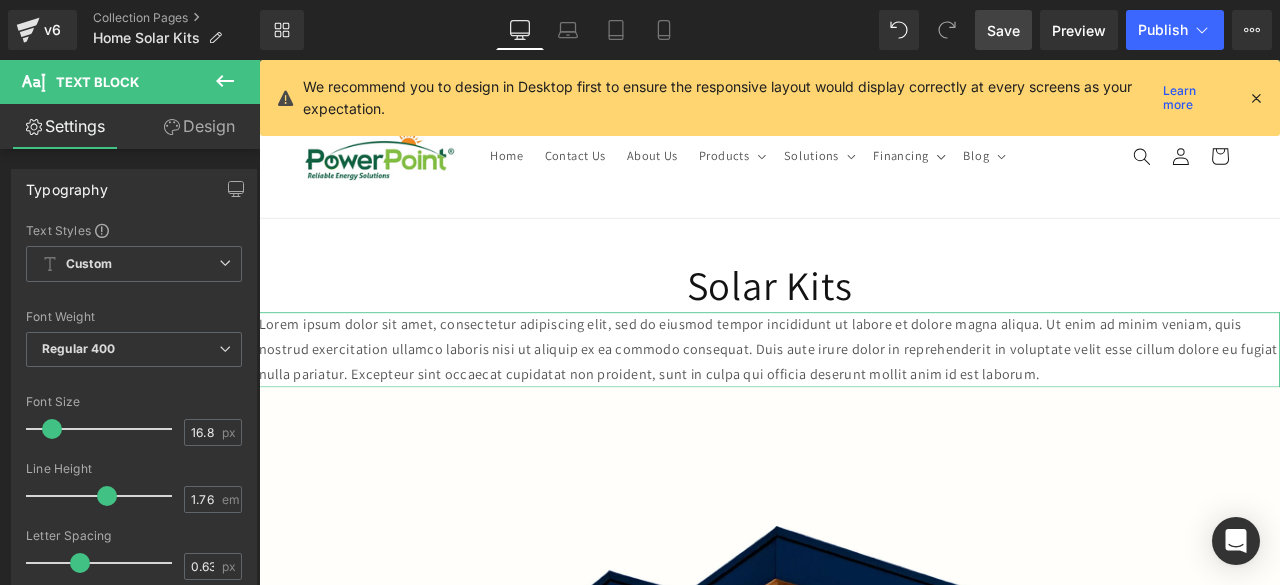 click on "Design" at bounding box center (199, 126) 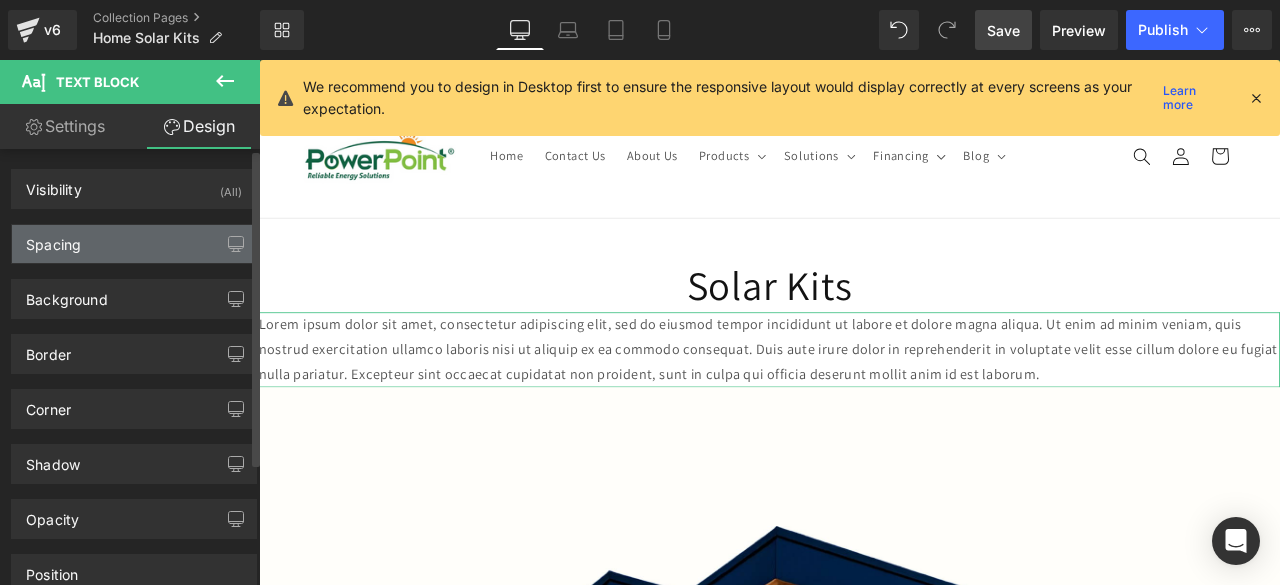 click on "Spacing" at bounding box center (134, 244) 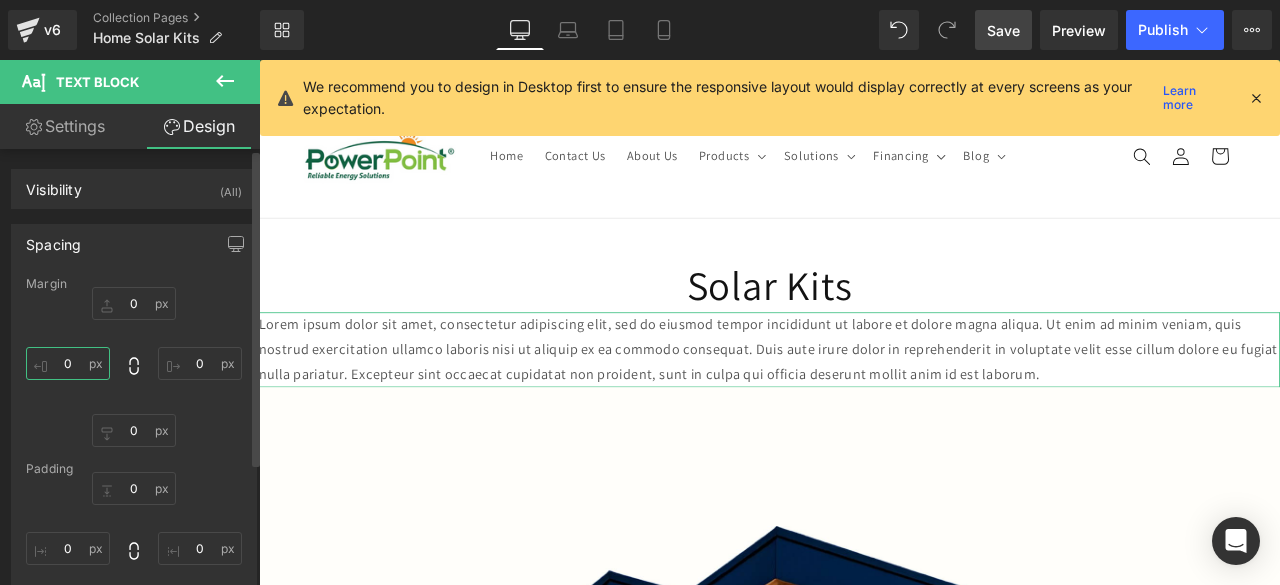click on "0" at bounding box center (68, 363) 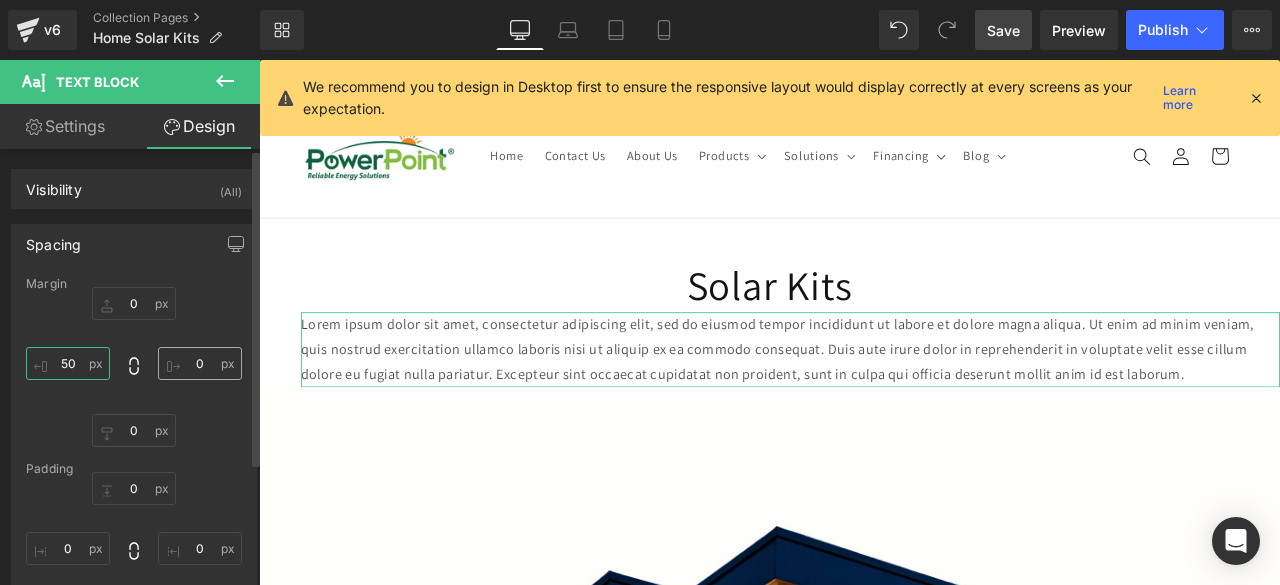 type on "50" 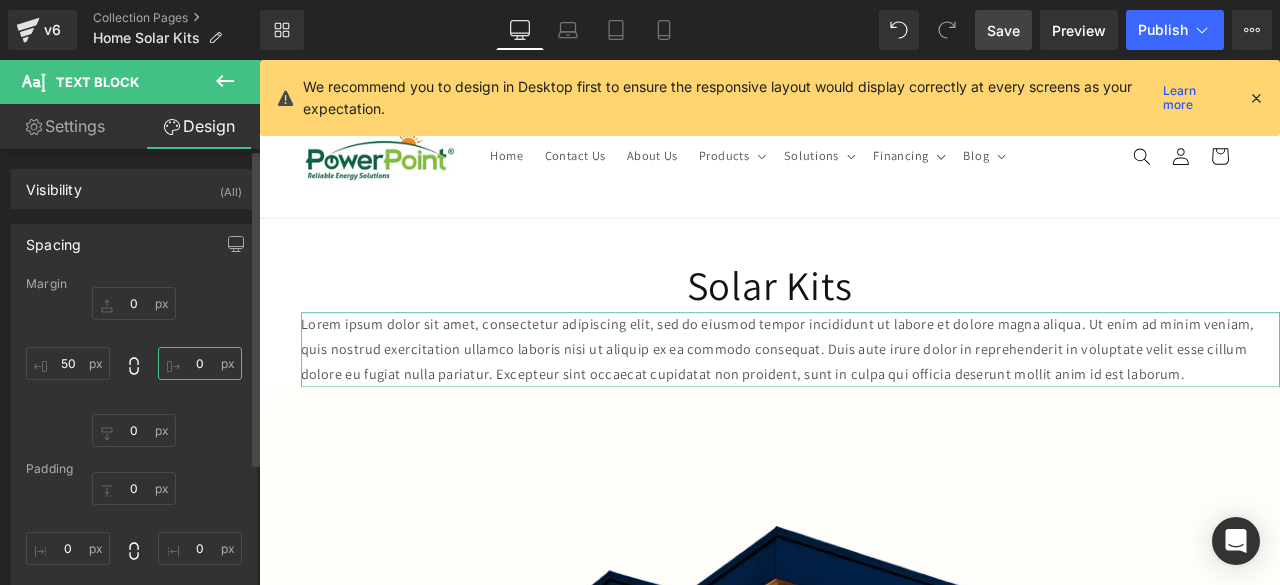 click on "0" at bounding box center (200, 363) 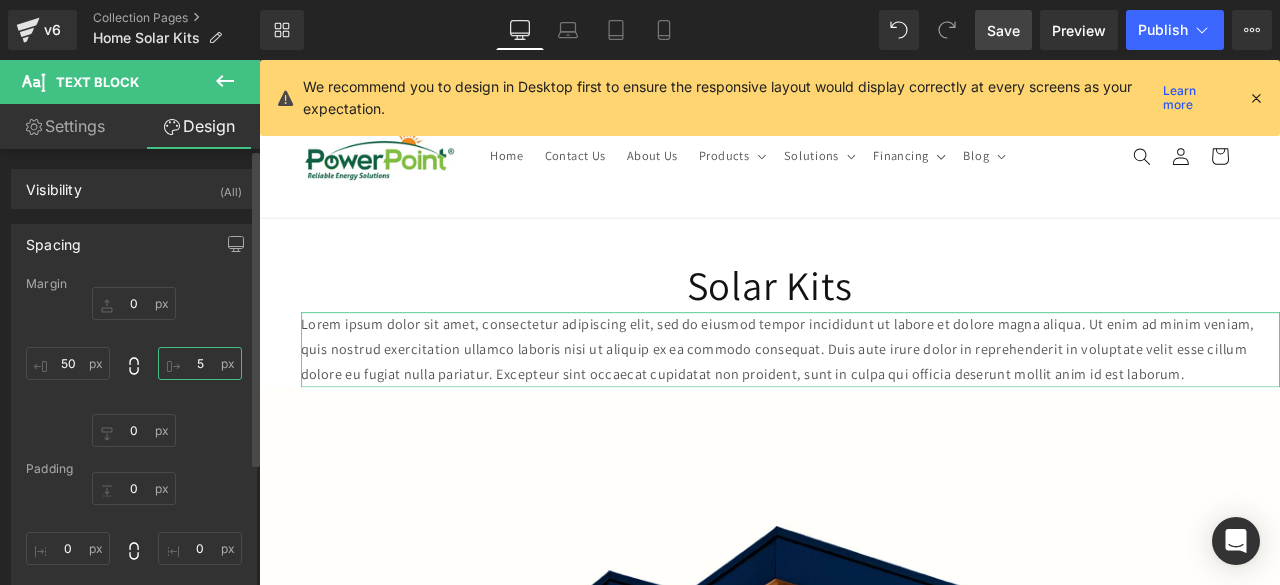 type on "50" 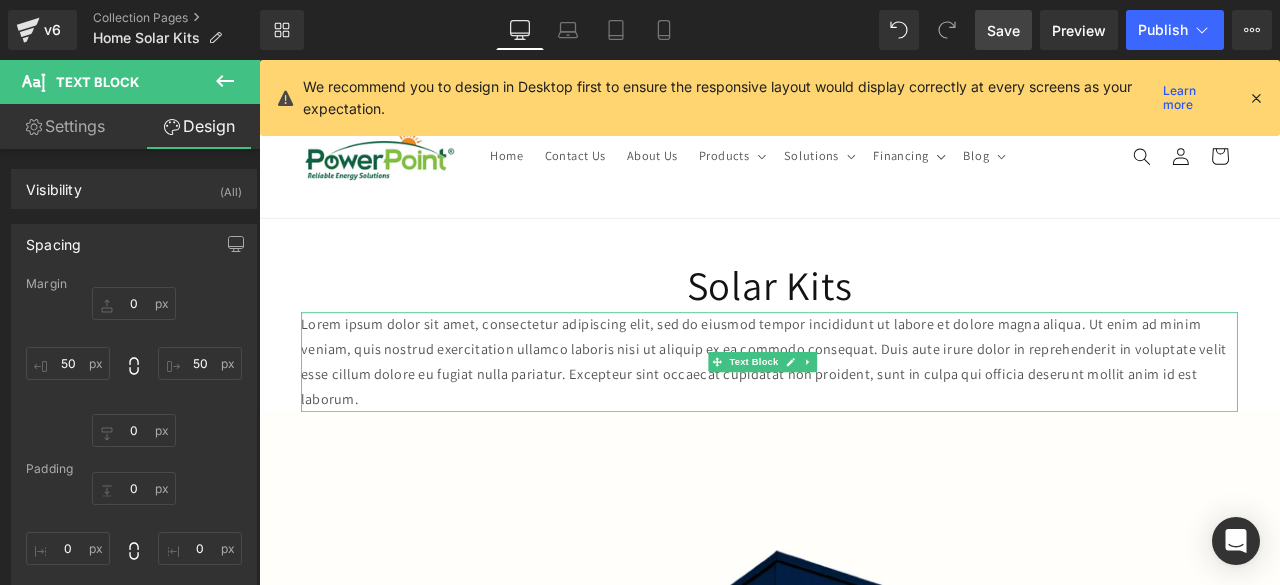 click on "Lorem ipsum dolor sit amet, consectetur adipiscing elit, sed do eiusmod tempor incididunt ut labore et dolore magna aliqua. Ut enim ad minim veniam, quis nostrud exercitation ullamco laboris nisi ut aliquip ex ea commodo consequat. Duis aute irure dolor in reprehenderit in voluptate velit esse cillum dolore eu fugiat nulla pariatur. Excepteur sint occaecat cupidatat non proident, sunt in culpa qui officia deserunt mollit anim id est laborum." at bounding box center [864, 418] 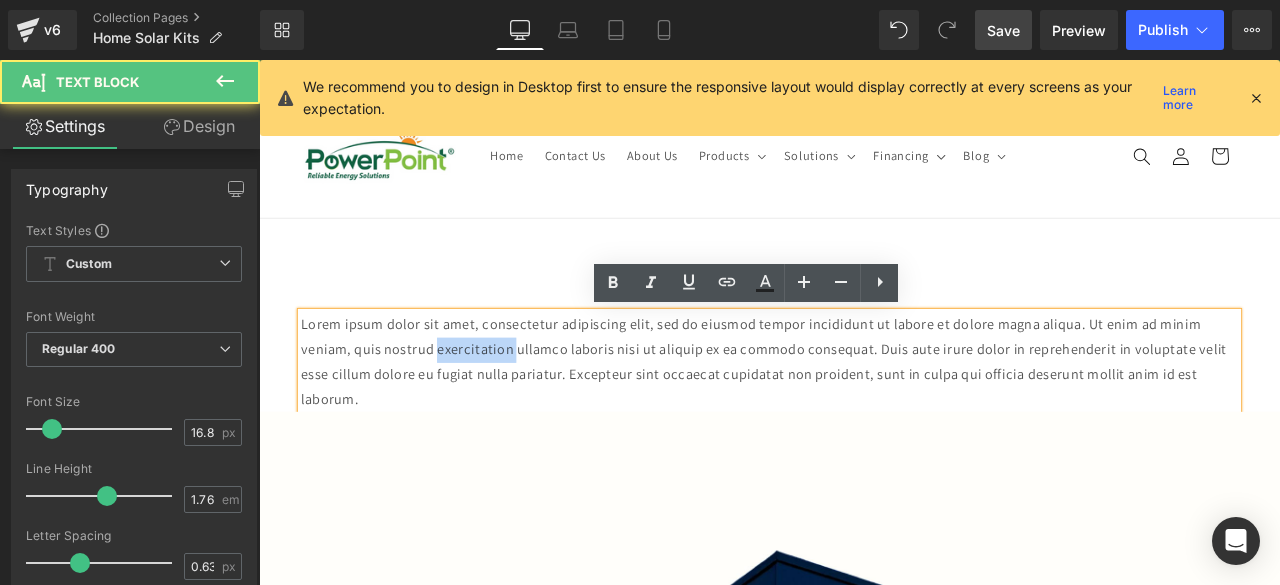 click on "Lorem ipsum dolor sit amet, consectetur adipiscing elit, sed do eiusmod tempor incididunt ut labore et dolore magna aliqua. Ut enim ad minim veniam, quis nostrud exercitation ullamco laboris nisi ut aliquip ex ea commodo consequat. Duis aute irure dolor in reprehenderit in voluptate velit esse cillum dolore eu fugiat nulla pariatur. Excepteur sint occaecat cupidatat non proident, sunt in culpa qui officia deserunt mollit anim id est laborum." at bounding box center [864, 418] 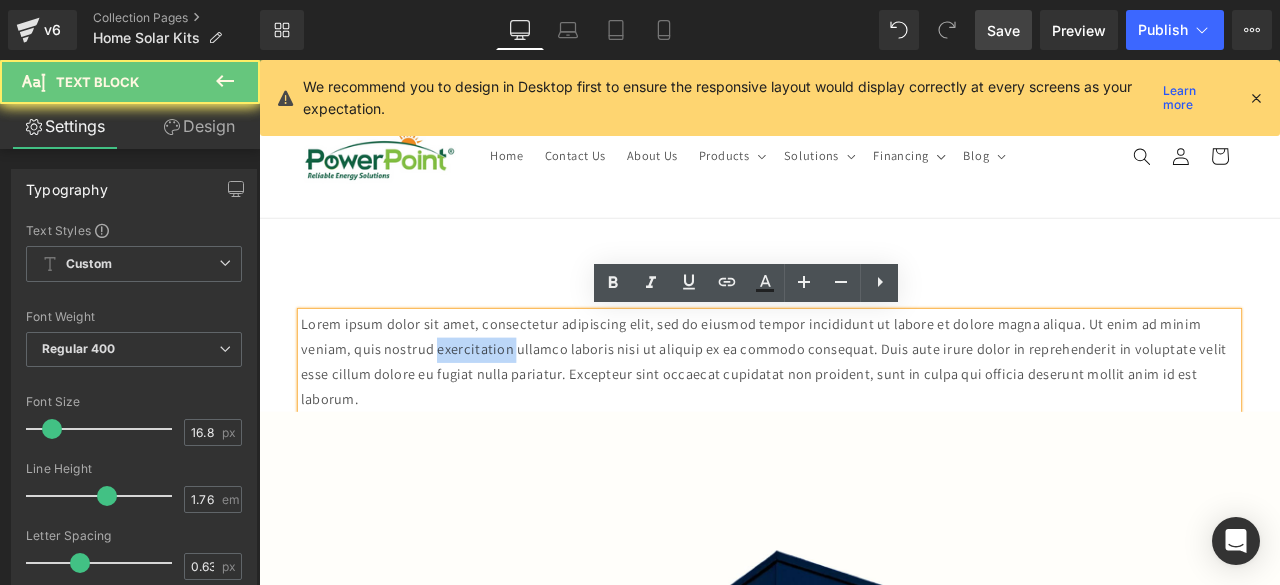 click on "Image
[GEOGRAPHIC_DATA]
Heading         SOLAR  PACK Heading
Lorem ipsum dolor sit amet, consectetur adipiscing elit, sed do eiusmod tempor incididunt ut labore et dolore magna aliqua. Ut enim ad minim veniam, quis nostrud exercitation ullamco laboris nisi ut aliquip ex ea commodo consequat. Duis aute irure dolor in reprehenderit in voluptate velit esse cillum
Text Block
Row         Image         [PERSON_NAME]  Heading         SOLAR  PACK Heading         Lorem ipsum dolor sit amet, consectetur adipiscing elit, sed do eiusmod tempor incididunt ut labore et dolore magna aliqua. Ut enim ad minim veniam, quis nostrud exercitation ullamco laboris nisi ut aliquip ex ea commodo consequat. Duis aute irure dolor in reprehenderit in voluptate velit esse cillum  Text Block         Row" at bounding box center [864, 1333] 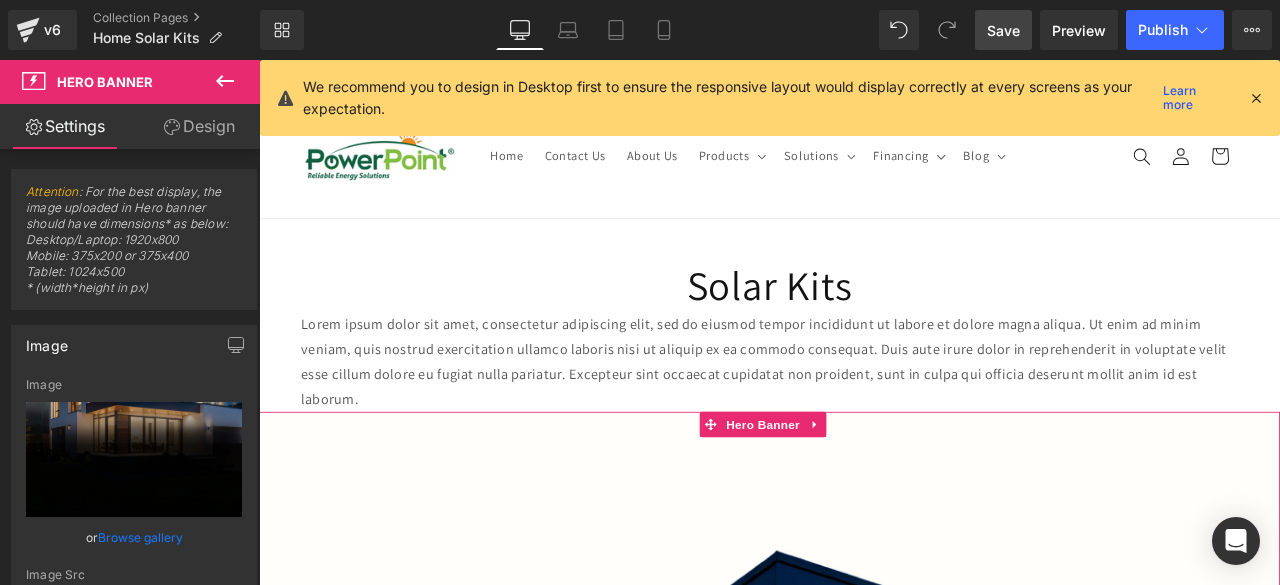 click on "Image
[GEOGRAPHIC_DATA]
Heading         SOLAR  PACK Heading
Lorem ipsum dolor sit amet, consectetur adipiscing elit, sed do eiusmod tempor incididunt ut labore et dolore magna aliqua. Ut enim ad minim veniam, quis nostrud exercitation ullamco laboris nisi ut aliquip ex ea commodo consequat. Duis aute irure dolor in reprehenderit in voluptate velit esse cillum
Text Block
Row         Image         [PERSON_NAME]  Heading         SOLAR  PACK Heading         Lorem ipsum dolor sit amet, consectetur adipiscing elit, sed do eiusmod tempor incididunt ut labore et dolore magna aliqua. Ut enim ad minim veniam, quis nostrud exercitation ullamco laboris nisi ut aliquip ex ea commodo consequat. Duis aute irure dolor in reprehenderit in voluptate velit esse cillum  Text Block         Row" at bounding box center [864, 1333] 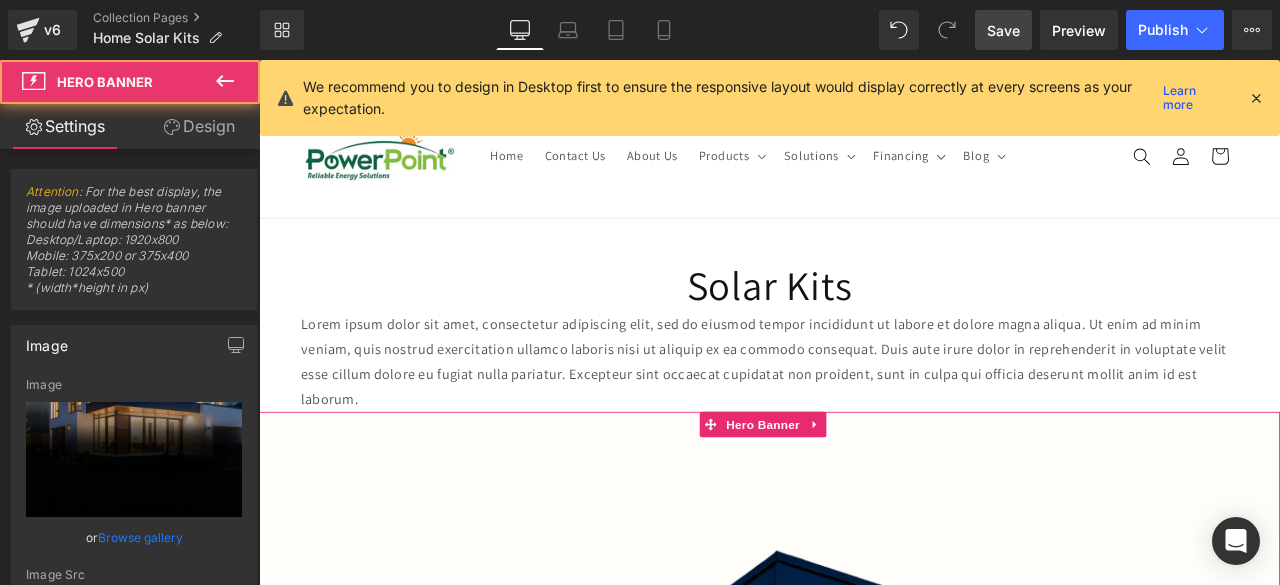 click on "Image
[GEOGRAPHIC_DATA]
Heading         SOLAR  PACK Heading
Lorem ipsum dolor sit amet, consectetur adipiscing elit, sed do eiusmod tempor incididunt ut labore et dolore magna aliqua. Ut enim ad minim veniam, quis nostrud exercitation ullamco laboris nisi ut aliquip ex ea commodo consequat. Duis aute irure dolor in reprehenderit in voluptate velit esse cillum
Text Block
Row         Image         [PERSON_NAME]  Heading         SOLAR  PACK Heading         Lorem ipsum dolor sit amet, consectetur adipiscing elit, sed do eiusmod tempor incididunt ut labore et dolore magna aliqua. Ut enim ad minim veniam, quis nostrud exercitation ullamco laboris nisi ut aliquip ex ea commodo consequat. Duis aute irure dolor in reprehenderit in voluptate velit esse cillum  Text Block         Row" at bounding box center [864, 1333] 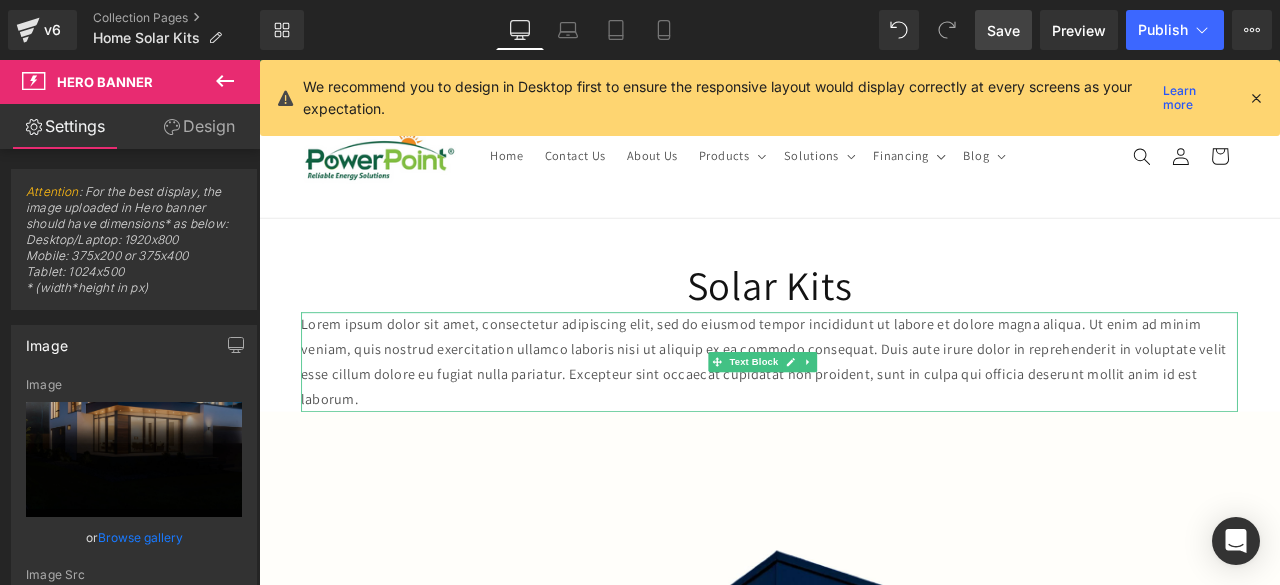 click on "Lorem ipsum dolor sit amet, consectetur adipiscing elit, sed do eiusmod tempor incididunt ut labore et dolore magna aliqua. Ut enim ad minim veniam, quis nostrud exercitation ullamco laboris nisi ut aliquip ex ea commodo consequat. Duis aute irure dolor in reprehenderit in voluptate velit esse cillum dolore eu fugiat nulla pariatur. Excepteur sint occaecat cupidatat non proident, sunt in culpa qui officia deserunt mollit anim id est laborum." at bounding box center [864, 418] 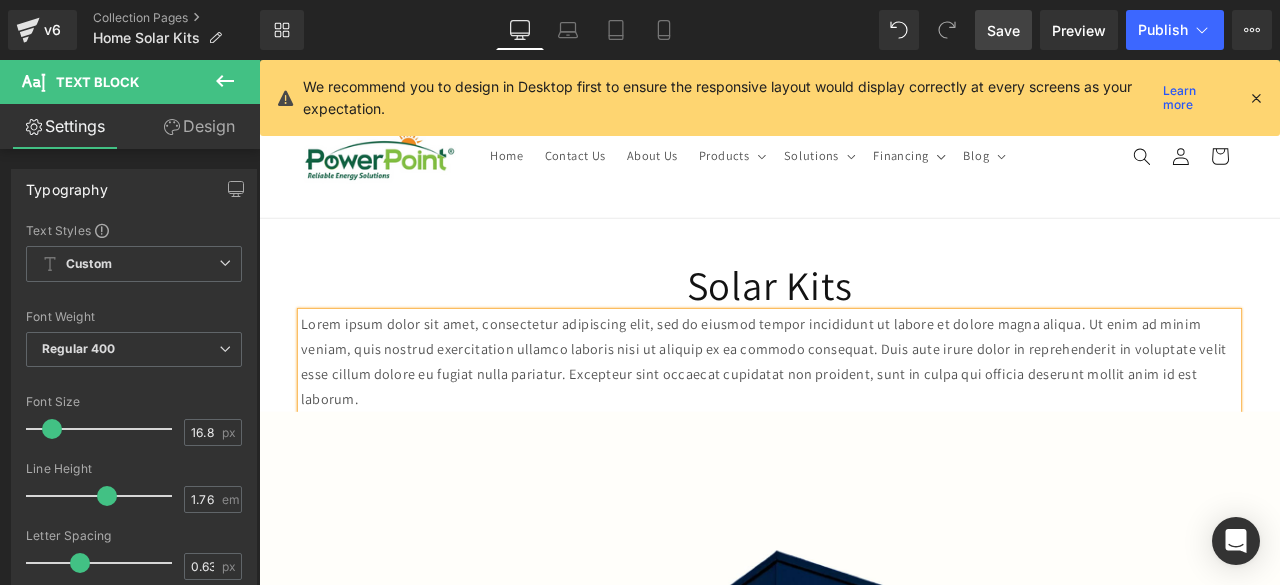 type 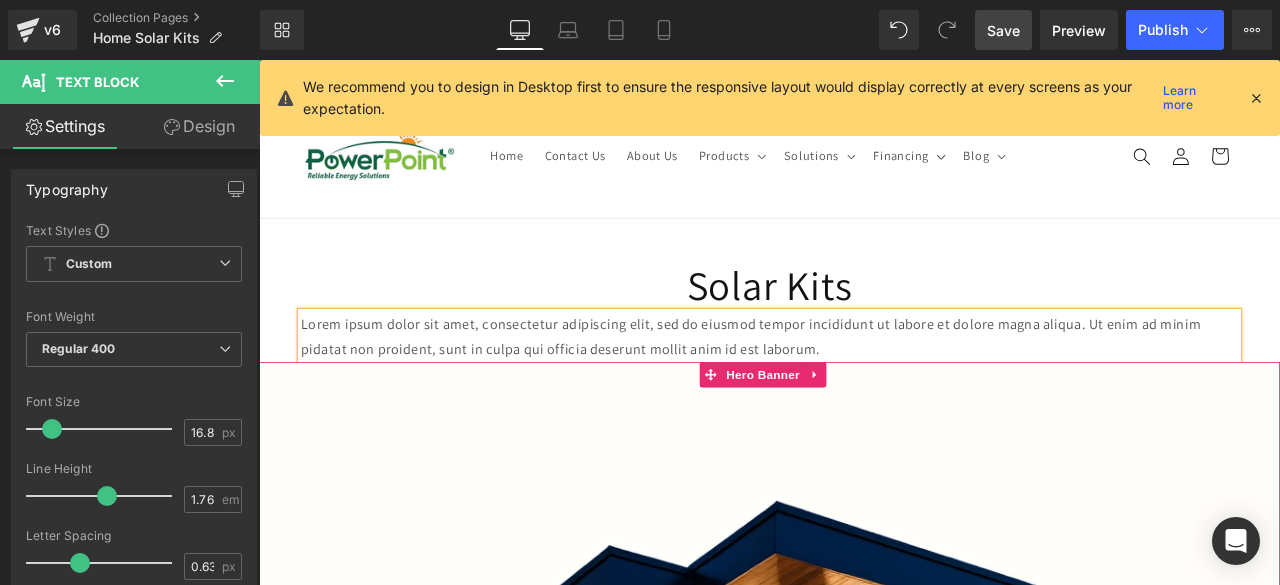 click on "Image
[GEOGRAPHIC_DATA]
Heading         SOLAR  PACK Heading
Lorem ipsum dolor sit amet, consectetur adipiscing elit, sed do eiusmod tempor incididunt ut labore et dolore magna aliqua. Ut enim ad minim veniam, quis nostrud exercitation ullamco laboris nisi ut aliquip ex ea commodo consequat. Duis aute irure dolor in reprehenderit in voluptate velit esse cillum
Text Block
Row         Image         [PERSON_NAME]  Heading         SOLAR  PACK Heading         Lorem ipsum dolor sit amet, consectetur adipiscing elit, sed do eiusmod tempor incididunt ut labore et dolore magna aliqua. Ut enim ad minim veniam, quis nostrud exercitation ullamco laboris nisi ut aliquip ex ea commodo consequat. Duis aute irure dolor in reprehenderit in voluptate velit esse cillum  Text Block         Row" at bounding box center [864, 1274] 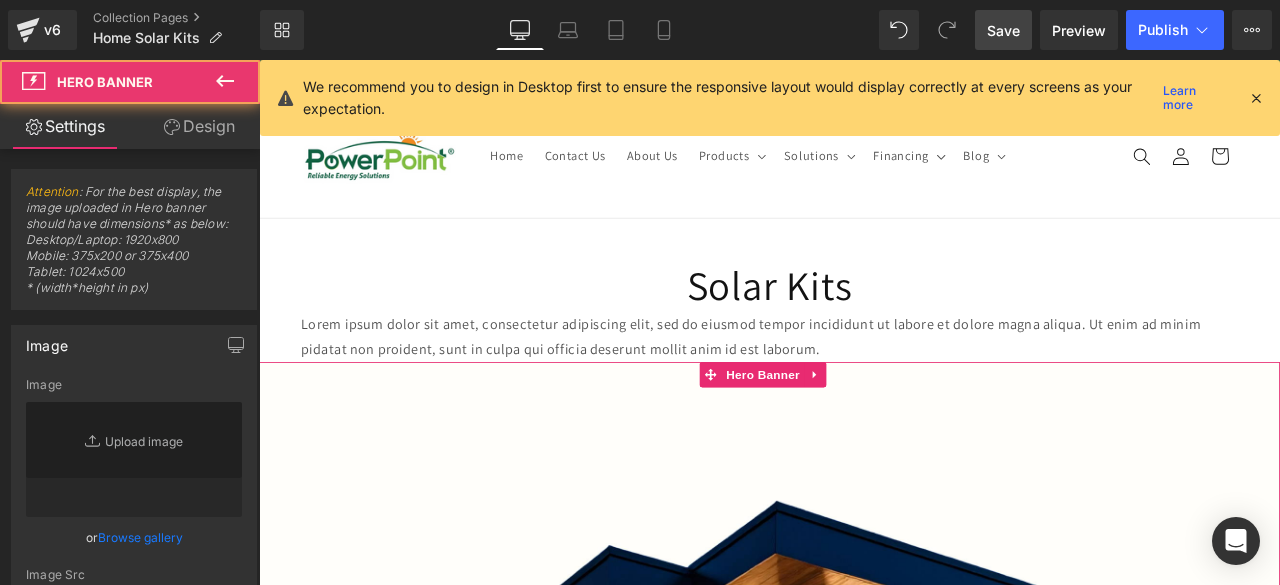 type on "[URL][DOMAIN_NAME]" 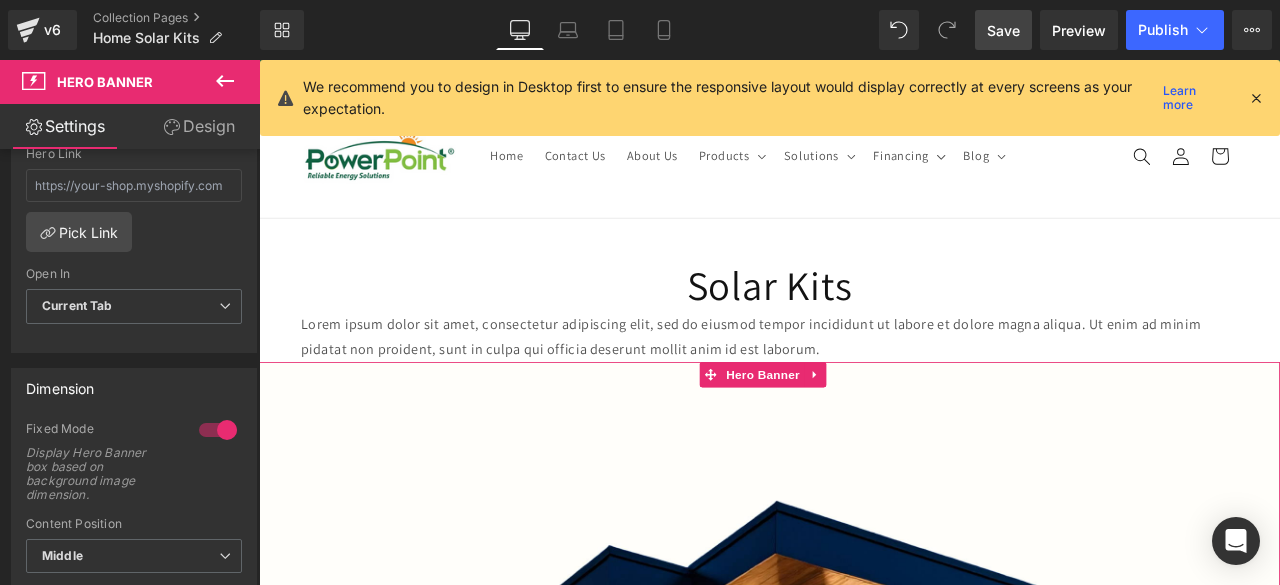 scroll, scrollTop: 696, scrollLeft: 0, axis: vertical 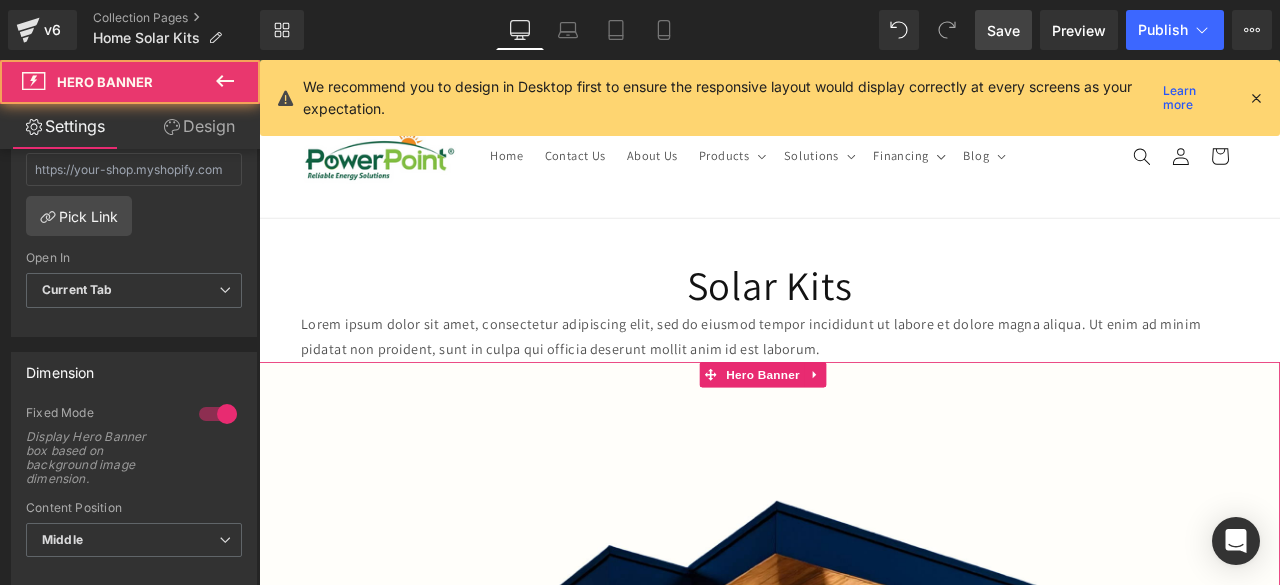 click on "Image
[GEOGRAPHIC_DATA]
Heading         SOLAR  PACK Heading
Lorem ipsum dolor sit amet, consectetur adipiscing elit, sed do eiusmod tempor incididunt ut labore et dolore magna aliqua. Ut enim ad minim veniam, quis nostrud exercitation ullamco laboris nisi ut aliquip ex ea commodo consequat. Duis aute irure dolor in reprehenderit in voluptate velit esse cillum
Text Block
Row         Image         [PERSON_NAME]  Heading         SOLAR  PACK Heading         Lorem ipsum dolor sit amet, consectetur adipiscing elit, sed do eiusmod tempor incididunt ut labore et dolore magna aliqua. Ut enim ad minim veniam, quis nostrud exercitation ullamco laboris nisi ut aliquip ex ea commodo consequat. Duis aute irure dolor in reprehenderit in voluptate velit esse cillum  Text Block         Row" at bounding box center (864, 1274) 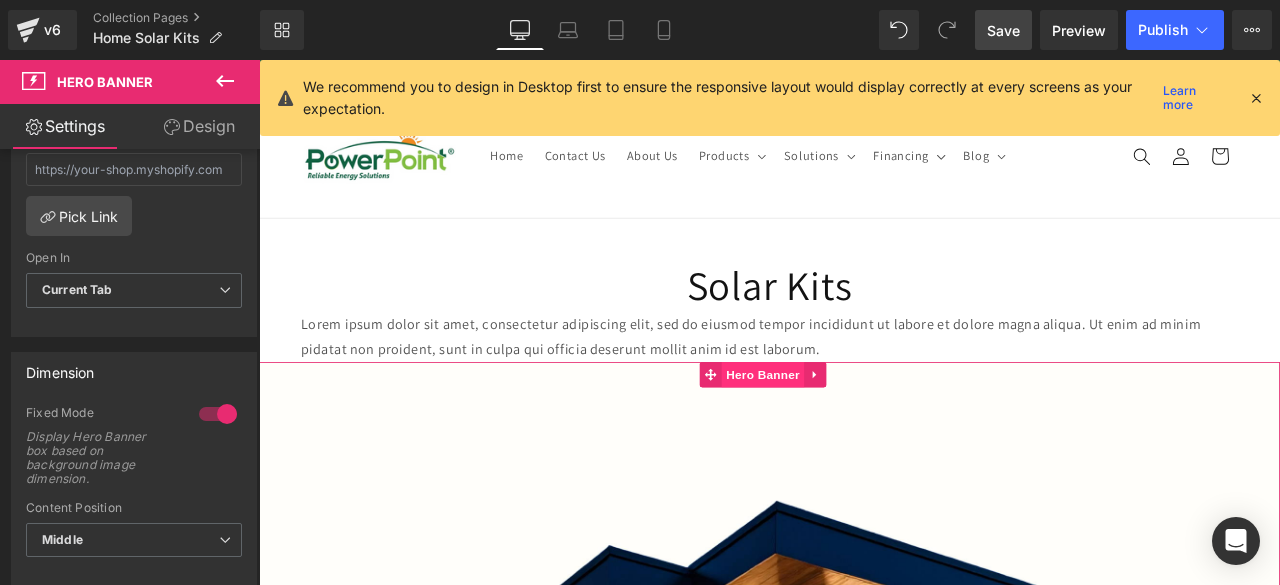 click on "Hero Banner" at bounding box center (856, 433) 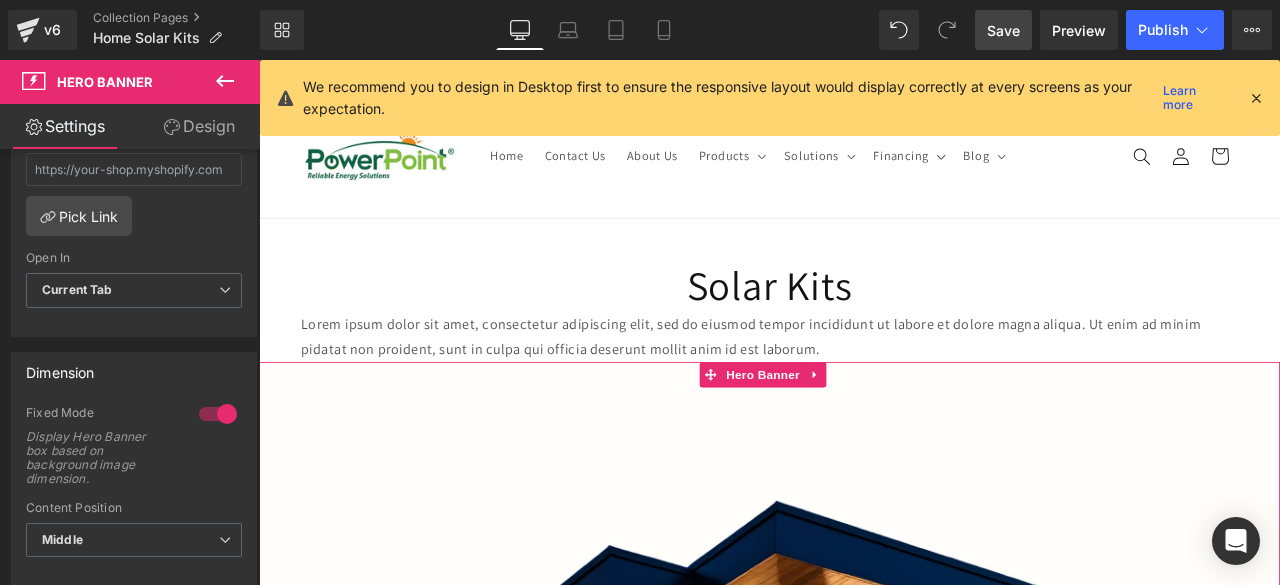 click on "Design" at bounding box center [199, 126] 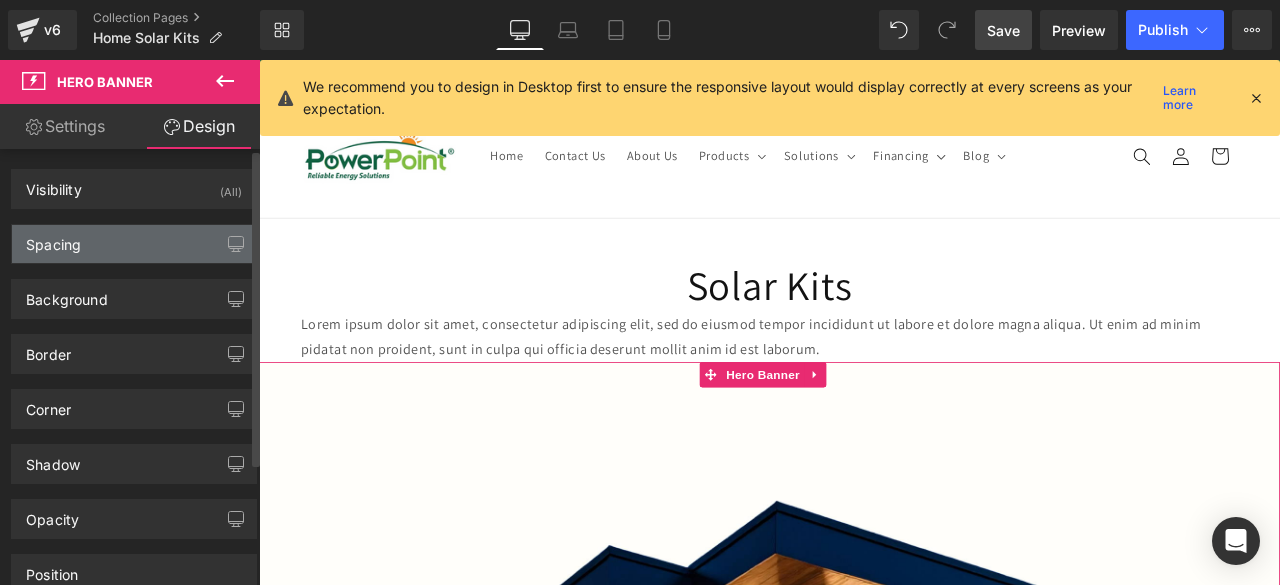 click on "Spacing" at bounding box center [134, 244] 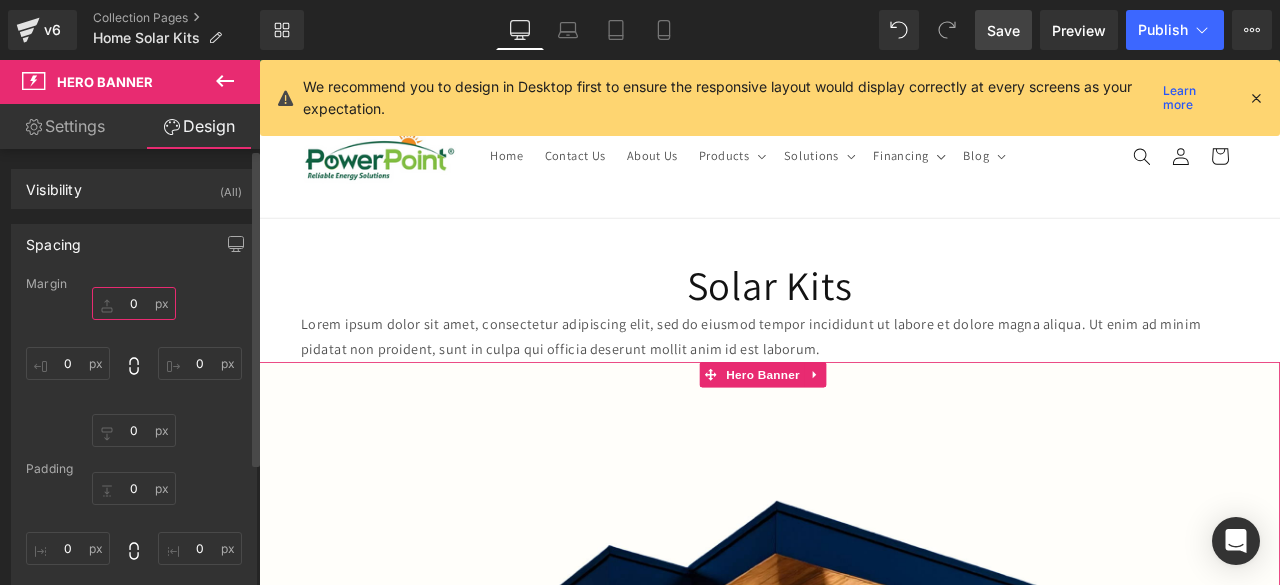 click on "0" at bounding box center (134, 303) 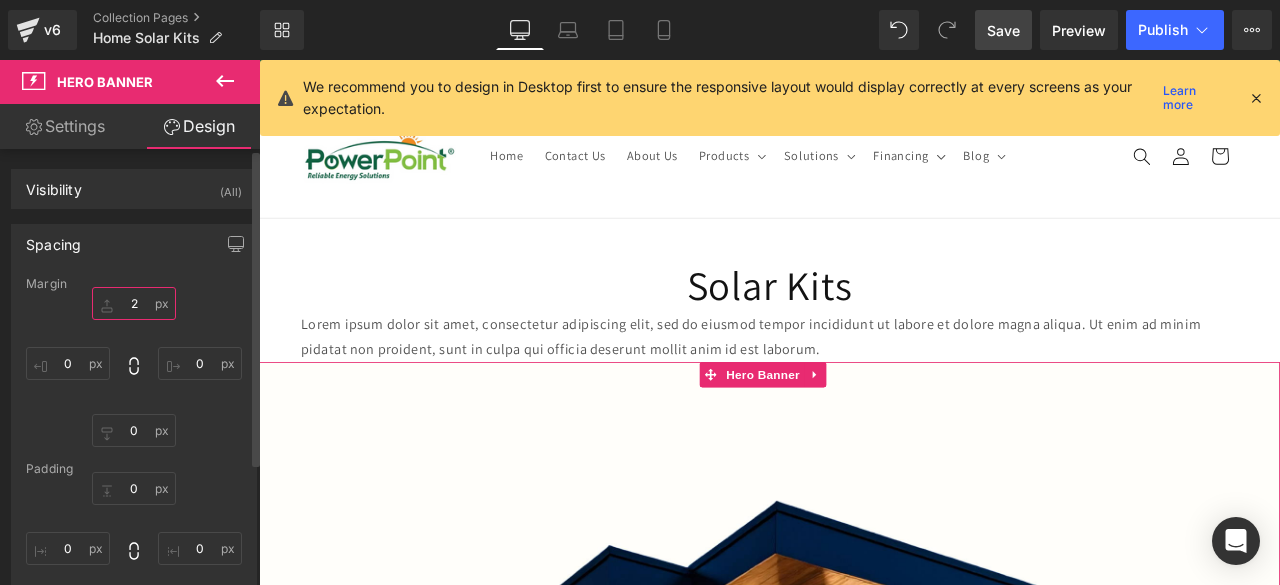 type on "20" 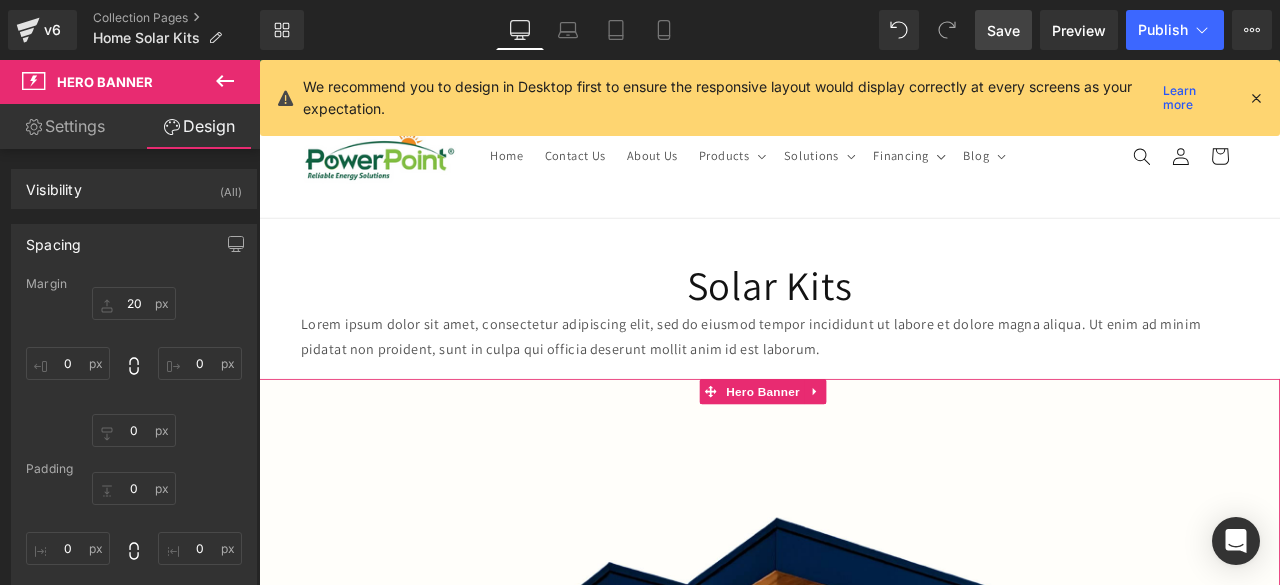 click on "Image
[GEOGRAPHIC_DATA]
Heading         SOLAR  PACK Heading
Lorem ipsum dolor sit amet, consectetur adipiscing elit, sed do eiusmod tempor incididunt ut labore et dolore magna aliqua. Ut enim ad minim veniam, quis nostrud exercitation ullamco laboris nisi ut aliquip ex ea commodo consequat. Duis aute irure dolor in reprehenderit in voluptate velit esse cillum
Text Block
Row         Image         [PERSON_NAME]  Heading         SOLAR  PACK Heading         Lorem ipsum dolor sit amet, consectetur adipiscing elit, sed do eiusmod tempor incididunt ut labore et dolore magna aliqua. Ut enim ad minim veniam, quis nostrud exercitation ullamco laboris nisi ut aliquip ex ea commodo consequat. Duis aute irure dolor in reprehenderit in voluptate velit esse cillum  Text Block         Row" at bounding box center (864, 1294) 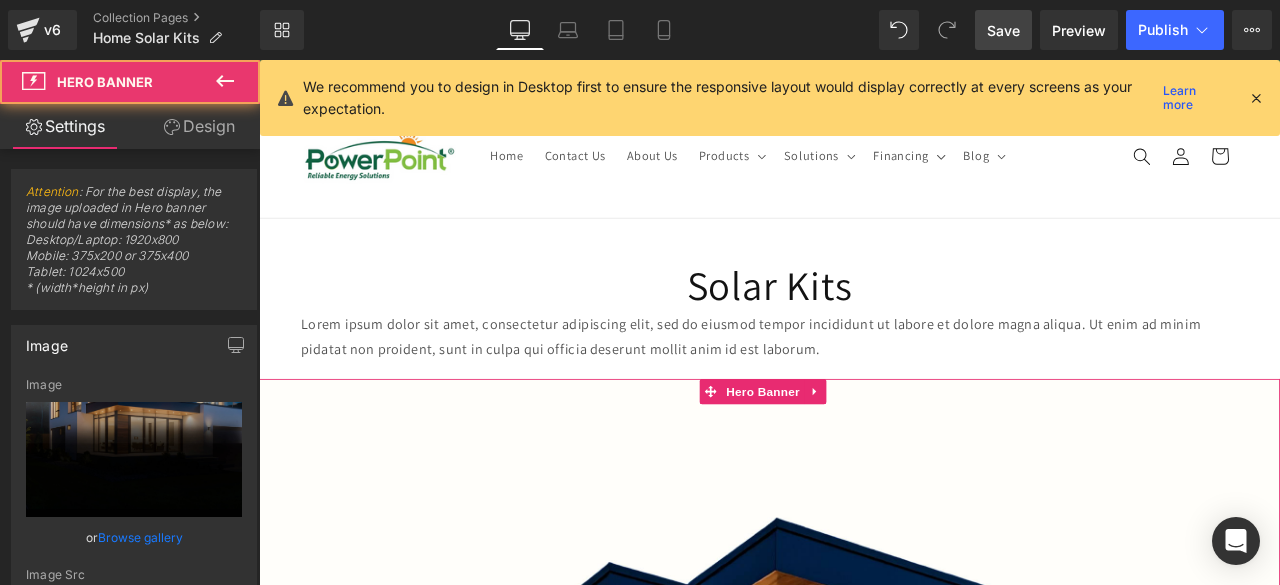 click on "Image
[GEOGRAPHIC_DATA]
Heading         SOLAR  PACK Heading
Lorem ipsum dolor sit amet, consectetur adipiscing elit, sed do eiusmod tempor incididunt ut labore et dolore magna aliqua. Ut enim ad minim veniam, quis nostrud exercitation ullamco laboris nisi ut aliquip ex ea commodo consequat. Duis aute irure dolor in reprehenderit in voluptate velit esse cillum
Text Block
Row         Image         [PERSON_NAME]  Heading         SOLAR  PACK Heading         Lorem ipsum dolor sit amet, consectetur adipiscing elit, sed do eiusmod tempor incididunt ut labore et dolore magna aliqua. Ut enim ad minim veniam, quis nostrud exercitation ullamco laboris nisi ut aliquip ex ea commodo consequat. Duis aute irure dolor in reprehenderit in voluptate velit esse cillum  Text Block         Row" at bounding box center (864, 1294) 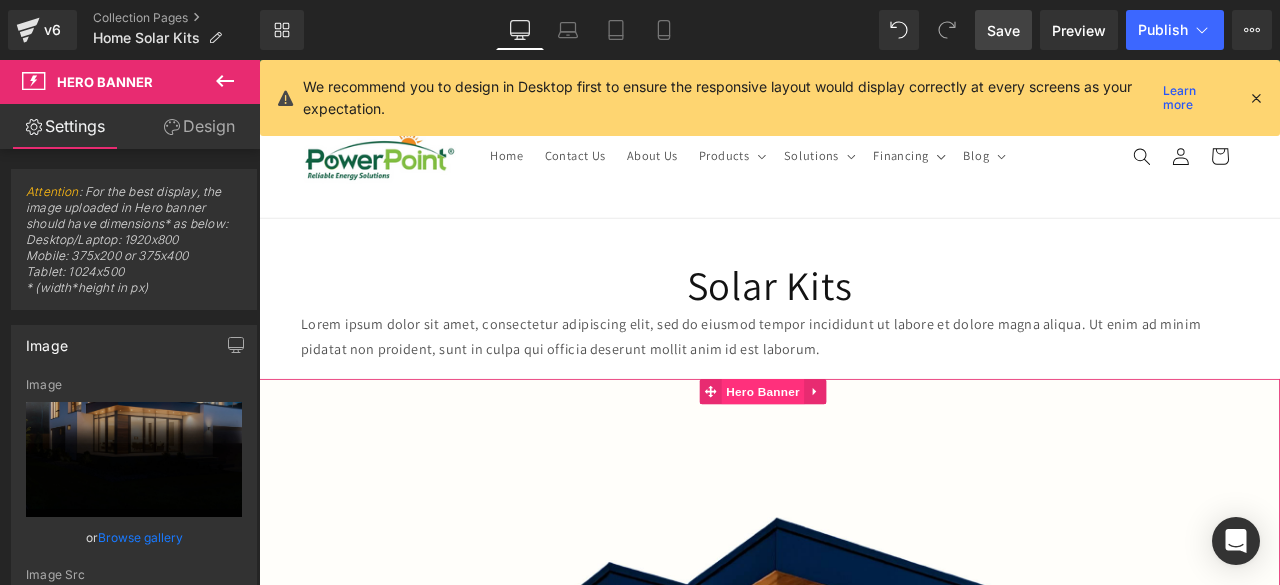 click on "Hero Banner" at bounding box center [856, 453] 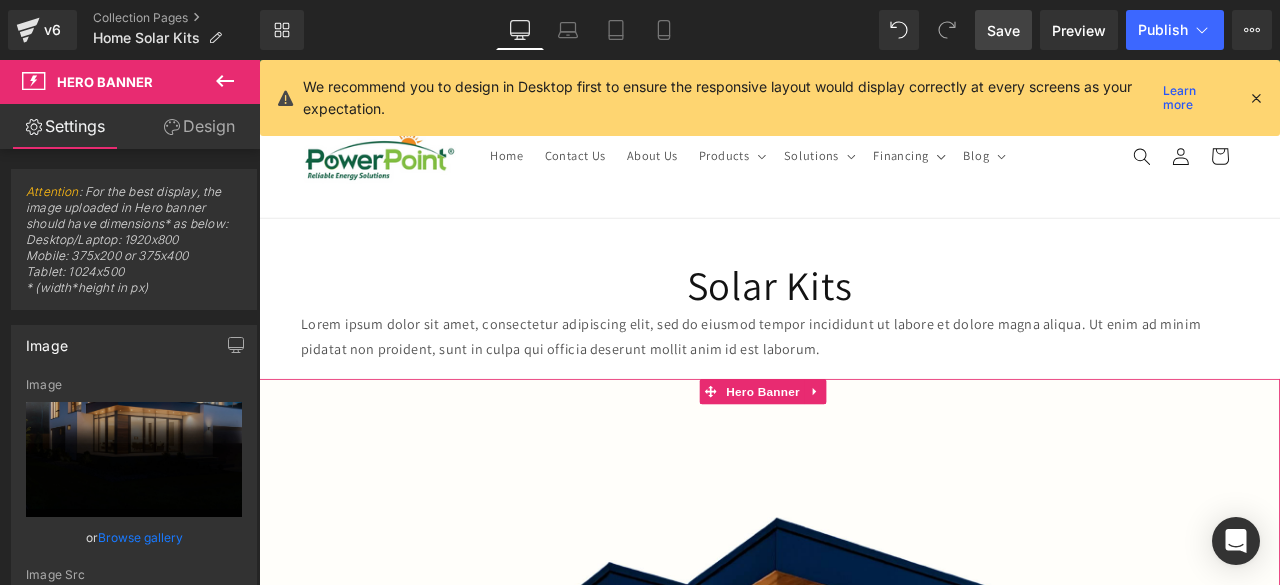 click on "Design" at bounding box center (199, 126) 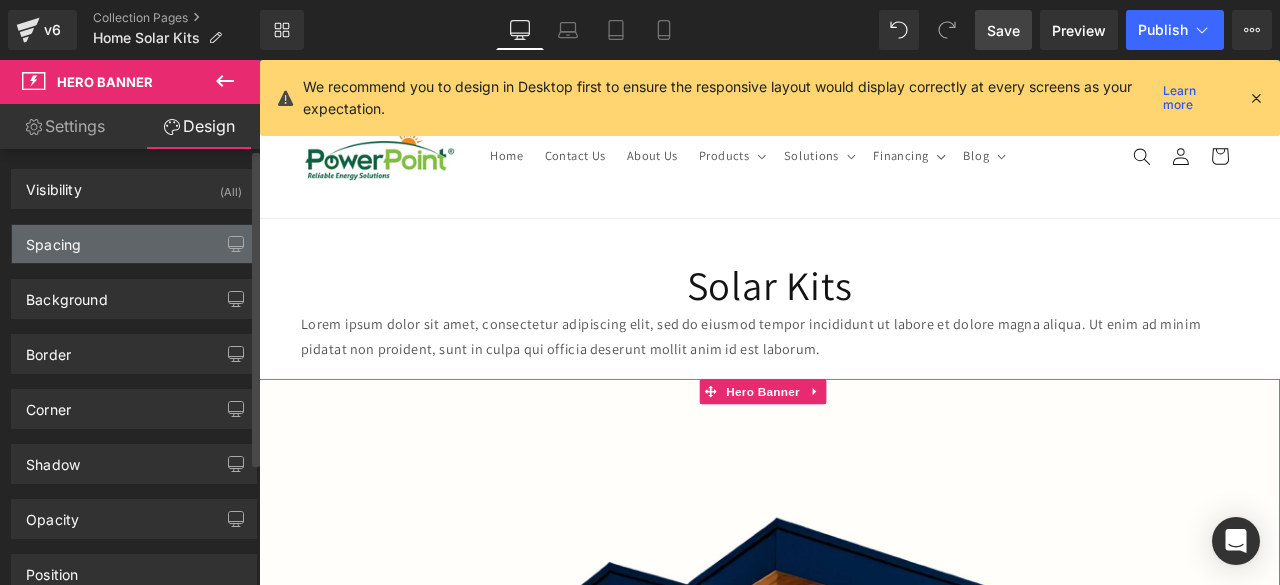 click on "Spacing" at bounding box center [134, 244] 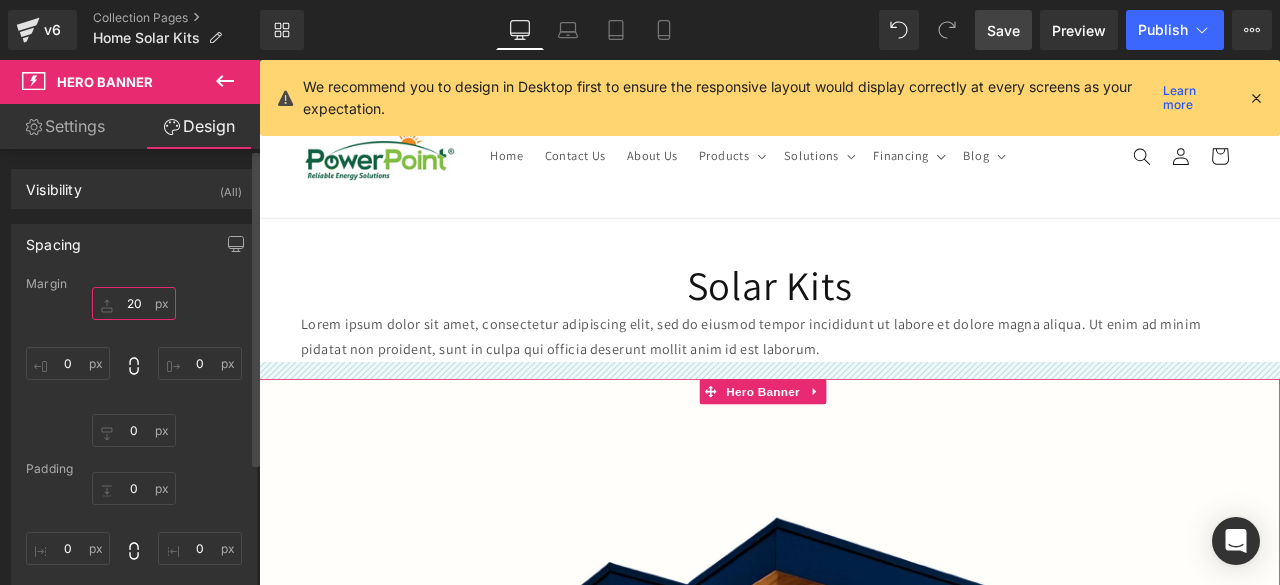 click on "20" at bounding box center [134, 303] 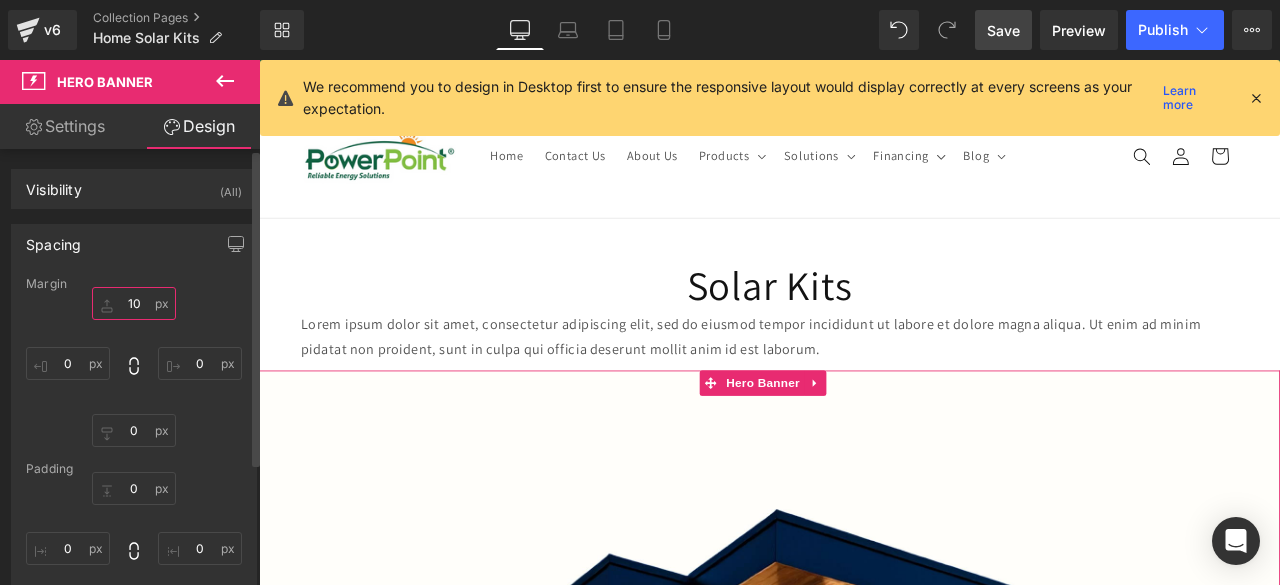 type on "100" 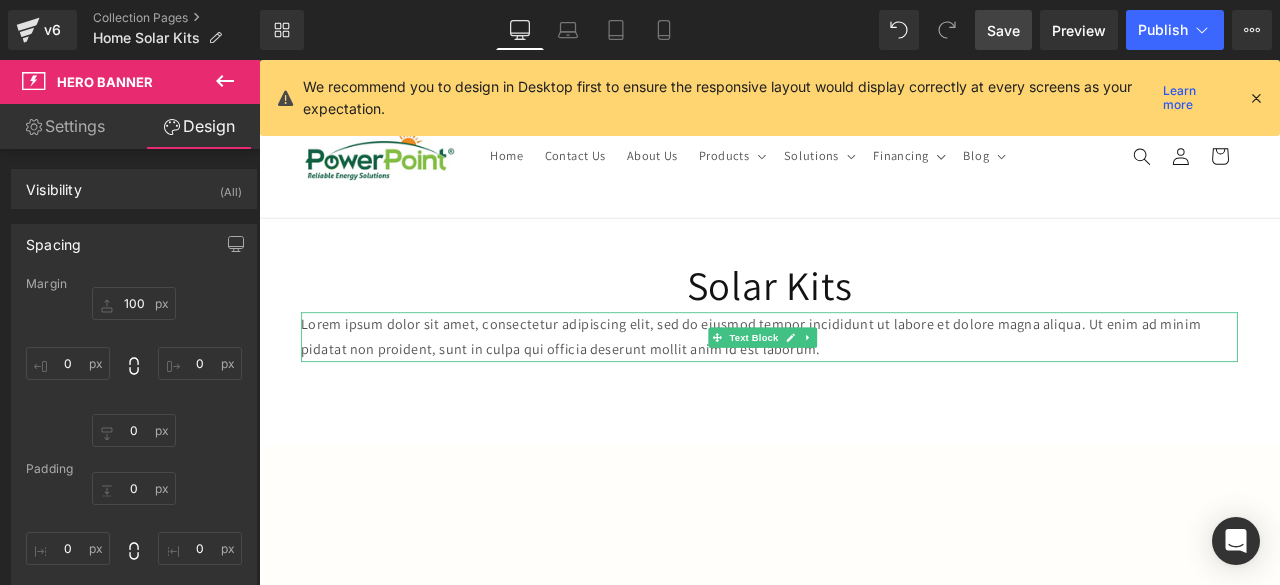 click on "Lorem ipsum dolor sit amet, consectetur adipiscing elit, sed do eiusmod tempor incididunt ut labore et dolore magna aliqua. Ut enim ad minim pidatat non proident, sunt in culpa qui officia deserunt mollit anim id est laborum." at bounding box center (864, 388) 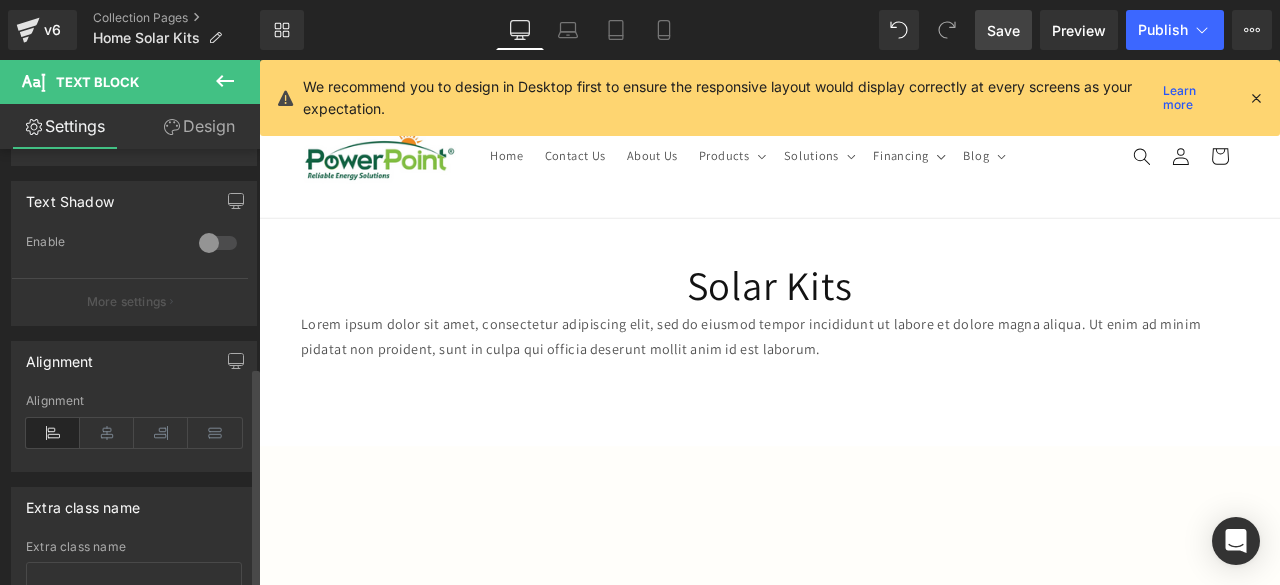 scroll, scrollTop: 822, scrollLeft: 0, axis: vertical 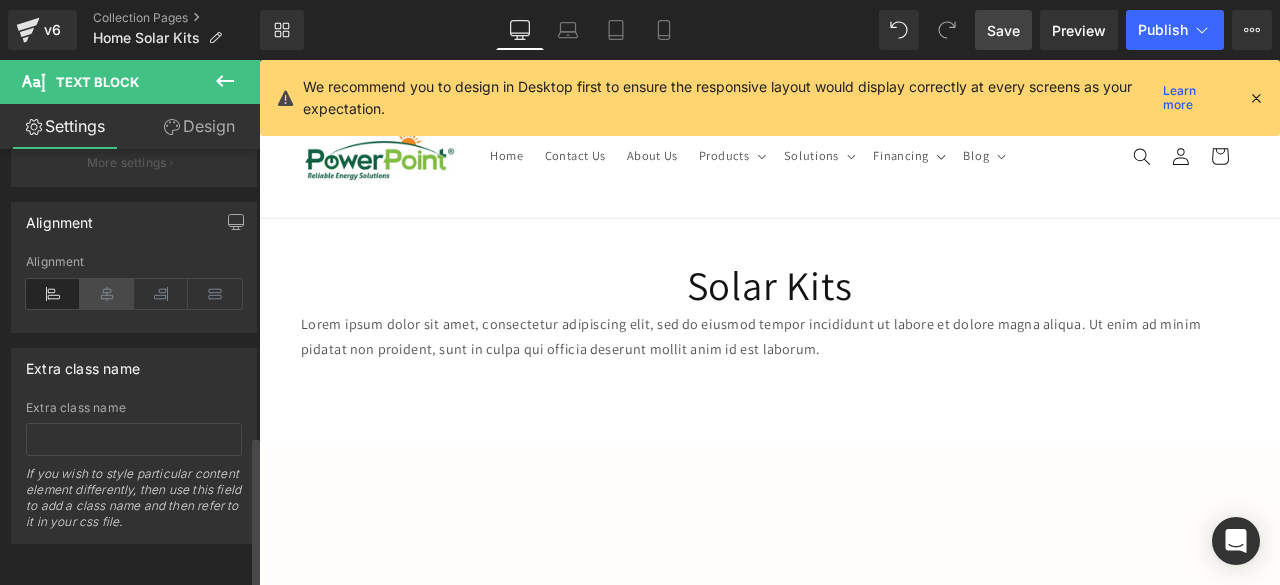 click at bounding box center (107, 294) 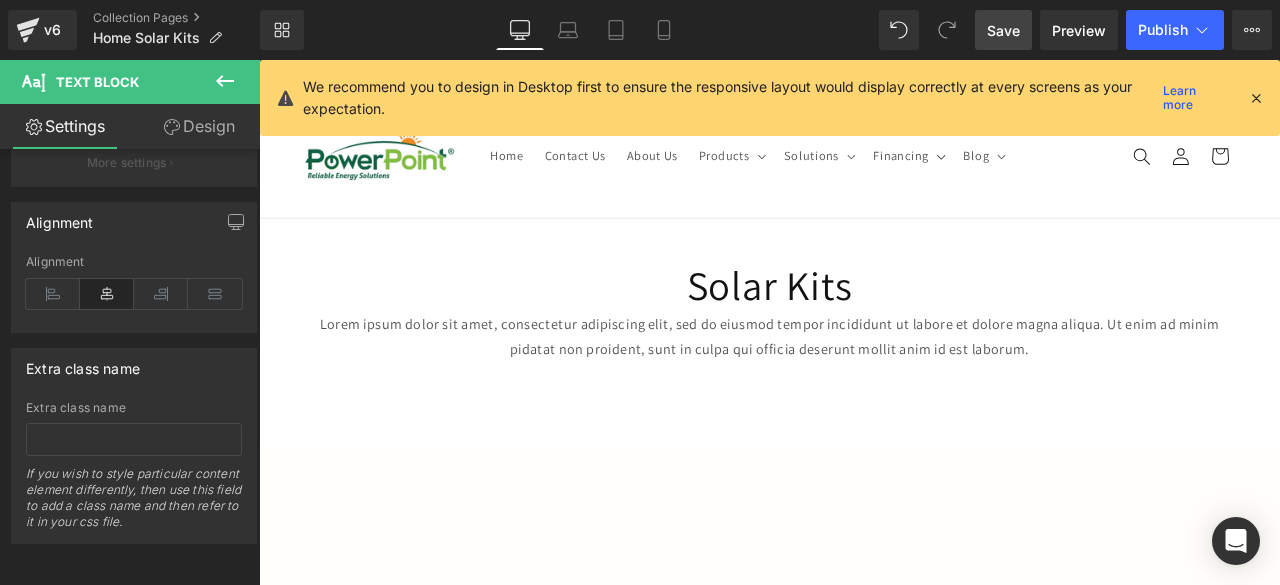 click on "Design" at bounding box center (199, 126) 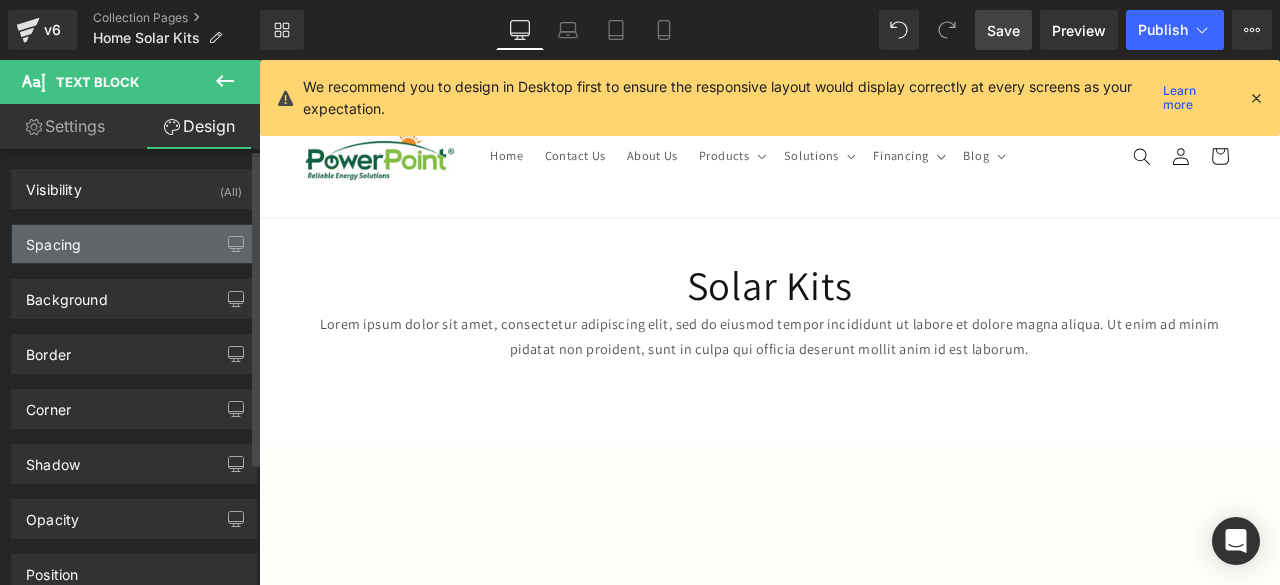 click on "Spacing" at bounding box center (134, 244) 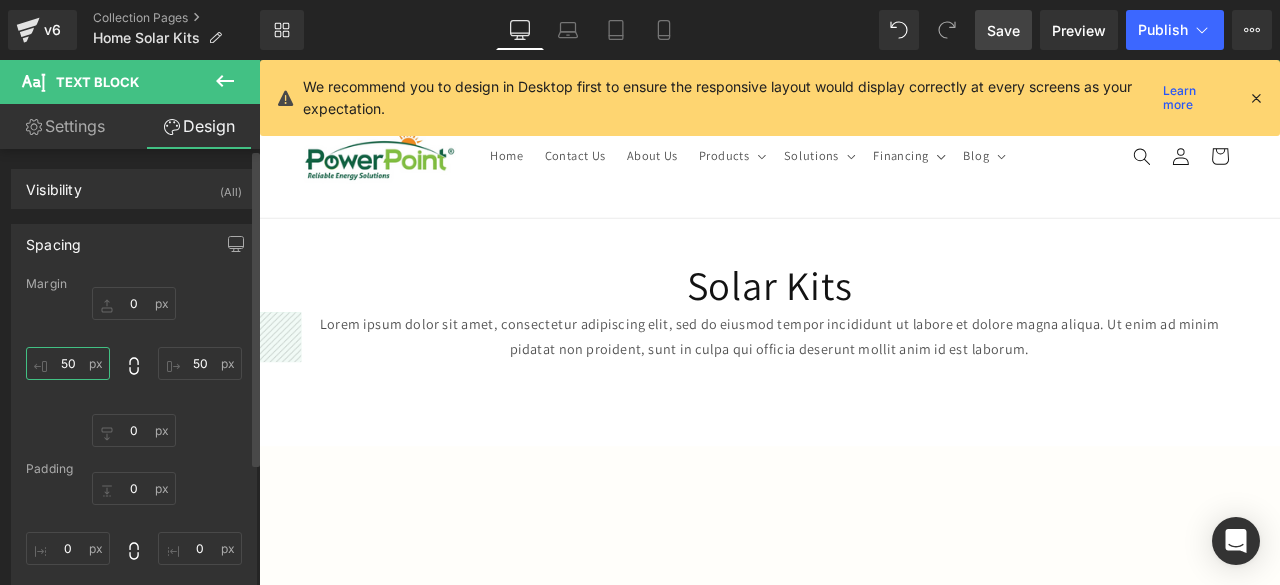 click on "50" at bounding box center (68, 363) 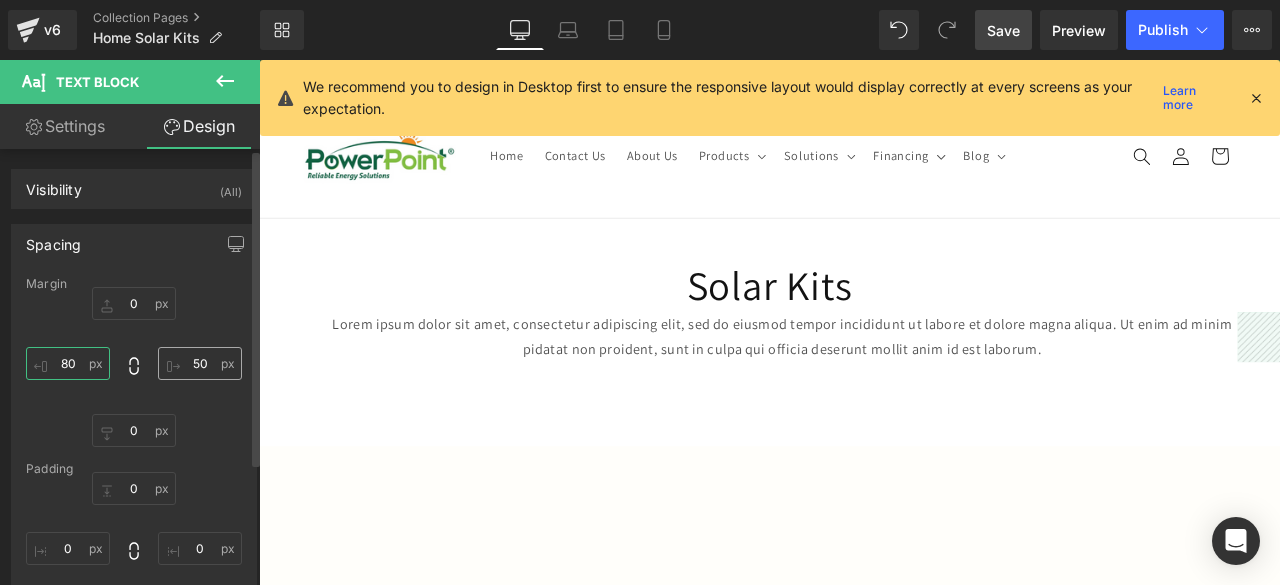 type on "80" 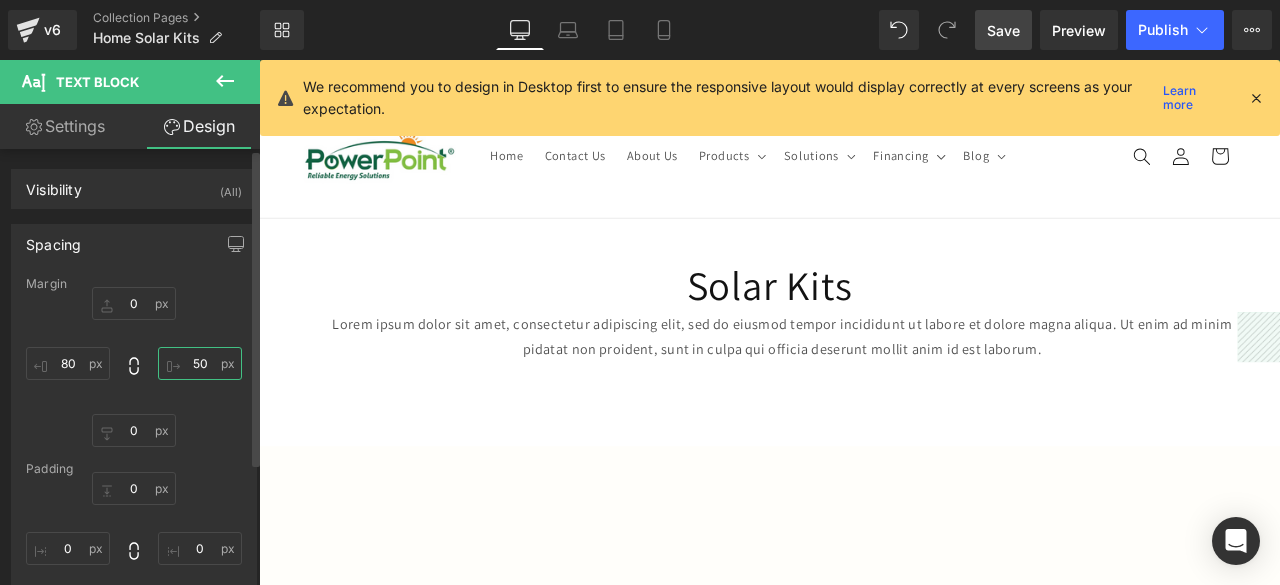 click on "50" at bounding box center [200, 363] 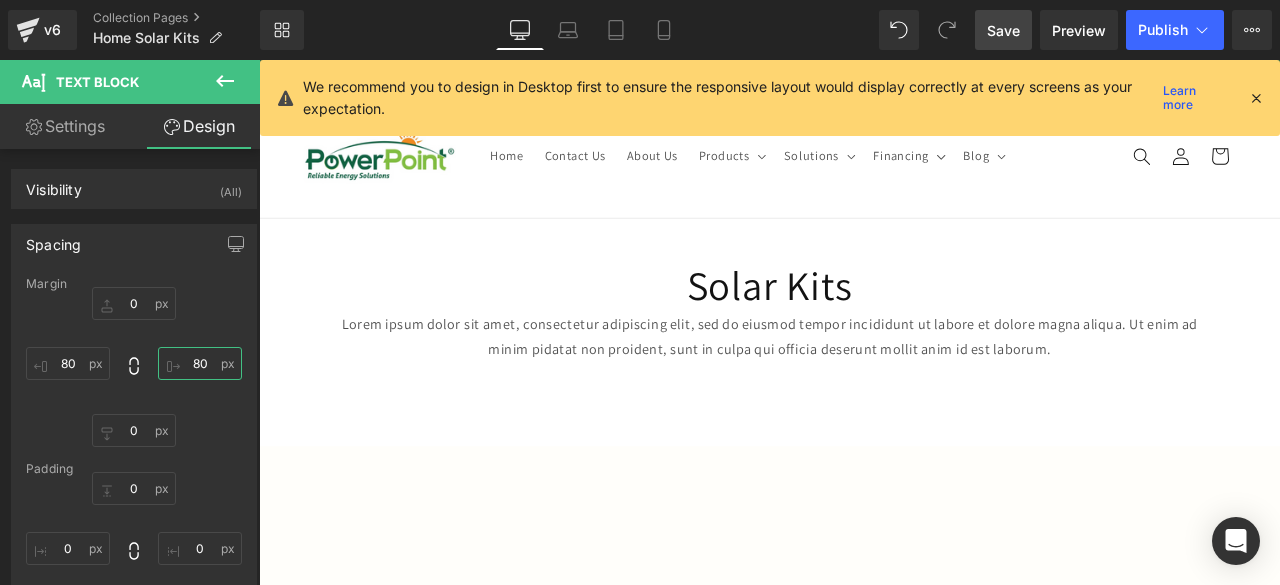 type on "8" 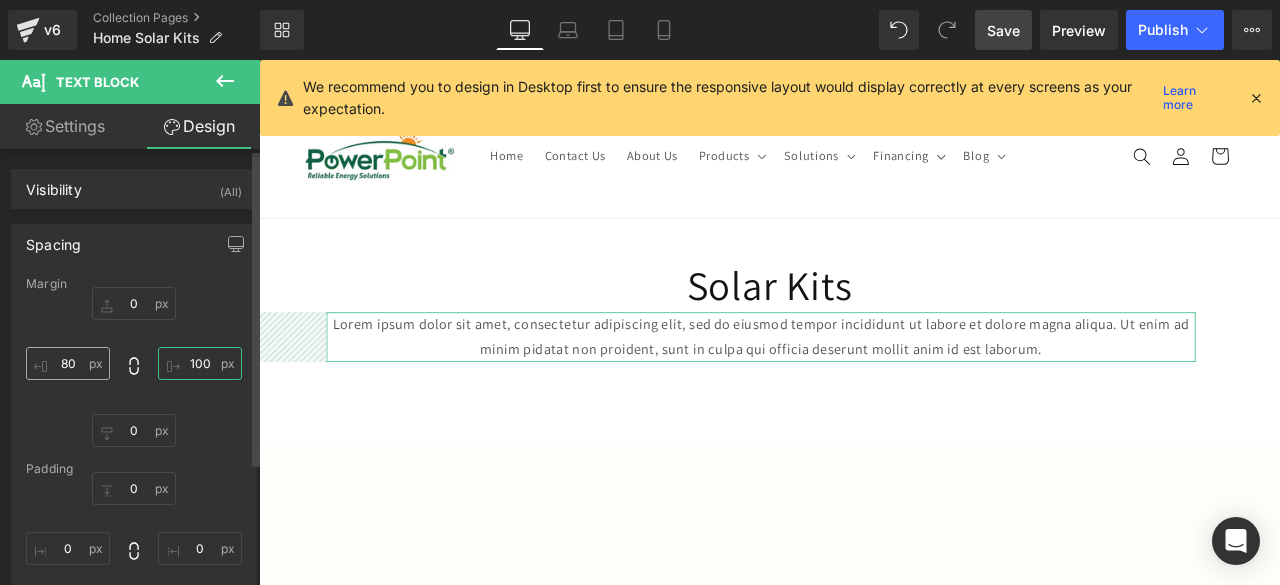 type on "100" 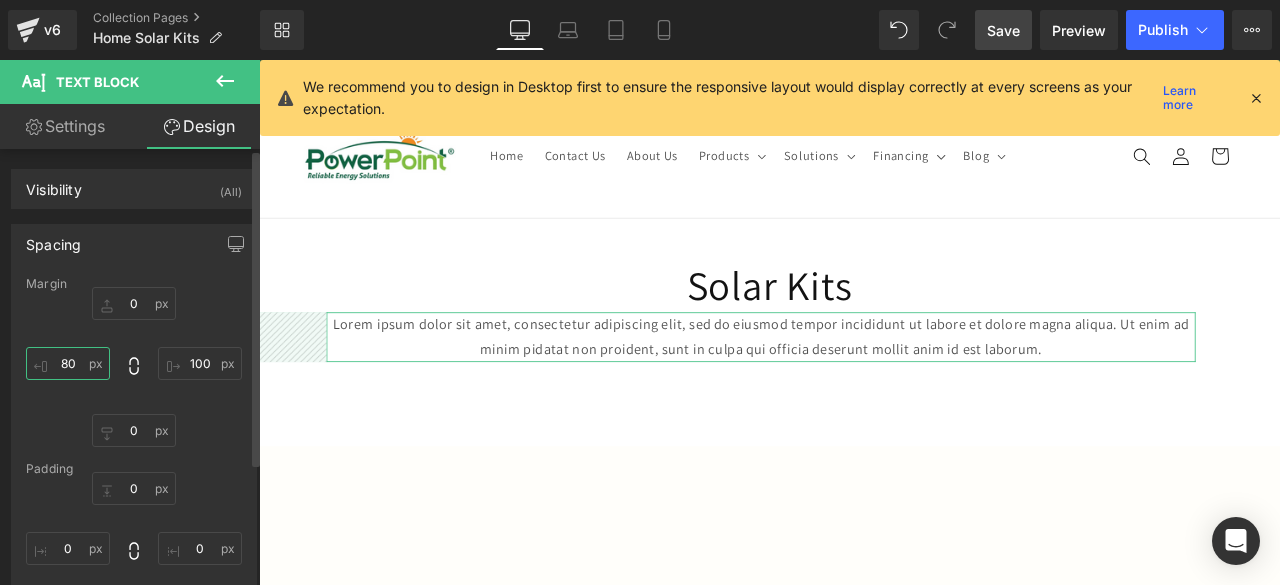 click on "80" at bounding box center (68, 363) 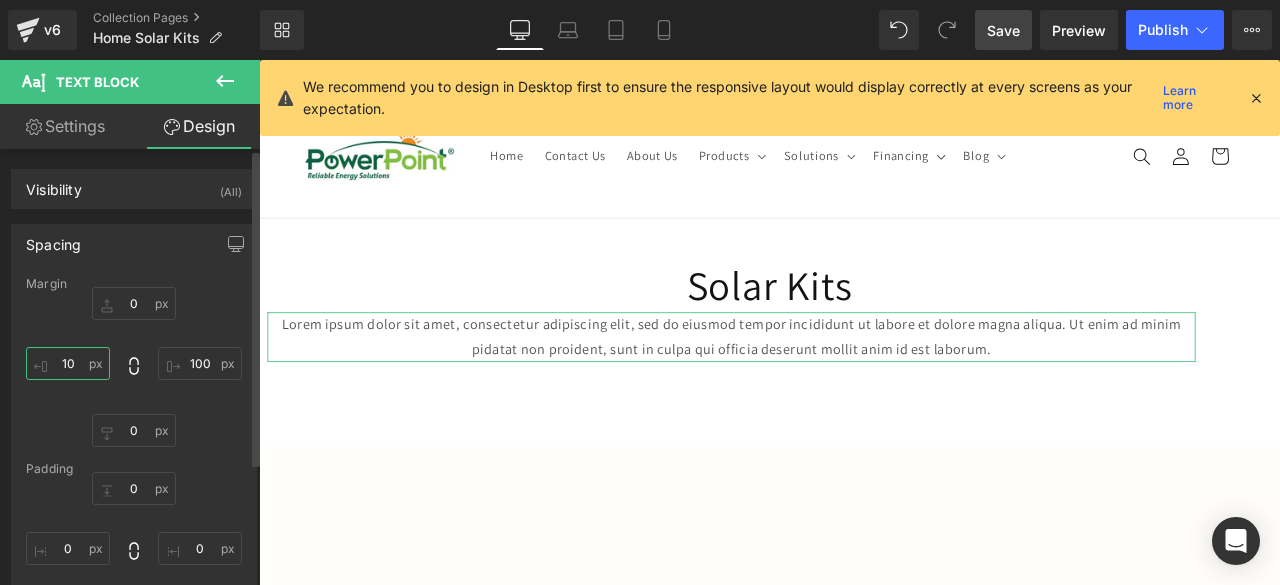 type on "100" 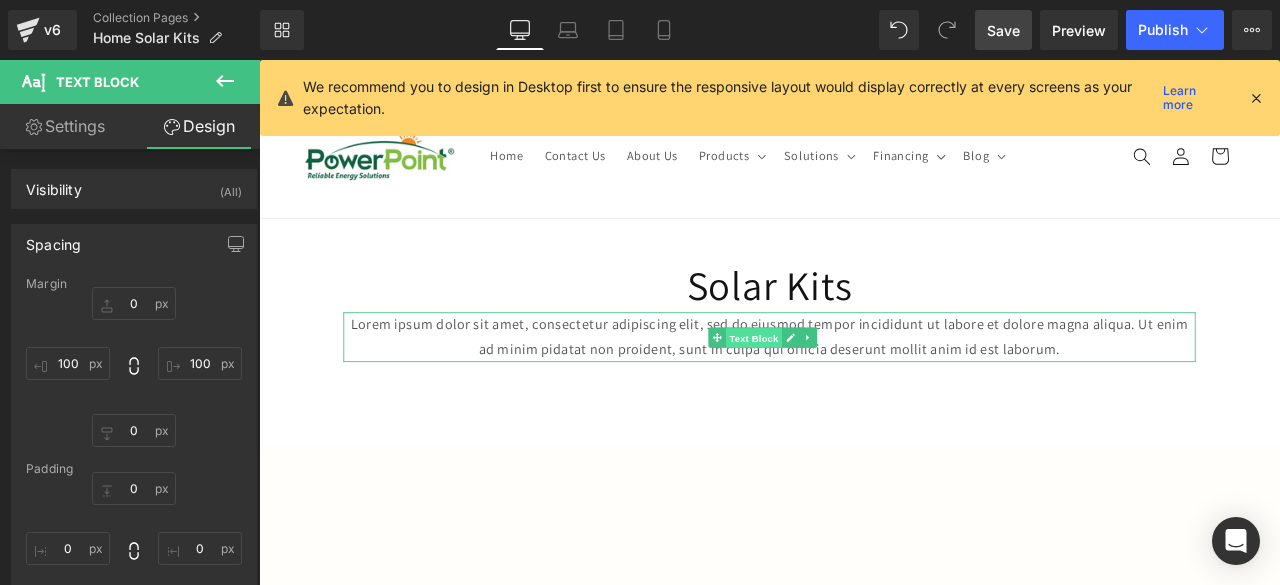 click on "Text Block" at bounding box center (846, 389) 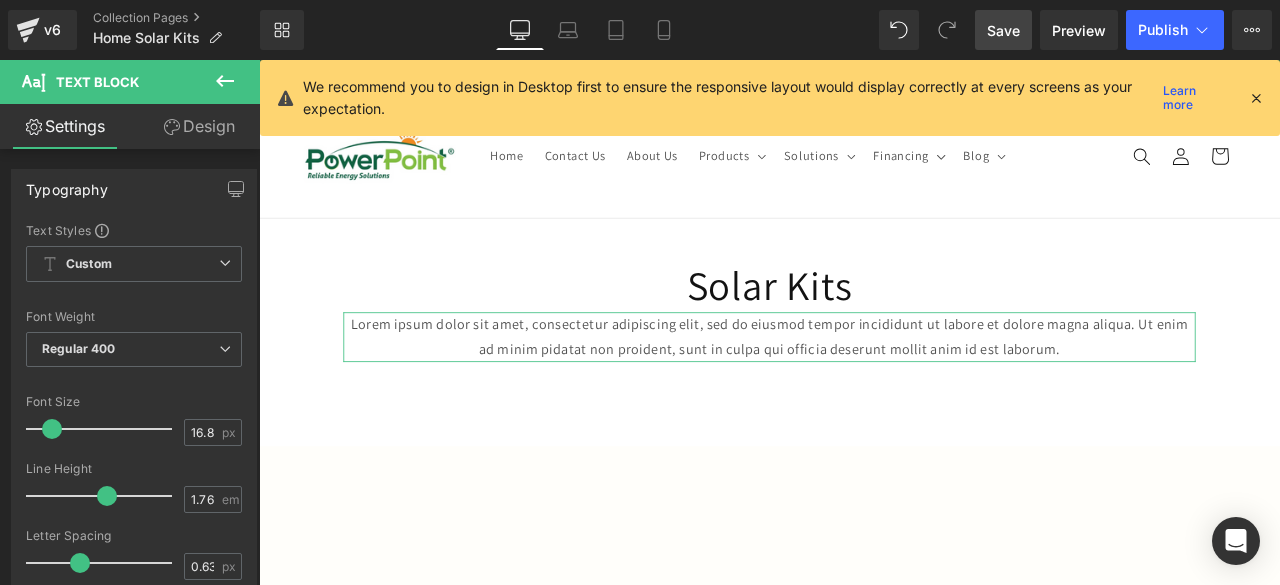 click on "Design" at bounding box center (199, 126) 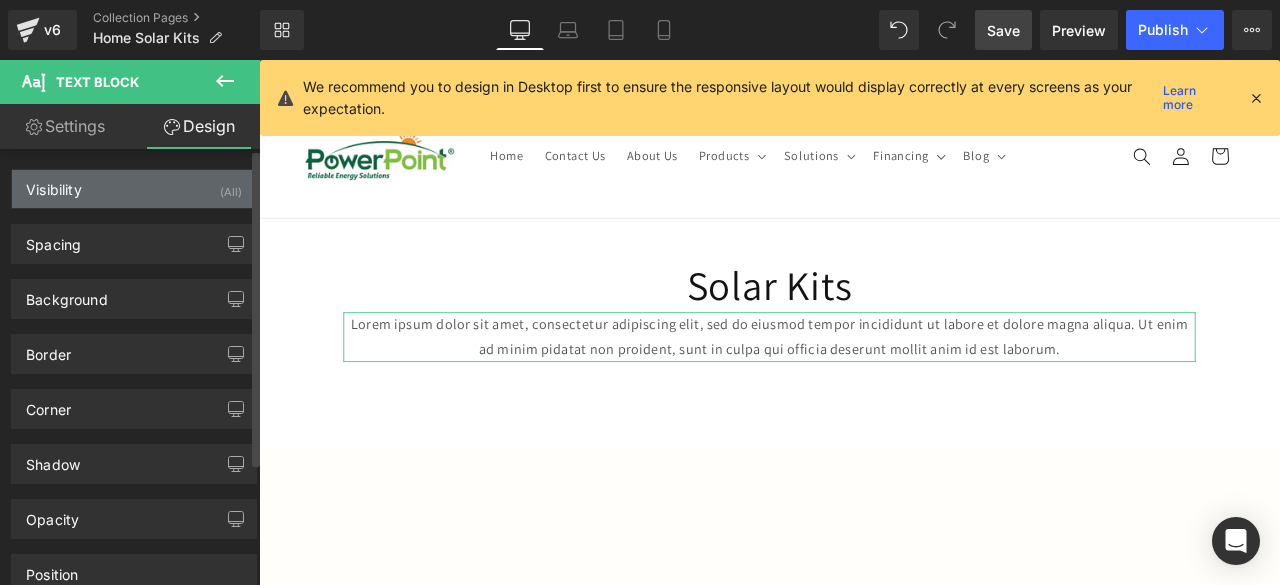 type on "0" 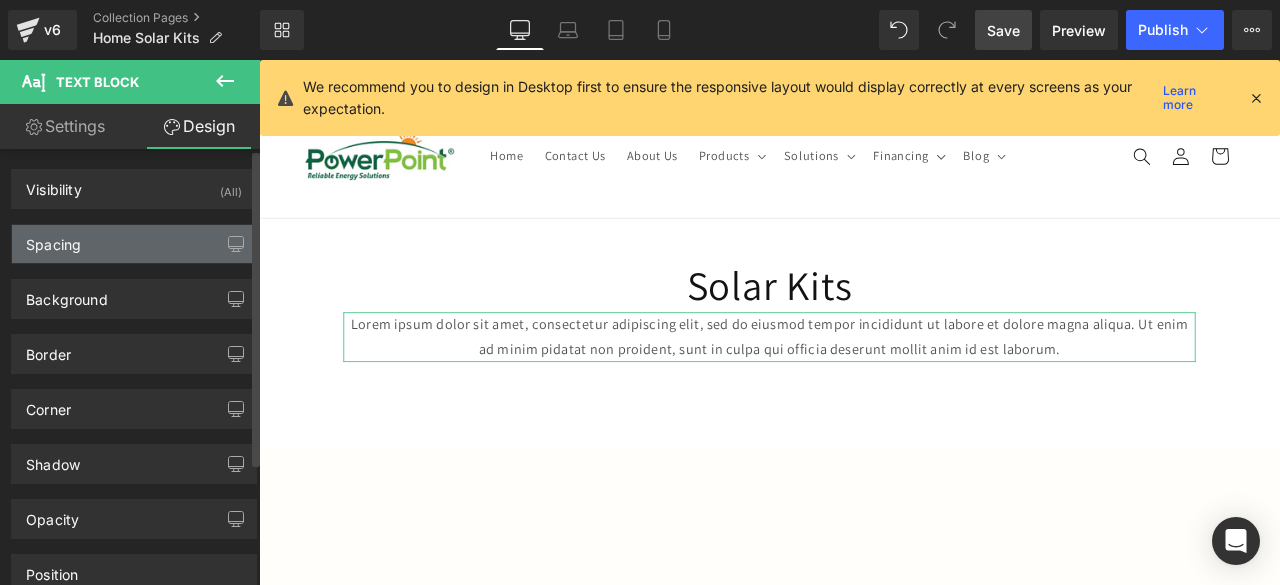 click on "Spacing" at bounding box center [53, 239] 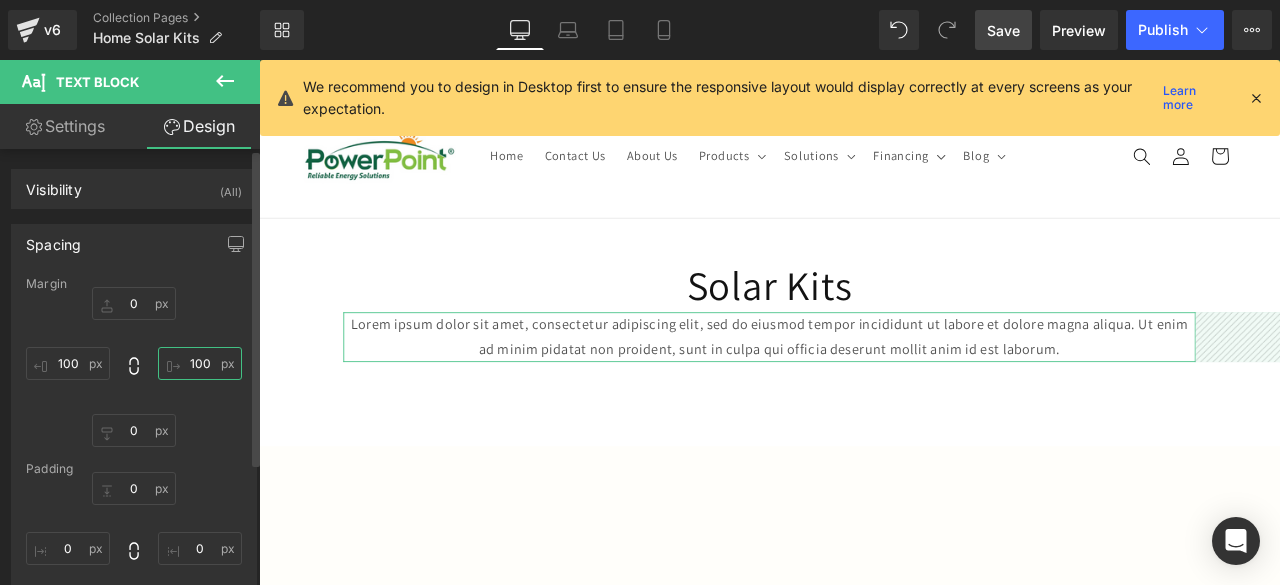 click on "100" at bounding box center [200, 363] 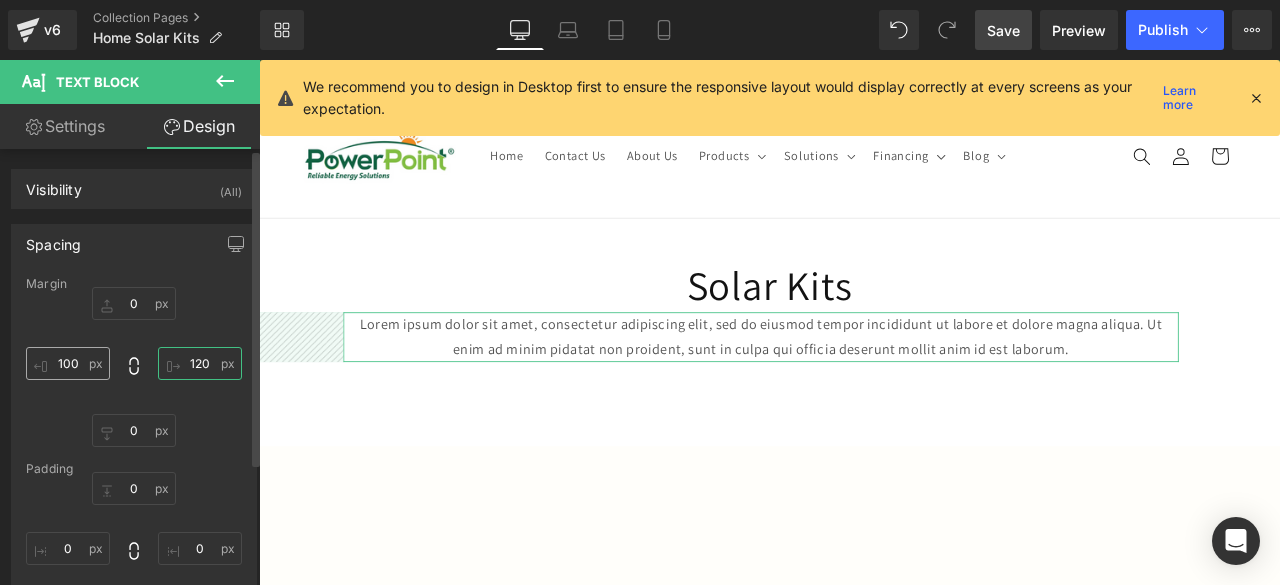 type on "120" 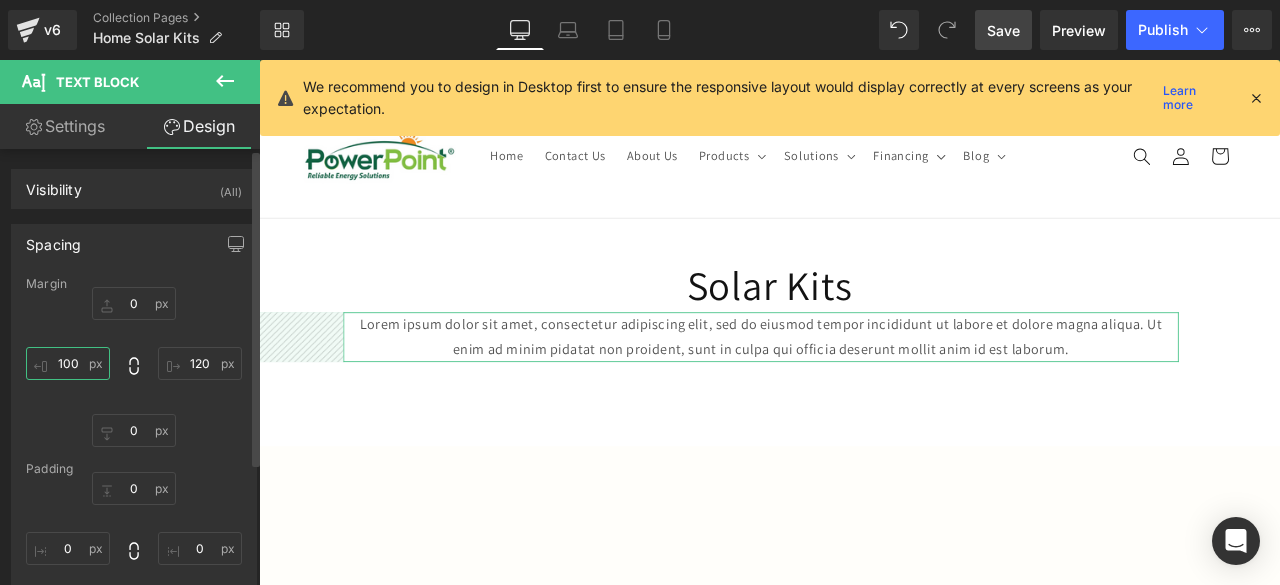 click on "100" at bounding box center (68, 363) 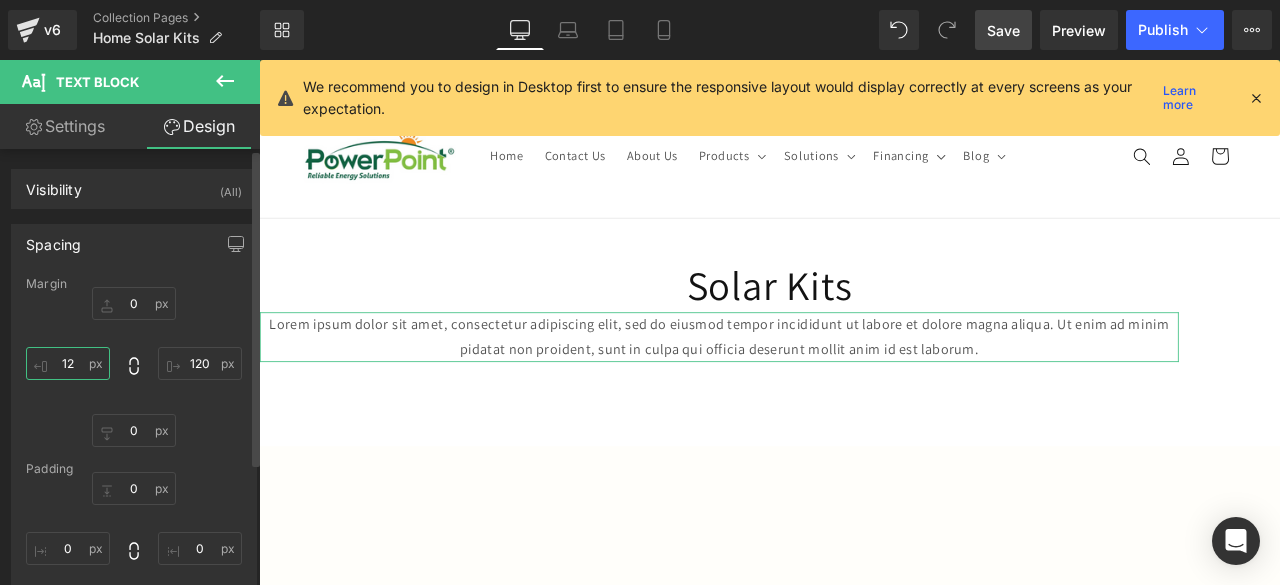 type on "120" 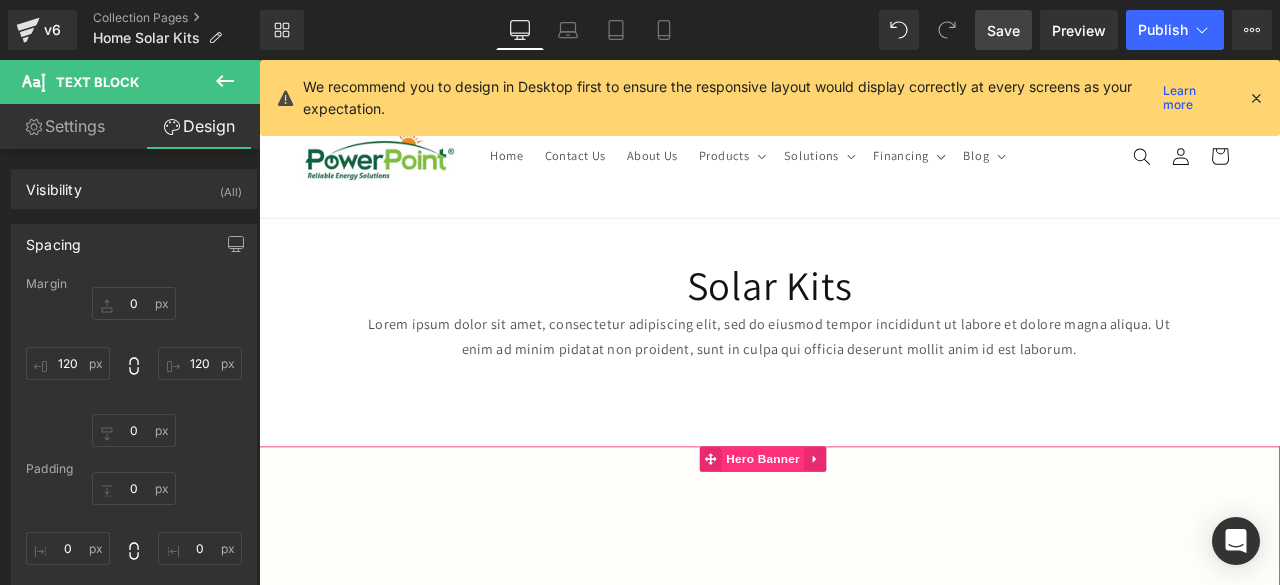 click on "Hero Banner" at bounding box center [856, 533] 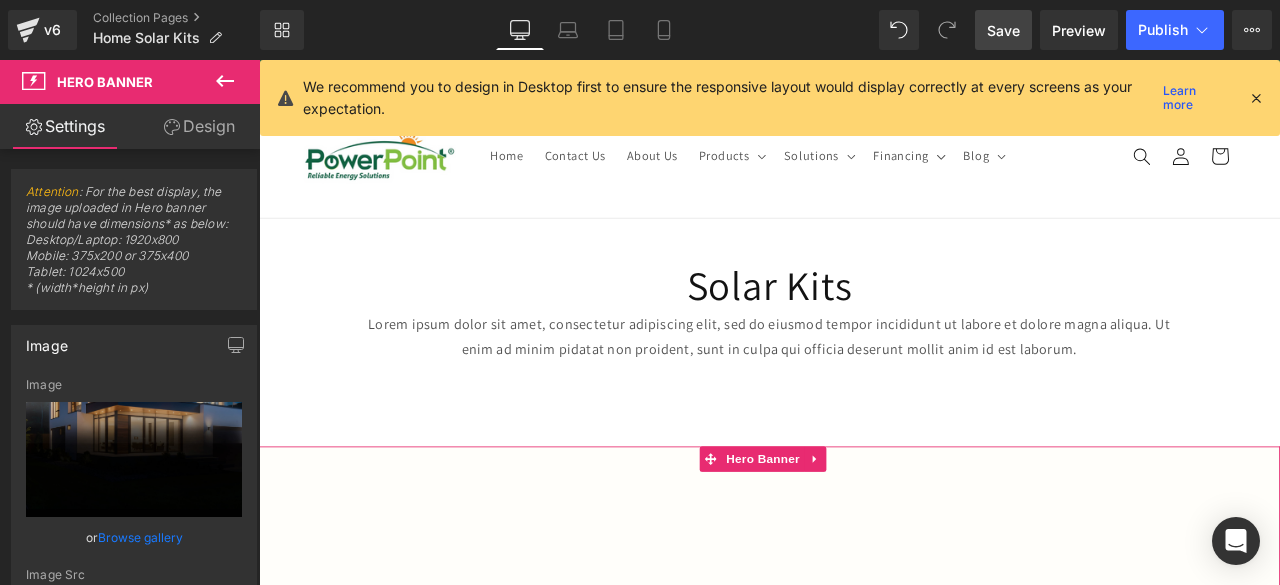 click on "Design" at bounding box center (199, 126) 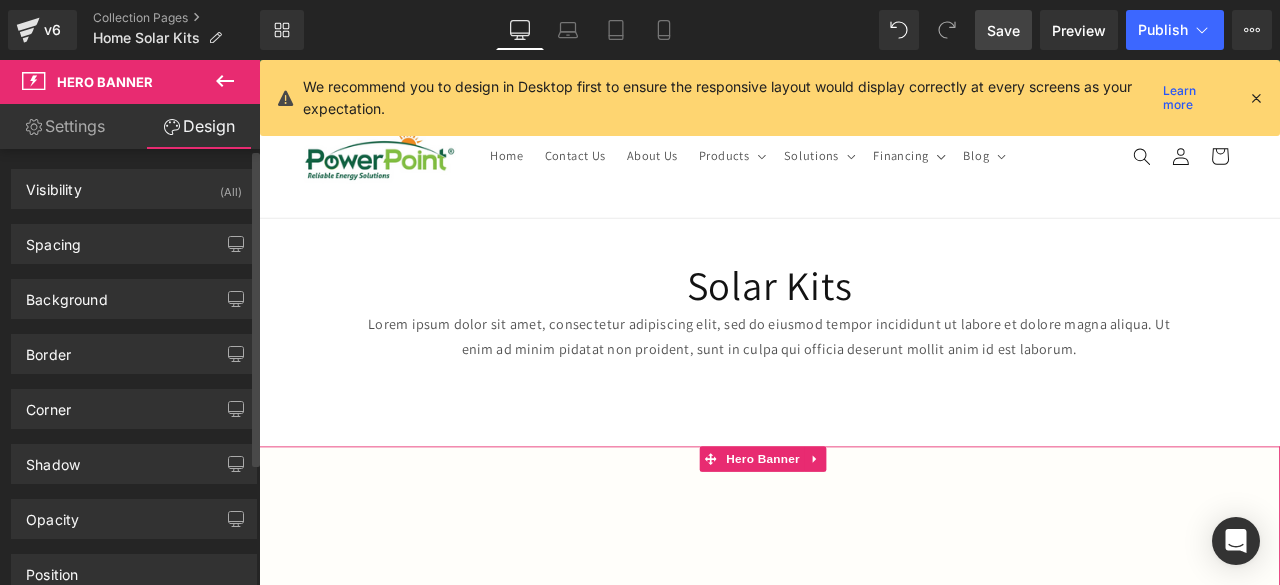 click on "Background
Color & Image color
#d3d3d3 Color #d3d3d3 100 %
[URL][DOMAIN_NAME] Image  Replace Image  Upload image or  Browse gallery Image Src [URL][DOMAIN_NAME] Image Quality Lighter Lightest
Lighter
Lighter Lightest Only support for UCare CDN
More settings" at bounding box center [134, 291] 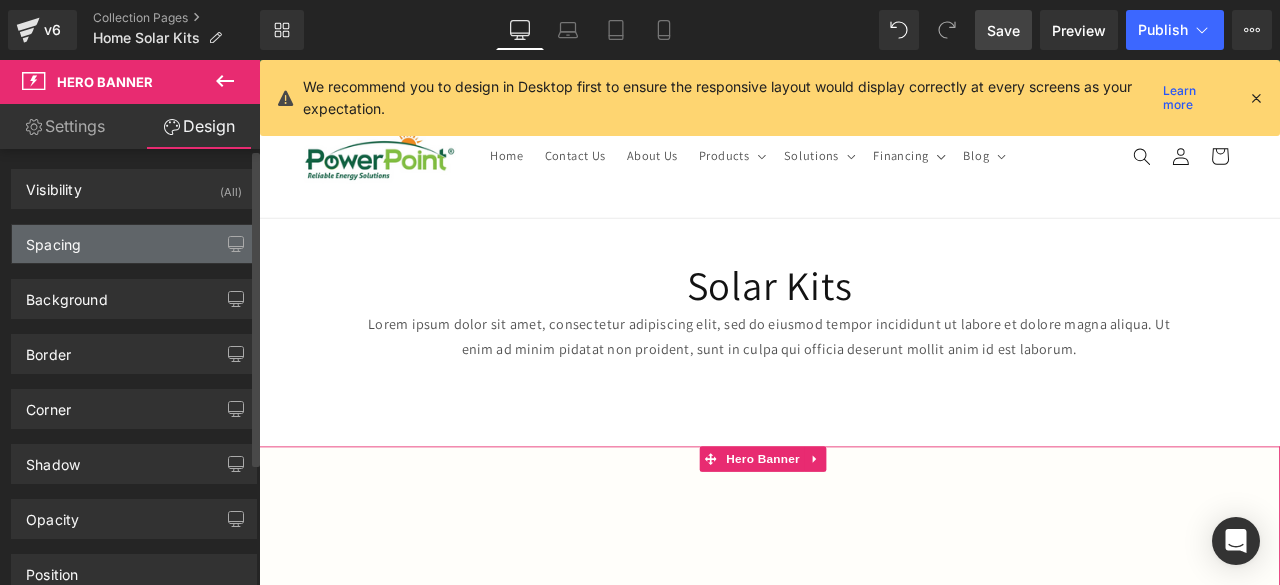 click on "Spacing" at bounding box center [53, 239] 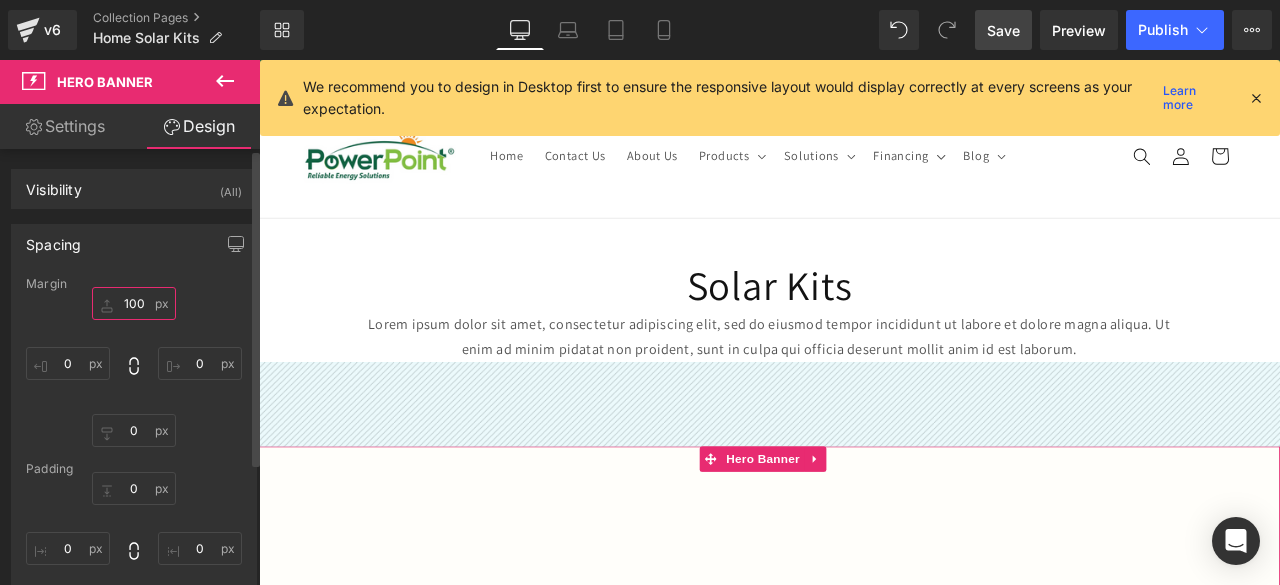 click on "100" at bounding box center (134, 303) 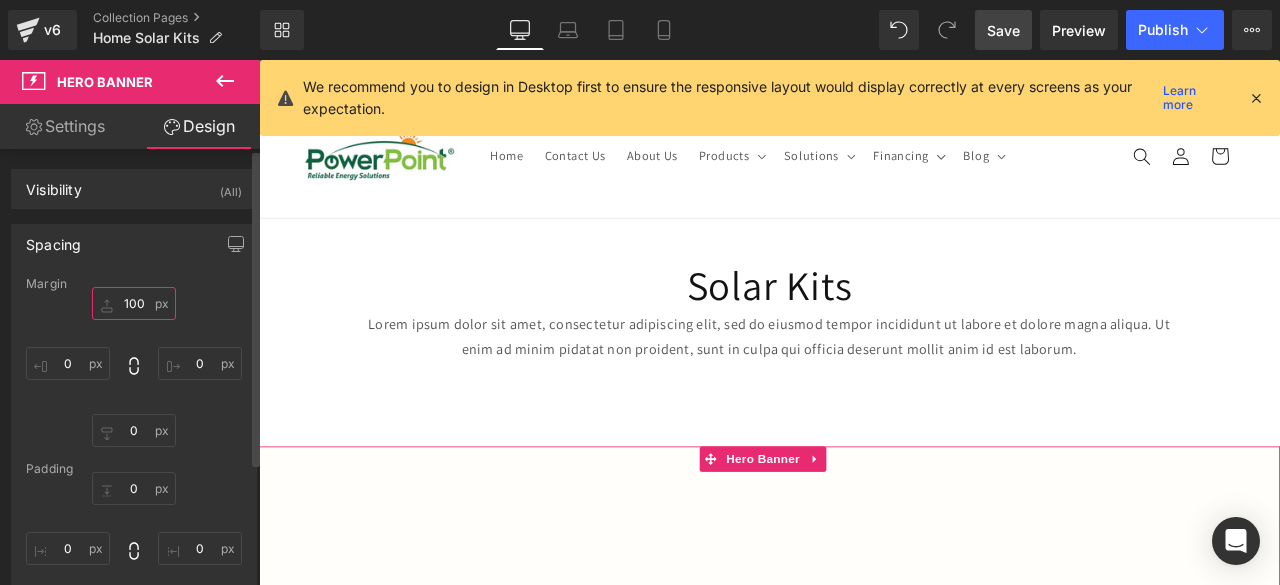 type 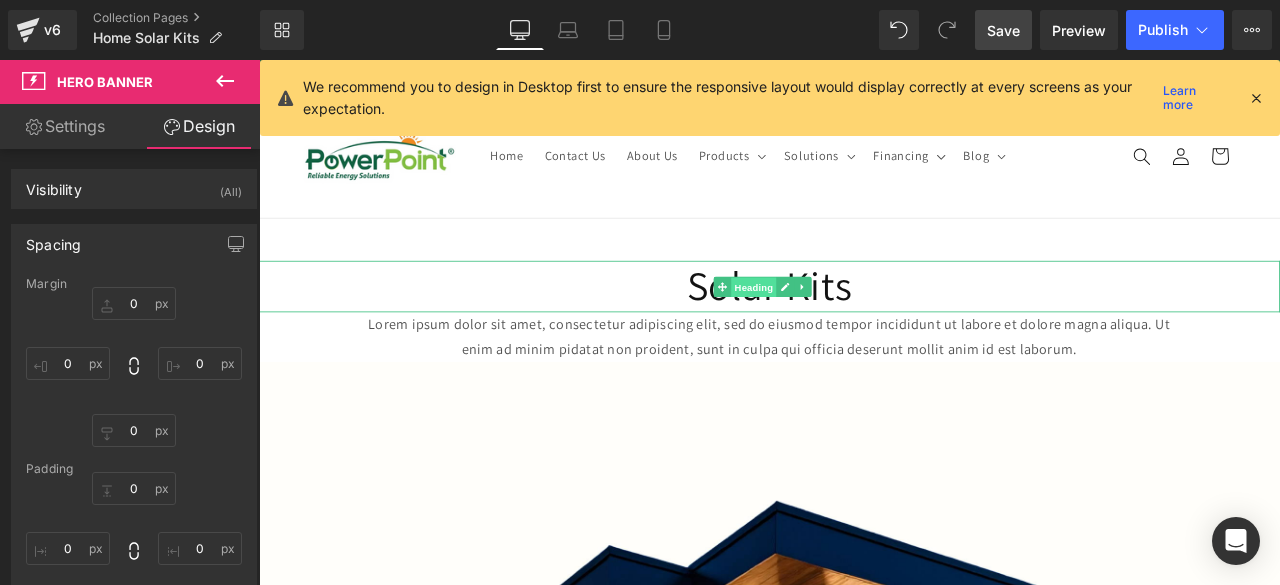 click on "Heading" at bounding box center (846, 330) 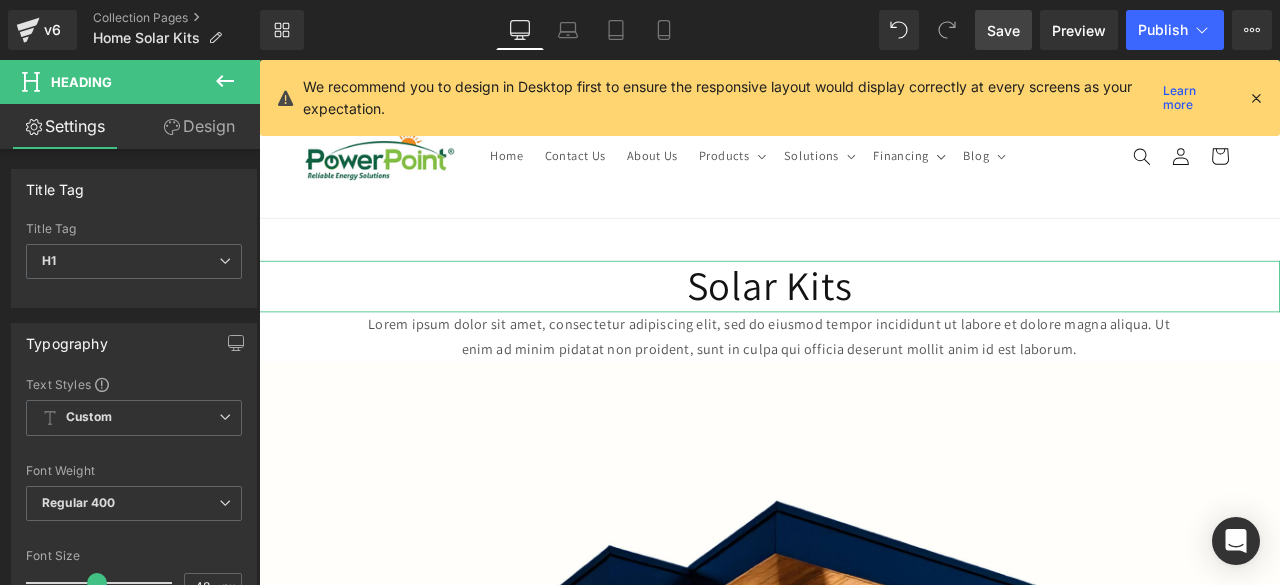 click on "Design" at bounding box center [199, 126] 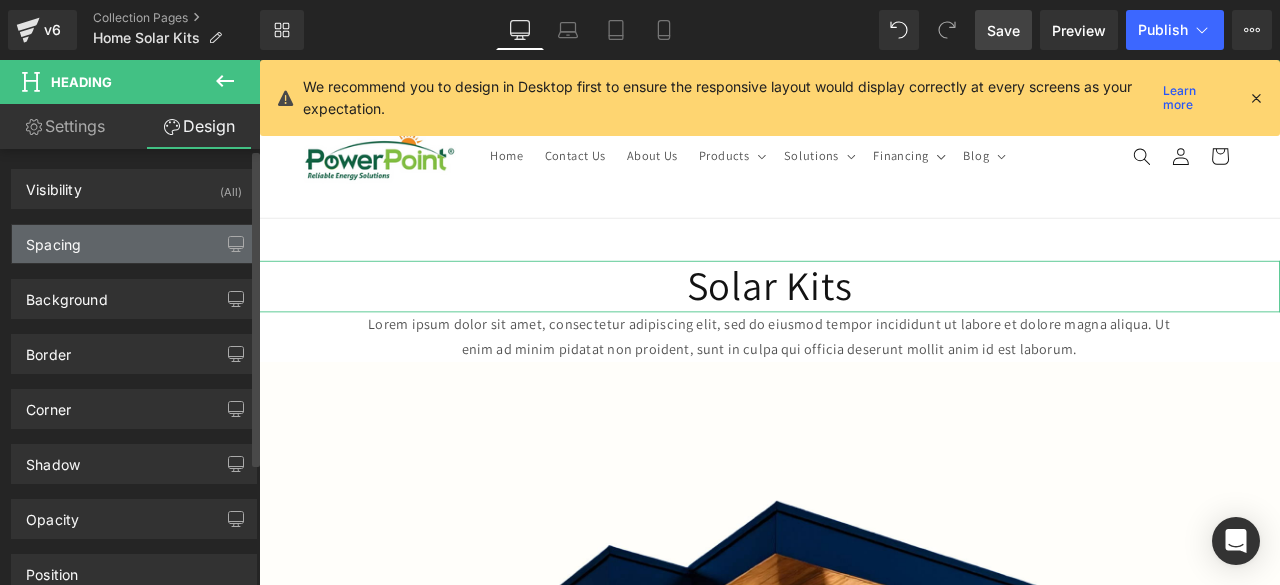 click on "Spacing" at bounding box center (134, 244) 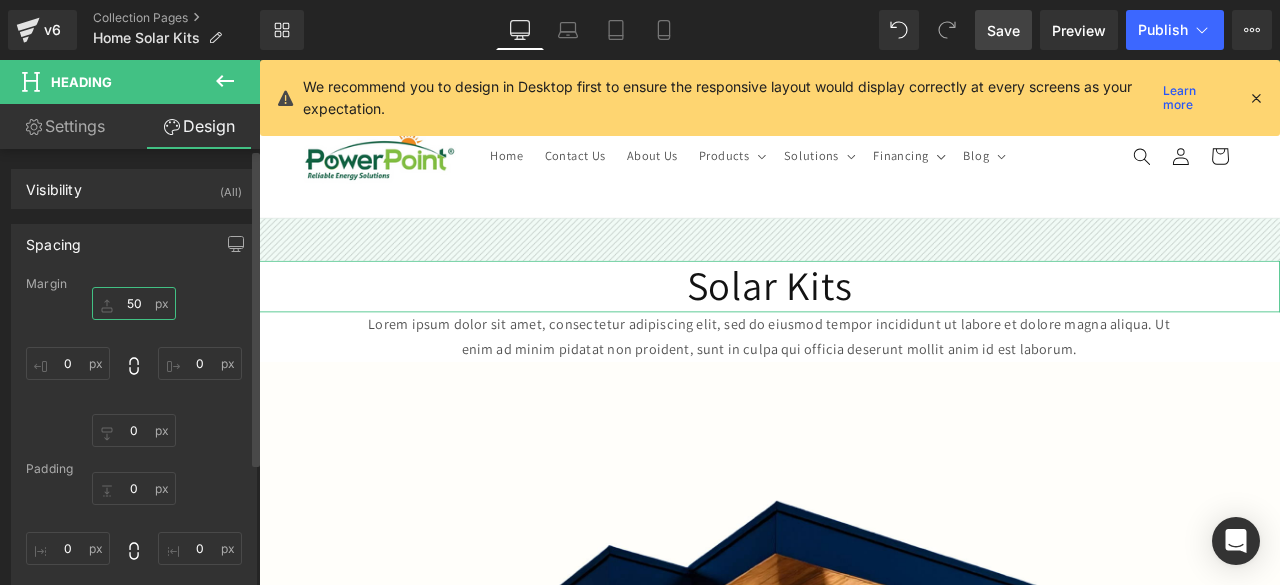 click on "50" at bounding box center [134, 303] 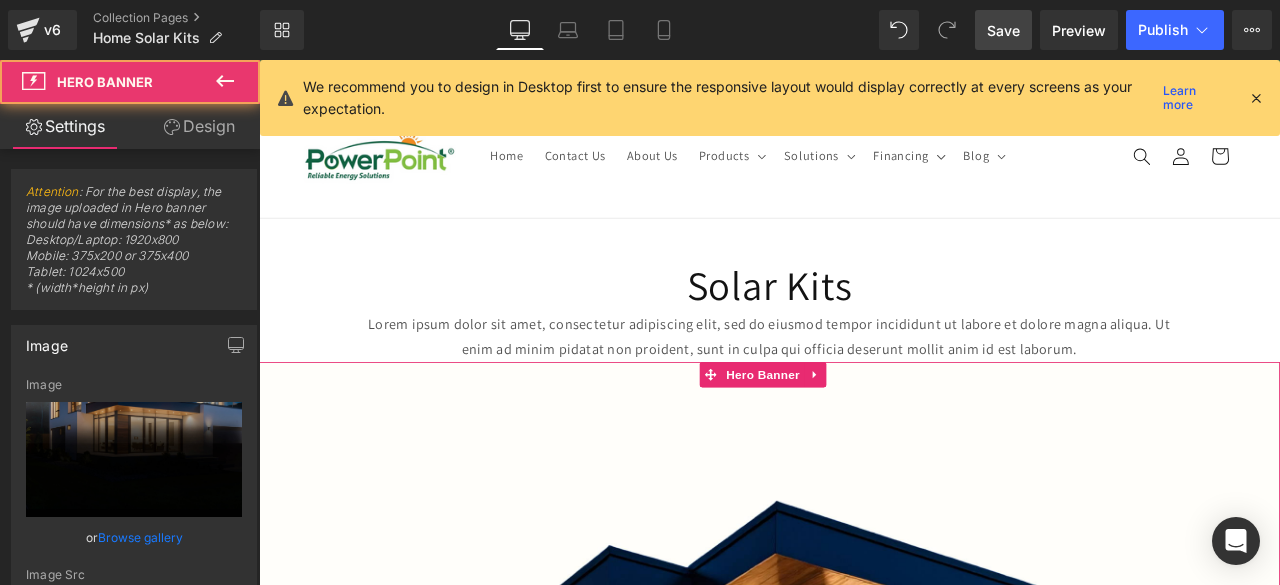 click on "Image
[GEOGRAPHIC_DATA]
Heading         SOLAR  PACK Heading
Lorem ipsum dolor sit amet, consectetur adipiscing elit, sed do eiusmod tempor incididunt ut labore et dolore magna aliqua. Ut enim ad minim veniam, quis nostrud exercitation ullamco laboris nisi ut aliquip ex ea commodo consequat. Duis aute irure dolor in reprehenderit in voluptate velit esse cillum
Text Block
Row         Image         [PERSON_NAME]  Heading         SOLAR  PACK Heading         Lorem ipsum dolor sit amet, consectetur adipiscing elit, sed do eiusmod tempor incididunt ut labore et dolore magna aliqua. Ut enim ad minim veniam, quis nostrud exercitation ullamco laboris nisi ut aliquip ex ea commodo consequat. Duis aute irure dolor in reprehenderit in voluptate velit esse cillum  Text Block         Row" at bounding box center [864, 1274] 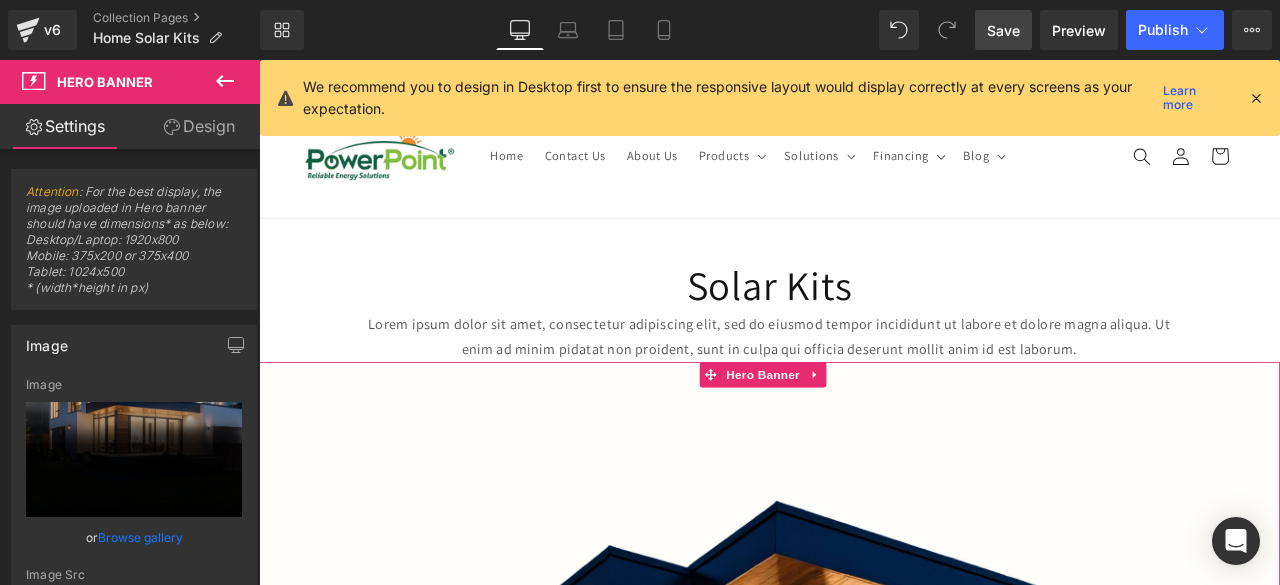 click on "Design" at bounding box center (199, 126) 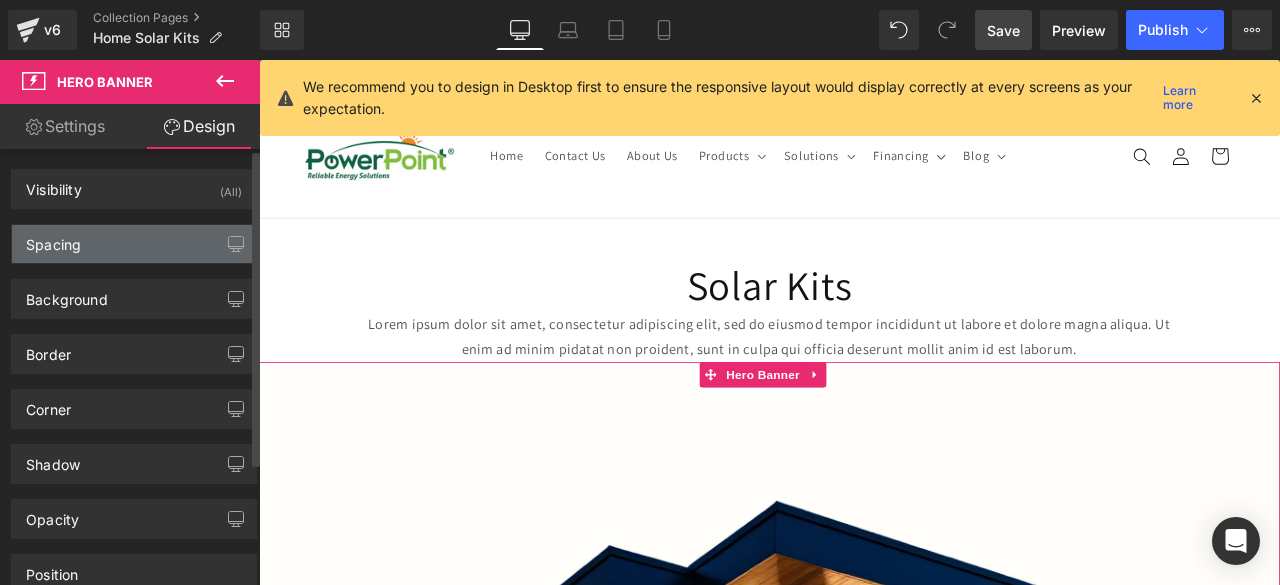 click on "Spacing" at bounding box center [134, 244] 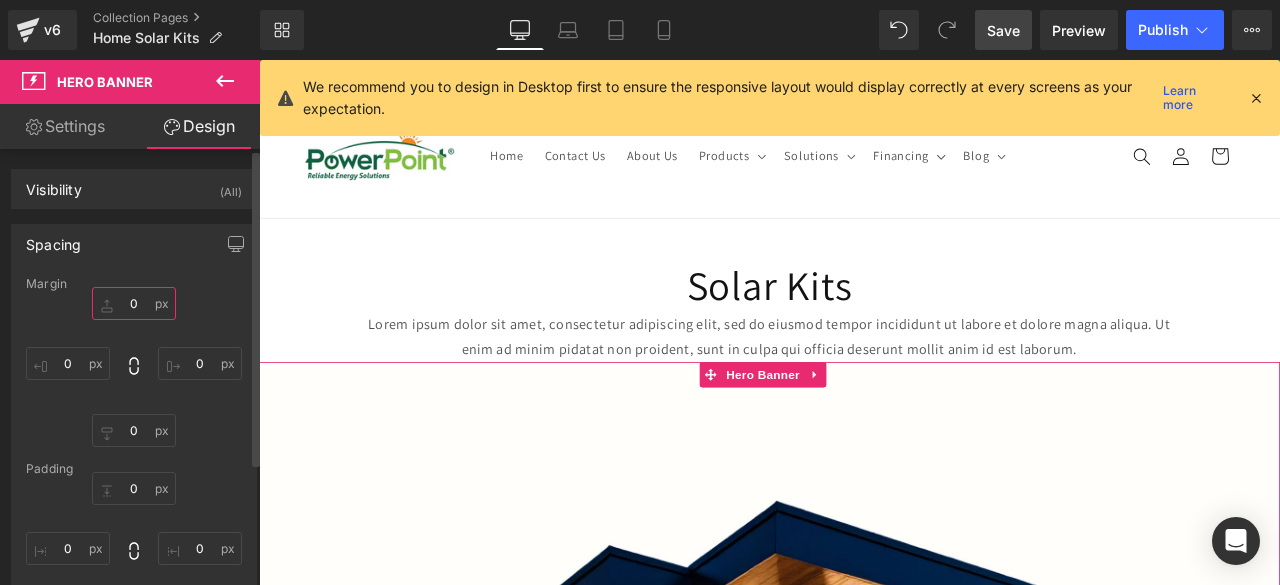 click on "0" at bounding box center (134, 303) 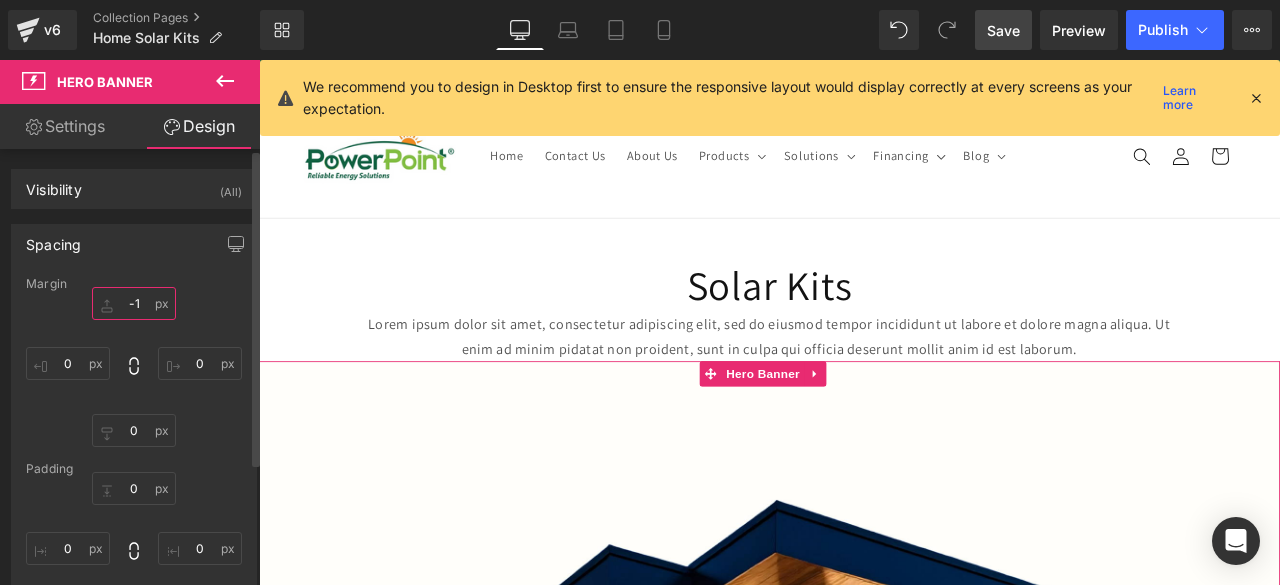 type on "-" 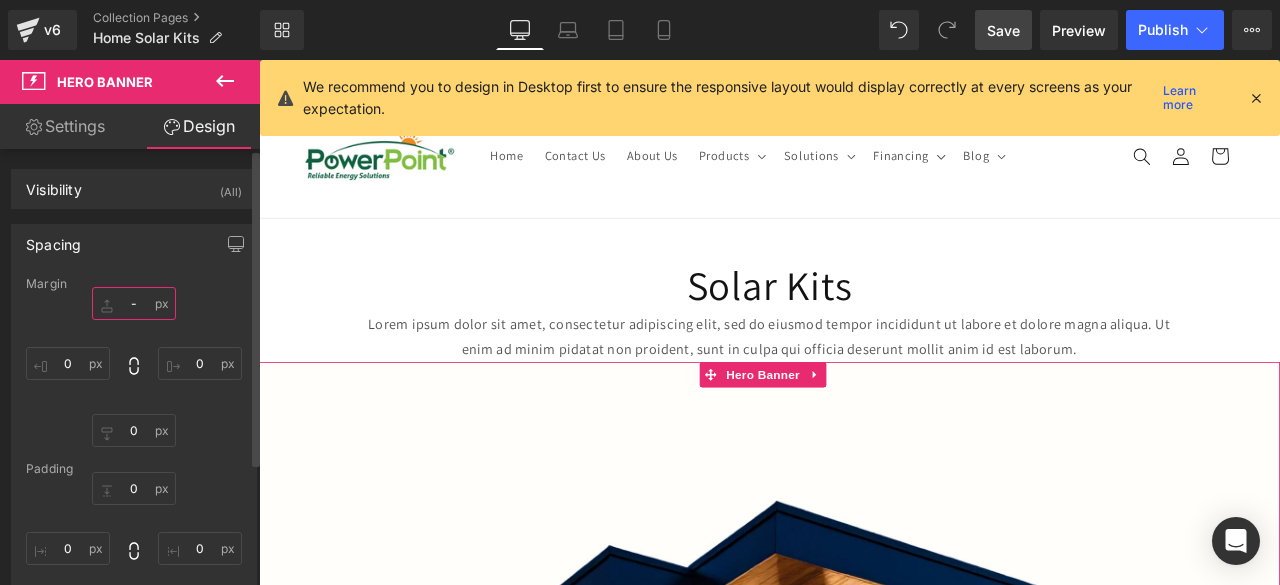 type 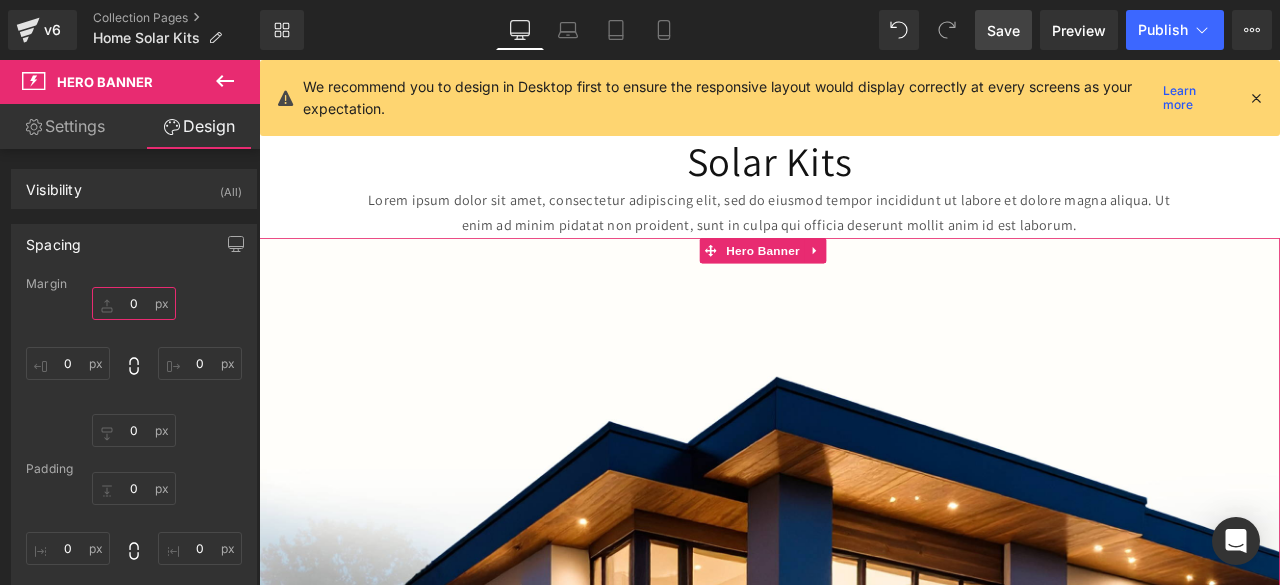 scroll, scrollTop: 149, scrollLeft: 0, axis: vertical 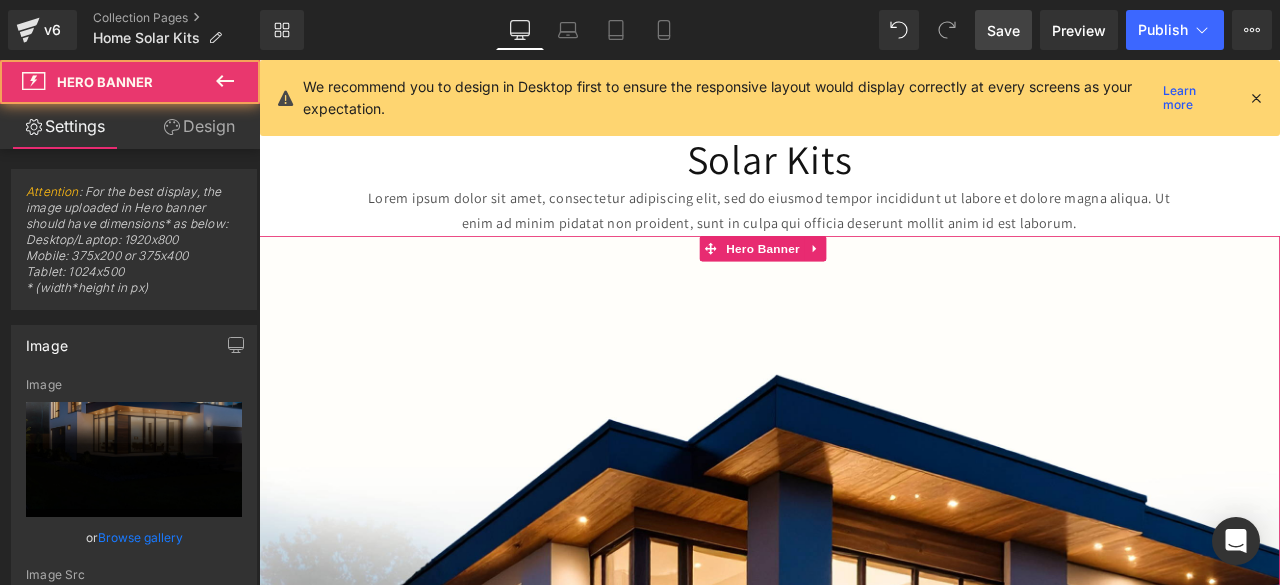 click on "Image
[GEOGRAPHIC_DATA]
Heading         SOLAR  PACK Heading
Lorem ipsum dolor sit amet, consectetur adipiscing elit, sed do eiusmod tempor incididunt ut labore et dolore magna aliqua. Ut enim ad minim veniam, quis nostrud exercitation ullamco laboris nisi ut aliquip ex ea commodo consequat. Duis aute irure dolor in reprehenderit in voluptate velit esse cillum
Text Block
Row         Image         [PERSON_NAME]  Heading         SOLAR  PACK Heading         Lorem ipsum dolor sit amet, consectetur adipiscing elit, sed do eiusmod tempor incididunt ut labore et dolore magna aliqua. Ut enim ad minim veniam, quis nostrud exercitation ullamco laboris nisi ut aliquip ex ea commodo consequat. Duis aute irure dolor in reprehenderit in voluptate velit esse cillum  Text Block         Row" at bounding box center [864, 1125] 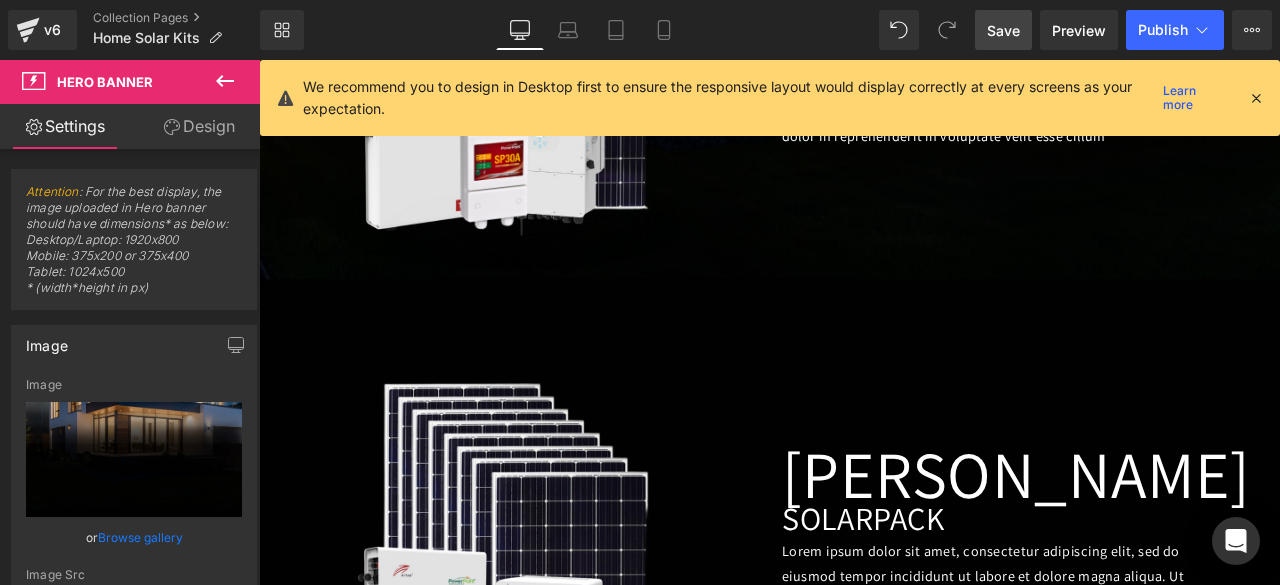 scroll, scrollTop: 1307, scrollLeft: 0, axis: vertical 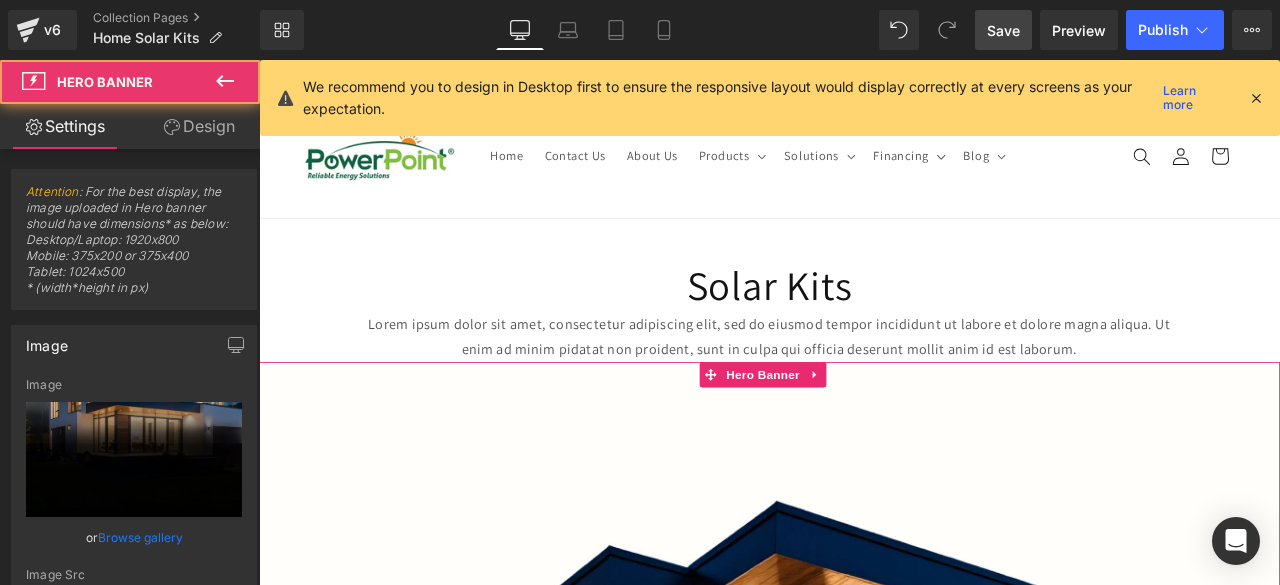 click on "Image
[GEOGRAPHIC_DATA]
Heading         SOLAR  PACK Heading
Lorem ipsum dolor sit amet, consectetur adipiscing elit, sed do eiusmod tempor incididunt ut labore et dolore magna aliqua. Ut enim ad minim veniam, quis nostrud exercitation ullamco laboris nisi ut aliquip ex ea commodo consequat. Duis aute irure dolor in reprehenderit in voluptate velit esse cillum
Text Block
Row         Image         [PERSON_NAME]  Heading         SOLAR  PACK Heading         Lorem ipsum dolor sit amet, consectetur adipiscing elit, sed do eiusmod tempor incididunt ut labore et dolore magna aliqua. Ut enim ad minim veniam, quis nostrud exercitation ullamco laboris nisi ut aliquip ex ea commodo consequat. Duis aute irure dolor in reprehenderit in voluptate velit esse cillum  Text Block         Row" at bounding box center (864, 1274) 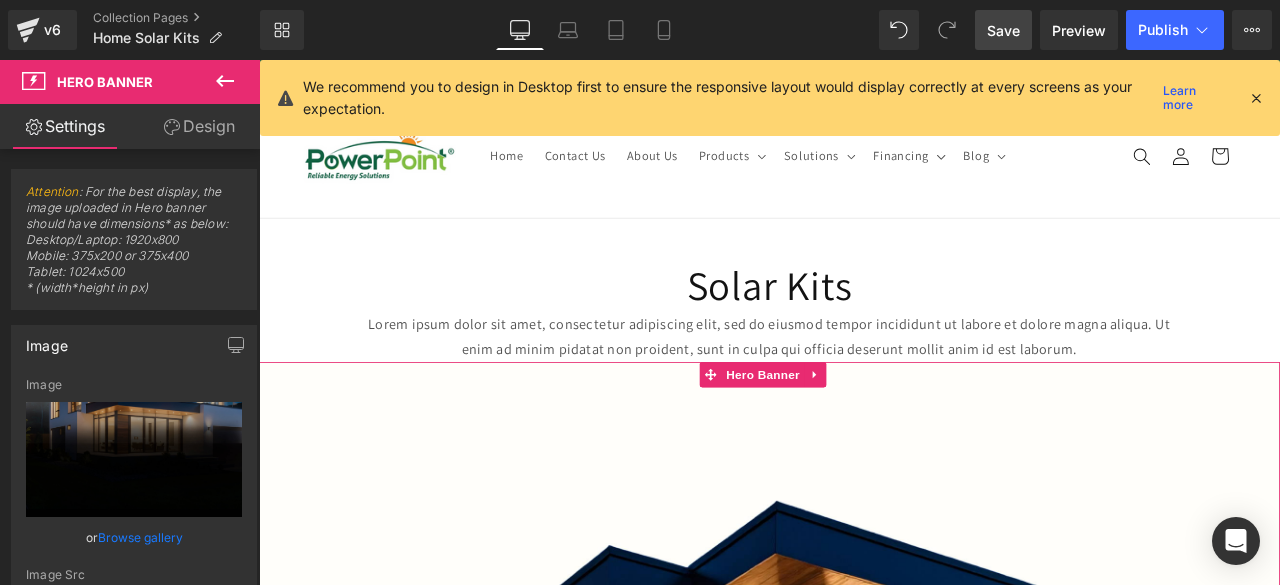click on "Solar Kits" at bounding box center [864, 328] 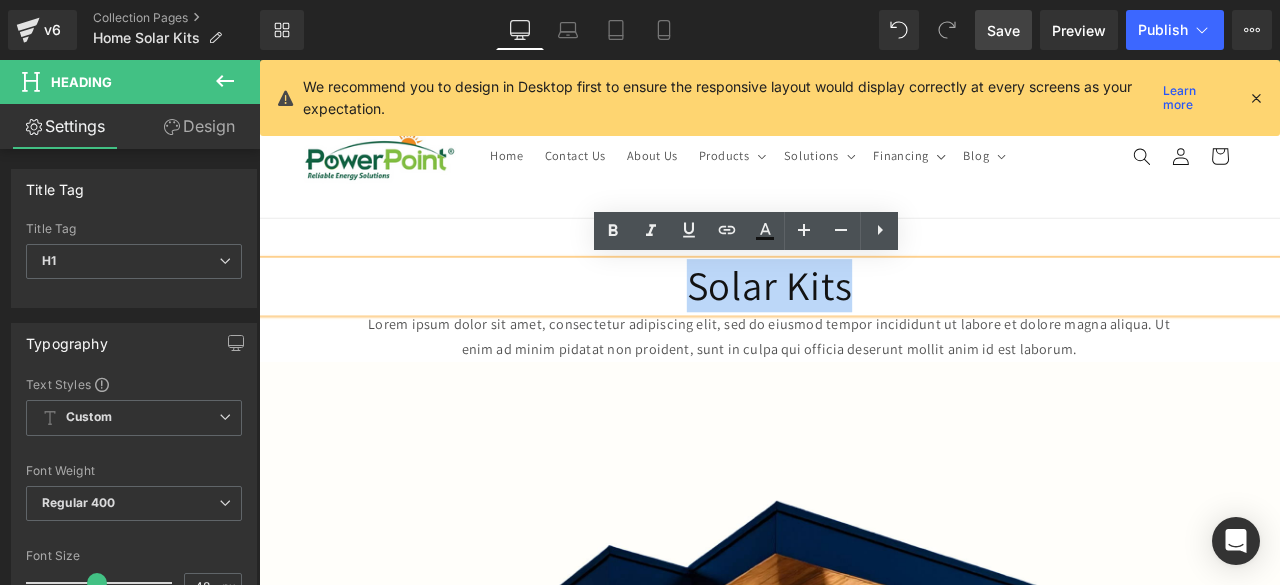 drag, startPoint x: 756, startPoint y: 321, endPoint x: 992, endPoint y: 328, distance: 236.10379 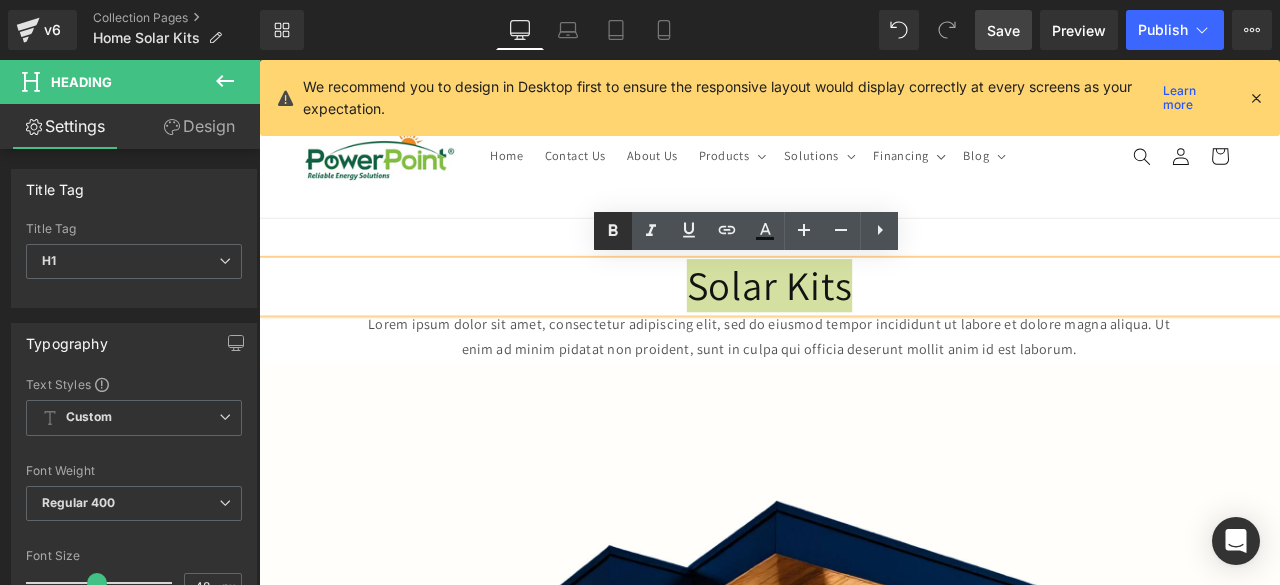 click 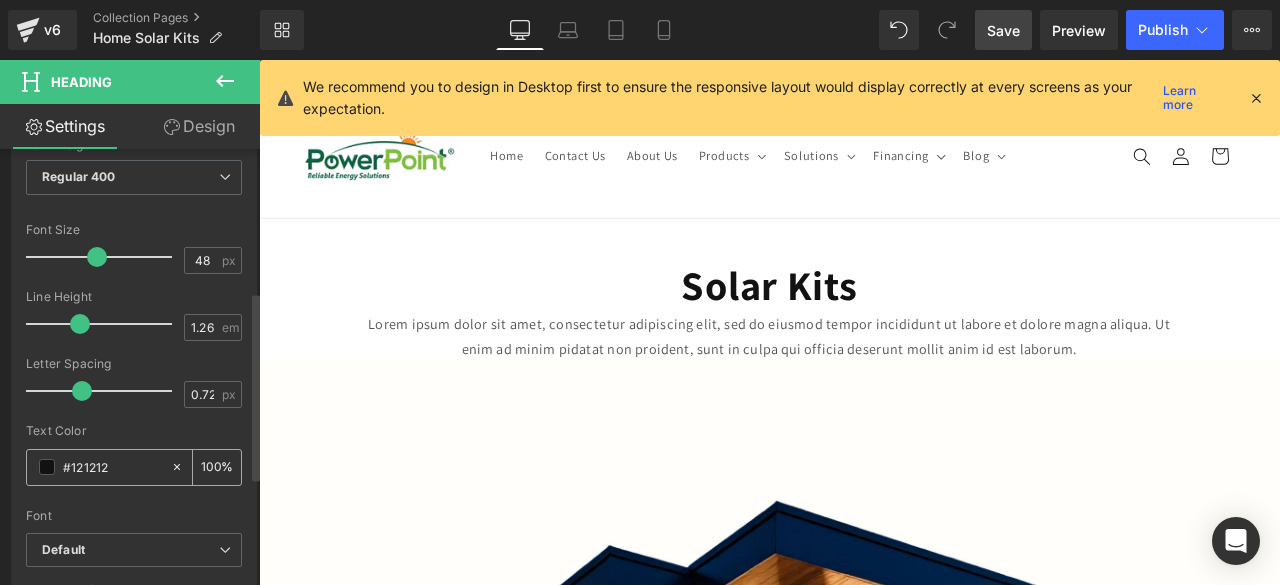 scroll, scrollTop: 329, scrollLeft: 0, axis: vertical 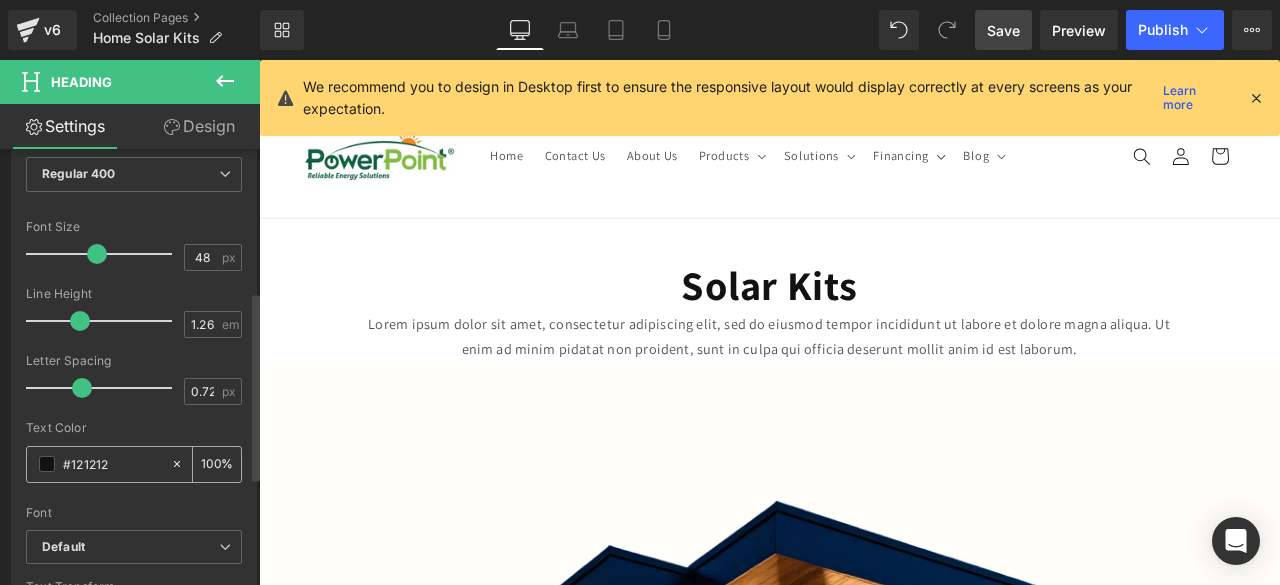 click at bounding box center [47, 464] 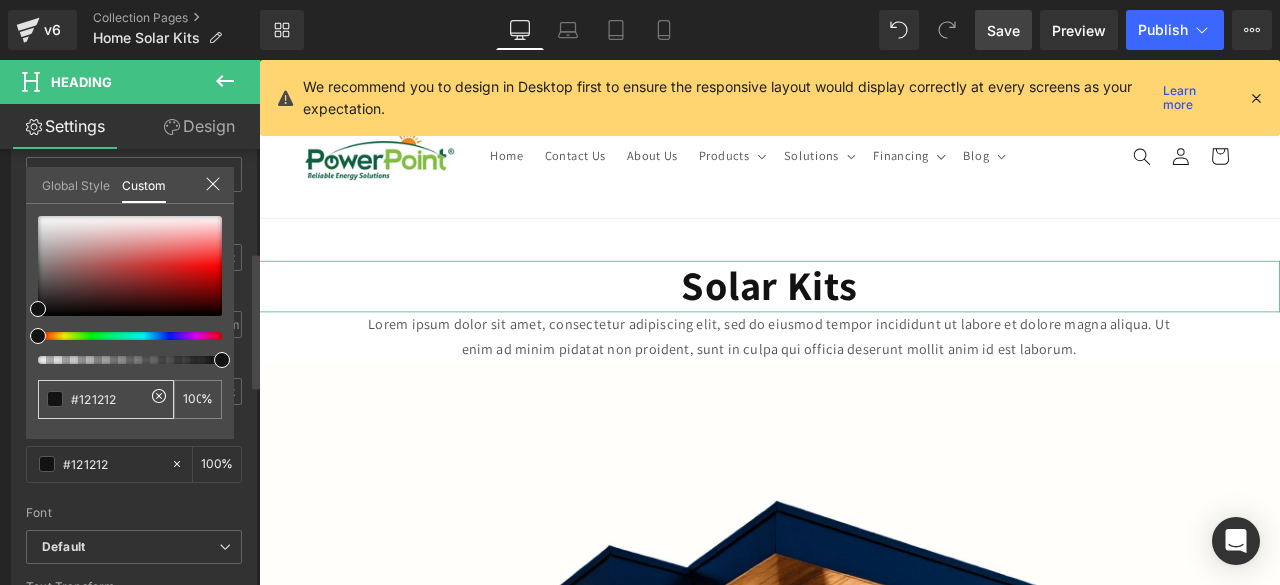 drag, startPoint x: 144, startPoint y: 397, endPoint x: 77, endPoint y: 398, distance: 67.00746 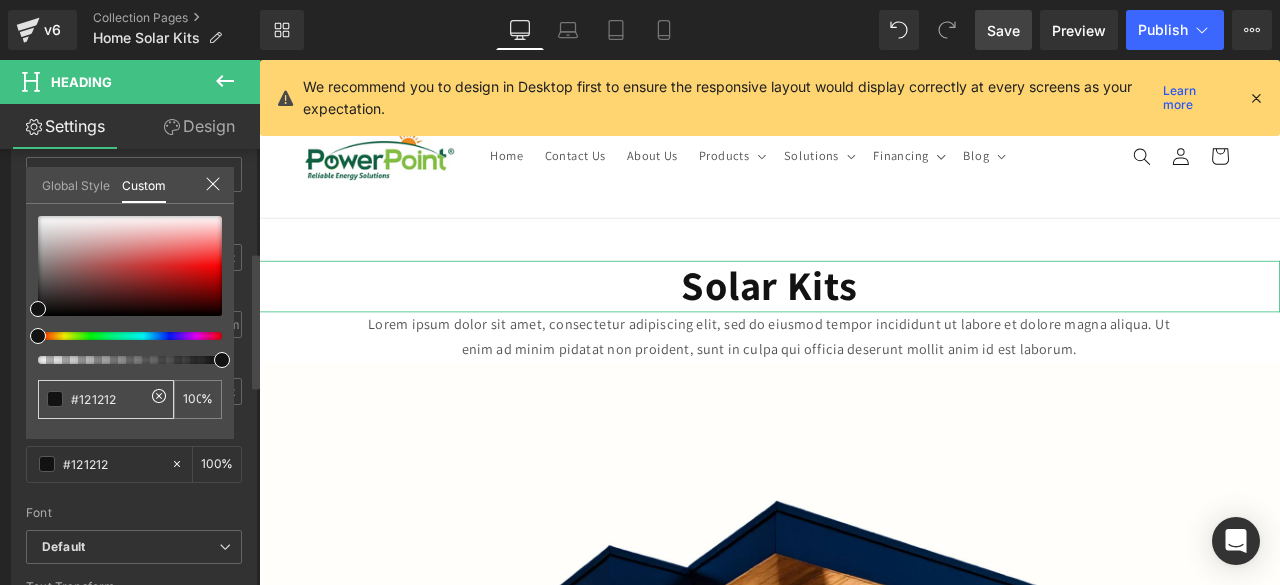 click on "#121212" at bounding box center [108, 399] 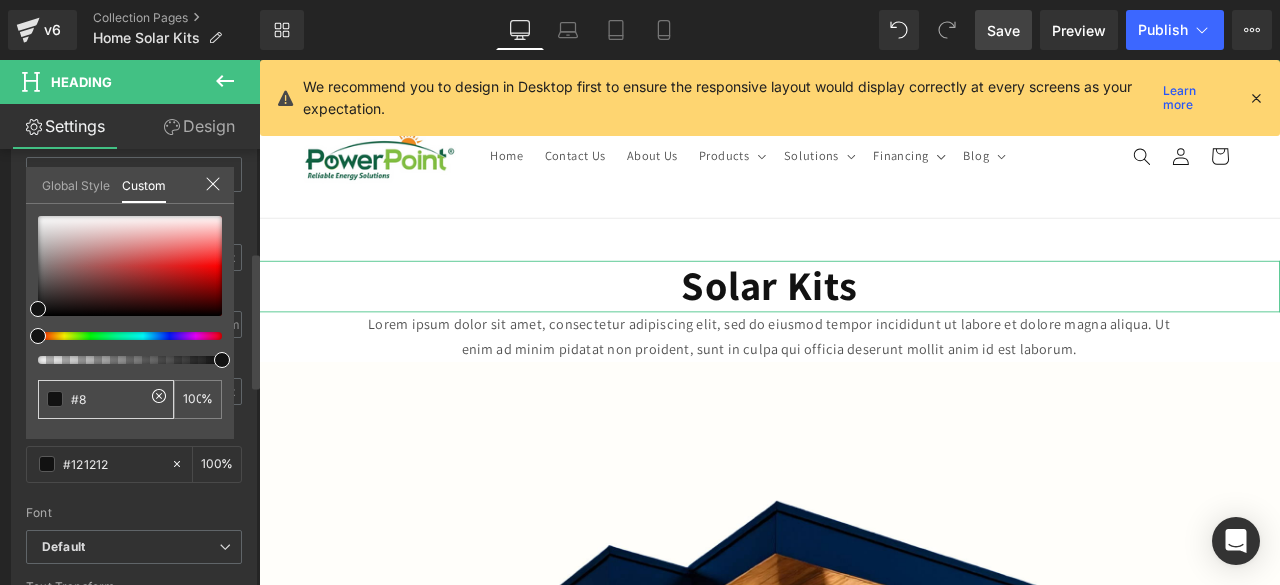 type on "#8" 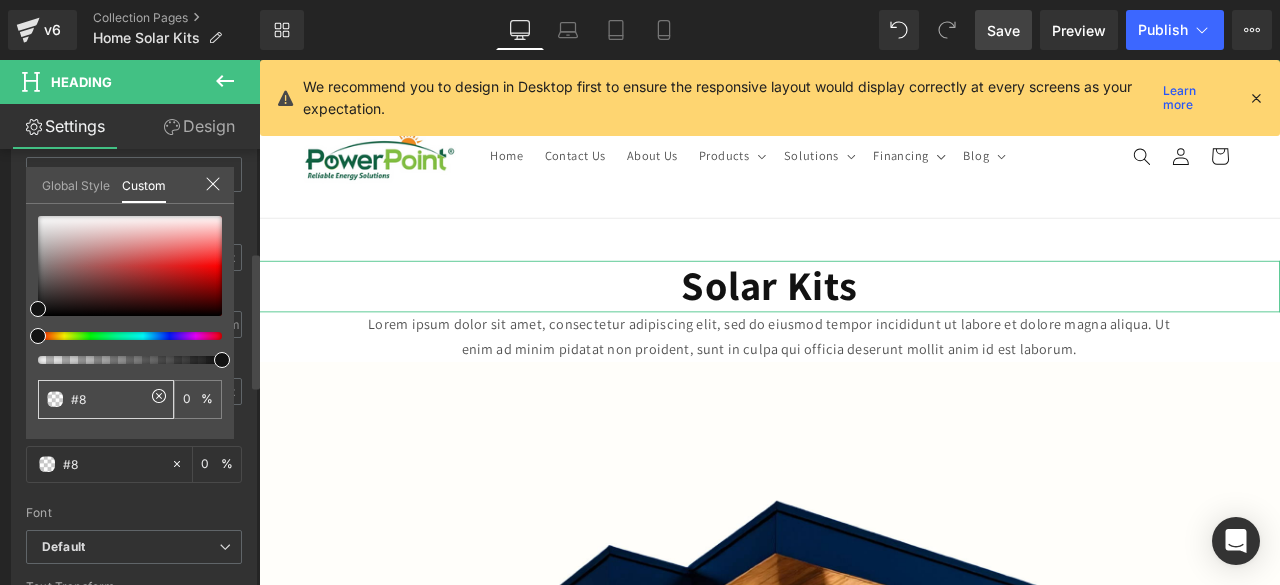 type on "#83" 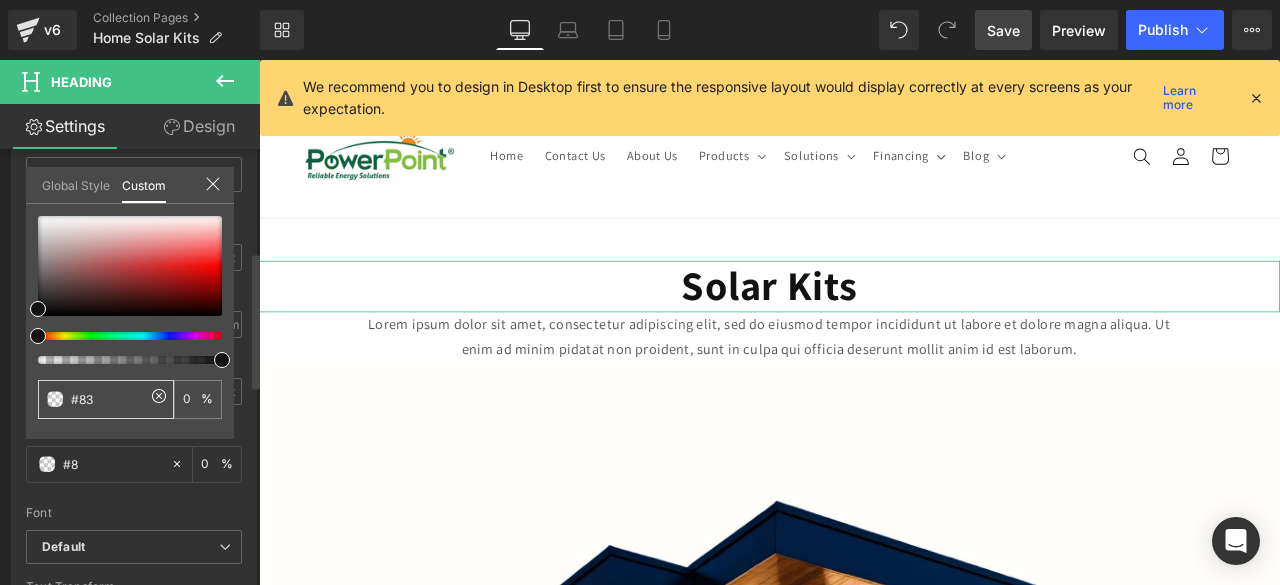 type on "#83" 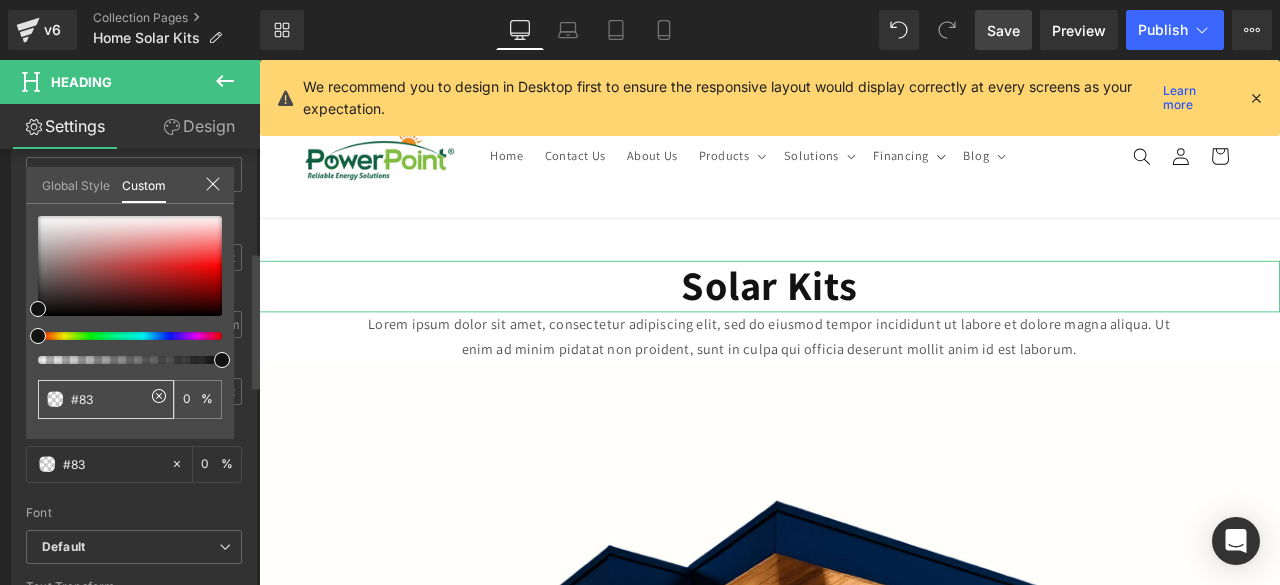 type on "#83b" 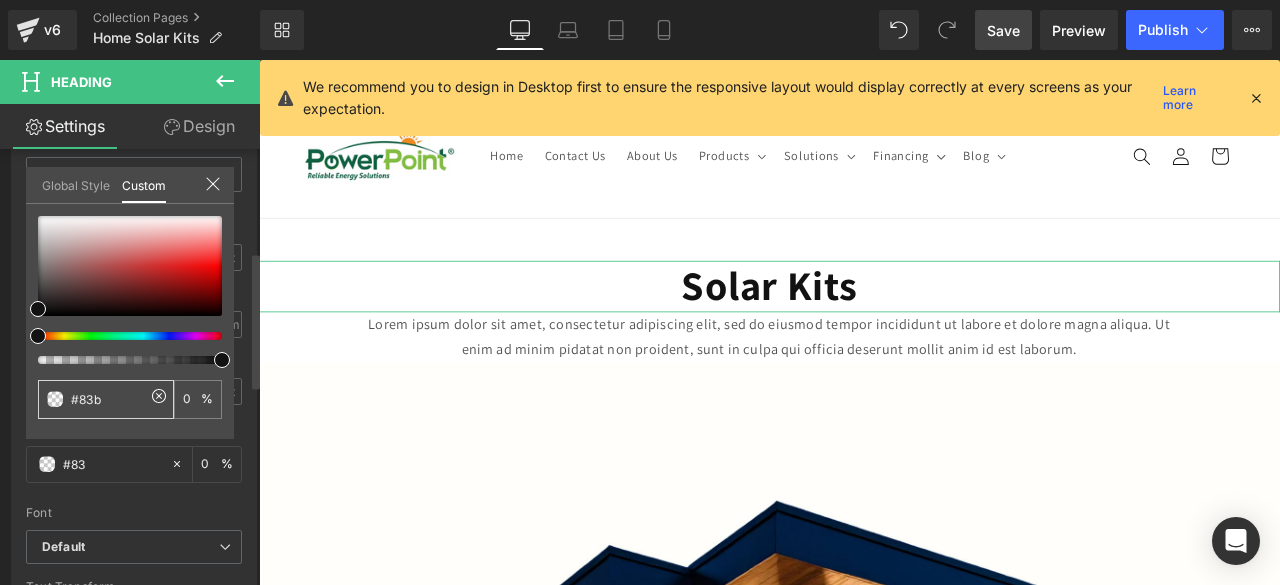 type on "#83b" 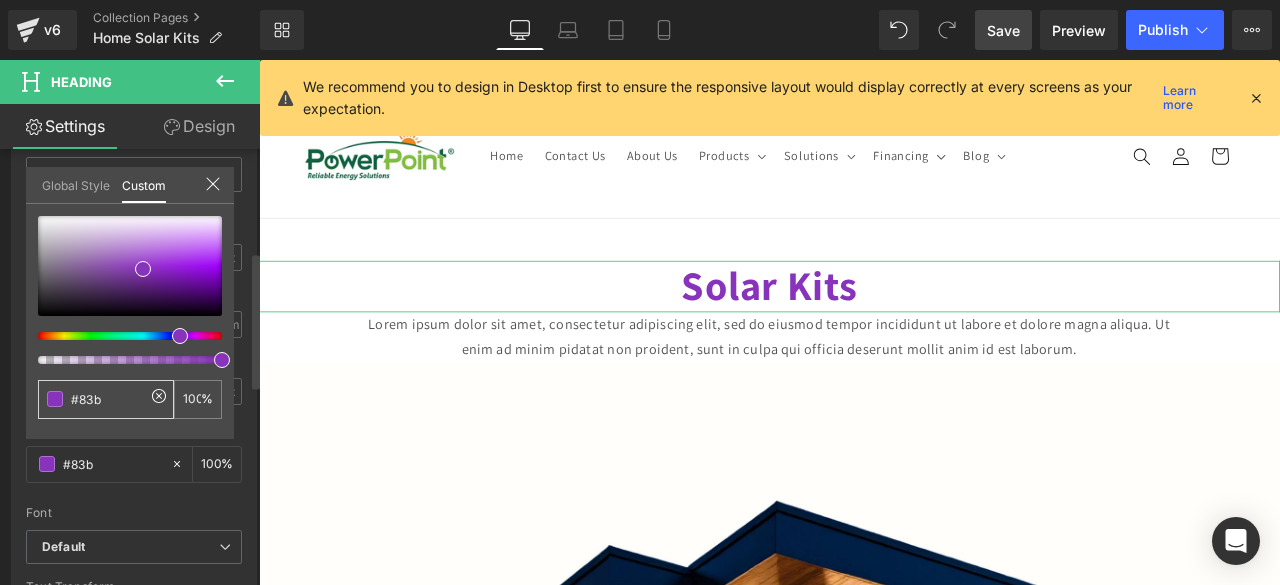 type on "#83be" 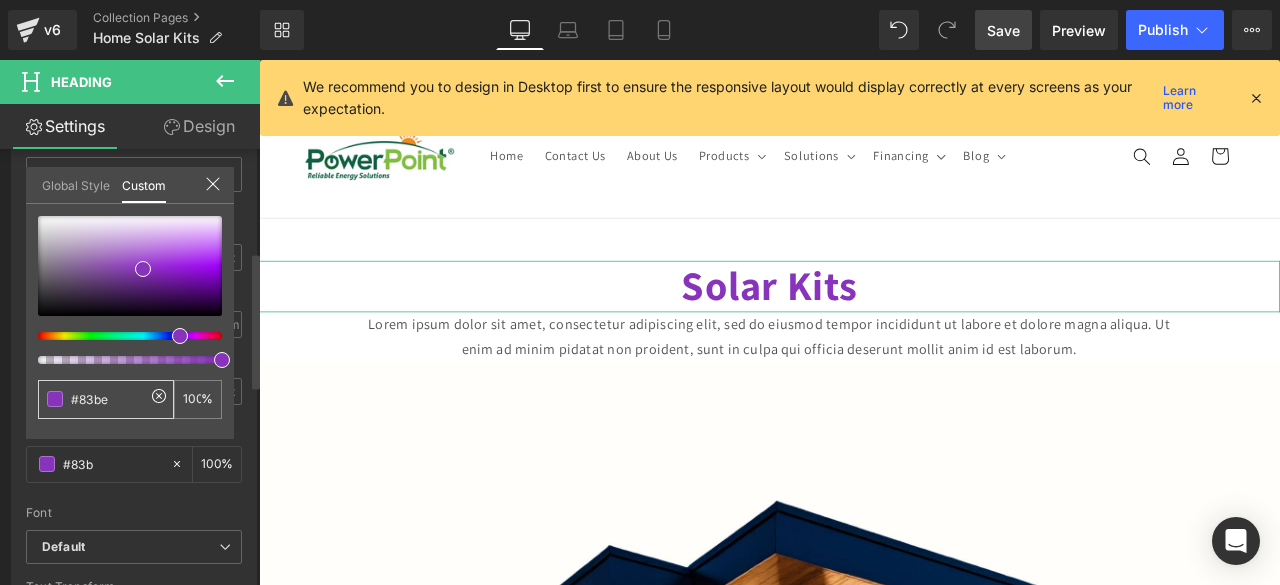 type on "#83be" 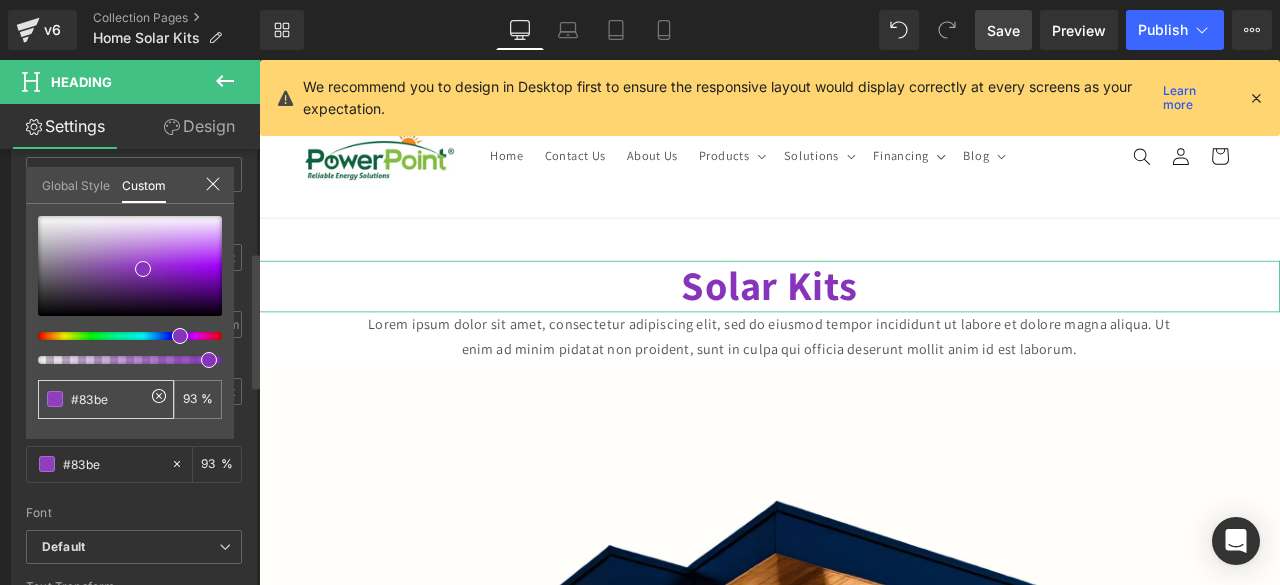 type on "#83be4" 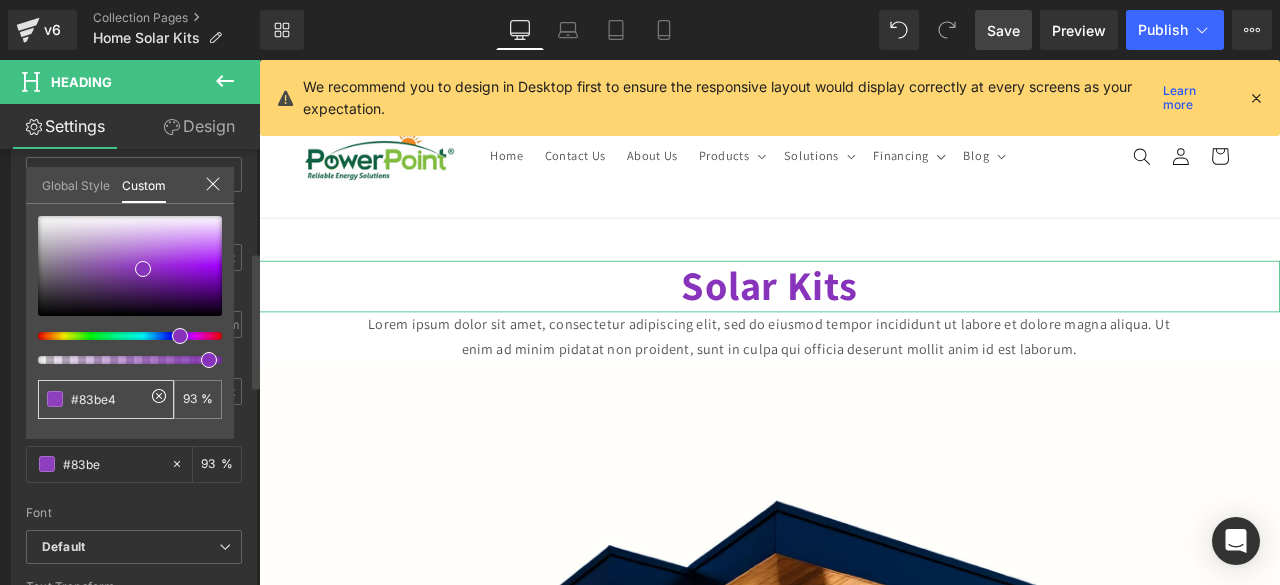 type on "#83be4" 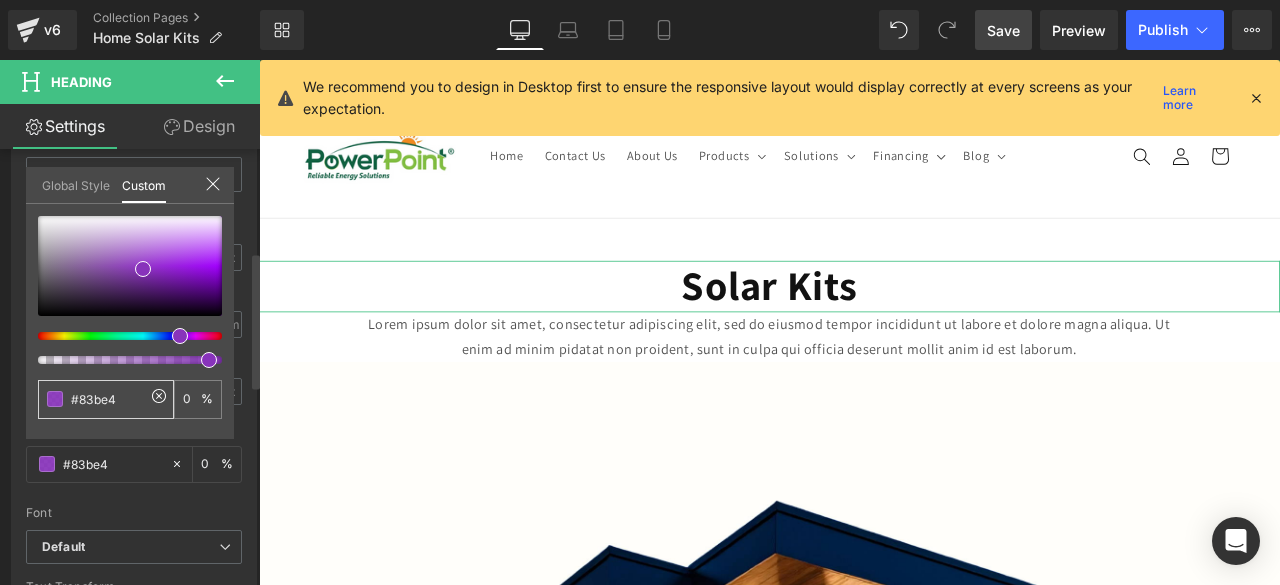 type on "#83be45" 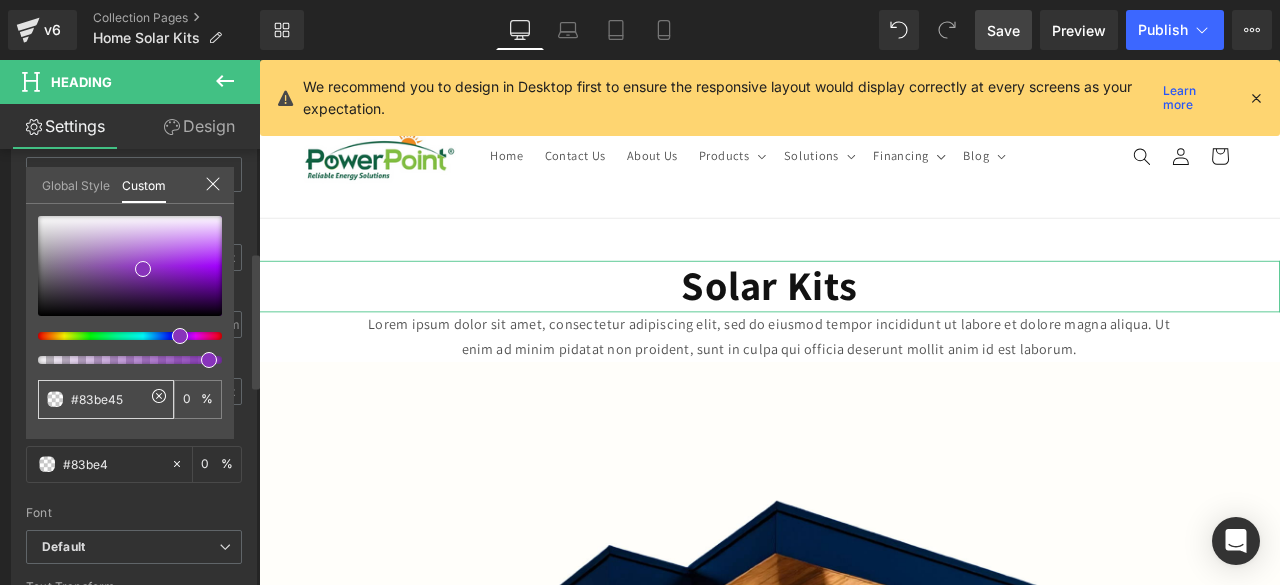 type on "#83be45" 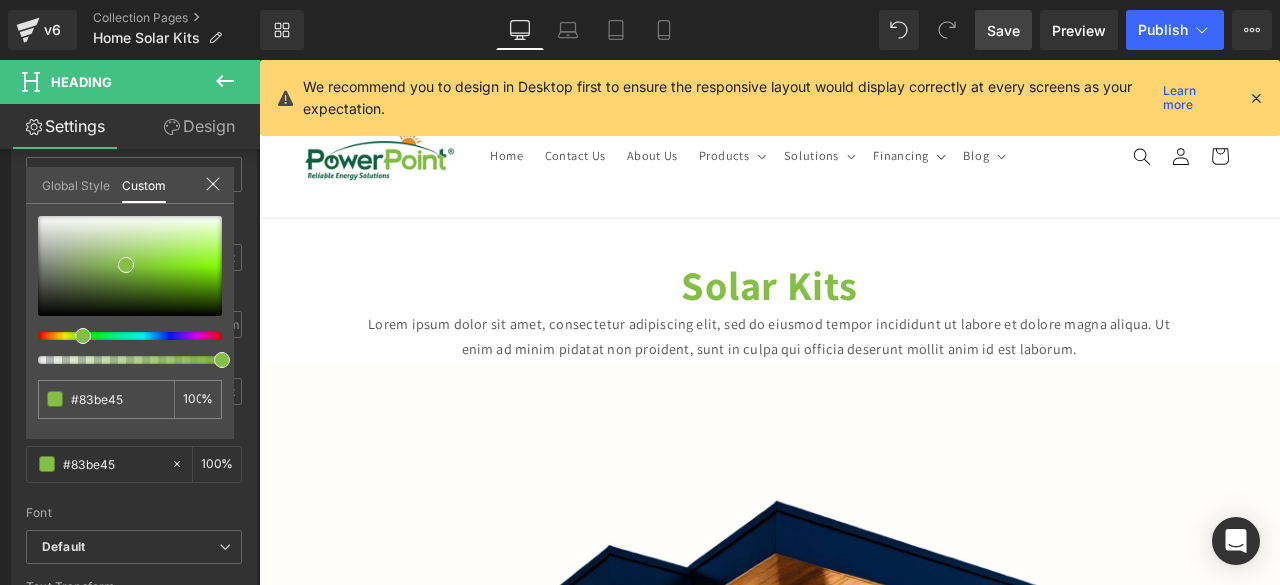 click on "Skip to content
CELEBRATING 20 YEARS OF SERVING YOU!
Home
Contact Us
About Us
Products
Products
Surge Protection
Extensions" at bounding box center (864, 2548) 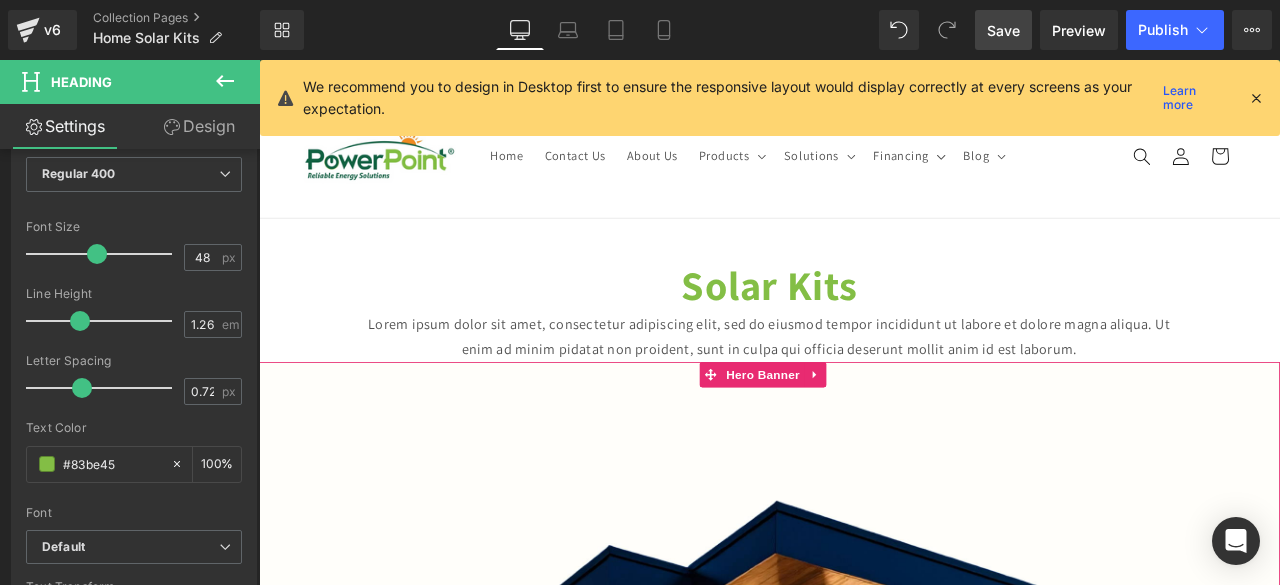 click on "Image
[GEOGRAPHIC_DATA]
Heading         SOLAR  PACK Heading
Lorem ipsum dolor sit amet, consectetur adipiscing elit, sed do eiusmod tempor incididunt ut labore et dolore magna aliqua. Ut enim ad minim veniam, quis nostrud exercitation ullamco laboris nisi ut aliquip ex ea commodo consequat. Duis aute irure dolor in reprehenderit in voluptate velit esse cillum
Text Block
Row         Image         [PERSON_NAME]  Heading         SOLAR  PACK Heading         Lorem ipsum dolor sit amet, consectetur adipiscing elit, sed do eiusmod tempor incididunt ut labore et dolore magna aliqua. Ut enim ad minim veniam, quis nostrud exercitation ullamco laboris nisi ut aliquip ex ea commodo consequat. Duis aute irure dolor in reprehenderit in voluptate velit esse cillum  Text Block         Row" at bounding box center (864, 1274) 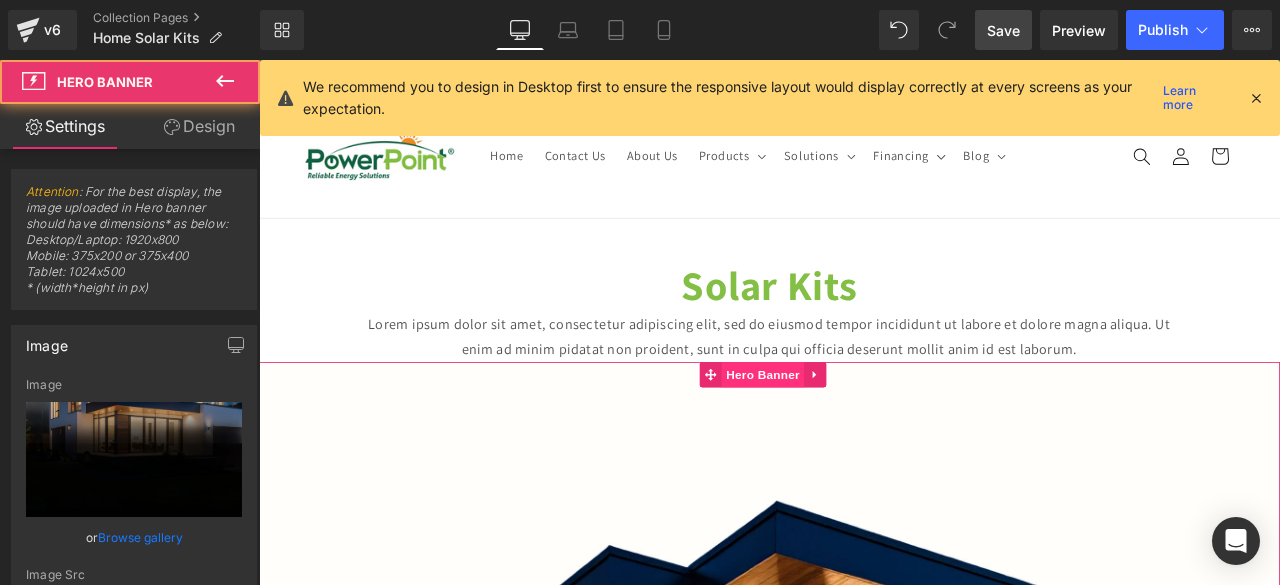 click on "Hero Banner" at bounding box center [856, 433] 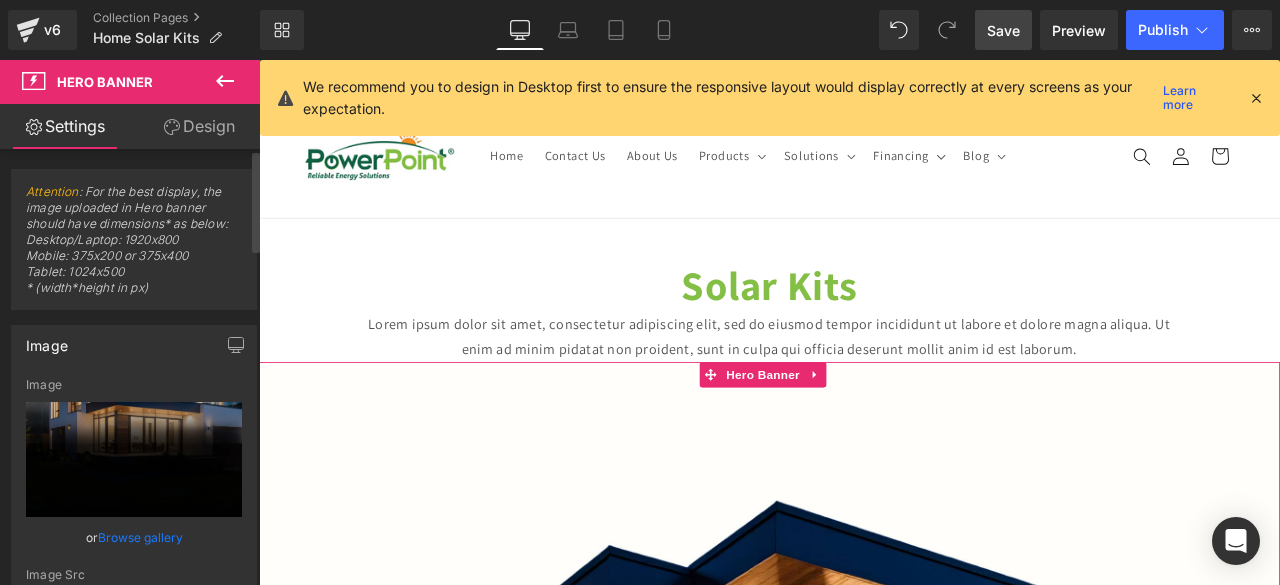 click on "Attention : For the best display, the image uploaded in Hero banner should have dimensions* as below: Desktop/Laptop: 1920x800 Mobile: 375x200 or 375x400 Tablet: 1024x500 * (width*height in px) Image [URL][DOMAIN_NAME] Image  Replace Image  Upload image or  Browse gallery Image Src [URL][DOMAIN_NAME] Image Quality Lighter Lightest
Lighter
Lighter Lightest Only support for UCare CDN [URL][DOMAIN_NAME] [URL][DOMAIN_NAME] Link Hero Link 1" at bounding box center [134, 1065] 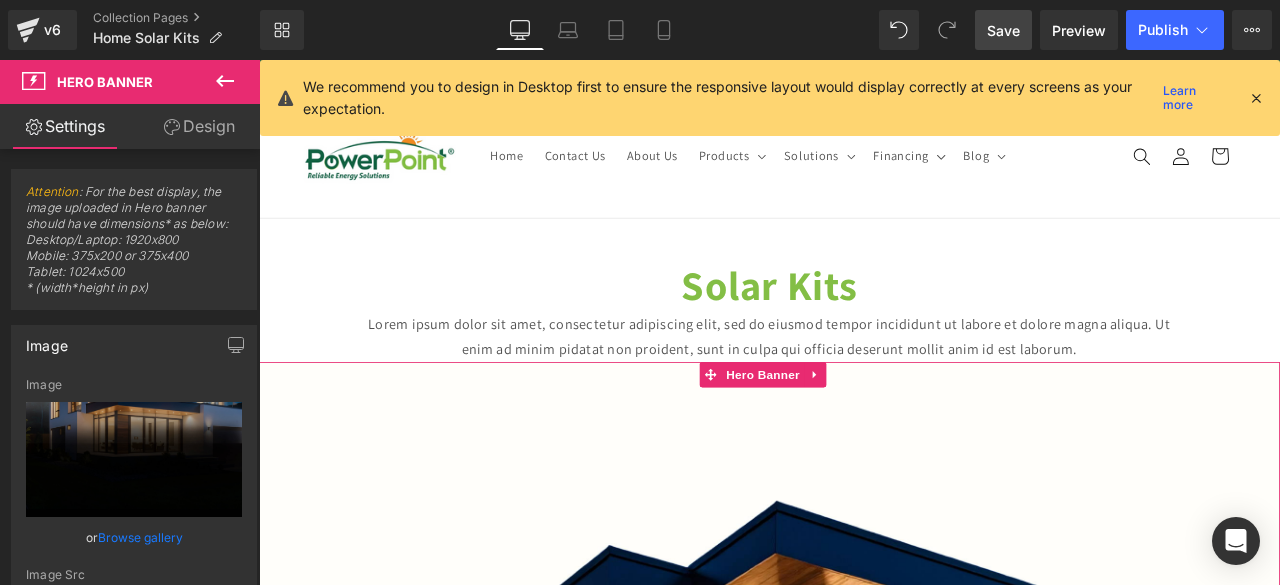 click on "Design" at bounding box center [199, 126] 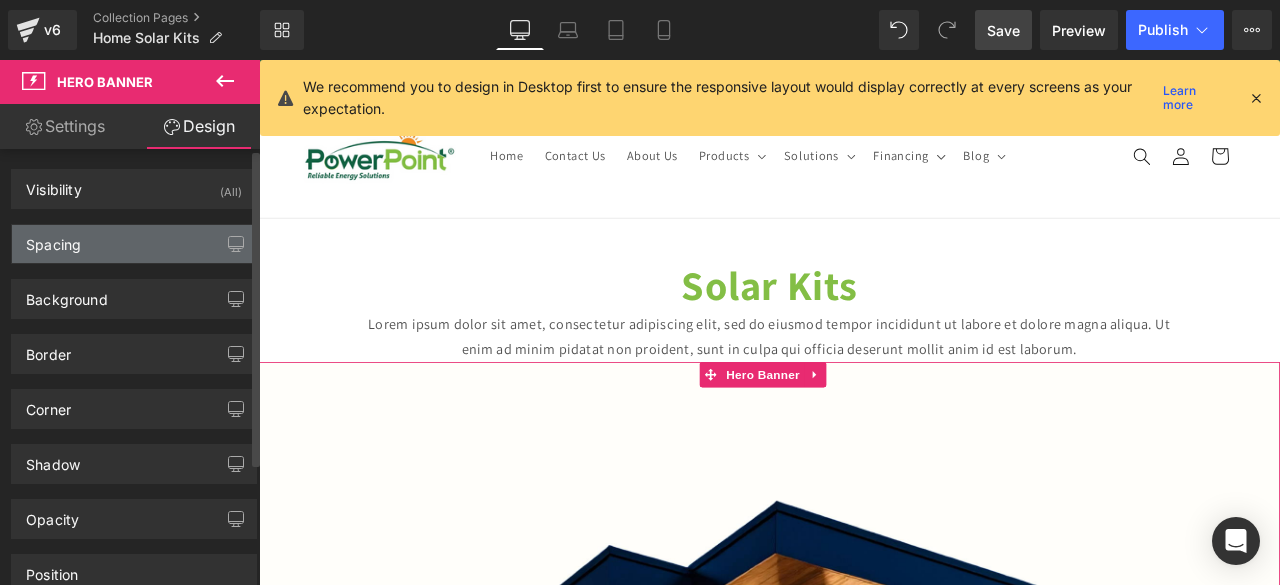 click on "Spacing" at bounding box center (134, 244) 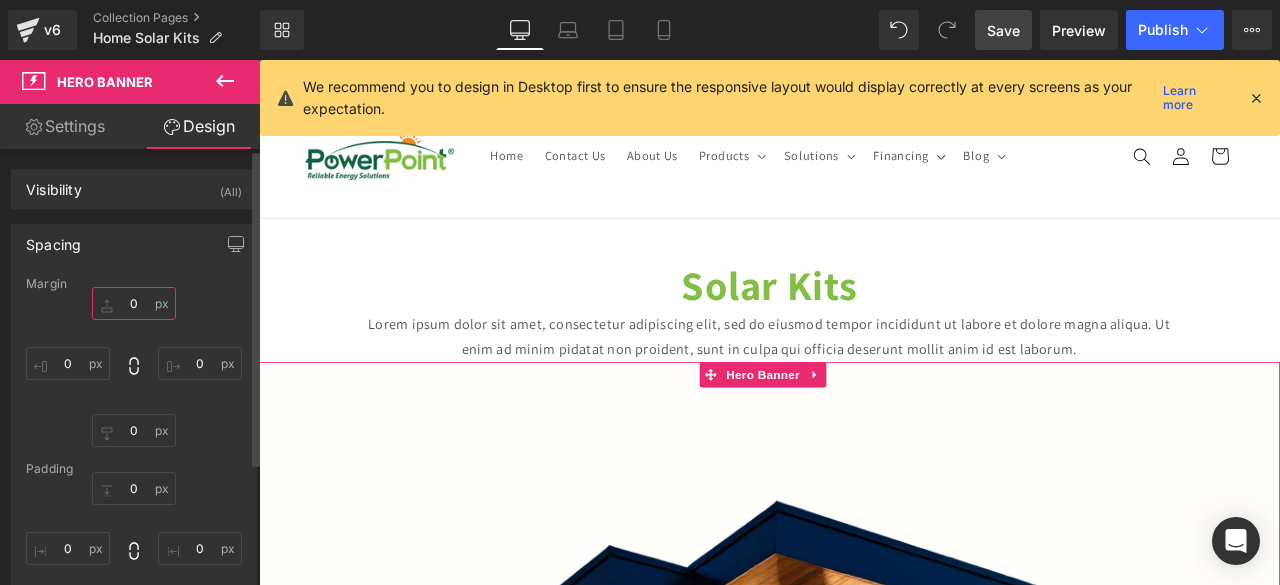 click on "0" at bounding box center [134, 303] 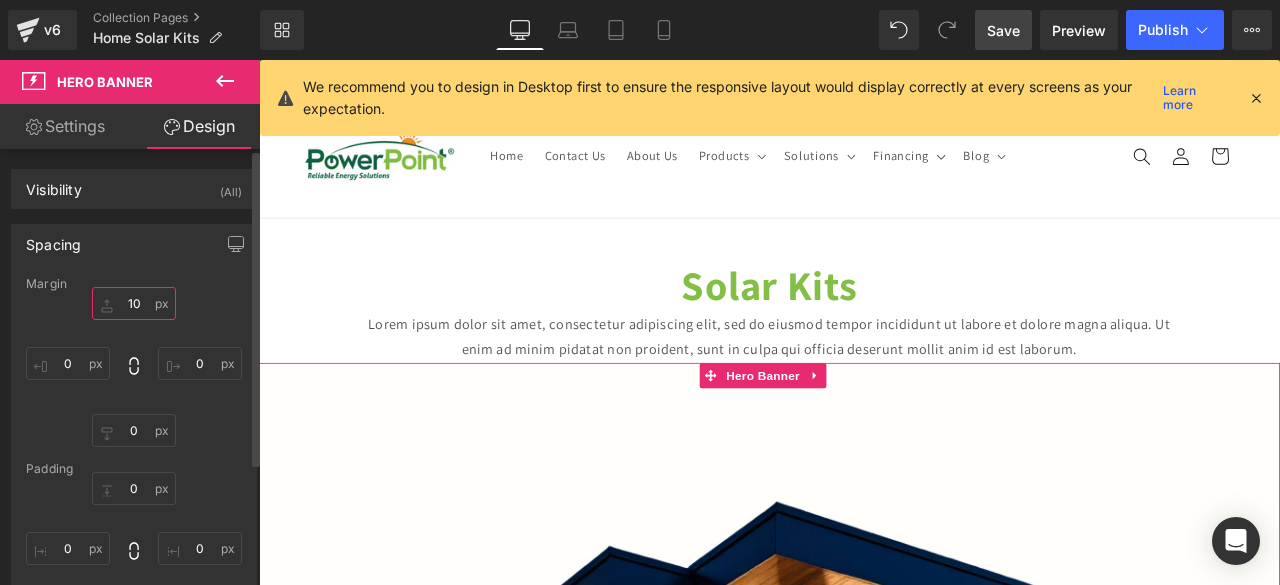 type on "100" 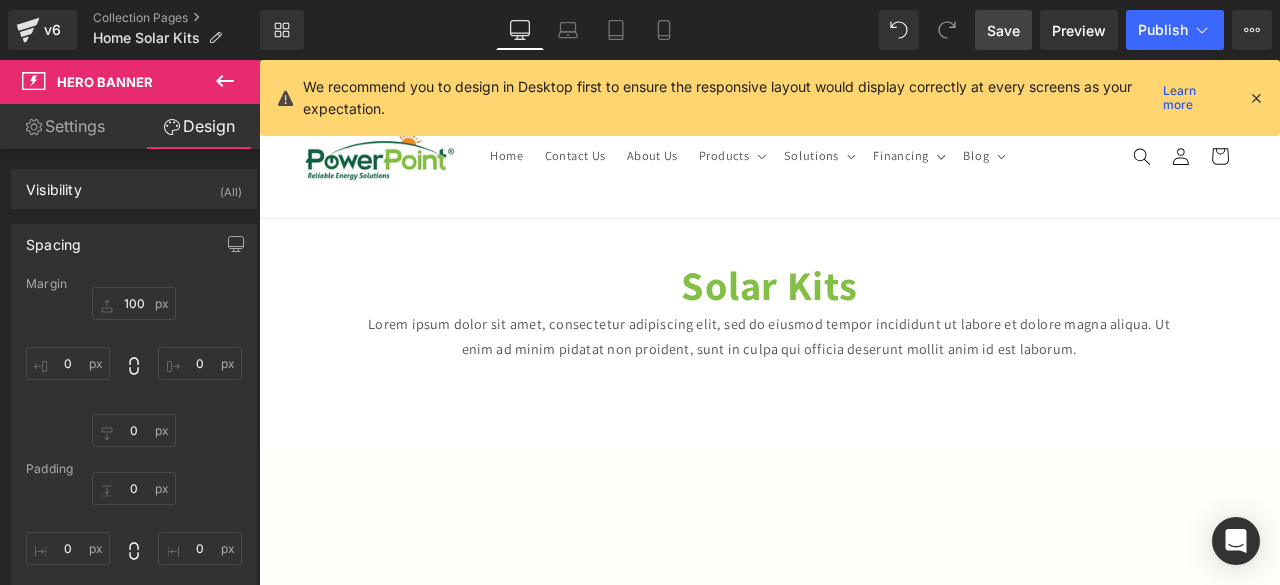 click on "Lorem ipsum dolor sit amet, consectetur adipiscing elit, sed do eiusmod tempor incididunt ut labore et dolore magna aliqua. Ut enim ad minim pidatat non proident, sunt in culpa qui officia deserunt mollit anim id est laborum." at bounding box center [864, 388] 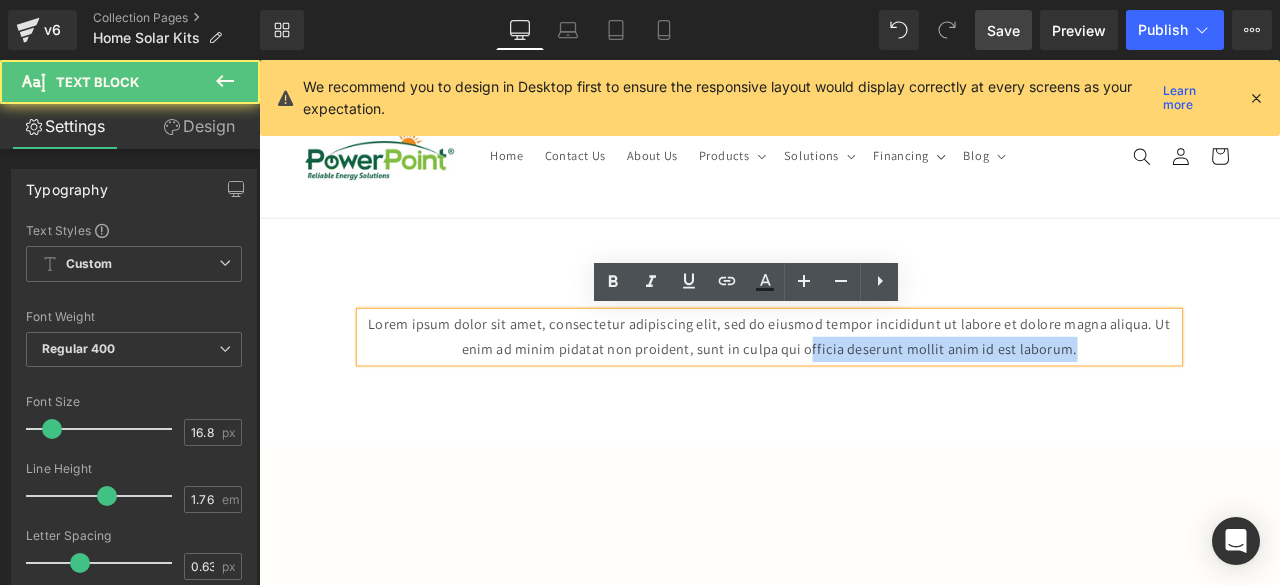 drag, startPoint x: 920, startPoint y: 395, endPoint x: 1273, endPoint y: 408, distance: 353.2393 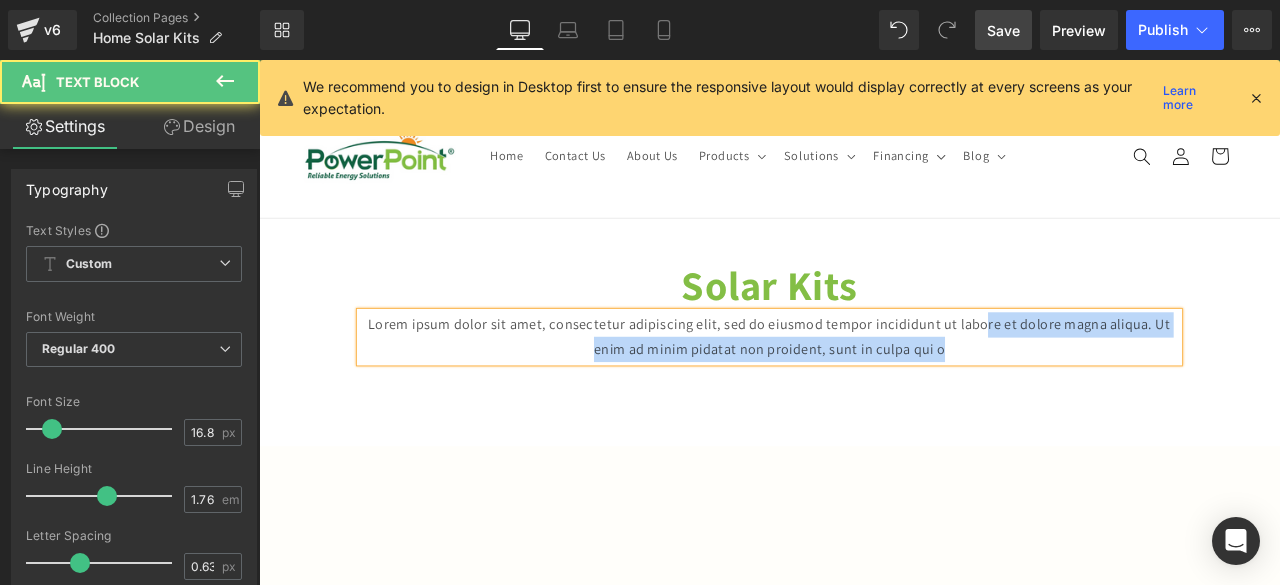 drag, startPoint x: 1123, startPoint y: 378, endPoint x: 1122, endPoint y: 400, distance: 22.022715 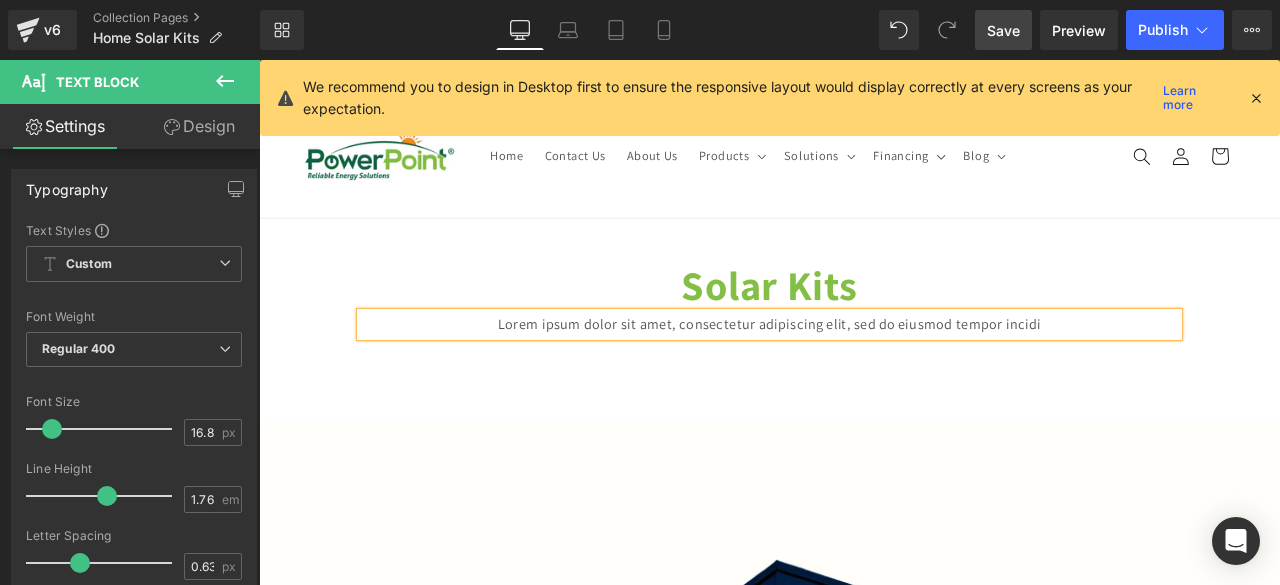 click on "Solar Kits
Heading
Lorem ipsum dolor sit amet, consectetur adipiscing elit, sed do eiusmod tempor incidi
Text Block
Image
[GEOGRAPHIC_DATA]
Heading         SOLAR  PACK Heading
Lorem ipsum dolor sit amet, consectetur adipiscing elit, sed do eiusmod tempor incididunt ut labore et dolore magna aliqua. Ut enim ad minim veniam, quis nostrud exercitation ullamco laboris nisi ut aliquip ex ea commodo consequat. Duis aute irure dolor in reprehenderit in voluptate velit esse cillum
Text Block
Row         Image         [PERSON_NAME]  Heading         SOLAR  PACK Heading         Text Block         Row
Hero Banner         Home Solar Kits   Heading         Text Block         Row         Row   65px" at bounding box center [864, 2431] 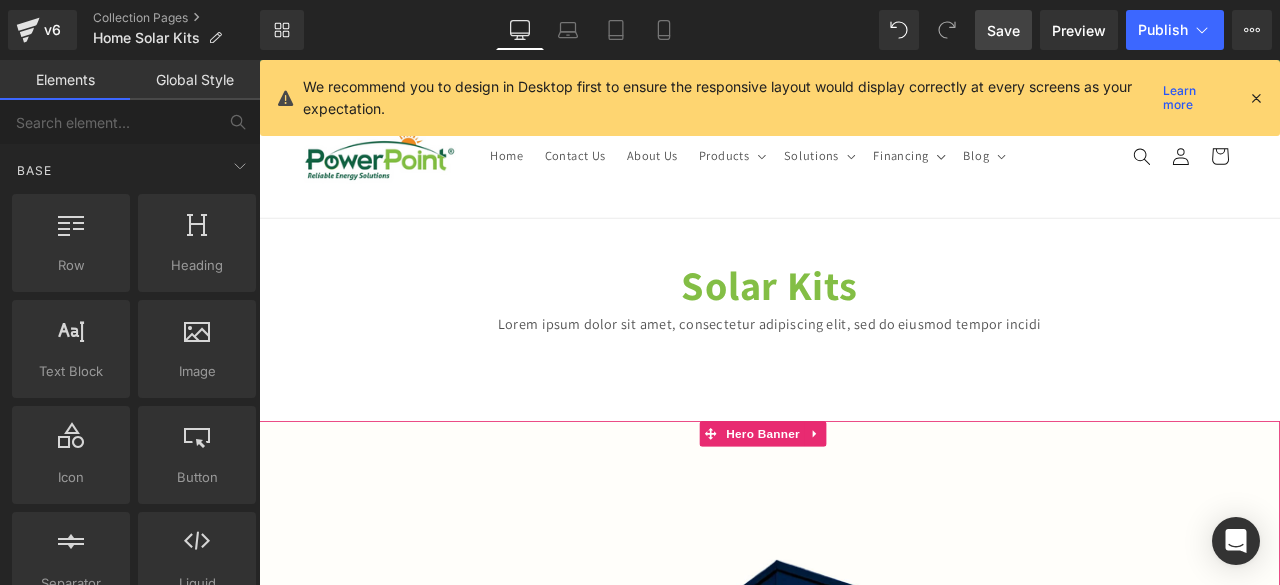 click on "Image
[GEOGRAPHIC_DATA]
Heading         SOLAR  PACK Heading
Lorem ipsum dolor sit amet, consectetur adipiscing elit, sed do eiusmod tempor incididunt ut labore et dolore magna aliqua. Ut enim ad minim veniam, quis nostrud exercitation ullamco laboris nisi ut aliquip ex ea commodo consequat. Duis aute irure dolor in reprehenderit in voluptate velit esse cillum
Text Block
Row         Image         [PERSON_NAME]  Heading         SOLAR  PACK Heading         Lorem ipsum dolor sit amet, consectetur adipiscing elit, sed do eiusmod tempor incididunt ut labore et dolore magna aliqua. Ut enim ad minim veniam, quis nostrud exercitation ullamco laboris nisi ut aliquip ex ea commodo consequat. Duis aute irure dolor in reprehenderit in voluptate velit esse cillum  Text Block         Row" at bounding box center [864, 1344] 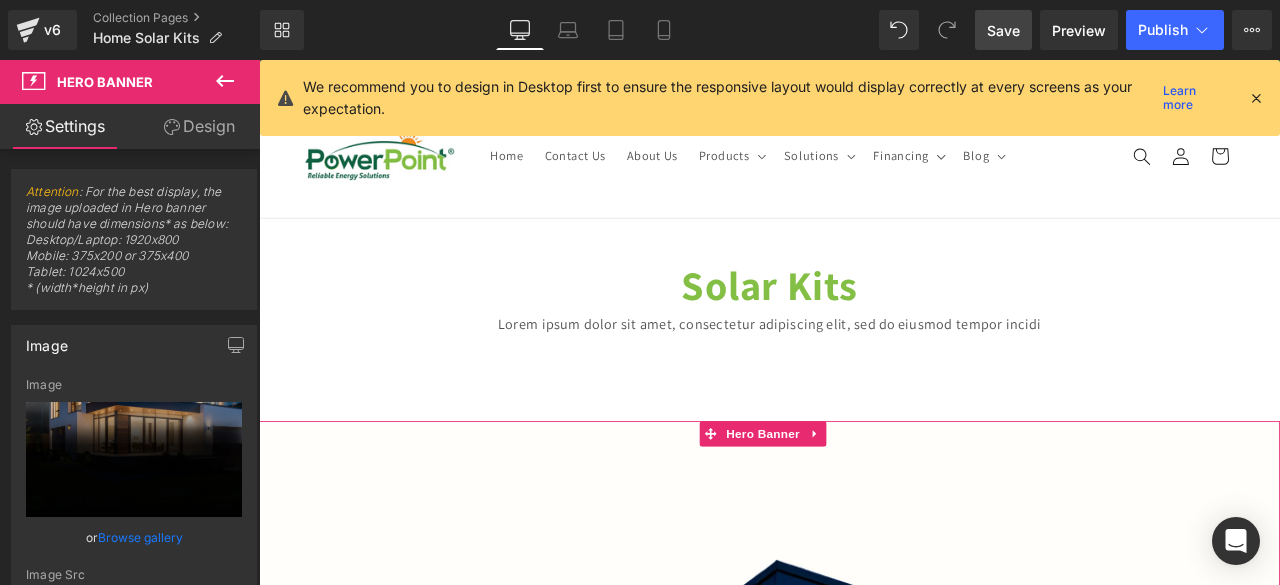 click 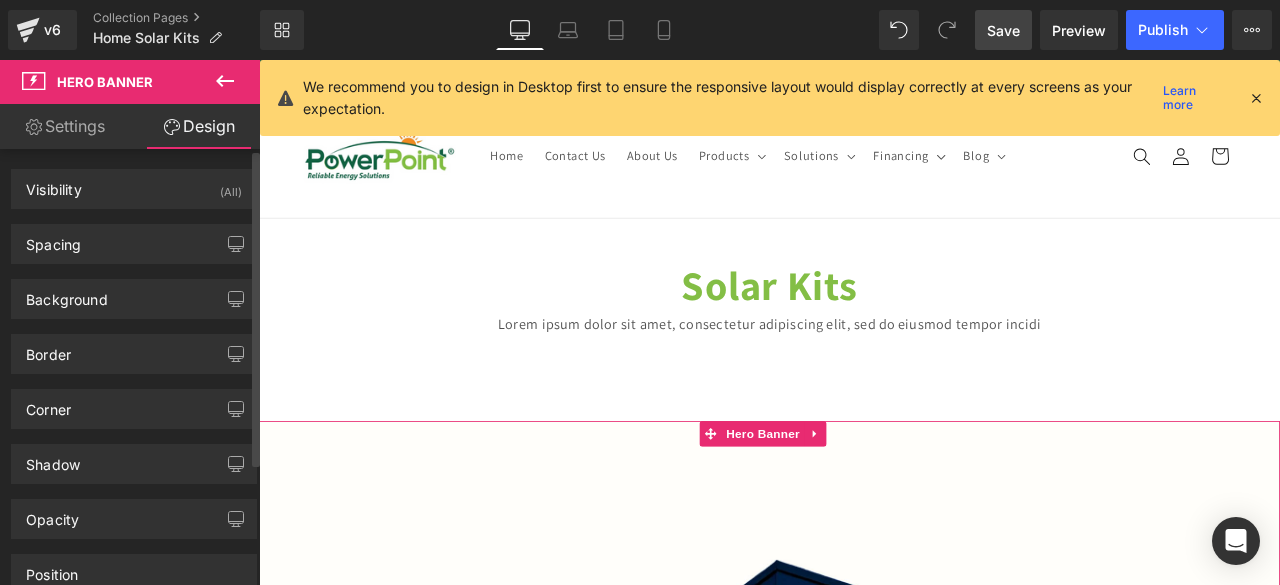 click on "Spacing
[GEOGRAPHIC_DATA]
100px 100
0px 0
0px 0
0px 0
[GEOGRAPHIC_DATA]
0px 0
0px 0
0px 0
0px 0
Setup Global Style" at bounding box center [134, 244] 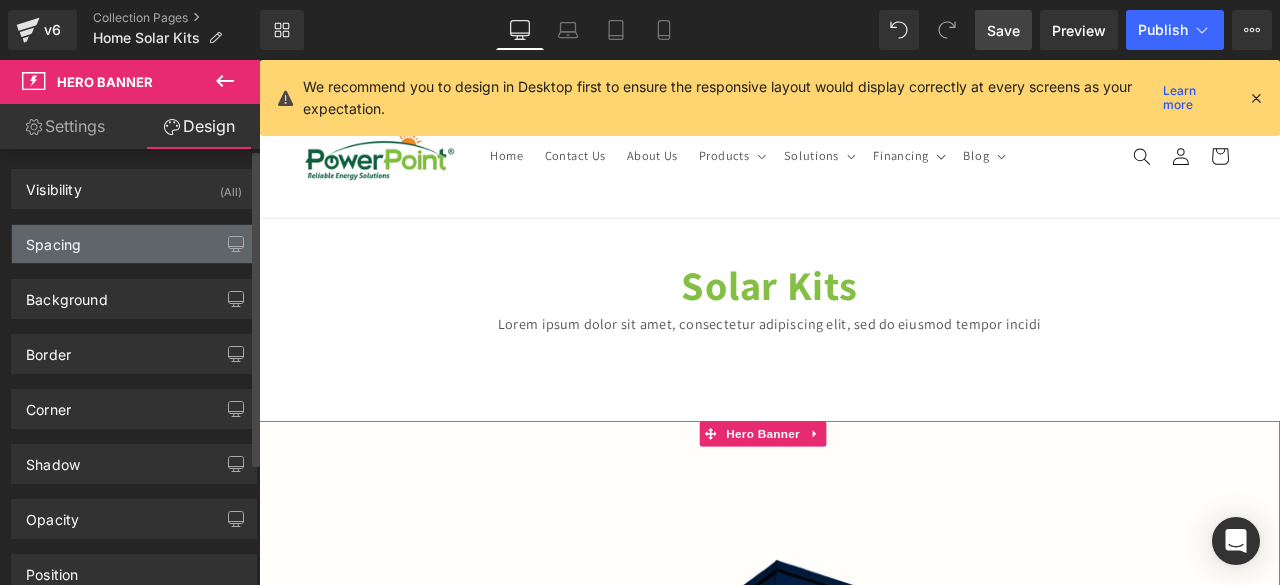 click on "Spacing" at bounding box center [134, 244] 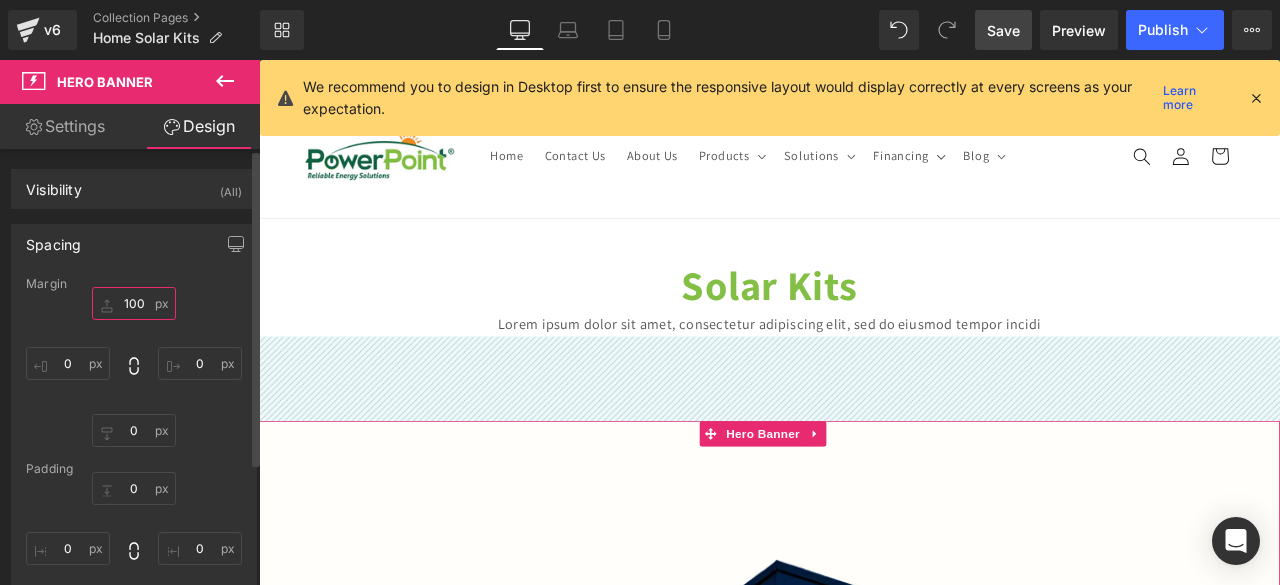 click on "100" at bounding box center (134, 303) 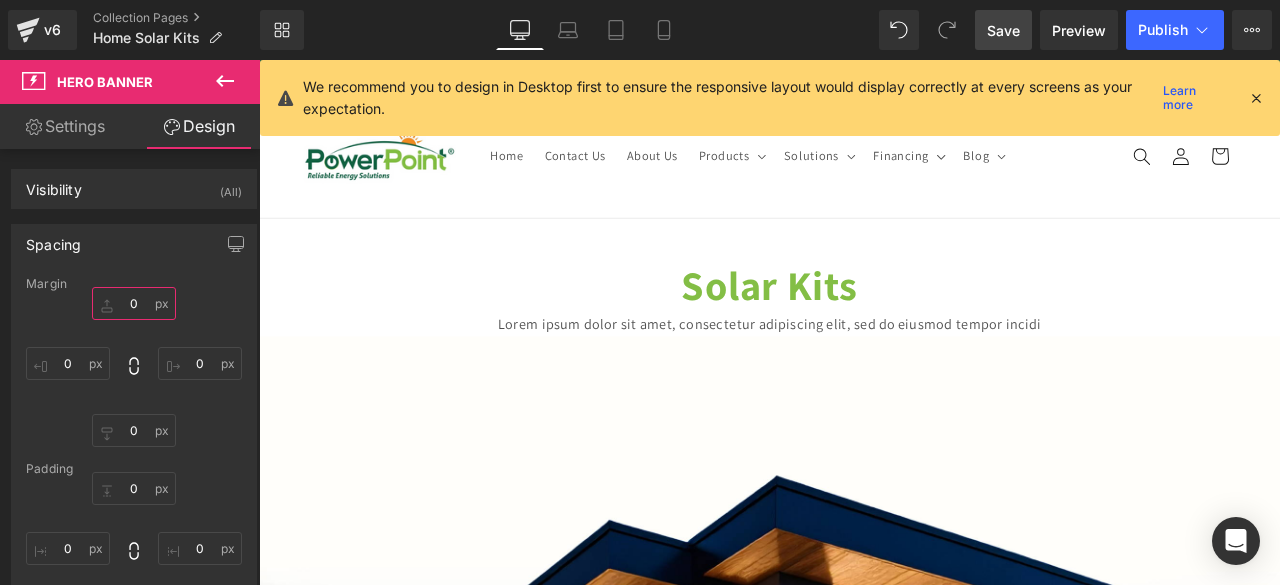 type 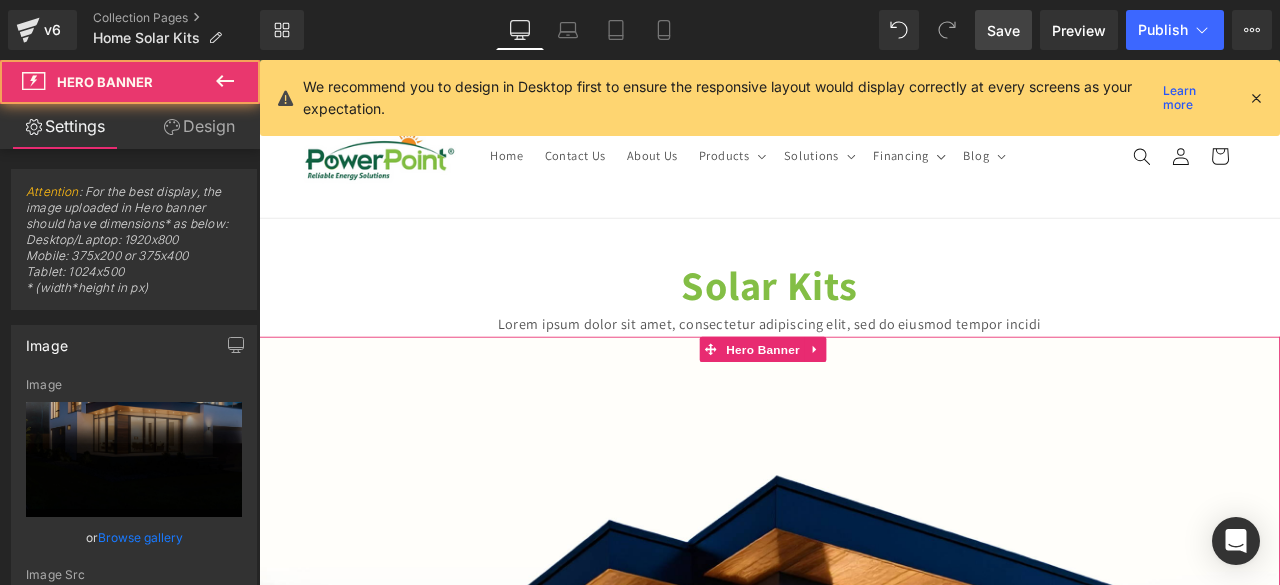 click on "Image
[GEOGRAPHIC_DATA]
Heading         SOLAR  PACK Heading
Lorem ipsum dolor sit amet, consectetur adipiscing elit, sed do eiusmod tempor incididunt ut labore et dolore magna aliqua. Ut enim ad minim veniam, quis nostrud exercitation ullamco laboris nisi ut aliquip ex ea commodo consequat. Duis aute irure dolor in reprehenderit in voluptate velit esse cillum
Text Block
Row         Image         [PERSON_NAME]  Heading         SOLAR  PACK Heading         Lorem ipsum dolor sit amet, consectetur adipiscing elit, sed do eiusmod tempor incididunt ut labore et dolore magna aliqua. Ut enim ad minim veniam, quis nostrud exercitation ullamco laboris nisi ut aliquip ex ea commodo consequat. Duis aute irure dolor in reprehenderit in voluptate velit esse cillum  Text Block         Row" at bounding box center [864, 1244] 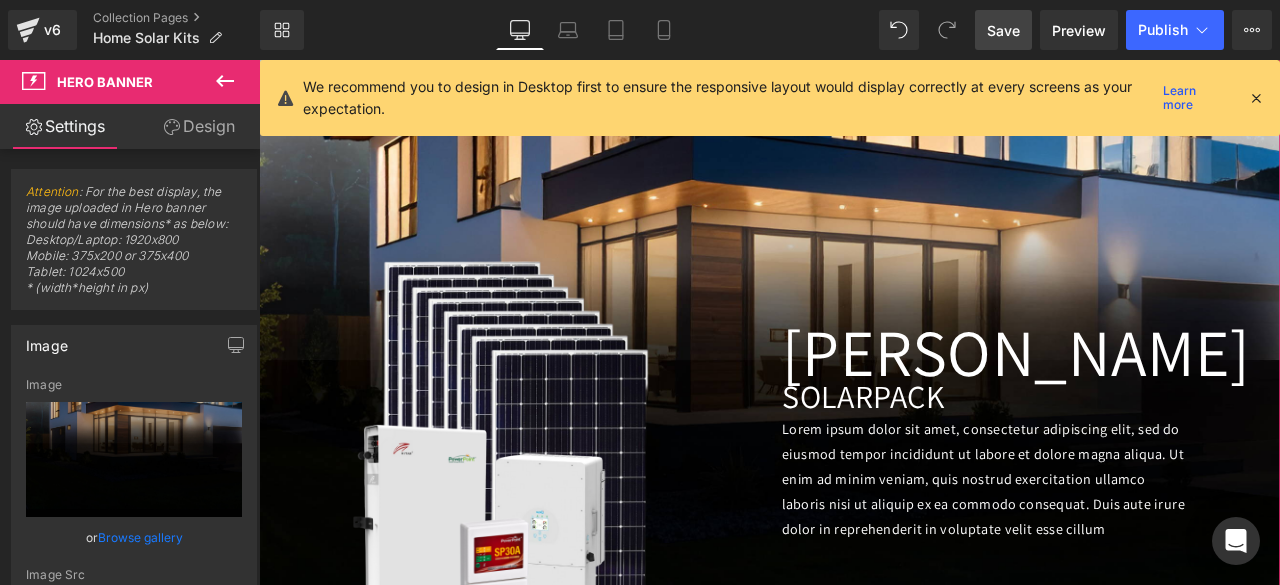 scroll, scrollTop: 743, scrollLeft: 0, axis: vertical 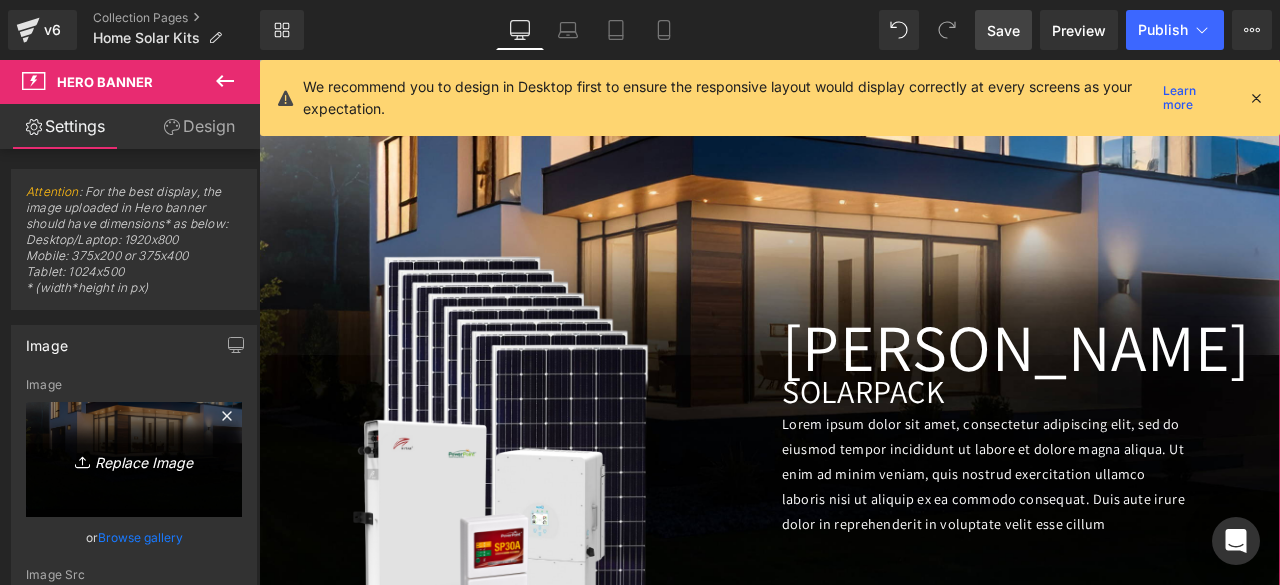 click on "Replace Image" at bounding box center [134, 459] 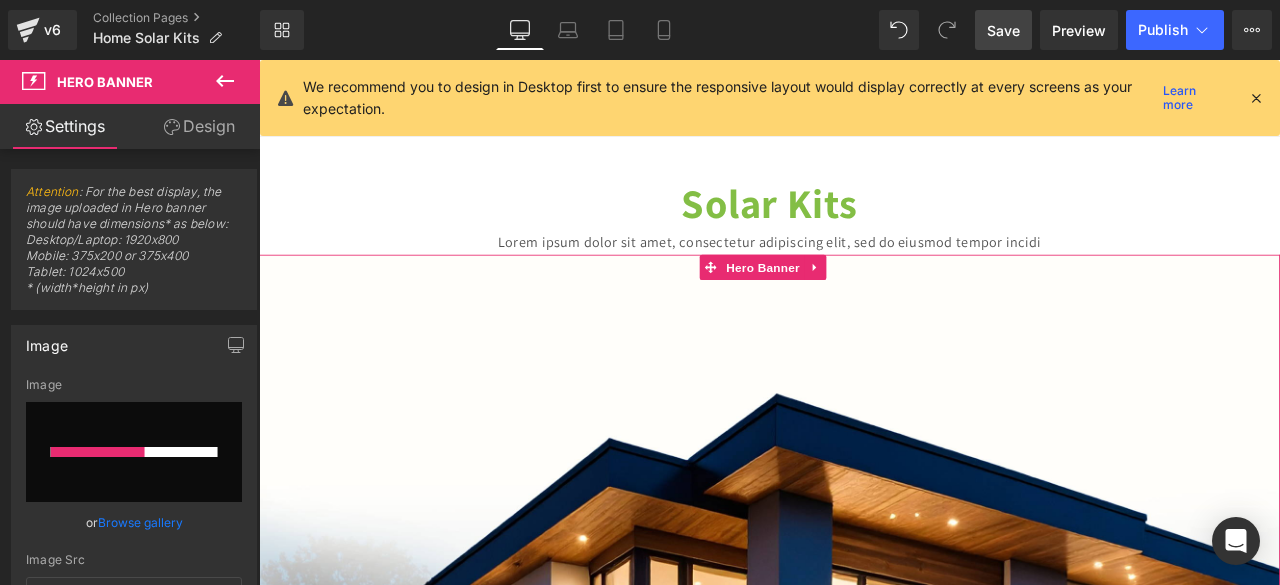 scroll, scrollTop: 0, scrollLeft: 0, axis: both 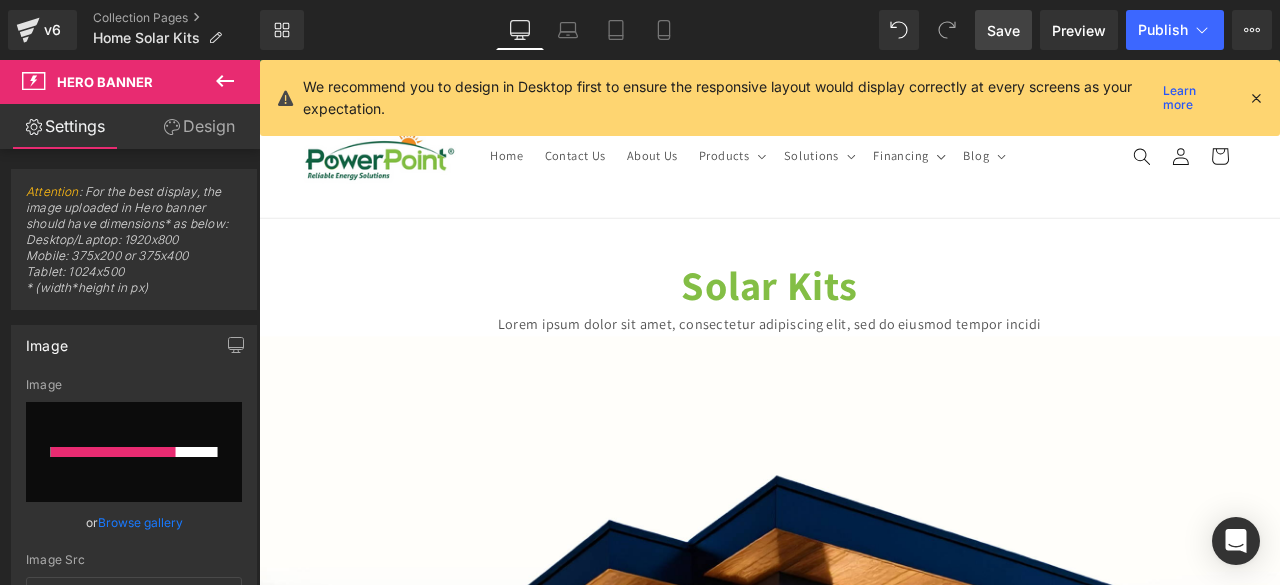 type 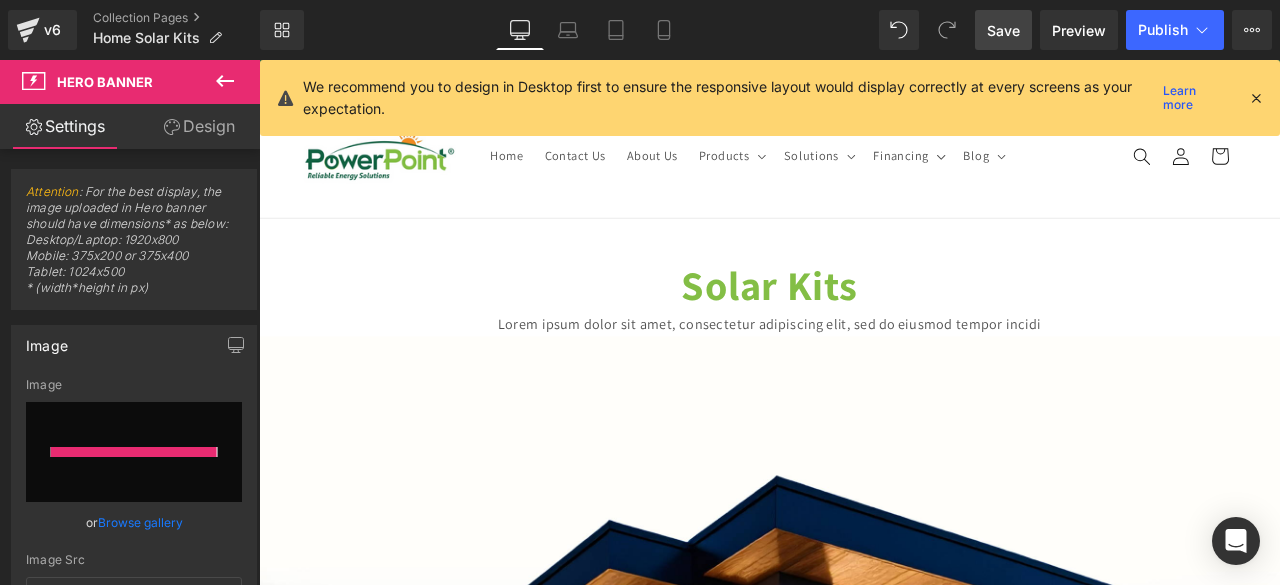 type on "[URL][DOMAIN_NAME]" 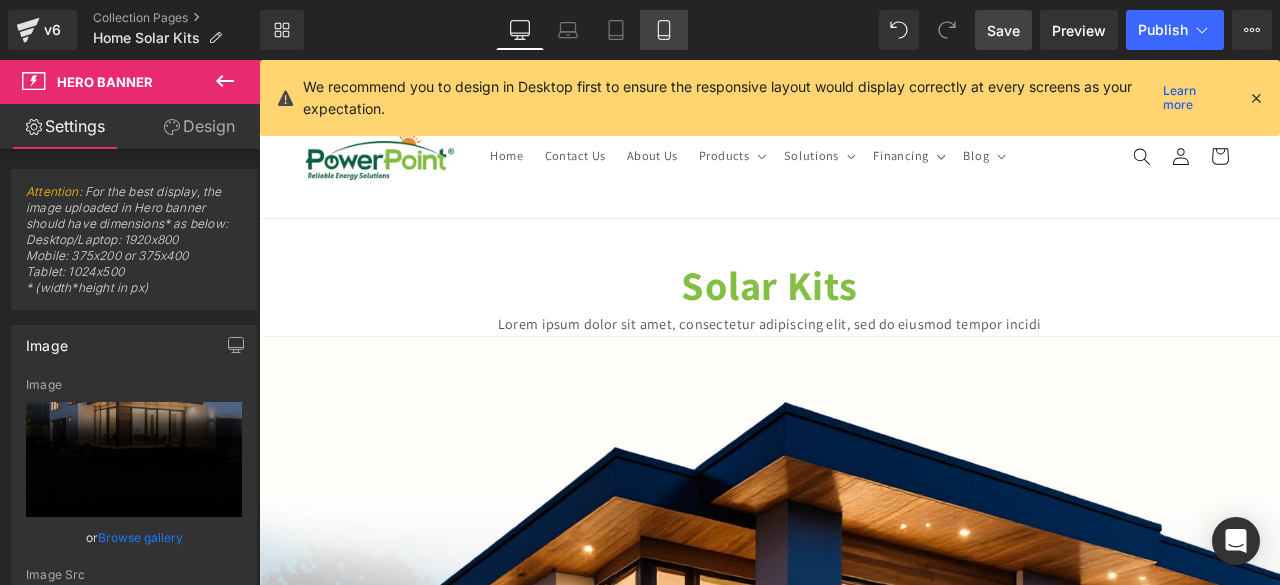 click 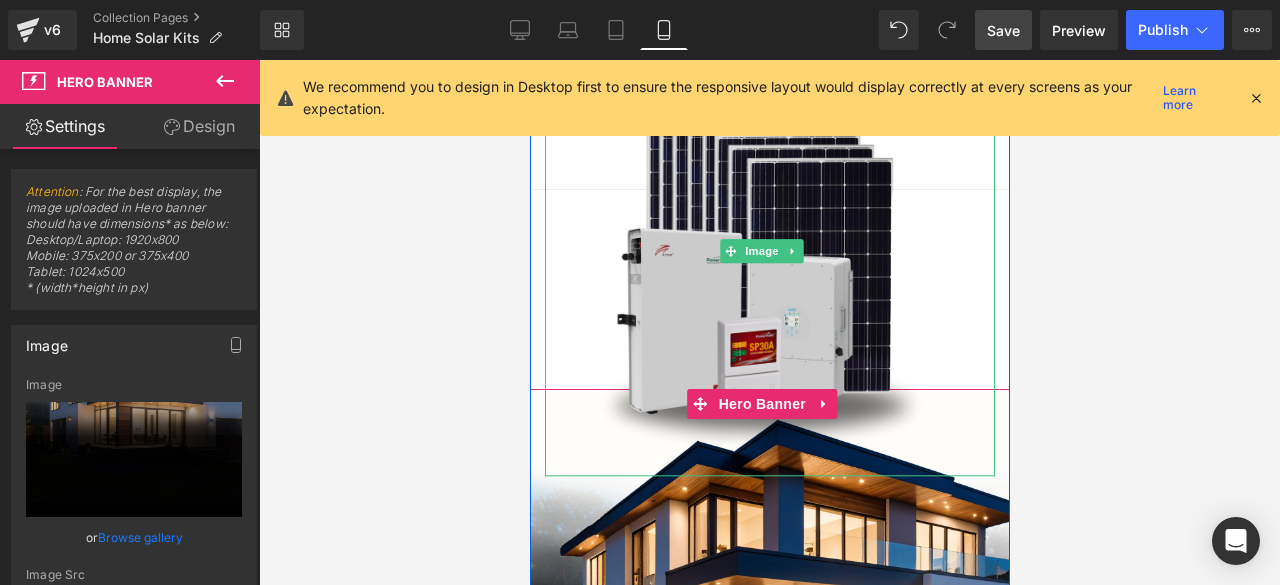 scroll, scrollTop: 0, scrollLeft: 0, axis: both 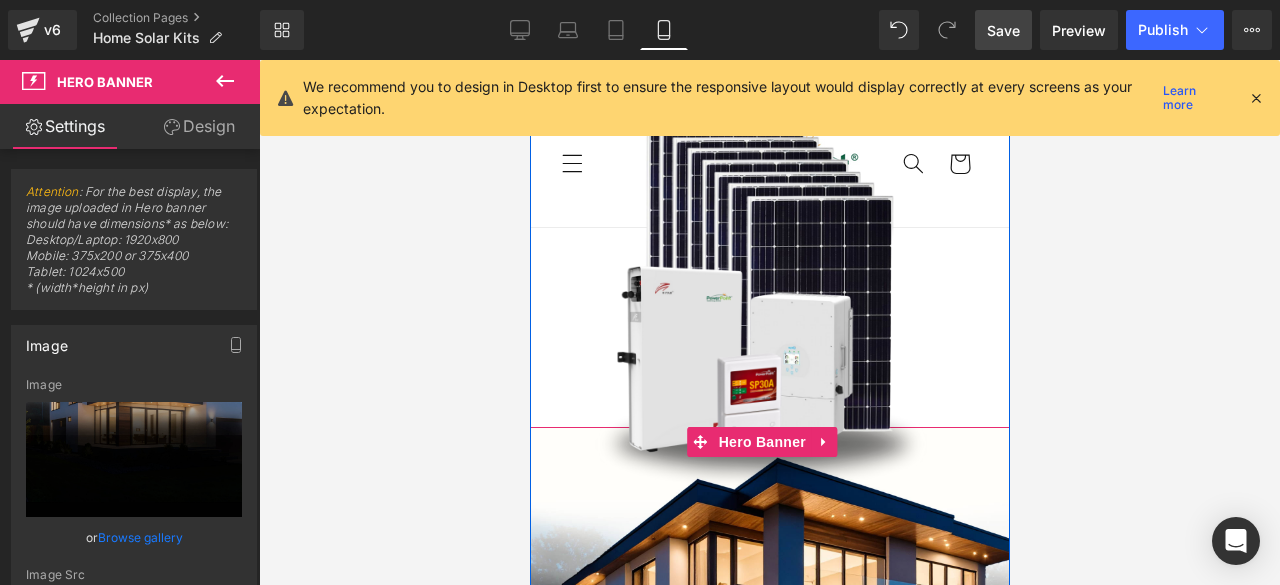 click on "Row" at bounding box center [575, 49] 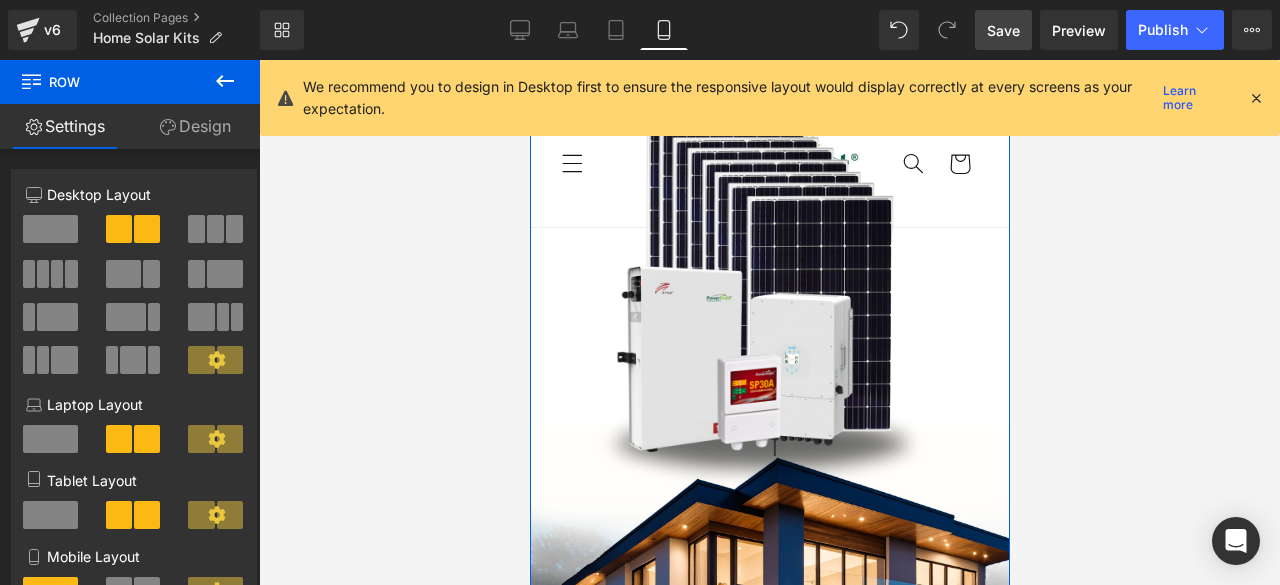 click on "Design" at bounding box center (195, 126) 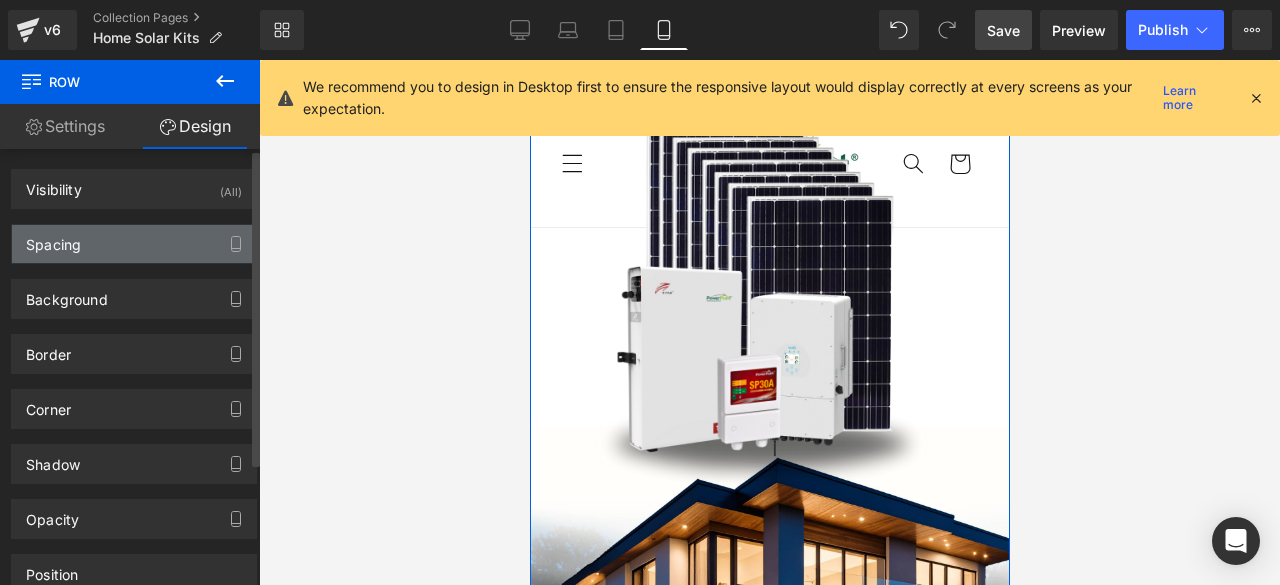 click on "Spacing" at bounding box center [134, 244] 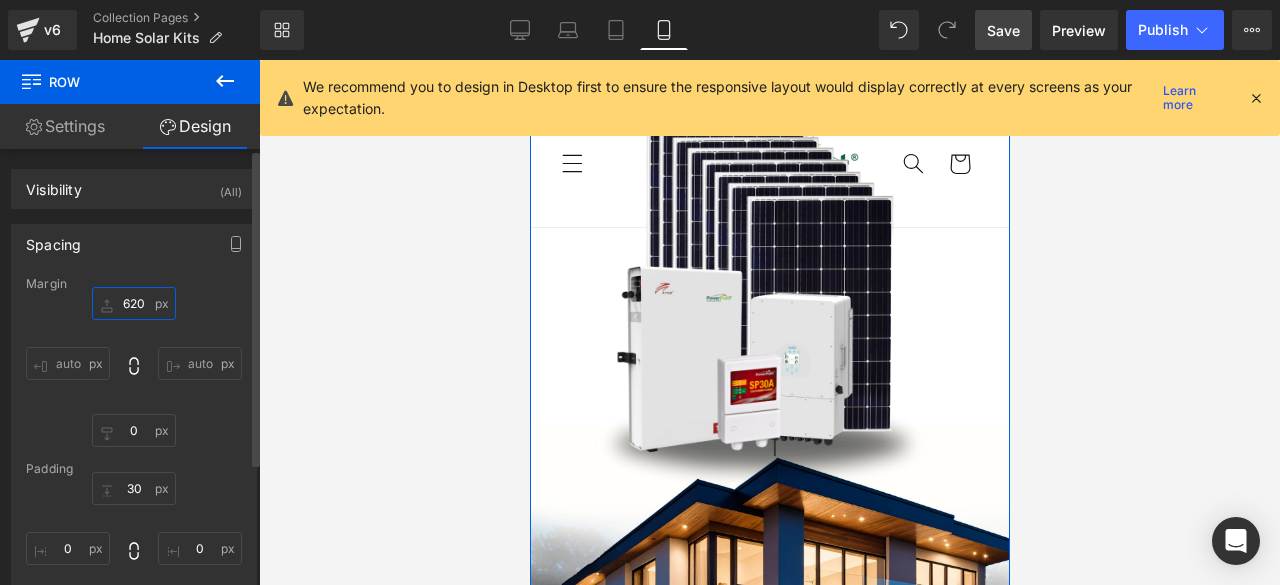 click on "620" at bounding box center (134, 303) 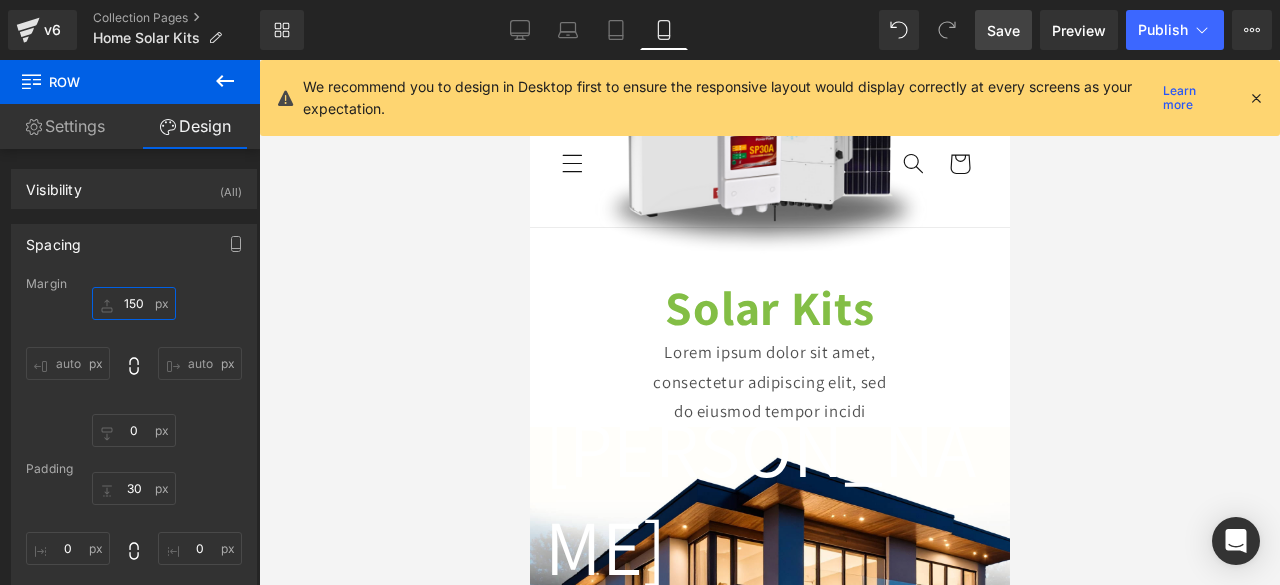 type on "1500" 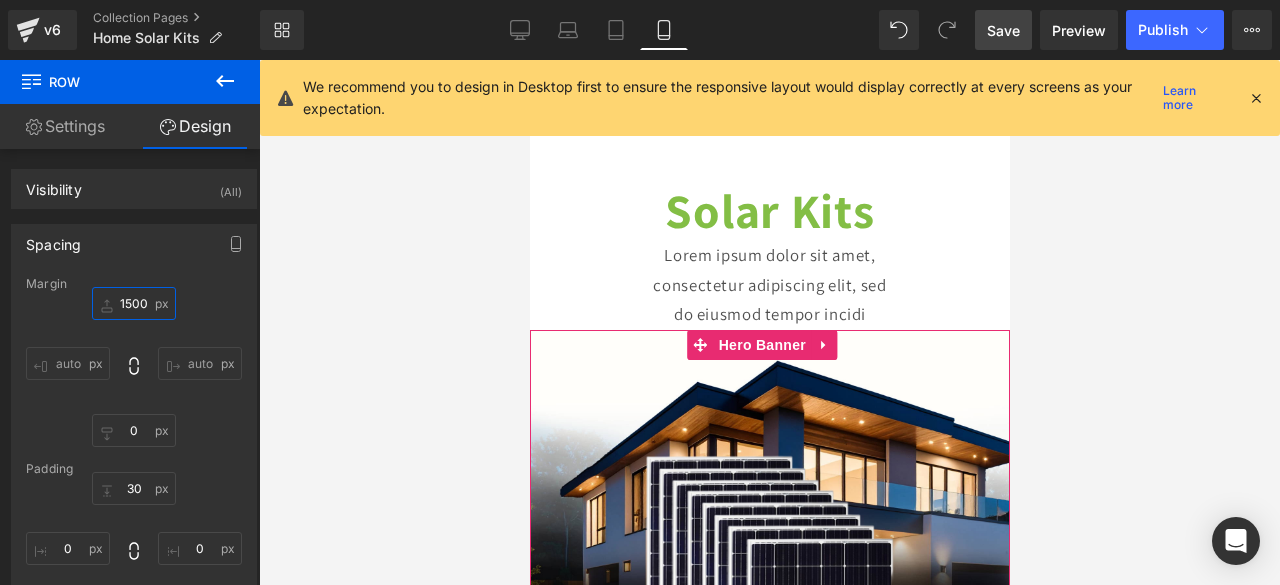 scroll, scrollTop: 78, scrollLeft: 0, axis: vertical 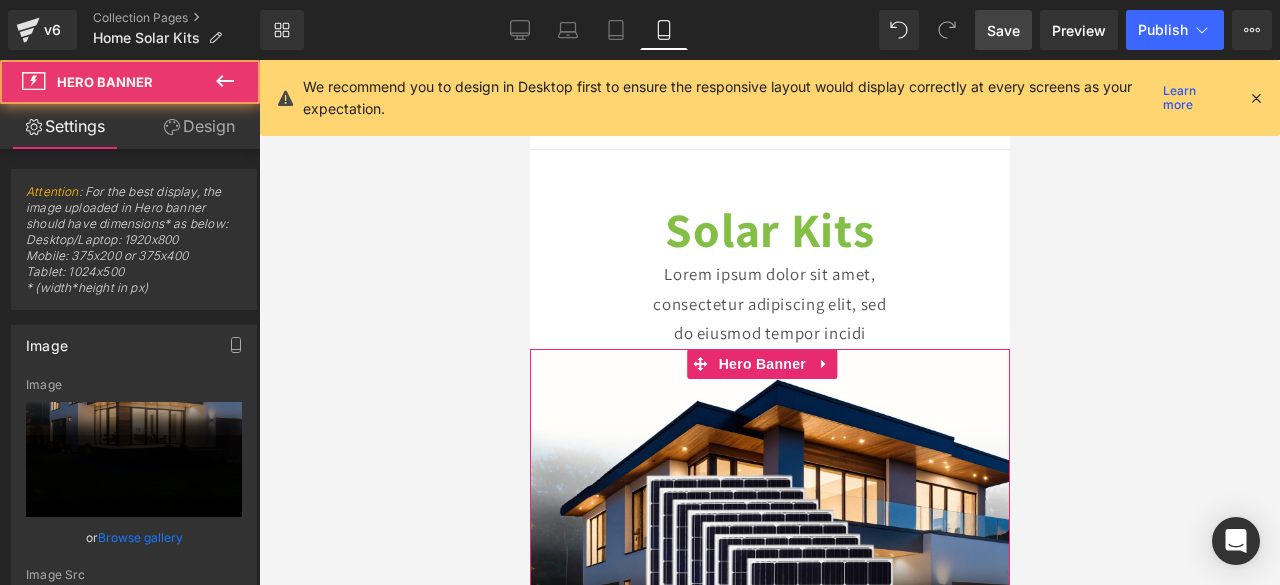 click on "Image
[GEOGRAPHIC_DATA]
Heading         SOLAR  PACK Heading
Lorem ipsum dolor sit amet, consectetur adipiscing elit, sed do eiusmod tempor incididunt ut labore et dolore magna aliqua. Ut enim ad minim veniam, quis nostrud exercitation ullamco laboris nisi ut aliquip ex ea commodo consequat. Duis aute irure dolor in reprehenderit in voluptate velit esse cillum
Text Block
Row         Image         [PERSON_NAME]  Heading         SOLAR  PACK Heading         Lorem ipsum dolor sit amet, consectetur adipiscing elit, sed do eiusmod tempor incididunt ut labore et dolore magna aliqua. Ut enim ad minim veniam, quis nostrud exercitation ullamco laboris nisi ut aliquip ex ea commodo consequat. Duis aute irure dolor in reprehenderit in voluptate velit esse cillum  Text Block         Row" at bounding box center (769, 674) 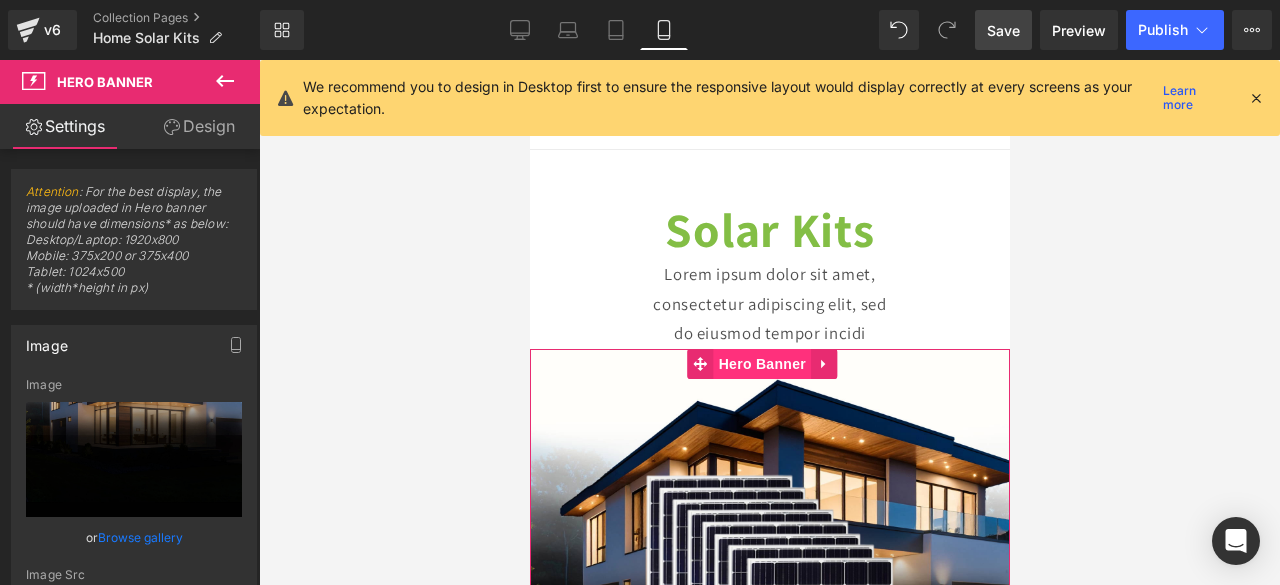 click on "Hero Banner" at bounding box center (761, 364) 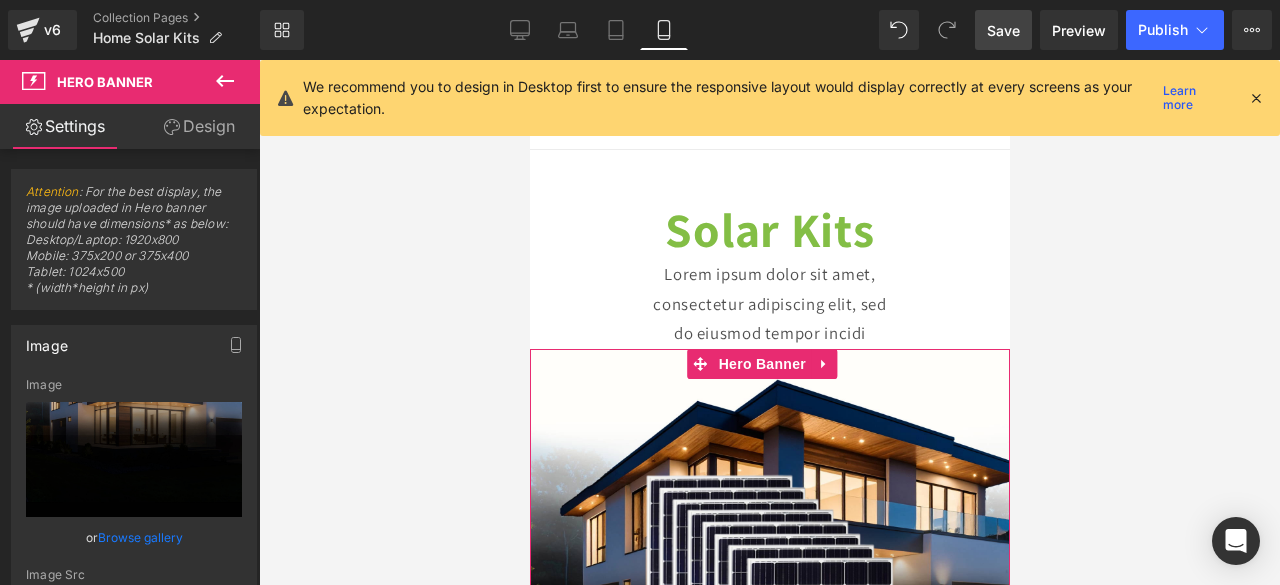 click on "Design" at bounding box center (199, 126) 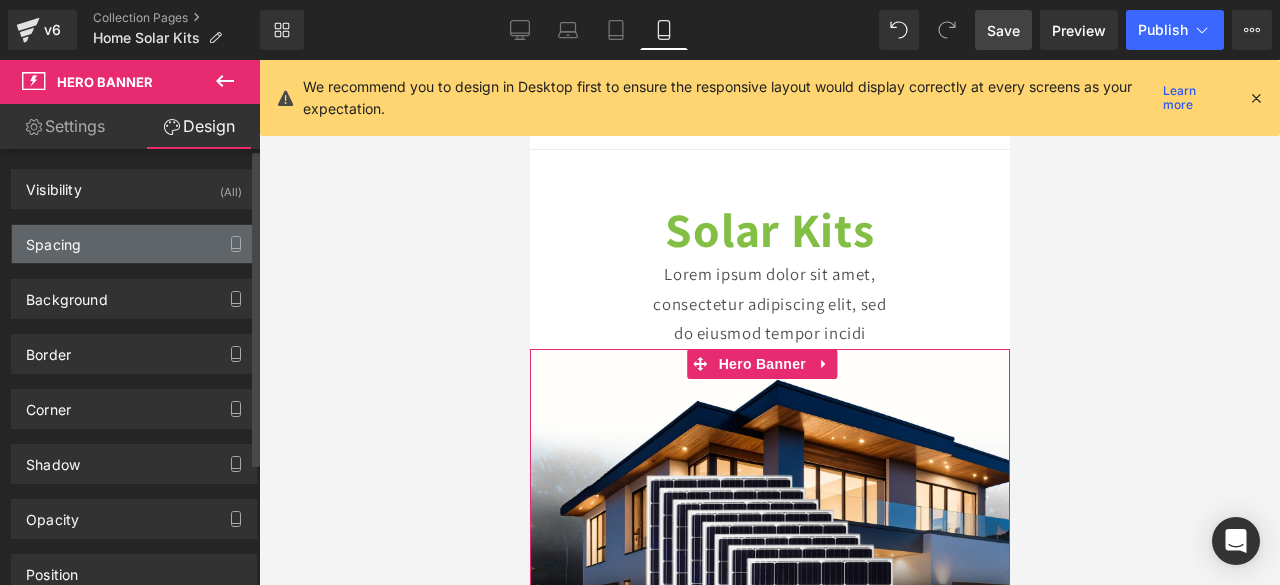 click on "Spacing" at bounding box center (134, 244) 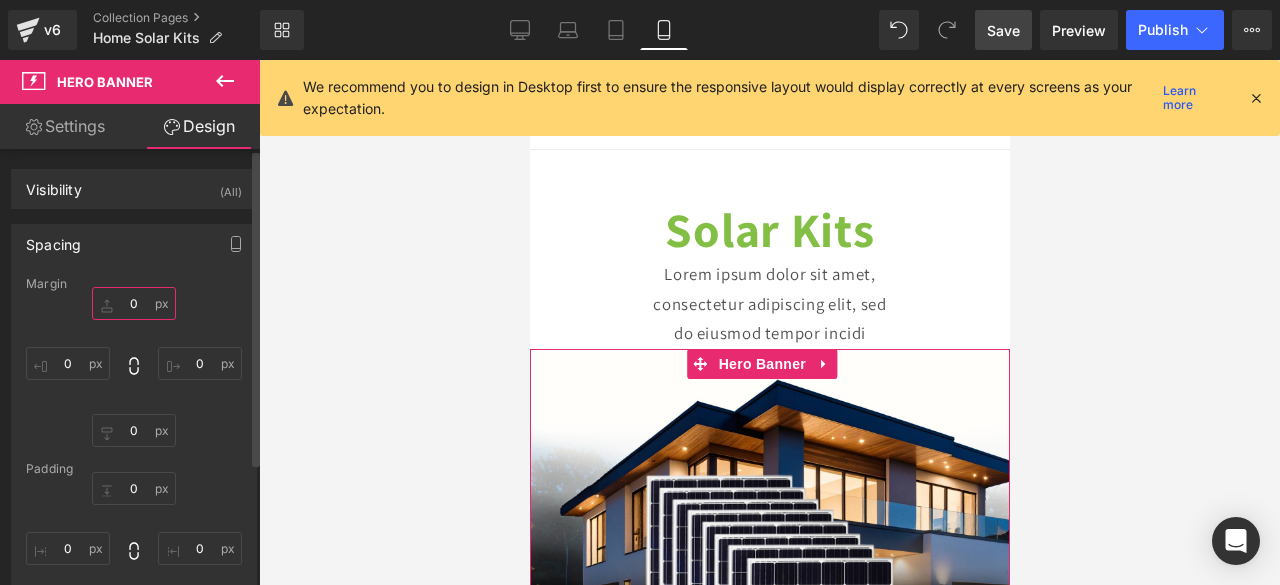 click on "0" at bounding box center [134, 303] 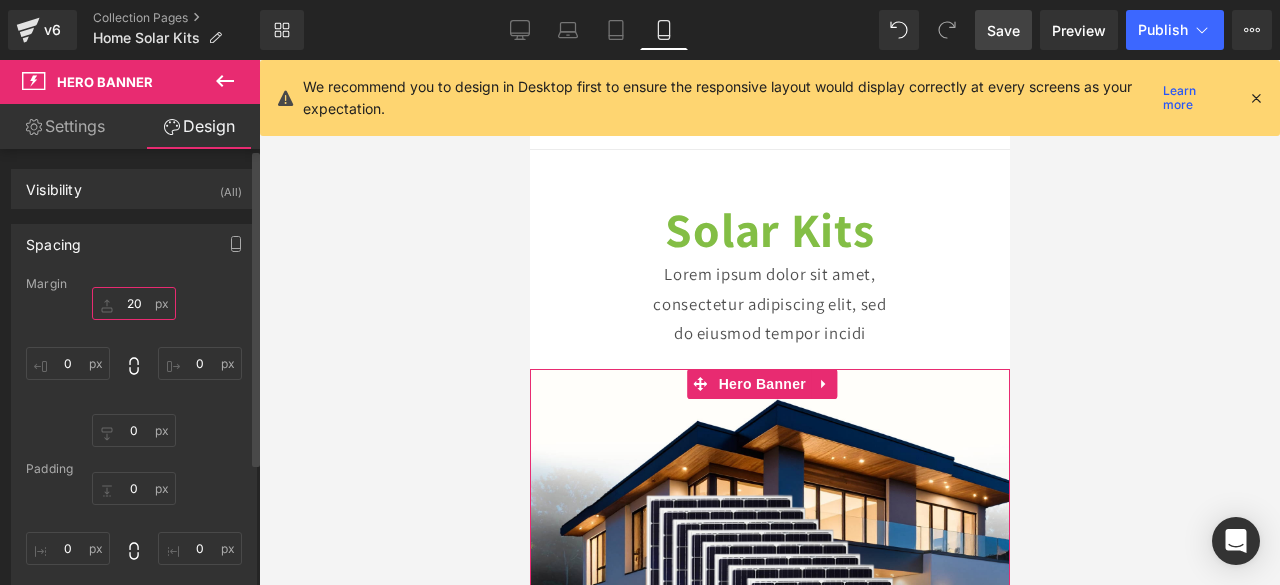 type on "200" 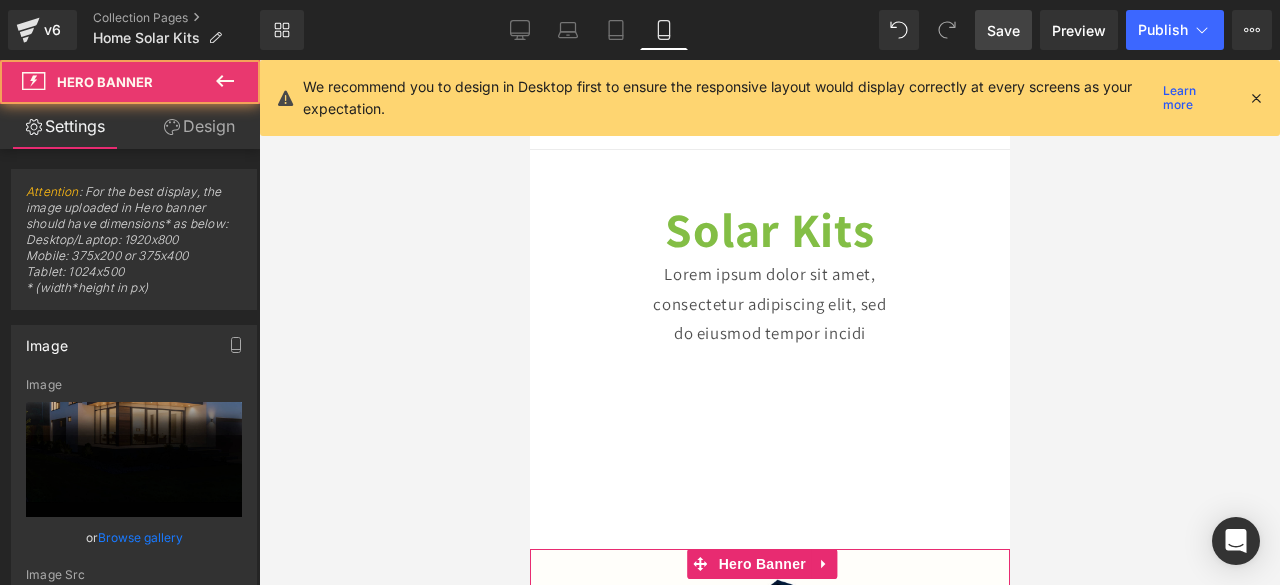 click on "Image
[GEOGRAPHIC_DATA]
Heading         SOLAR  PACK Heading
Lorem ipsum dolor sit amet, consectetur adipiscing elit, sed do eiusmod tempor incididunt ut labore et dolore magna aliqua. Ut enim ad minim veniam, quis nostrud exercitation ullamco laboris nisi ut aliquip ex ea commodo consequat. Duis aute irure dolor in reprehenderit in voluptate velit esse cillum
Text Block
Row         Image         [PERSON_NAME]  Heading         SOLAR  PACK Heading         Lorem ipsum dolor sit amet, consectetur adipiscing elit, sed do eiusmod tempor incididunt ut labore et dolore magna aliqua. Ut enim ad minim veniam, quis nostrud exercitation ullamco laboris nisi ut aliquip ex ea commodo consequat. Duis aute irure dolor in reprehenderit in voluptate velit esse cillum  Text Block         Row" at bounding box center (769, 874) 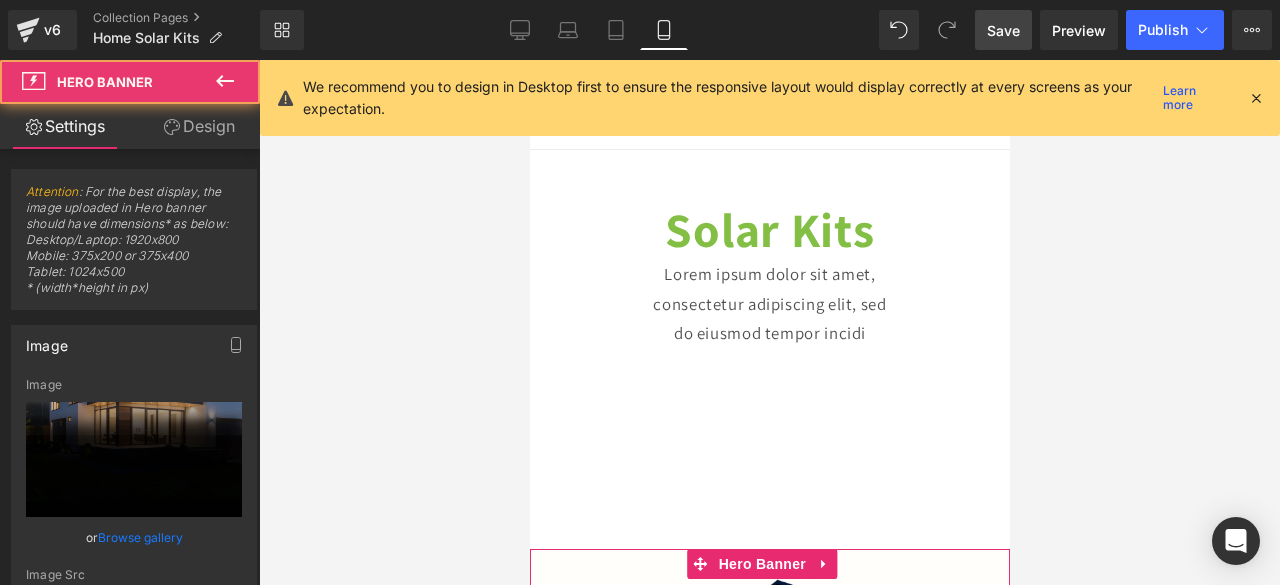 click on "Image
[GEOGRAPHIC_DATA]
Heading         SOLAR  PACK Heading
Lorem ipsum dolor sit amet, consectetur adipiscing elit, sed do eiusmod tempor incididunt ut labore et dolore magna aliqua. Ut enim ad minim veniam, quis nostrud exercitation ullamco laboris nisi ut aliquip ex ea commodo consequat. Duis aute irure dolor in reprehenderit in voluptate velit esse cillum
Text Block
Row         Image         [PERSON_NAME]  Heading         SOLAR  PACK Heading         Lorem ipsum dolor sit amet, consectetur adipiscing elit, sed do eiusmod tempor incididunt ut labore et dolore magna aliqua. Ut enim ad minim veniam, quis nostrud exercitation ullamco laboris nisi ut aliquip ex ea commodo consequat. Duis aute irure dolor in reprehenderit in voluptate velit esse cillum  Text Block         Row" at bounding box center (769, 874) 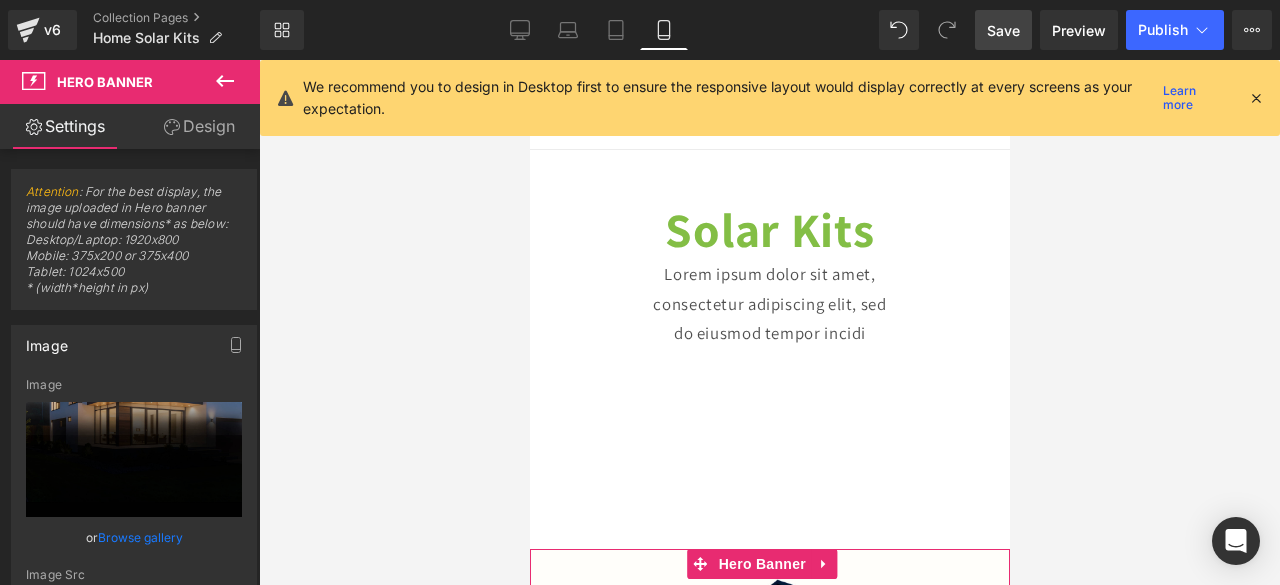 click on "Image
[GEOGRAPHIC_DATA]
Heading         SOLAR  PACK Heading
Lorem ipsum dolor sit amet, consectetur adipiscing elit, sed do eiusmod tempor incididunt ut labore et dolore magna aliqua. Ut enim ad minim veniam, quis nostrud exercitation ullamco laboris nisi ut aliquip ex ea commodo consequat. Duis aute irure dolor in reprehenderit in voluptate velit esse cillum
Text Block
Row         Image         [PERSON_NAME]  Heading         SOLAR  PACK Heading         Lorem ipsum dolor sit amet, consectetur adipiscing elit, sed do eiusmod tempor incididunt ut labore et dolore magna aliqua. Ut enim ad minim veniam, quis nostrud exercitation ullamco laboris nisi ut aliquip ex ea commodo consequat. Duis aute irure dolor in reprehenderit in voluptate velit esse cillum  Text Block         Row" at bounding box center (769, 874) 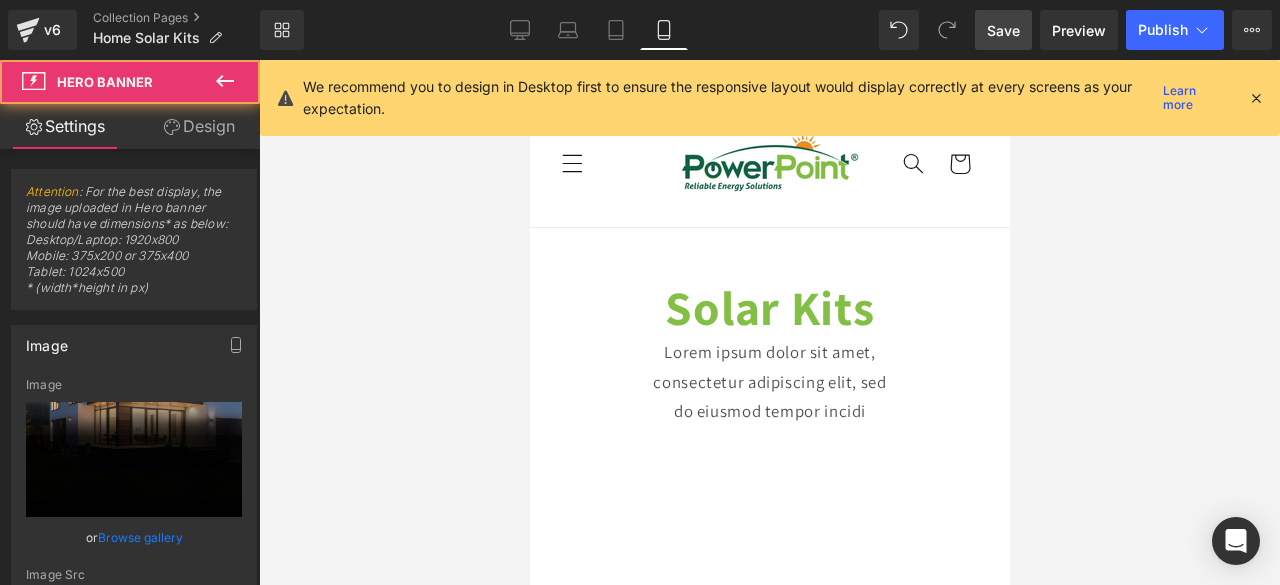 click on "Image
[GEOGRAPHIC_DATA]
Heading         SOLAR  PACK Heading
Lorem ipsum dolor sit amet, consectetur adipiscing elit, sed do eiusmod tempor incididunt ut labore et dolore magna aliqua. Ut enim ad minim veniam, quis nostrud exercitation ullamco laboris nisi ut aliquip ex ea commodo consequat. Duis aute irure dolor in reprehenderit in voluptate velit esse cillum
Text Block
Row         Image         [PERSON_NAME]  Heading         SOLAR  PACK Heading         Lorem ipsum dolor sit amet, consectetur adipiscing elit, sed do eiusmod tempor incididunt ut labore et dolore magna aliqua. Ut enim ad minim veniam, quis nostrud exercitation ullamco laboris nisi ut aliquip ex ea commodo consequat. Duis aute irure dolor in reprehenderit in voluptate velit esse cillum  Text Block         Row" at bounding box center [769, 952] 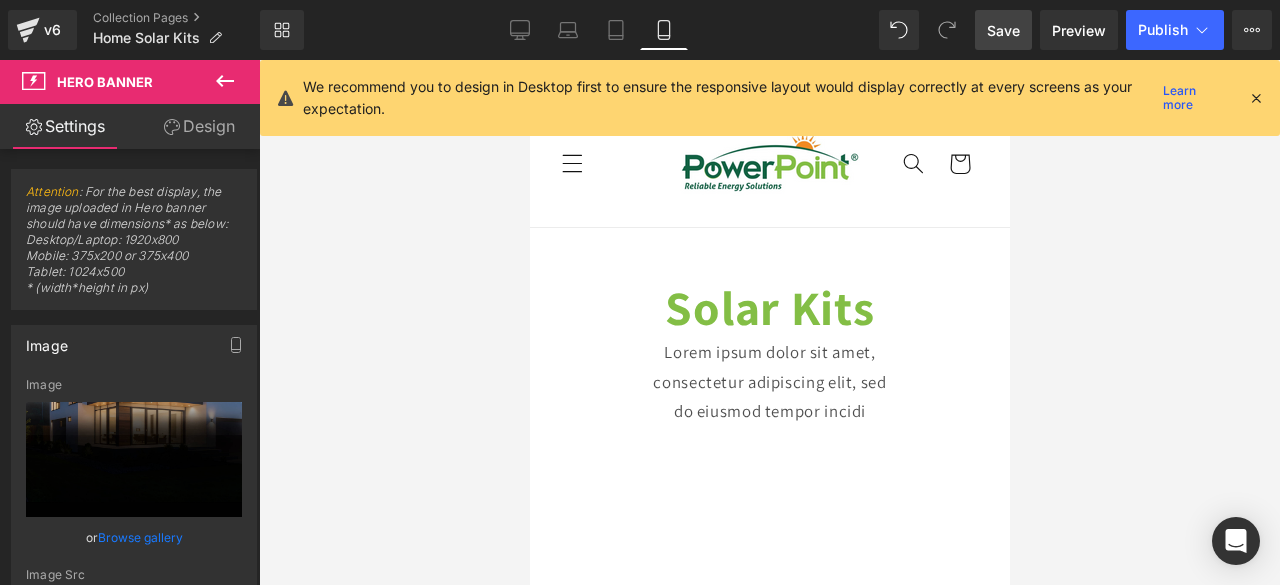 click on "Save" at bounding box center (1003, 30) 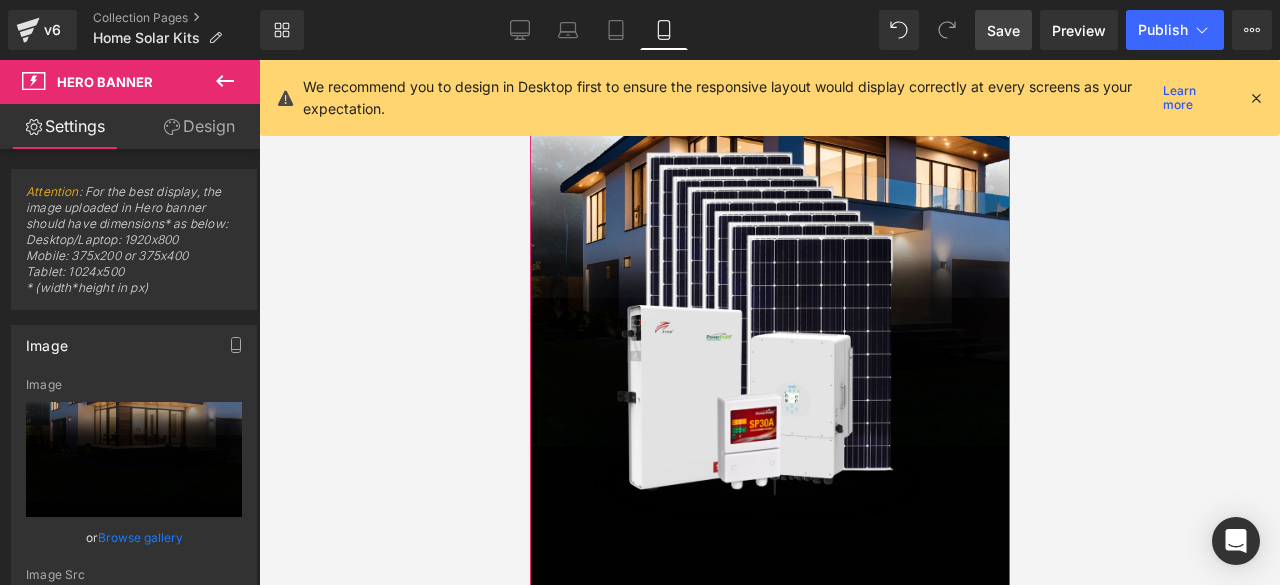 scroll, scrollTop: 602, scrollLeft: 0, axis: vertical 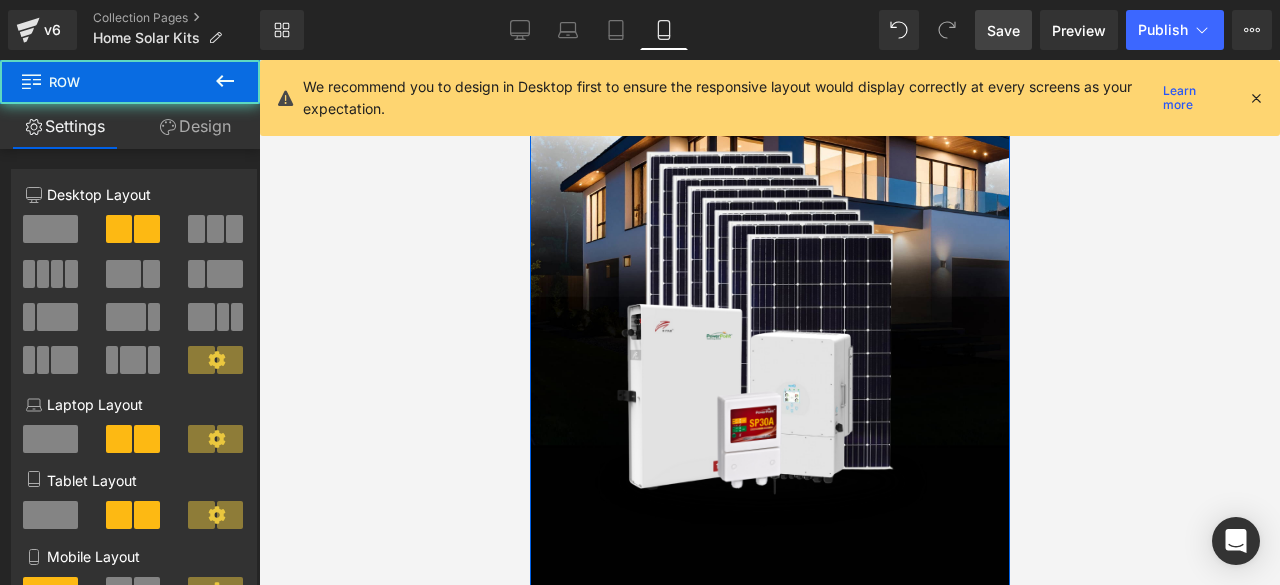 click on "Image
[GEOGRAPHIC_DATA]
Heading         SOLAR  PACK Heading
Lorem ipsum dolor sit amet, consectetur adipiscing elit, sed do eiusmod tempor incididunt ut labore et dolore magna aliqua. Ut enim ad minim veniam, quis nostrud exercitation ullamco laboris nisi ut aliquip ex ea commodo consequat. Duis aute irure dolor in reprehenderit in voluptate velit esse cillum
Text Block
Row" at bounding box center [769, 586] 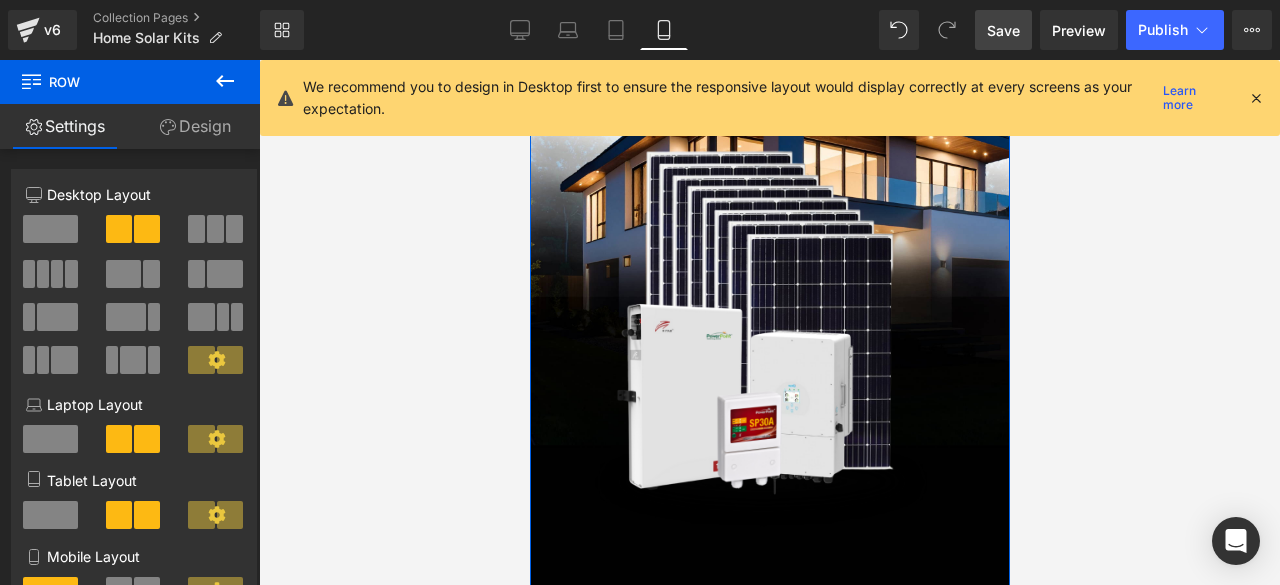 click on "Row" at bounding box center [575, 88] 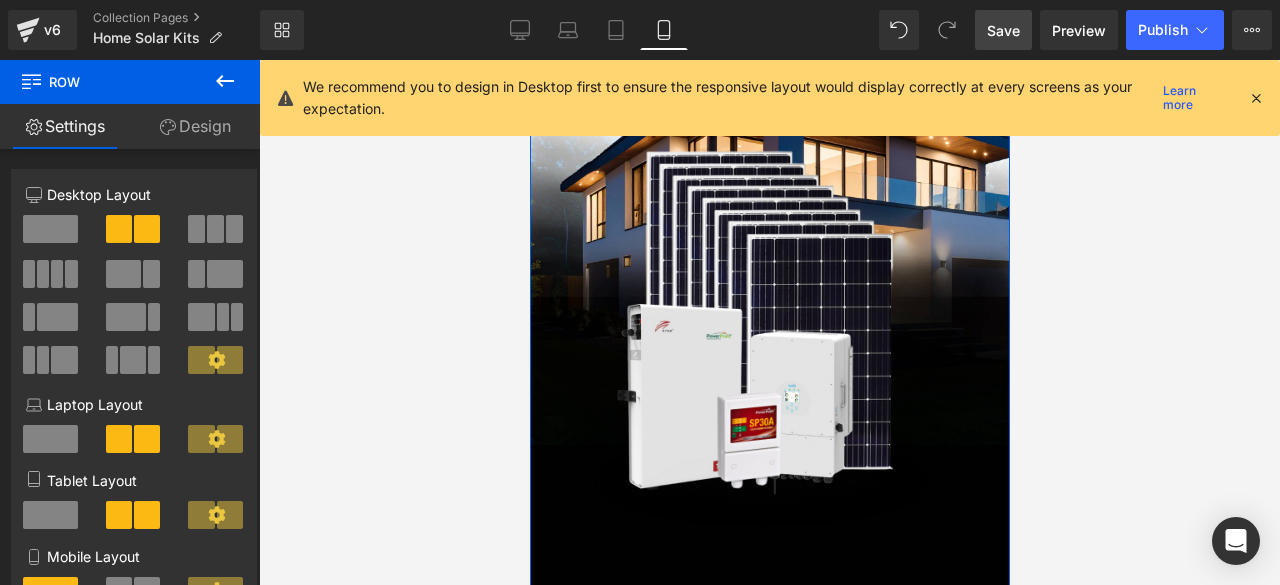 click on "Row" at bounding box center [575, 88] 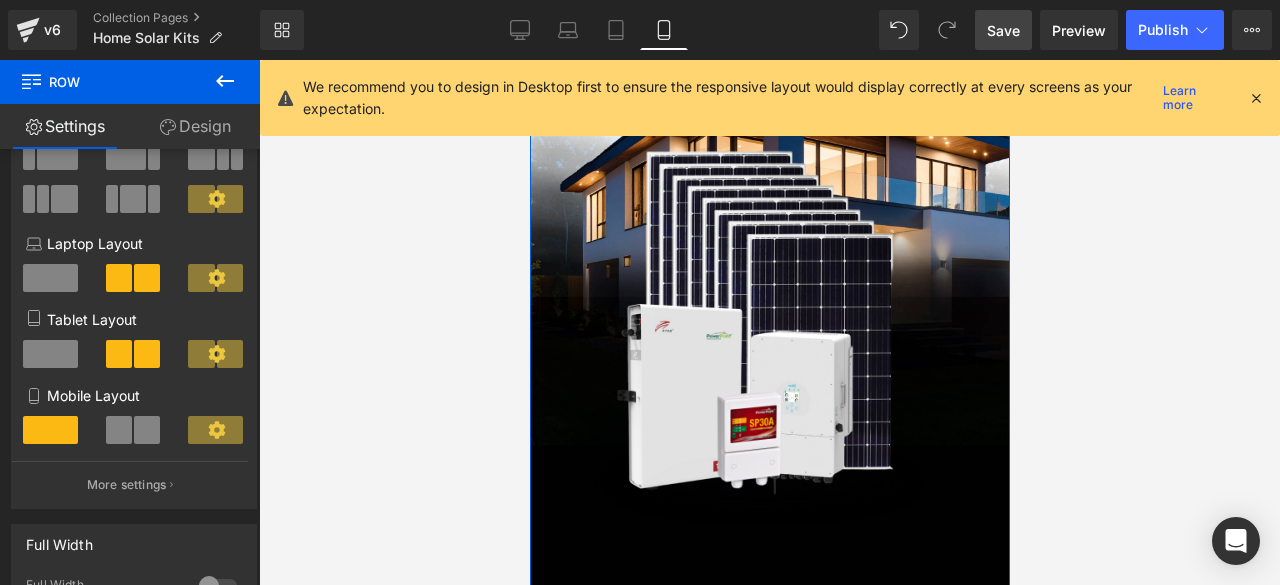 scroll, scrollTop: 162, scrollLeft: 0, axis: vertical 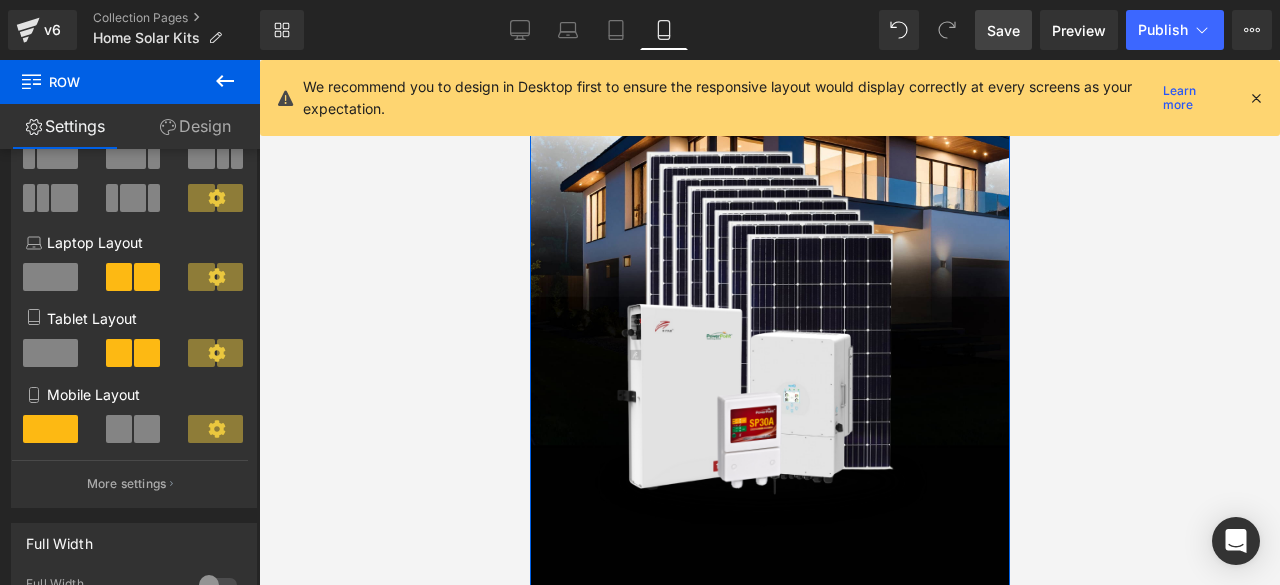 click at bounding box center (119, 429) 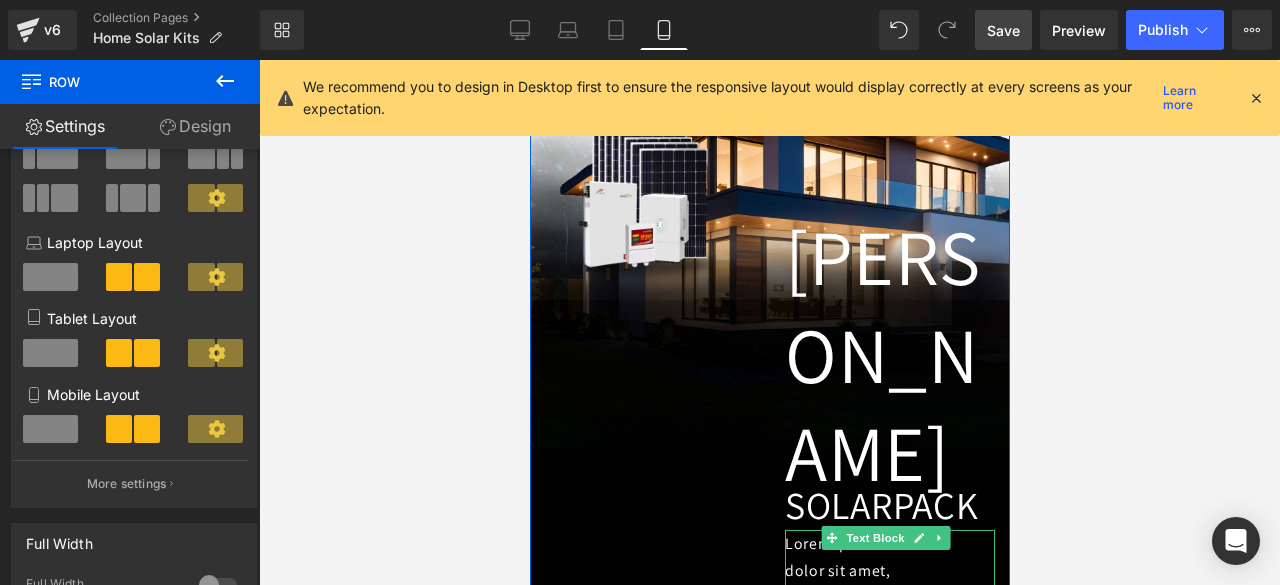 scroll, scrollTop: 598, scrollLeft: 0, axis: vertical 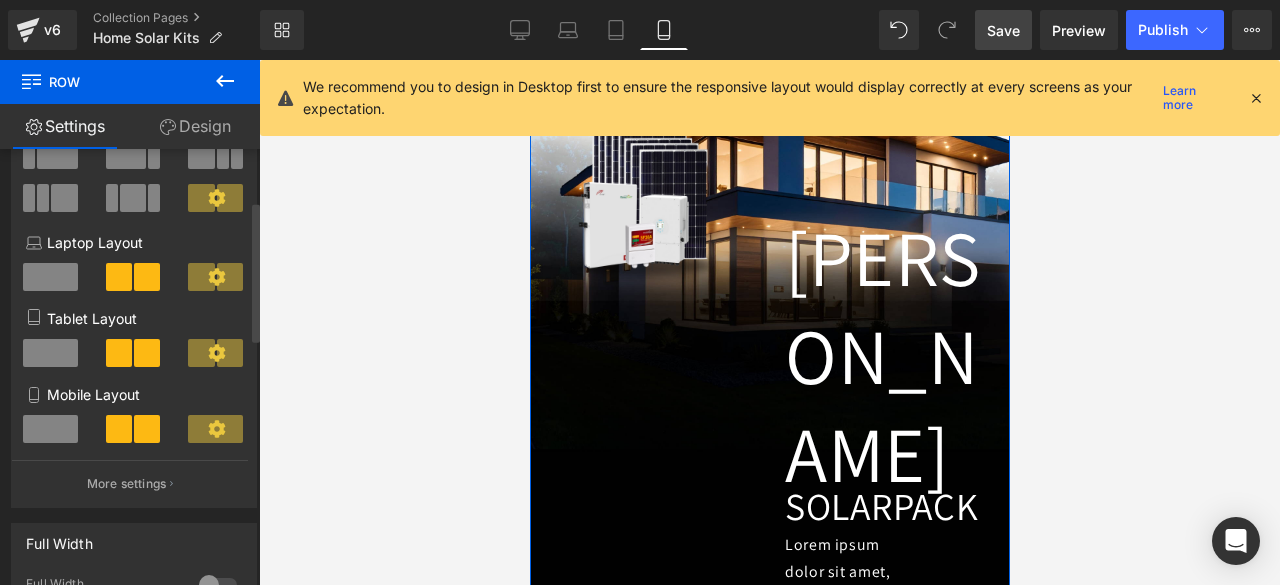 click at bounding box center (51, 437) 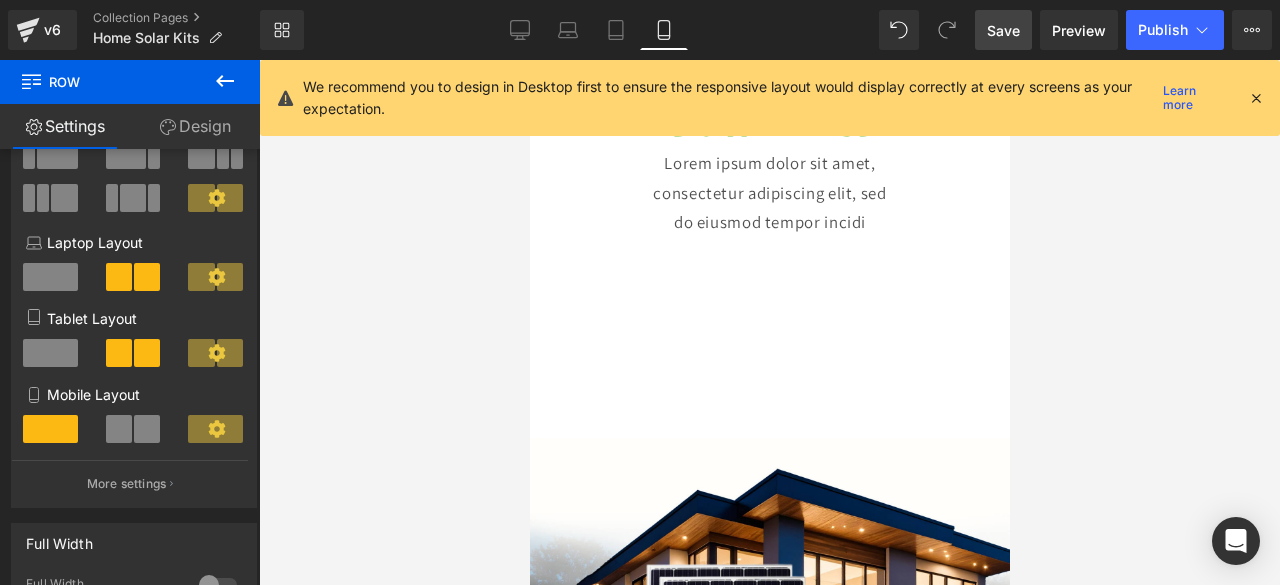 scroll, scrollTop: 186, scrollLeft: 0, axis: vertical 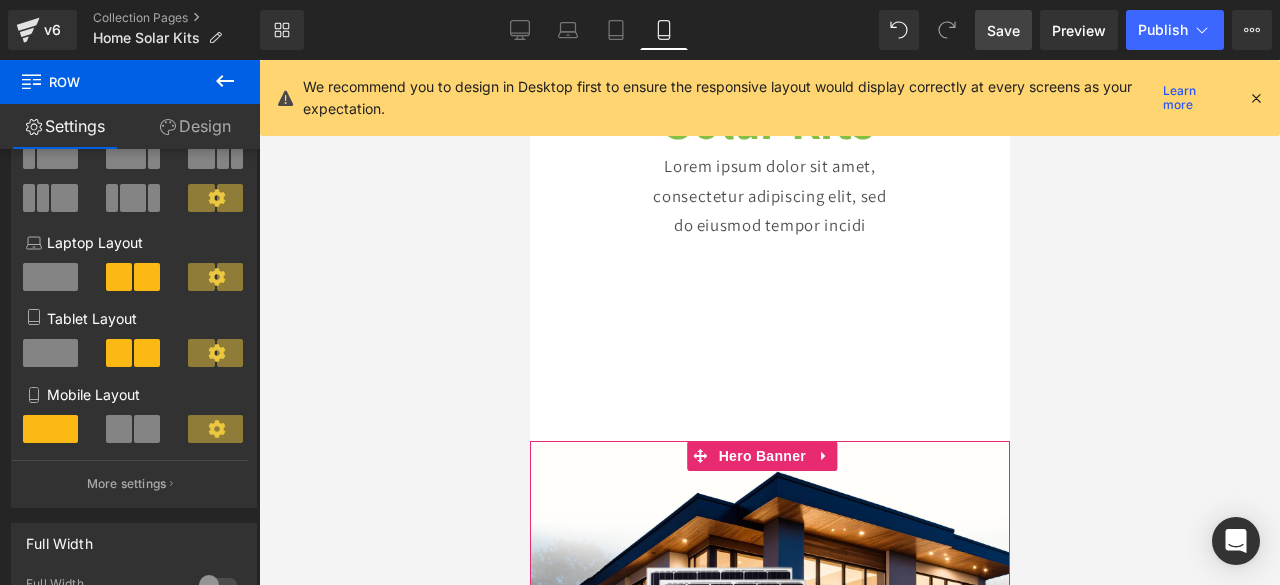 click on "Image
[GEOGRAPHIC_DATA]
Heading         SOLAR  PACK Heading
Lorem ipsum dolor sit amet, consectetur adipiscing elit, sed do eiusmod tempor incididunt ut labore et dolore magna aliqua. Ut enim ad minim veniam, quis nostrud exercitation ullamco laboris nisi ut aliquip ex ea commodo consequat. Duis aute irure dolor in reprehenderit in voluptate velit esse cillum
Text Block
Row         Image         [PERSON_NAME]  Heading         SOLAR  PACK Heading         Lorem ipsum dolor sit amet, consectetur adipiscing elit, sed do eiusmod tempor incididunt ut labore et dolore magna aliqua. Ut enim ad minim veniam, quis nostrud exercitation ullamco laboris nisi ut aliquip ex ea commodo consequat. Duis aute irure dolor in reprehenderit in voluptate velit esse cillum  Text Block         Row" at bounding box center (769, 766) 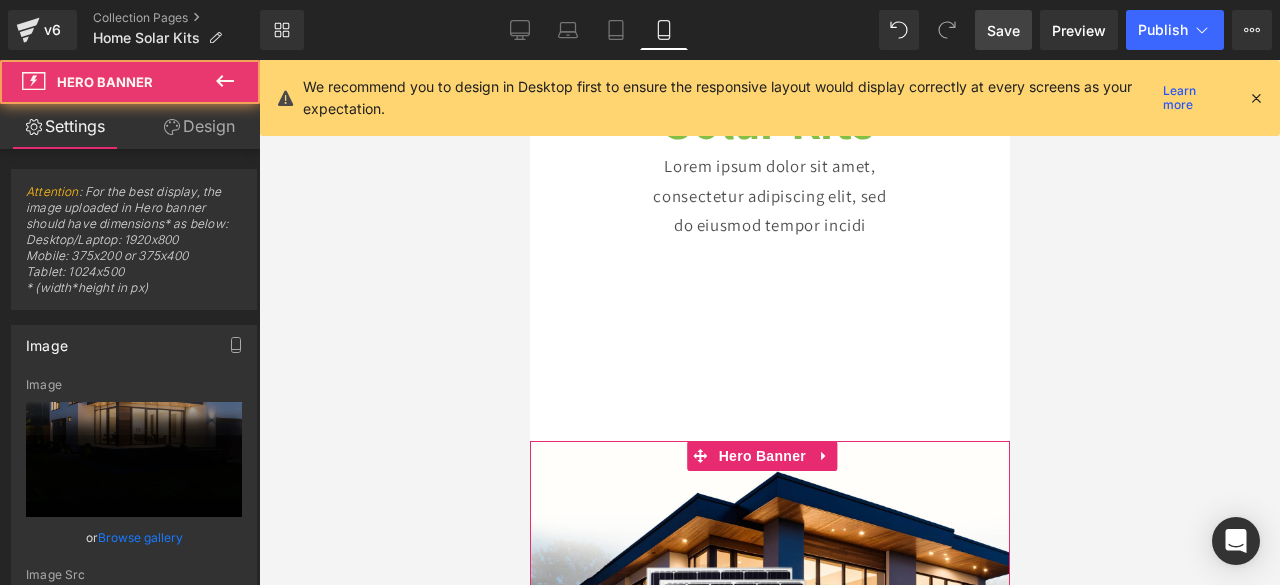 click on "Image
[GEOGRAPHIC_DATA]
Heading         SOLAR  PACK Heading
Lorem ipsum dolor sit amet, consectetur adipiscing elit, sed do eiusmod tempor incididunt ut labore et dolore magna aliqua. Ut enim ad minim veniam, quis nostrud exercitation ullamco laboris nisi ut aliquip ex ea commodo consequat. Duis aute irure dolor in reprehenderit in voluptate velit esse cillum
Text Block
Row         Image         [PERSON_NAME]  Heading         SOLAR  PACK Heading         Lorem ipsum dolor sit amet, consectetur adipiscing elit, sed do eiusmod tempor incididunt ut labore et dolore magna aliqua. Ut enim ad minim veniam, quis nostrud exercitation ullamco laboris nisi ut aliquip ex ea commodo consequat. Duis aute irure dolor in reprehenderit in voluptate velit esse cillum  Text Block         Row" at bounding box center [769, 766] 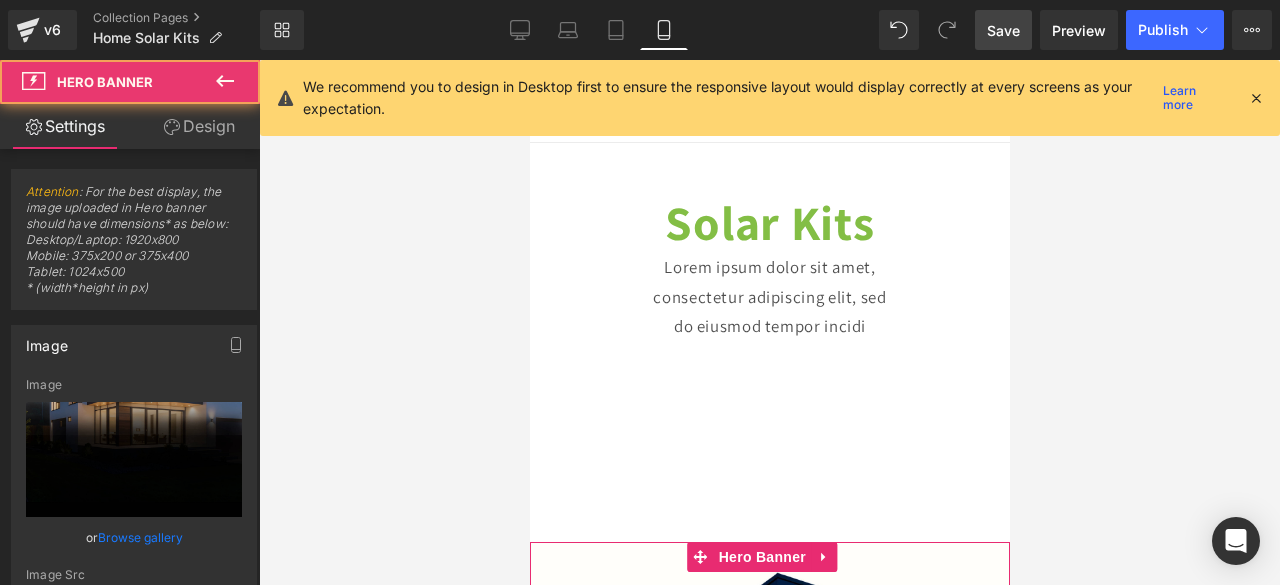 scroll, scrollTop: 76, scrollLeft: 0, axis: vertical 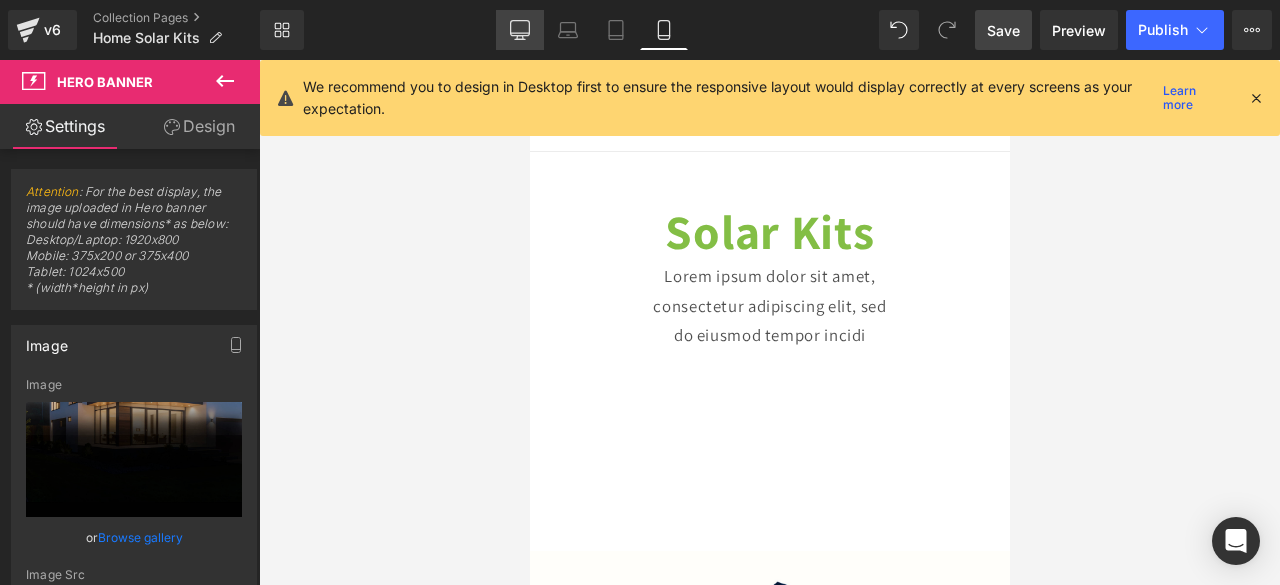 click on "Desktop" at bounding box center (520, 30) 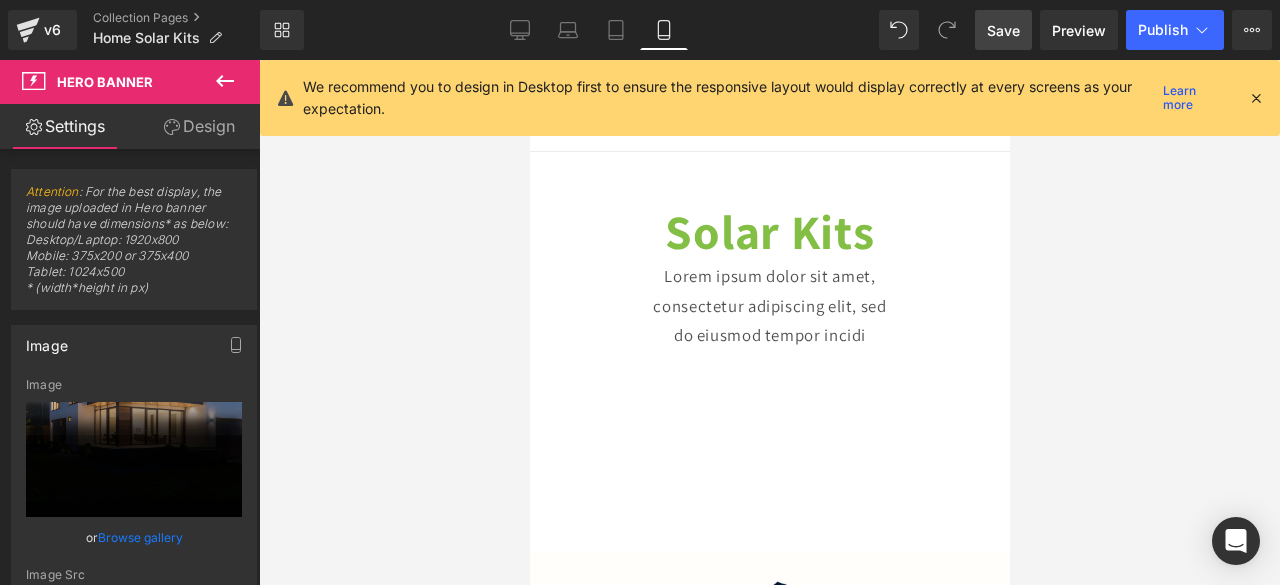 scroll, scrollTop: 0, scrollLeft: 0, axis: both 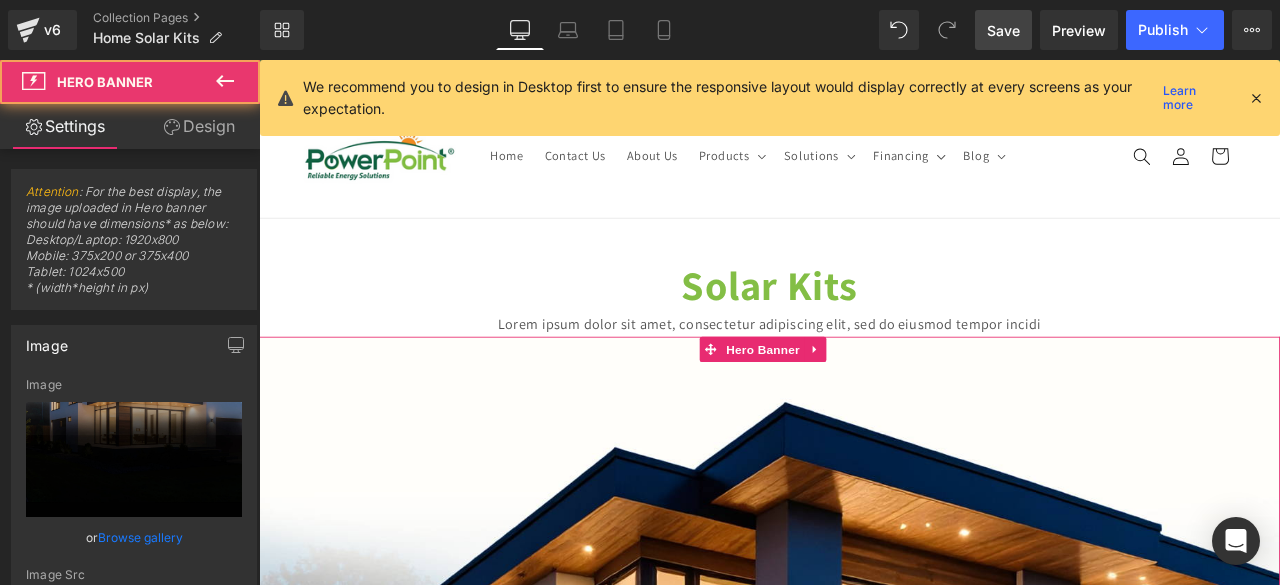 click on "Image
[GEOGRAPHIC_DATA]
Heading         SOLAR  PACK Heading
Lorem ipsum dolor sit amet, consectetur adipiscing elit, sed do eiusmod tempor incididunt ut labore et dolore magna aliqua. Ut enim ad minim veniam, quis nostrud exercitation ullamco laboris nisi ut aliquip ex ea commodo consequat. Duis aute irure dolor in reprehenderit in voluptate velit esse cillum
Text Block
Row         Image         [PERSON_NAME]  Heading         SOLAR  PACK Heading         Lorem ipsum dolor sit amet, consectetur adipiscing elit, sed do eiusmod tempor incididunt ut labore et dolore magna aliqua. Ut enim ad minim veniam, quis nostrud exercitation ullamco laboris nisi ut aliquip ex ea commodo consequat. Duis aute irure dolor in reprehenderit in voluptate velit esse cillum  Text Block         Row" at bounding box center (864, 1210) 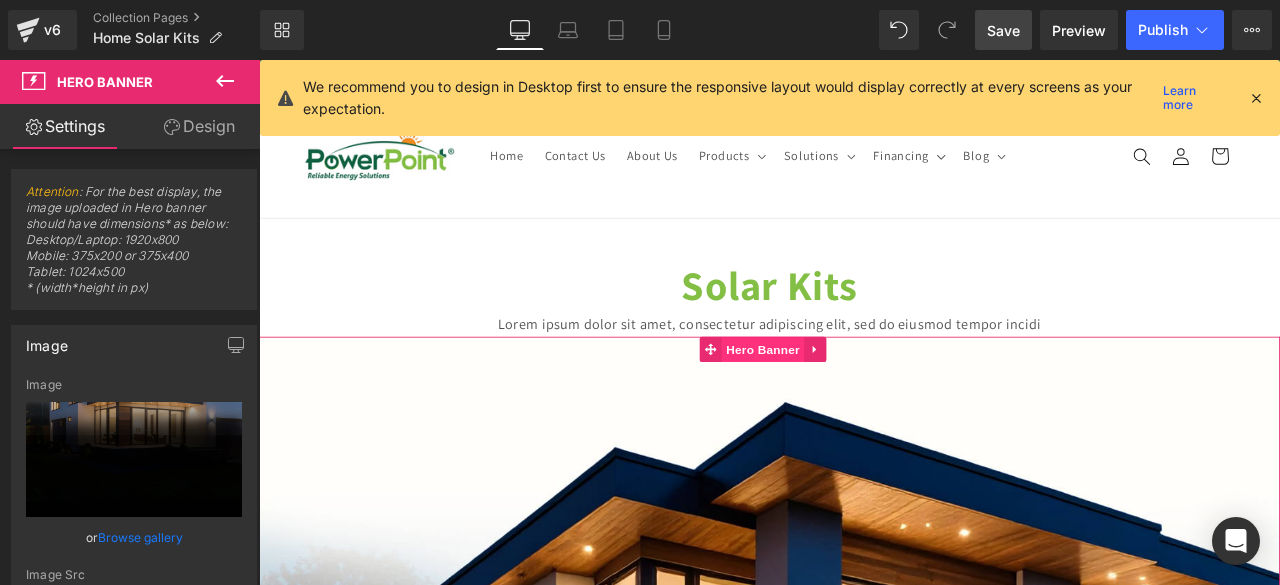 click on "Hero Banner" at bounding box center (856, 404) 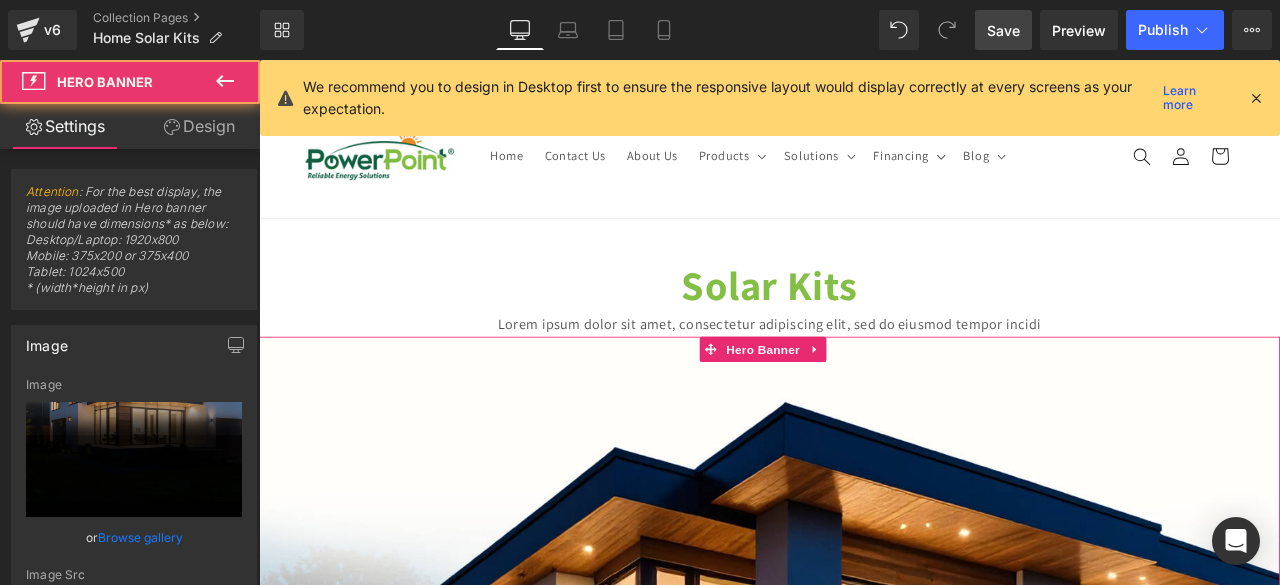 click on "Design" at bounding box center (199, 126) 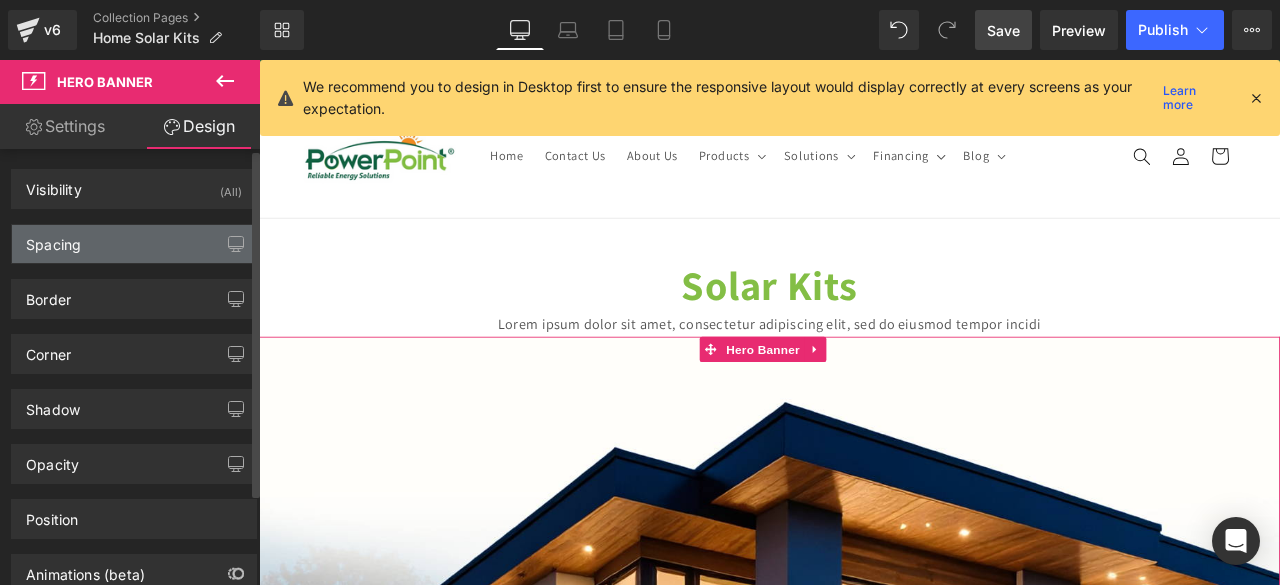 click on "Spacing" at bounding box center [134, 244] 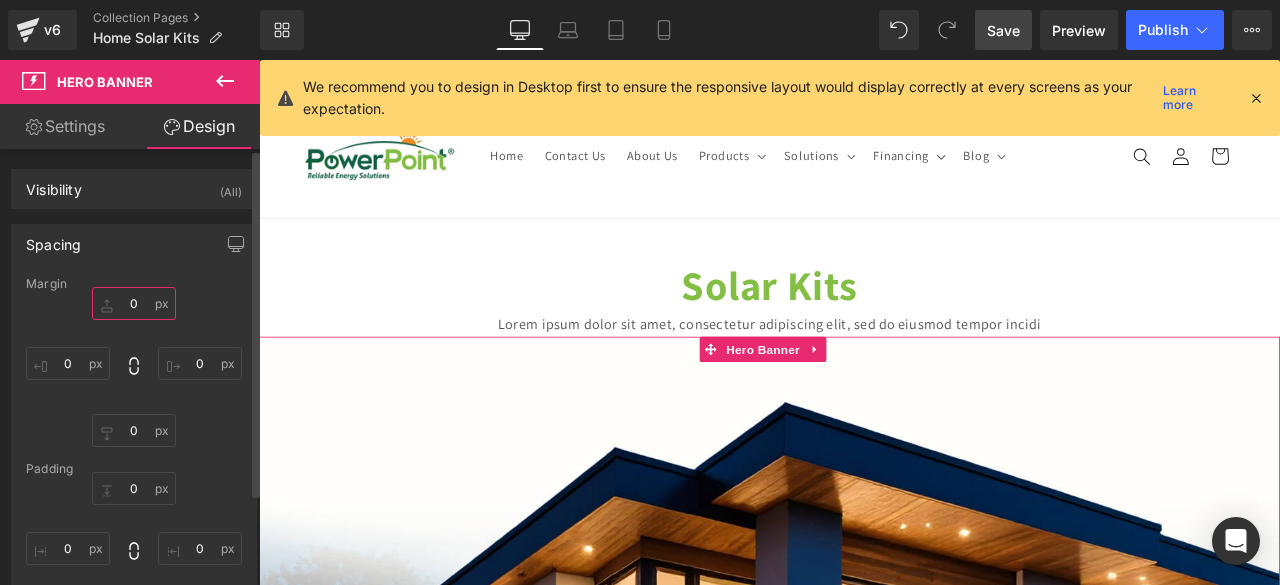 click on "0" at bounding box center [134, 303] 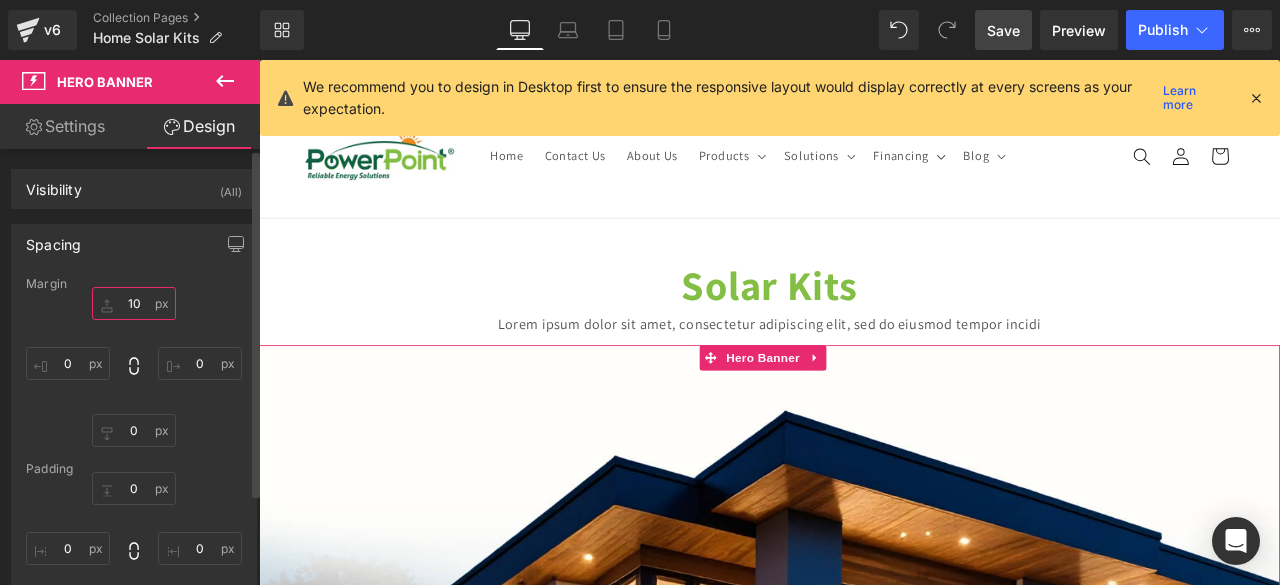 type on "100" 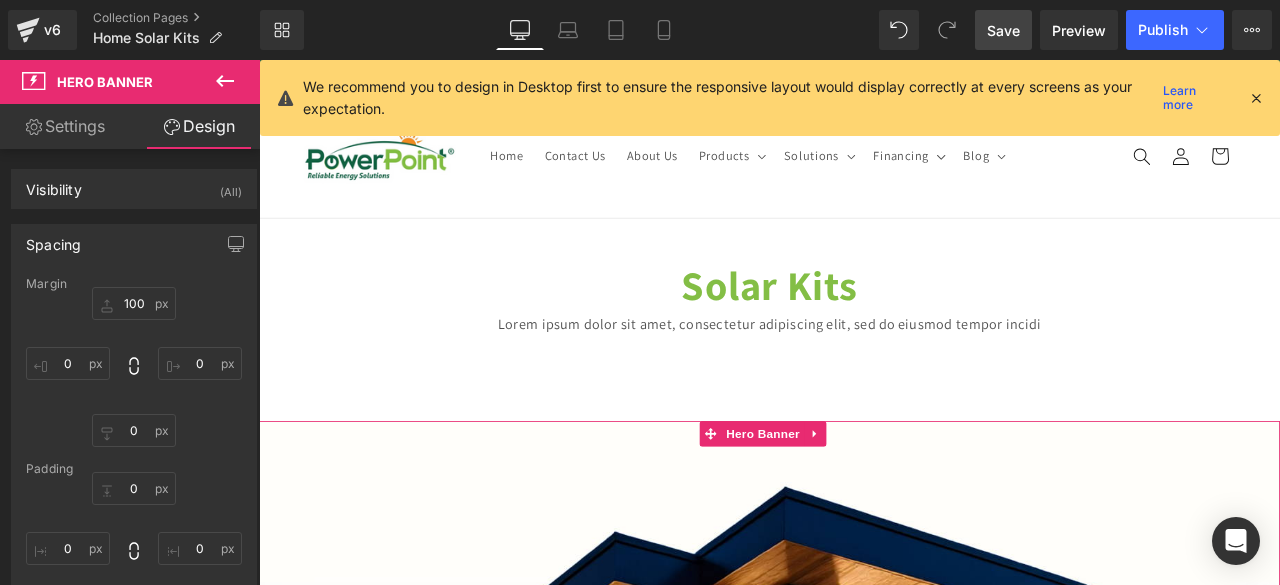 click on "Lorem ipsum dolor sit amet, consectetur adipiscing elit, sed do eiusmod tempor incidi" at bounding box center [864, 374] 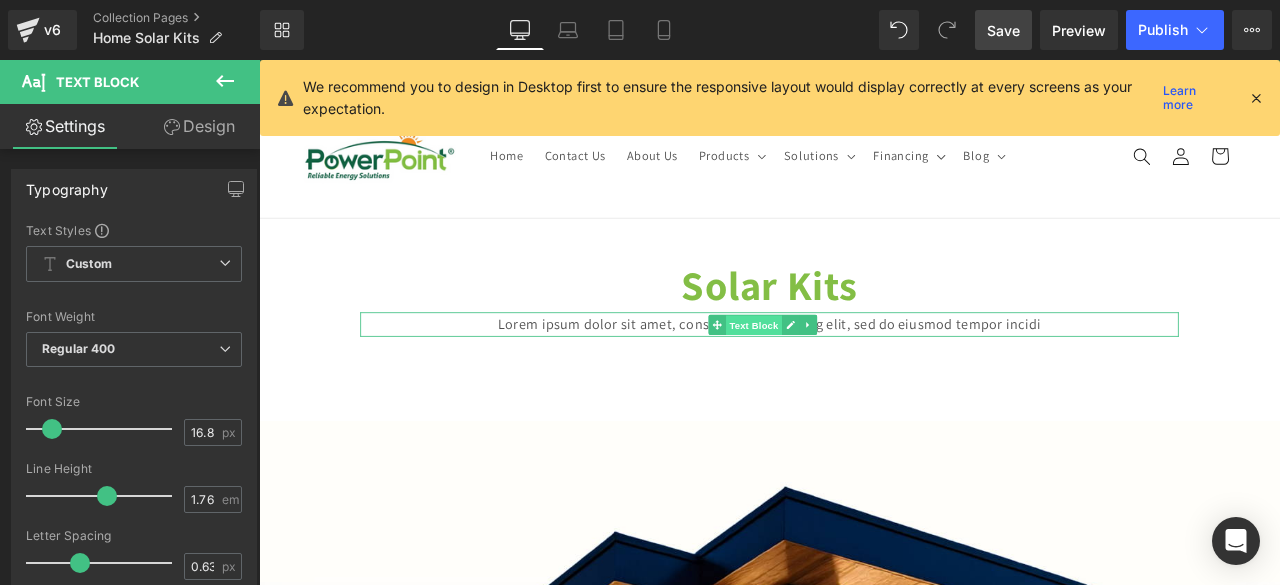 click on "Text Block" at bounding box center [846, 374] 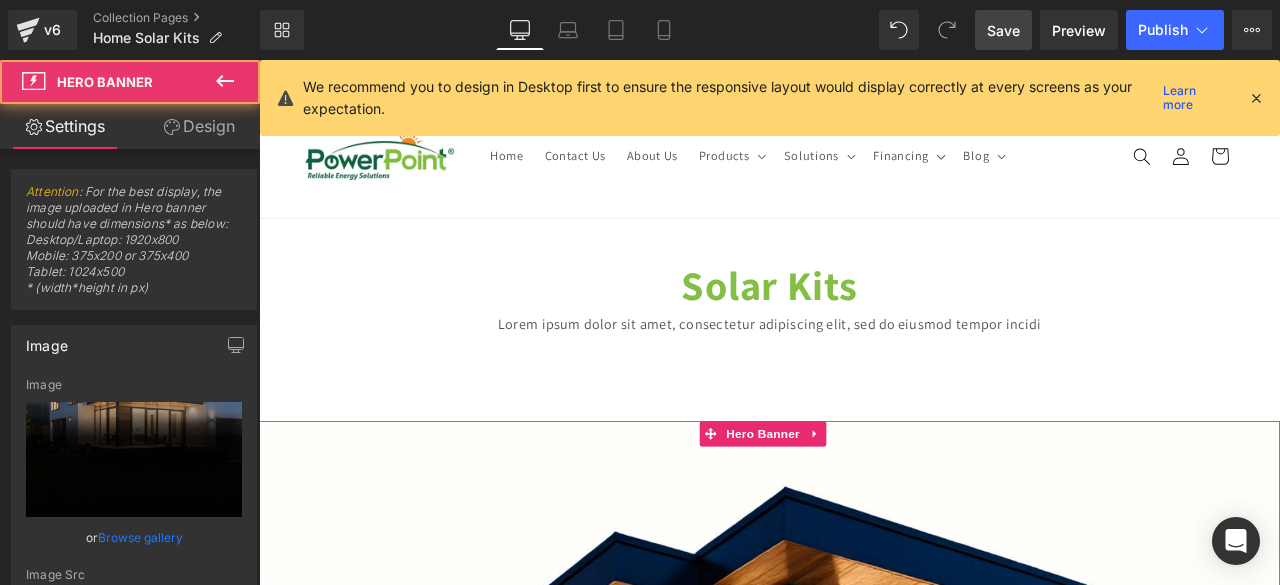 click on "Image
[GEOGRAPHIC_DATA]
Heading         SOLAR  PACK Heading
Lorem ipsum dolor sit amet, consectetur adipiscing elit, sed do eiusmod tempor incididunt ut labore et dolore magna aliqua. Ut enim ad minim veniam, quis nostrud exercitation ullamco laboris nisi ut aliquip ex ea commodo consequat. Duis aute irure dolor in reprehenderit in voluptate velit esse cillum
Text Block
Row         Image         [PERSON_NAME]  Heading         SOLAR  PACK Heading         Lorem ipsum dolor sit amet, consectetur adipiscing elit, sed do eiusmod tempor incididunt ut labore et dolore magna aliqua. Ut enim ad minim veniam, quis nostrud exercitation ullamco laboris nisi ut aliquip ex ea commodo consequat. Duis aute irure dolor in reprehenderit in voluptate velit esse cillum  Text Block         Row" at bounding box center [864, 1310] 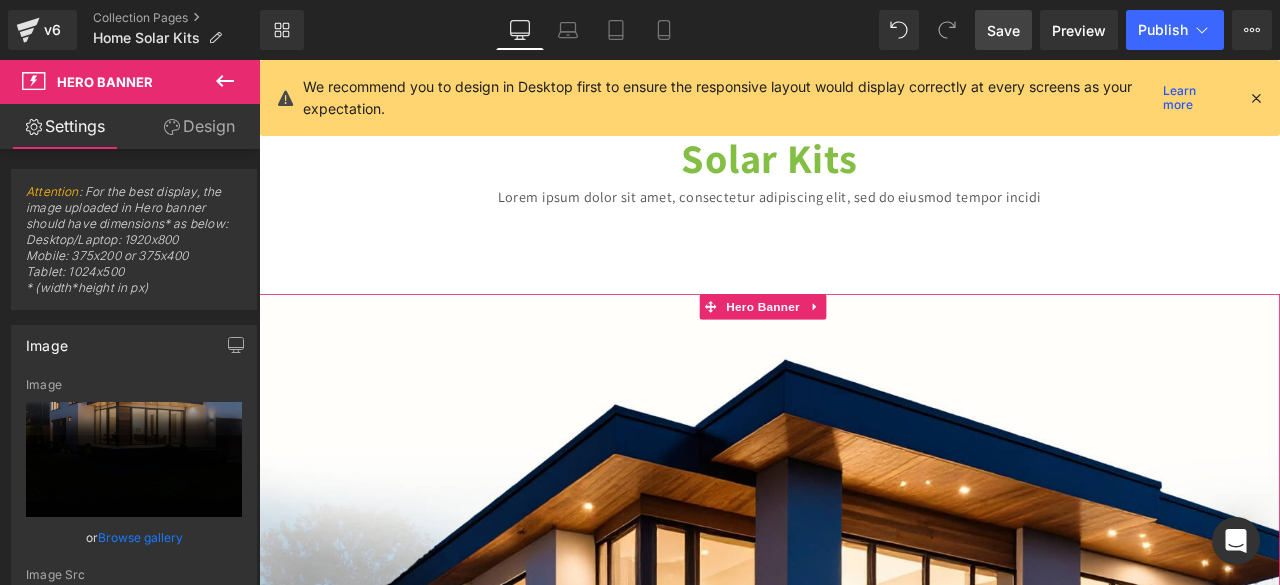 scroll, scrollTop: 129, scrollLeft: 0, axis: vertical 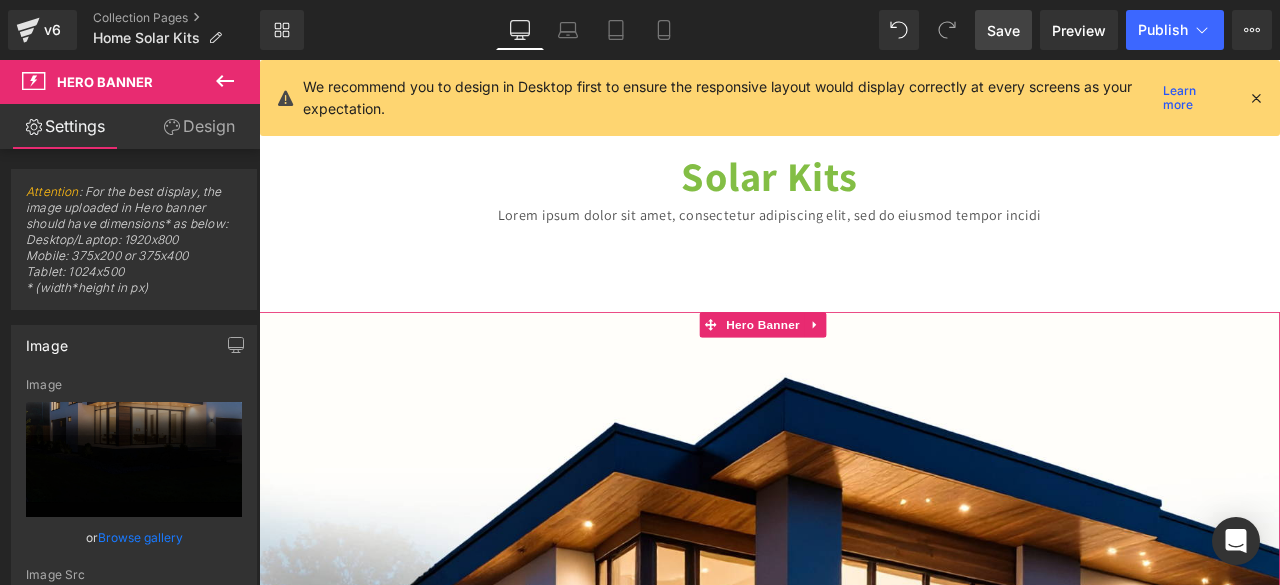 click on "Image
[GEOGRAPHIC_DATA]
Heading         SOLAR  PACK Heading
Lorem ipsum dolor sit amet, consectetur adipiscing elit, sed do eiusmod tempor incididunt ut labore et dolore magna aliqua. Ut enim ad minim veniam, quis nostrud exercitation ullamco laboris nisi ut aliquip ex ea commodo consequat. Duis aute irure dolor in reprehenderit in voluptate velit esse cillum
Text Block
Row         Image         [PERSON_NAME]  Heading         SOLAR  PACK Heading         Lorem ipsum dolor sit amet, consectetur adipiscing elit, sed do eiusmod tempor incididunt ut labore et dolore magna aliqua. Ut enim ad minim veniam, quis nostrud exercitation ullamco laboris nisi ut aliquip ex ea commodo consequat. Duis aute irure dolor in reprehenderit in voluptate velit esse cillum  Text Block         Row" at bounding box center (864, 1181) 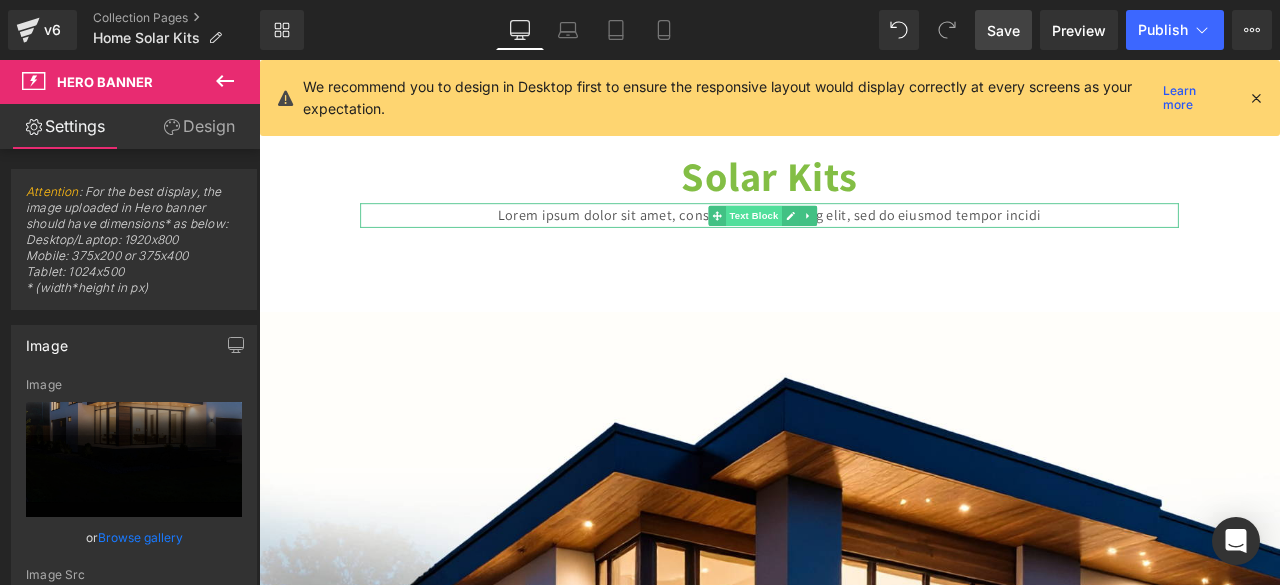 click on "Text Block" at bounding box center [846, 245] 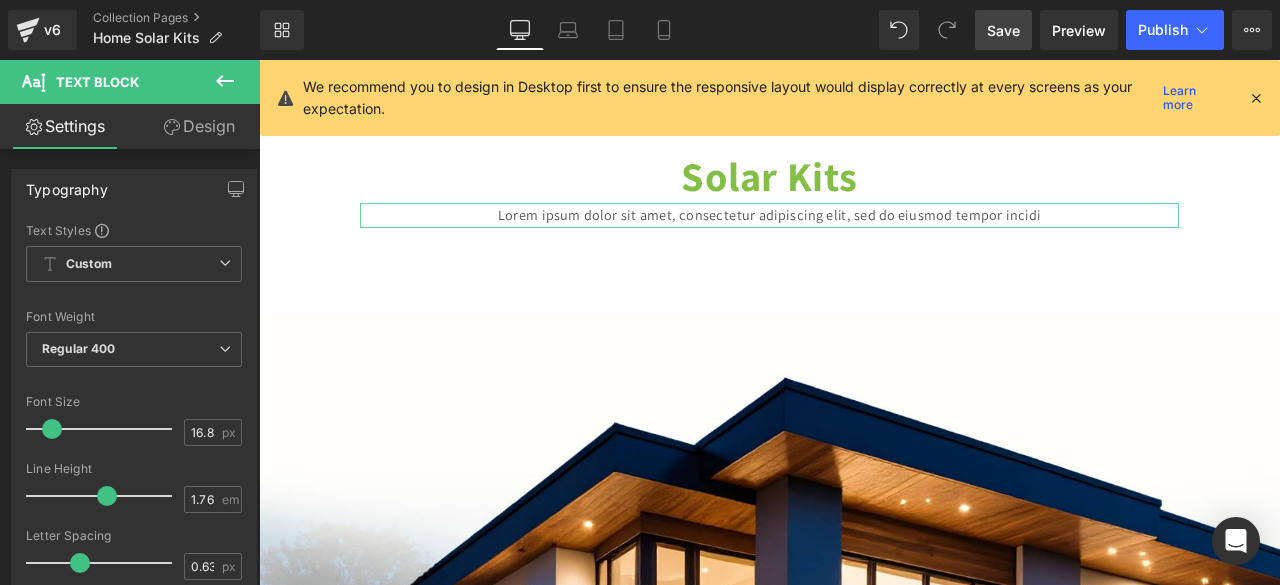 click on "Design" at bounding box center (199, 126) 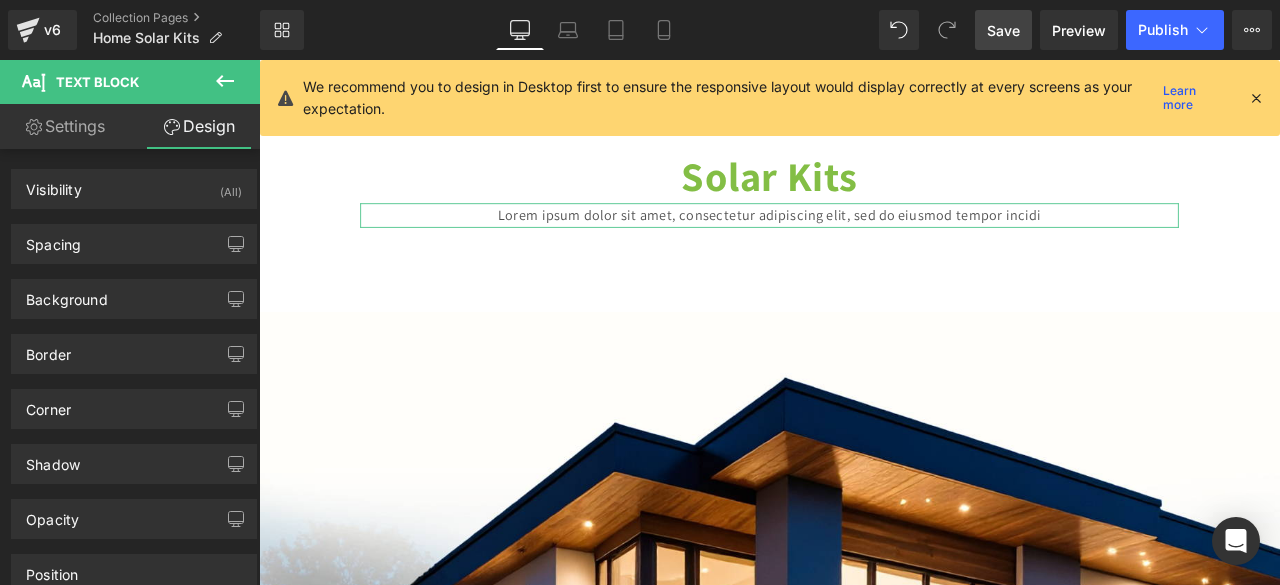 click on "Settings" at bounding box center (65, 126) 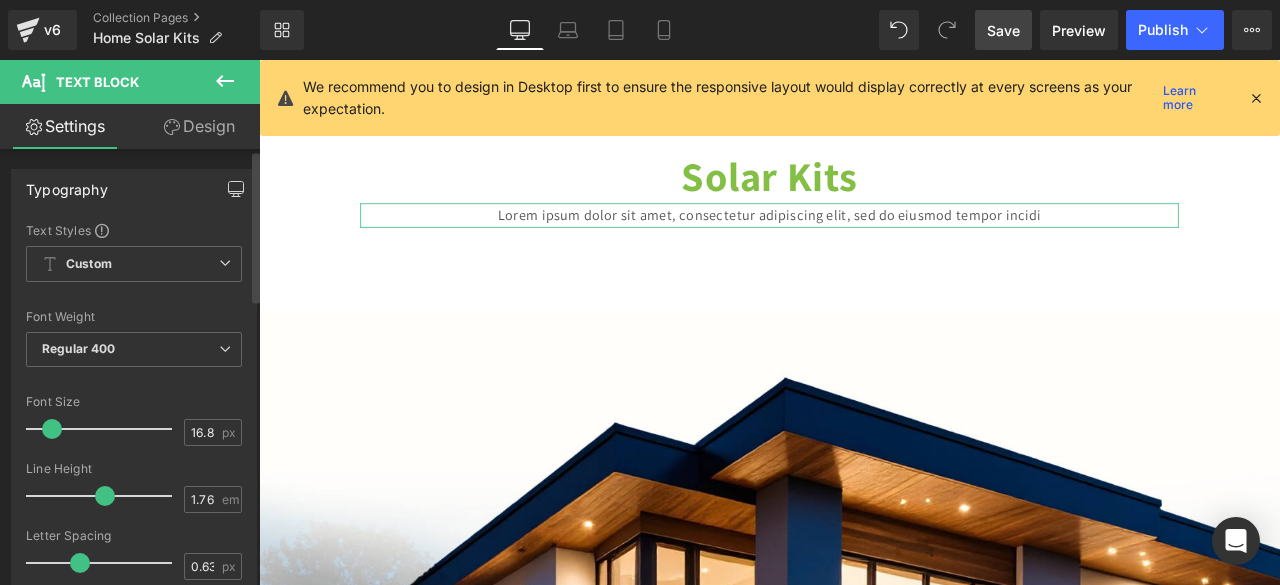 scroll, scrollTop: 1, scrollLeft: 0, axis: vertical 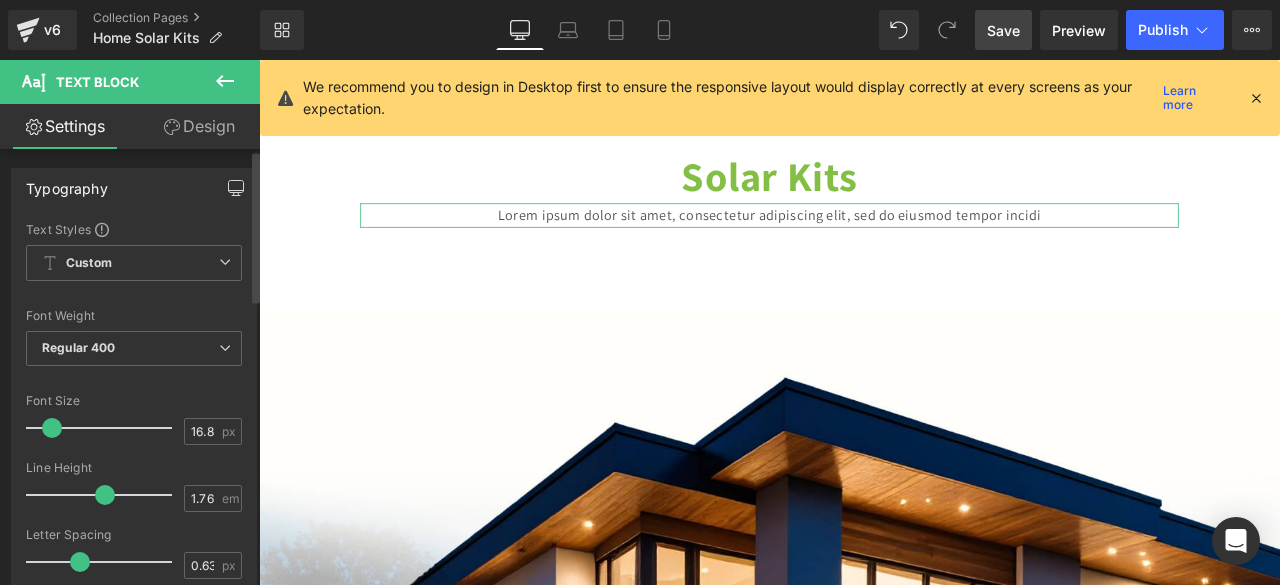 click 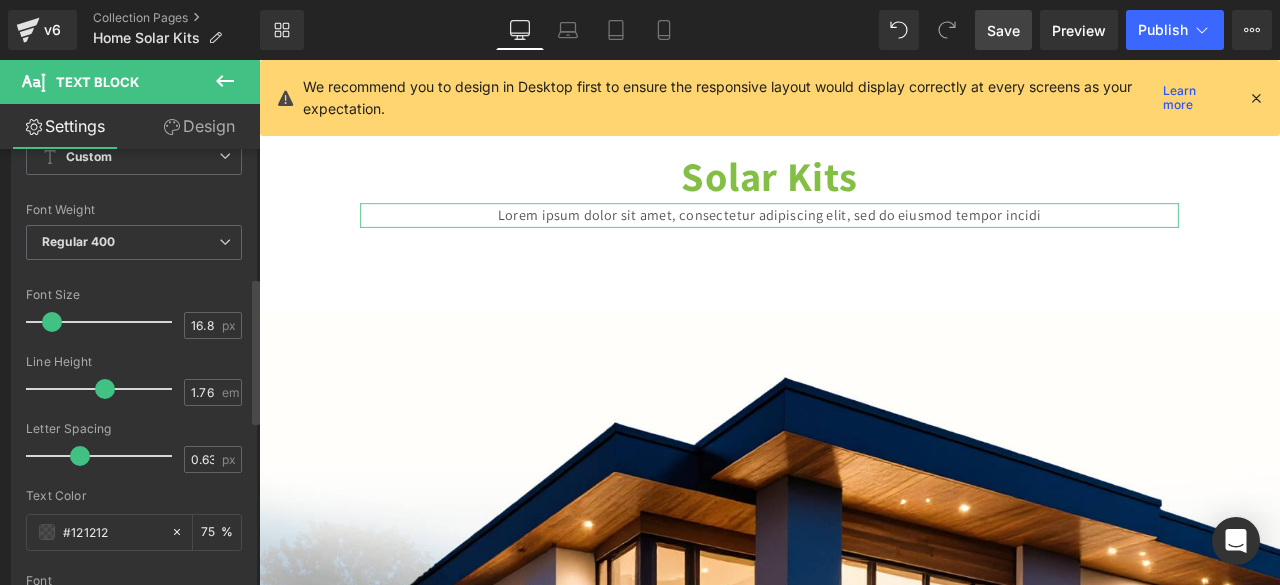 scroll, scrollTop: 0, scrollLeft: 0, axis: both 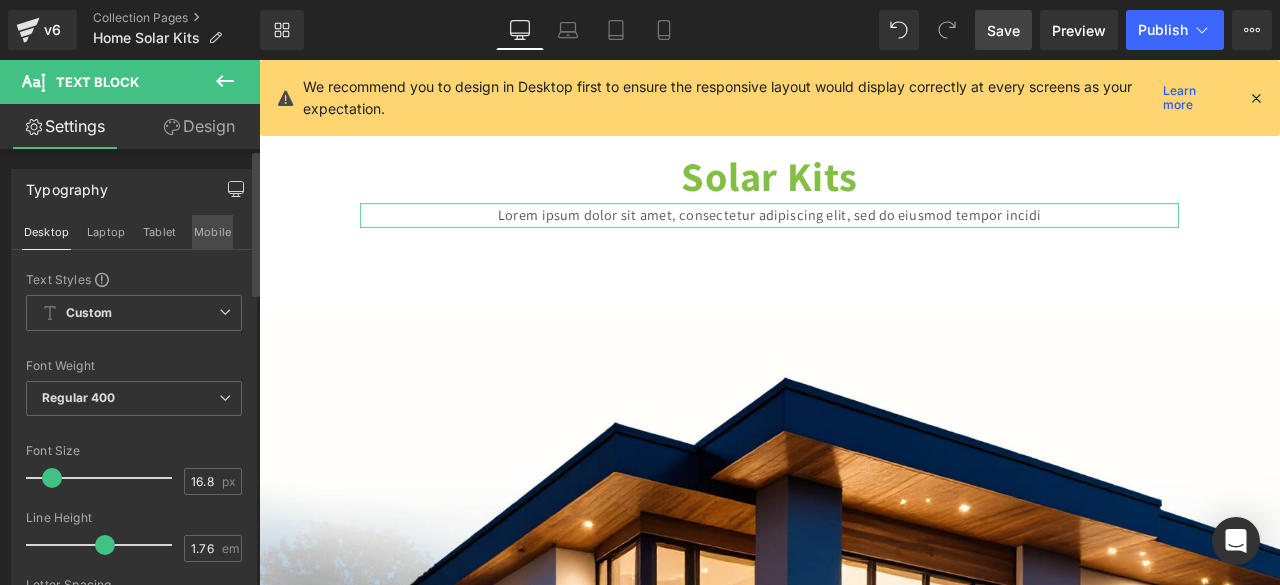 click on "Mobile" at bounding box center (212, 232) 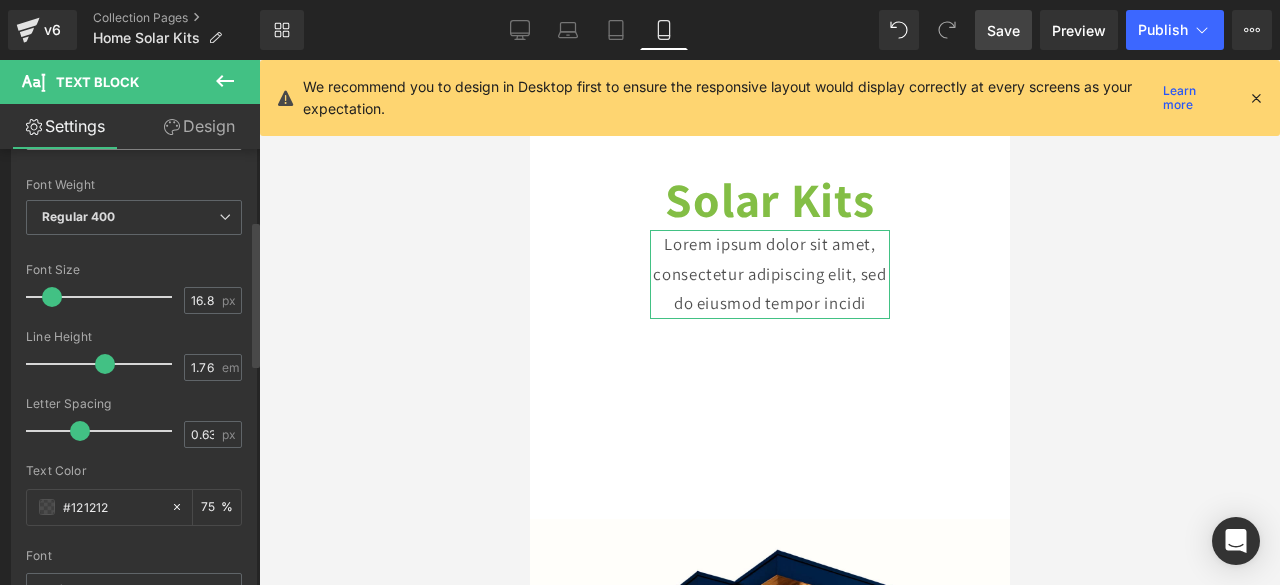 scroll, scrollTop: 216, scrollLeft: 0, axis: vertical 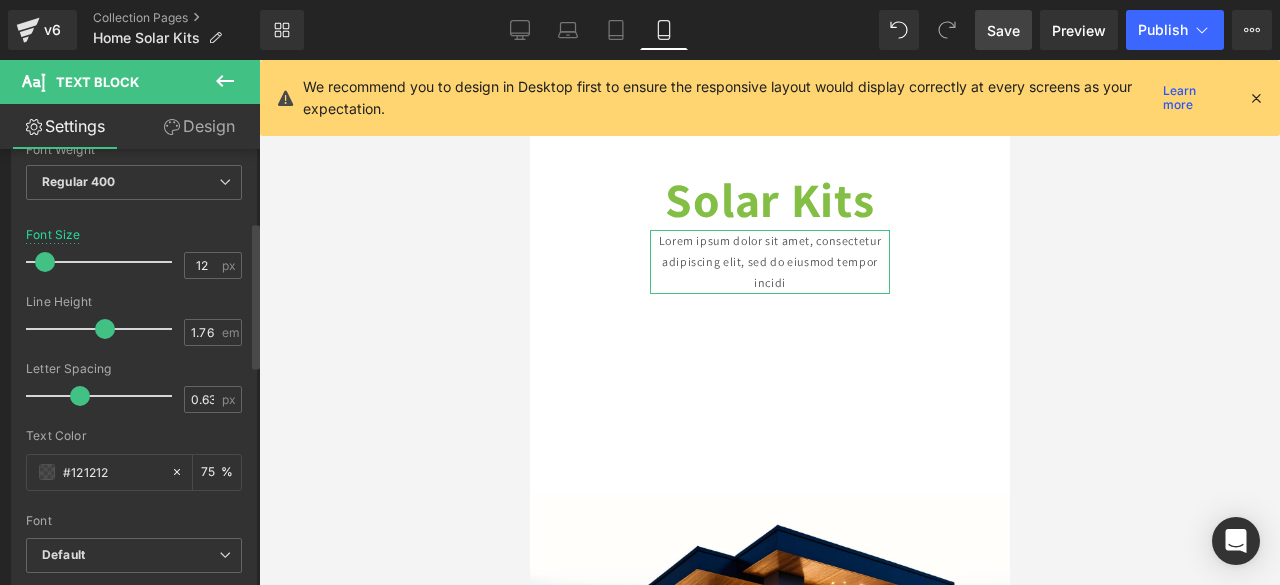 type on "13" 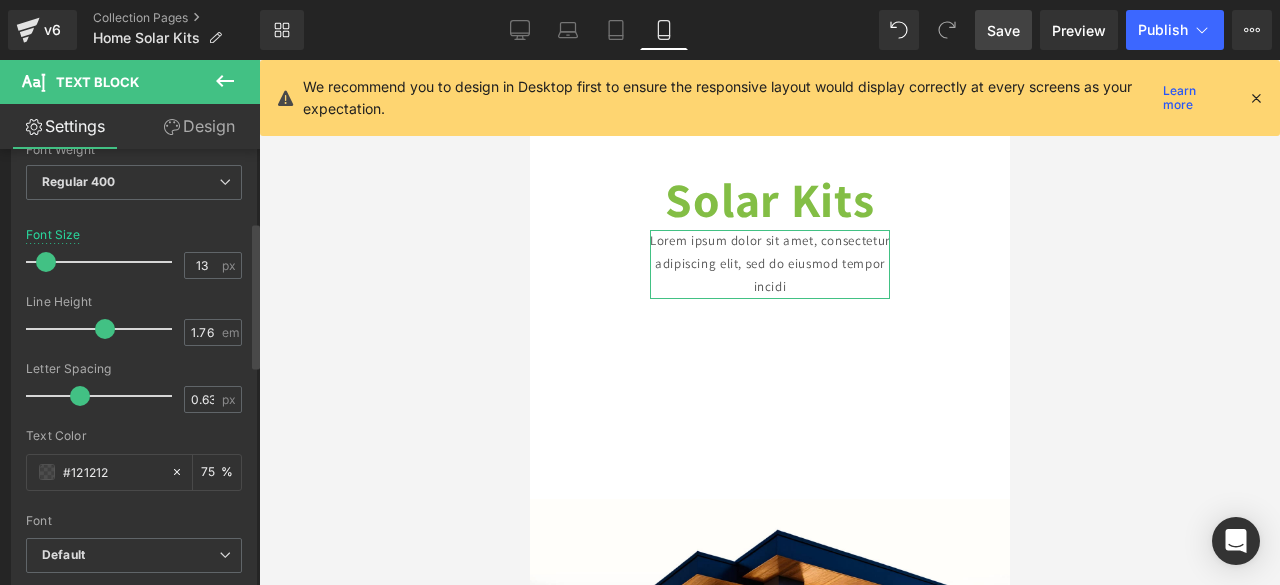 click at bounding box center [46, 262] 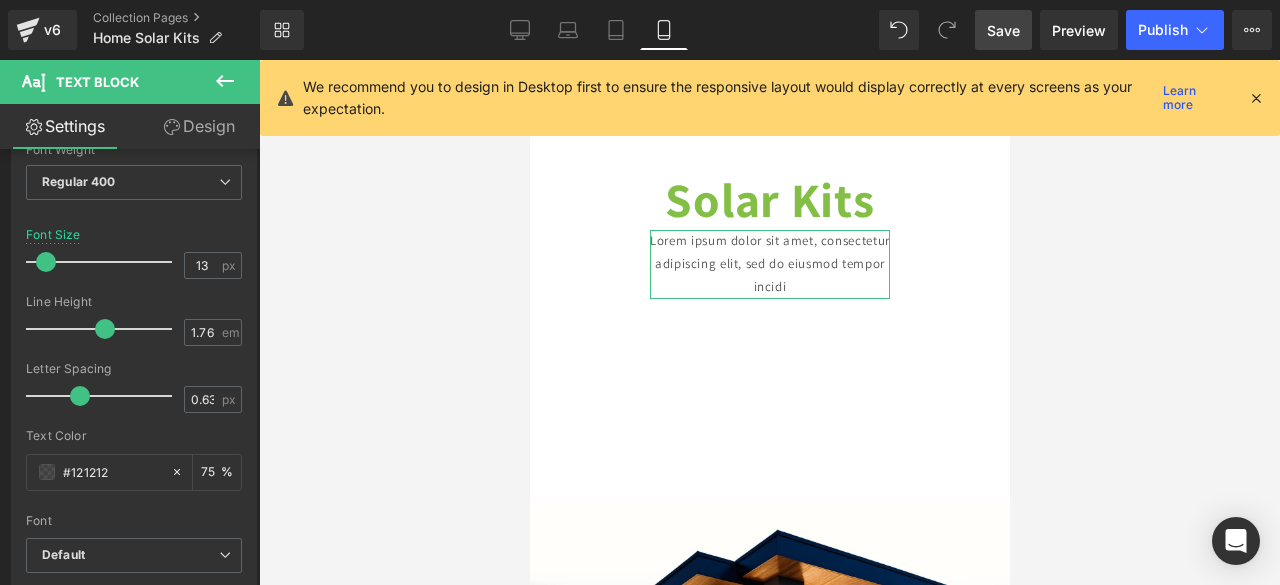 click on "Design" at bounding box center (199, 126) 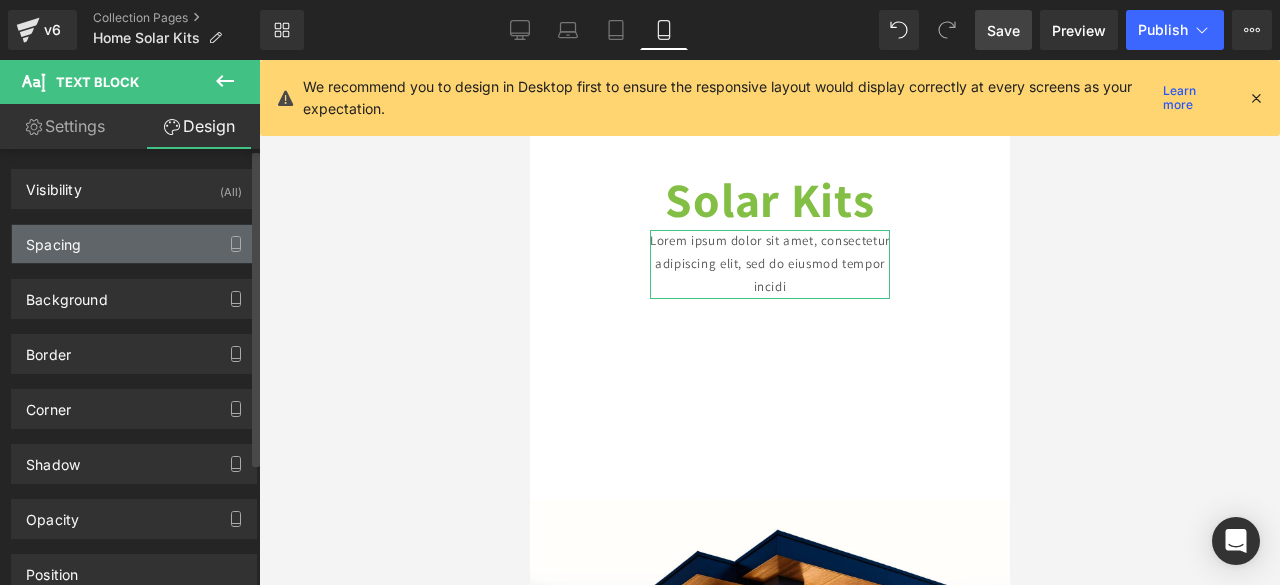 click on "Spacing" at bounding box center [134, 244] 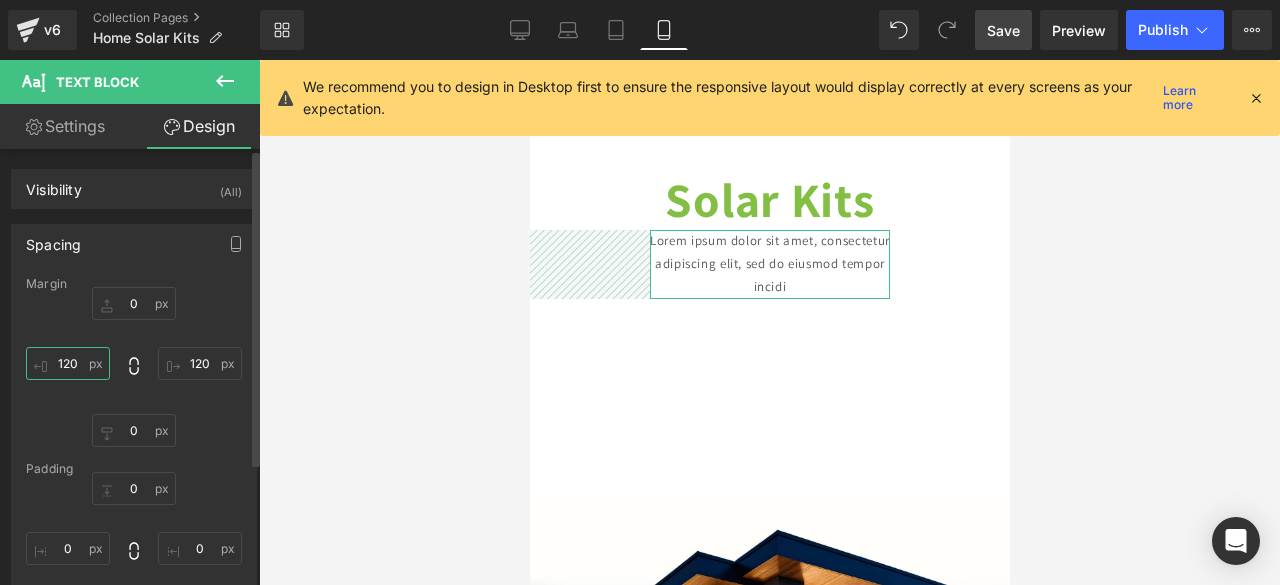 click on "120" at bounding box center [68, 363] 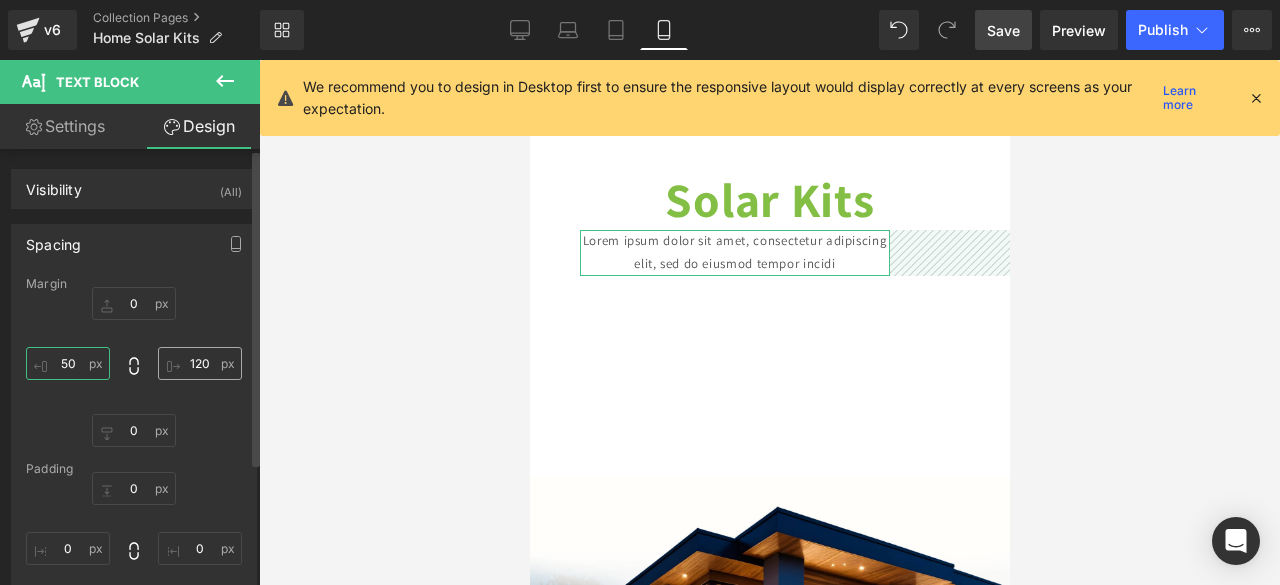 type on "50" 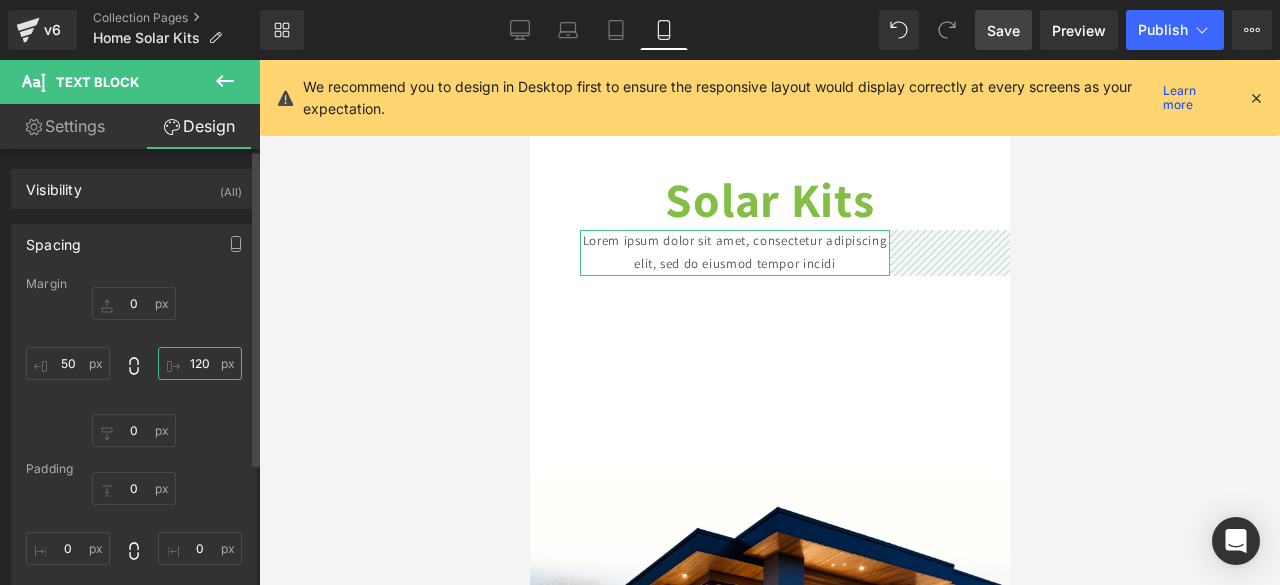 click on "120" at bounding box center (200, 363) 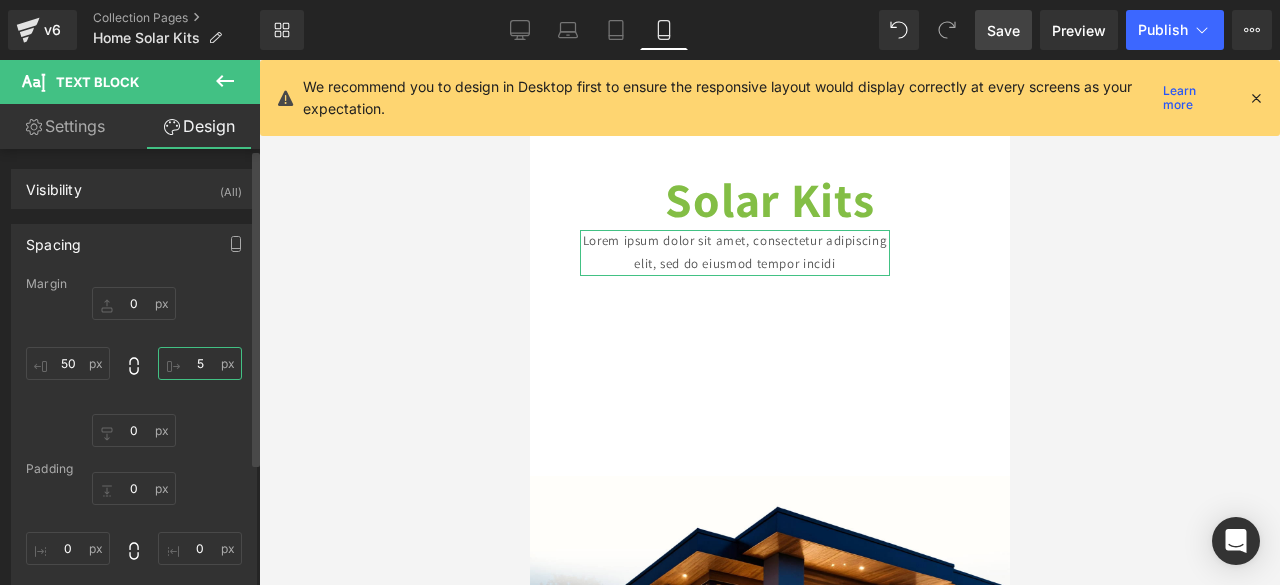 type on "50" 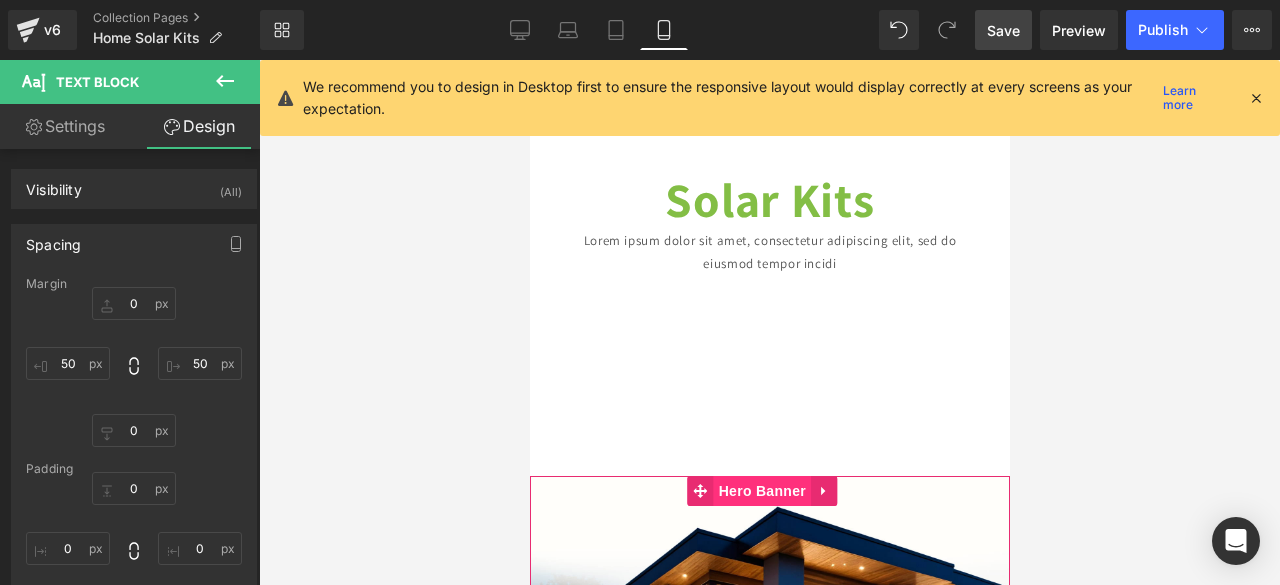click on "Hero Banner" at bounding box center (761, 491) 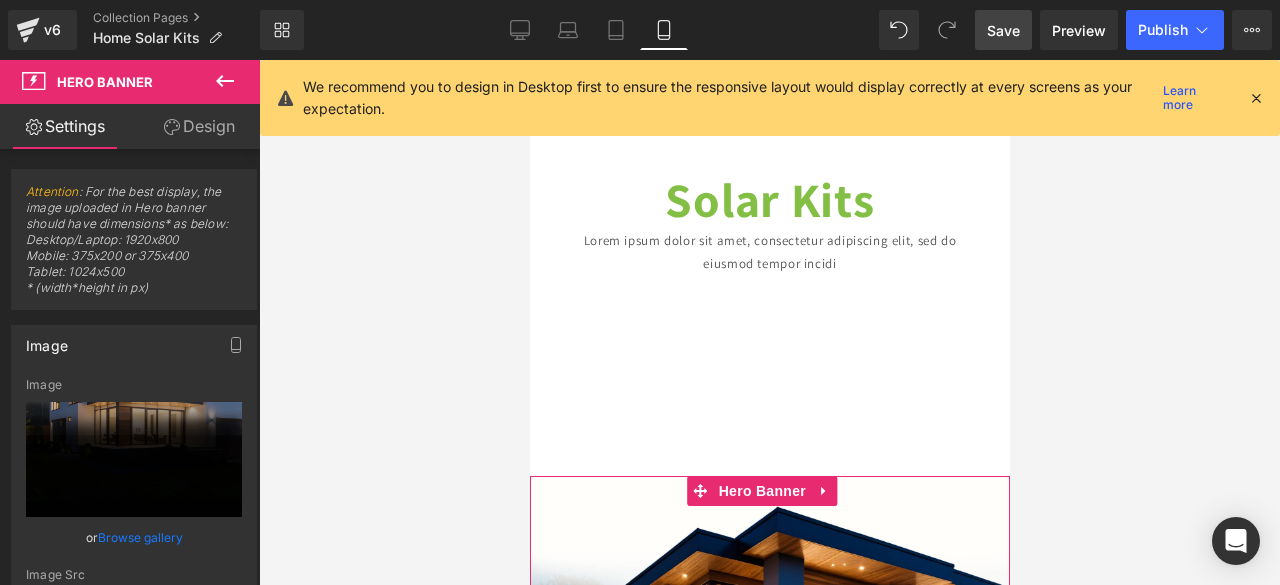 click on "Design" at bounding box center (199, 126) 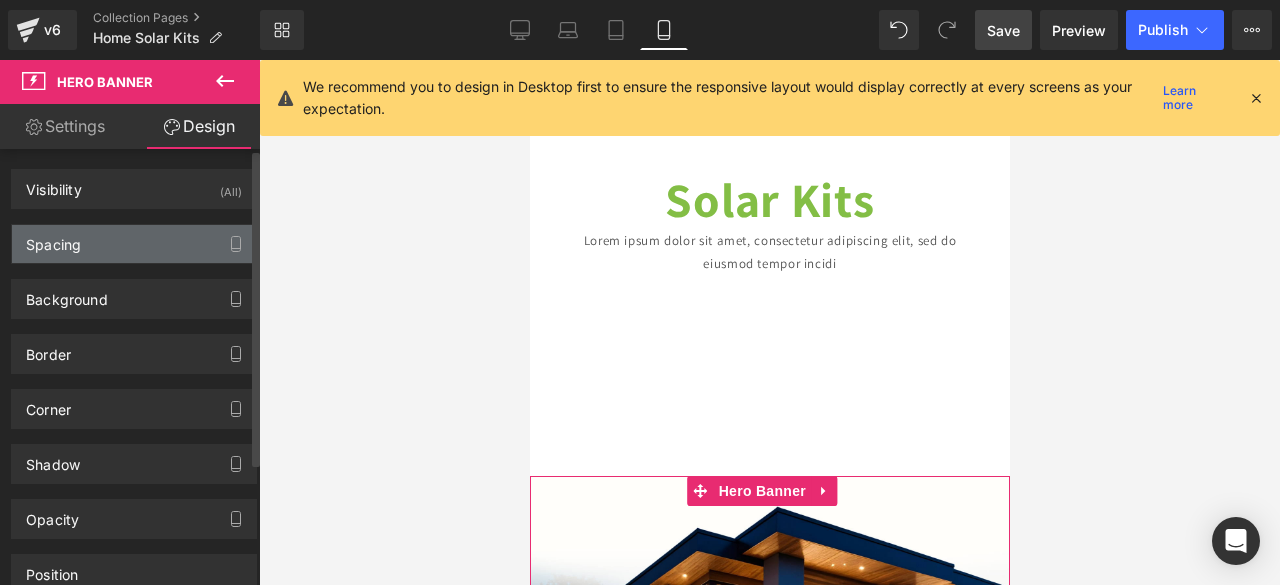 type on "200" 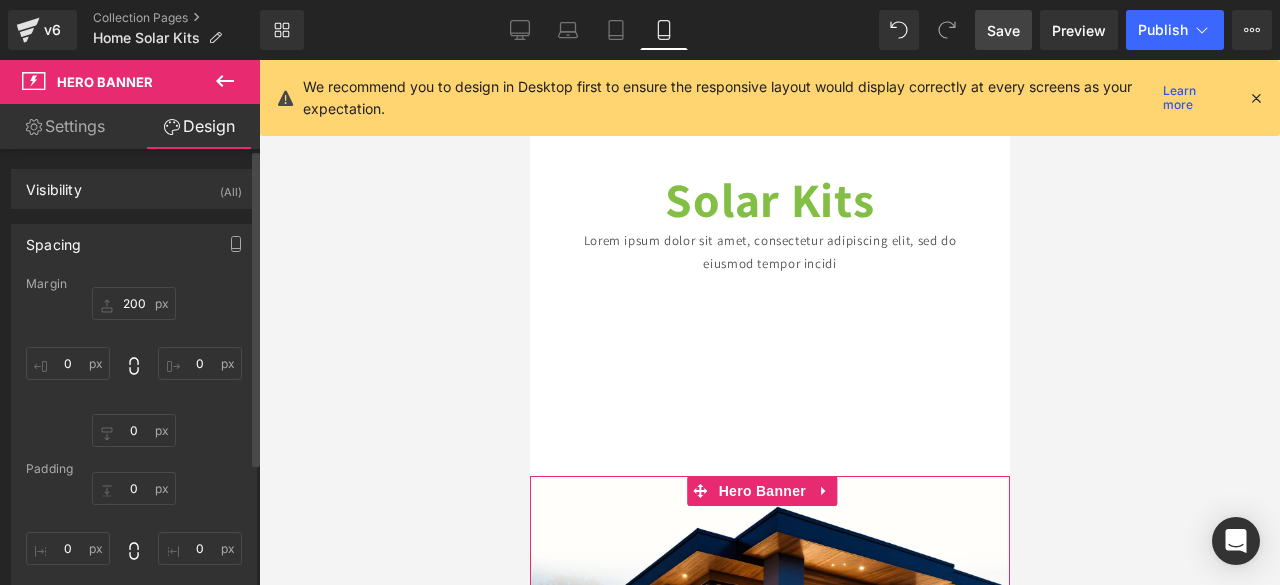 click on "Margin" at bounding box center [134, 284] 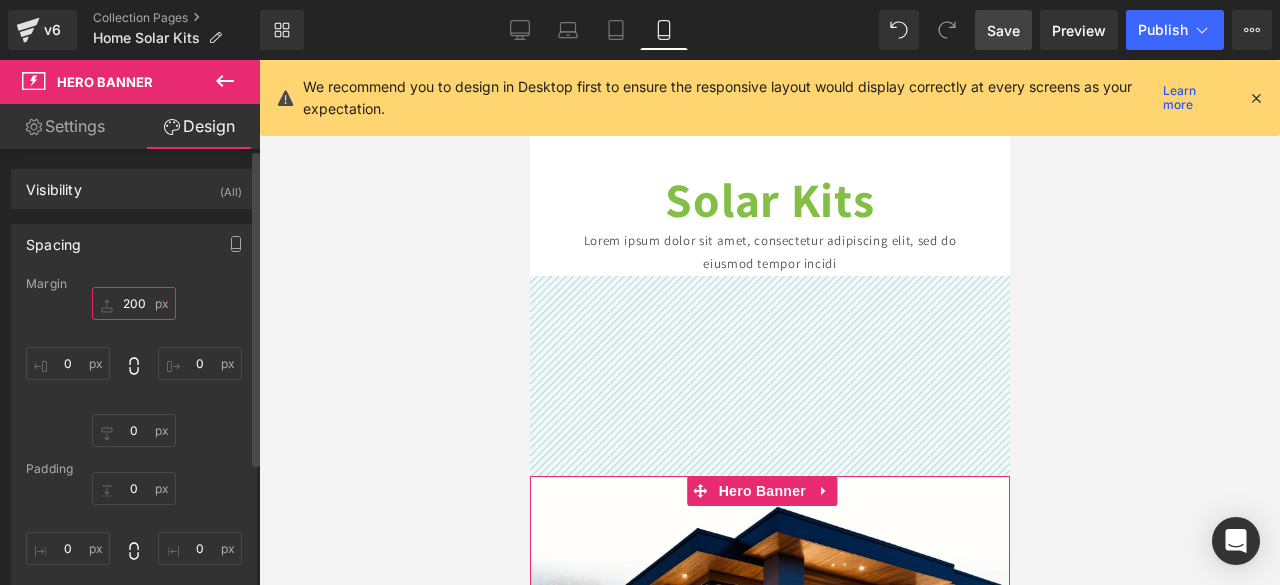 click on "200" at bounding box center (134, 303) 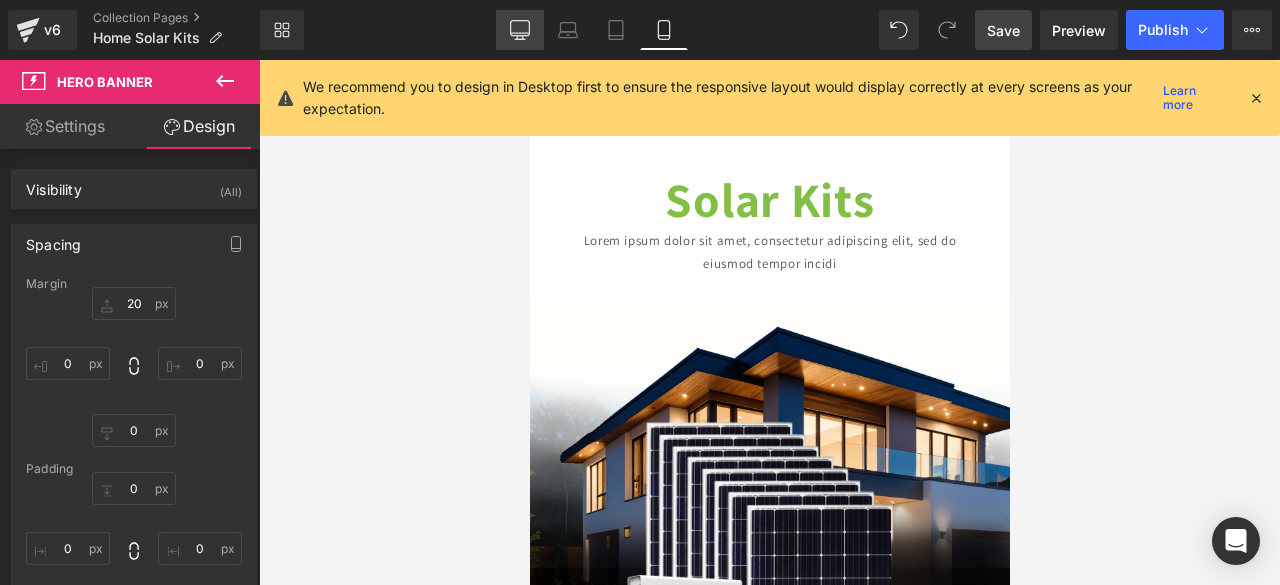 click on "Desktop" at bounding box center [520, 30] 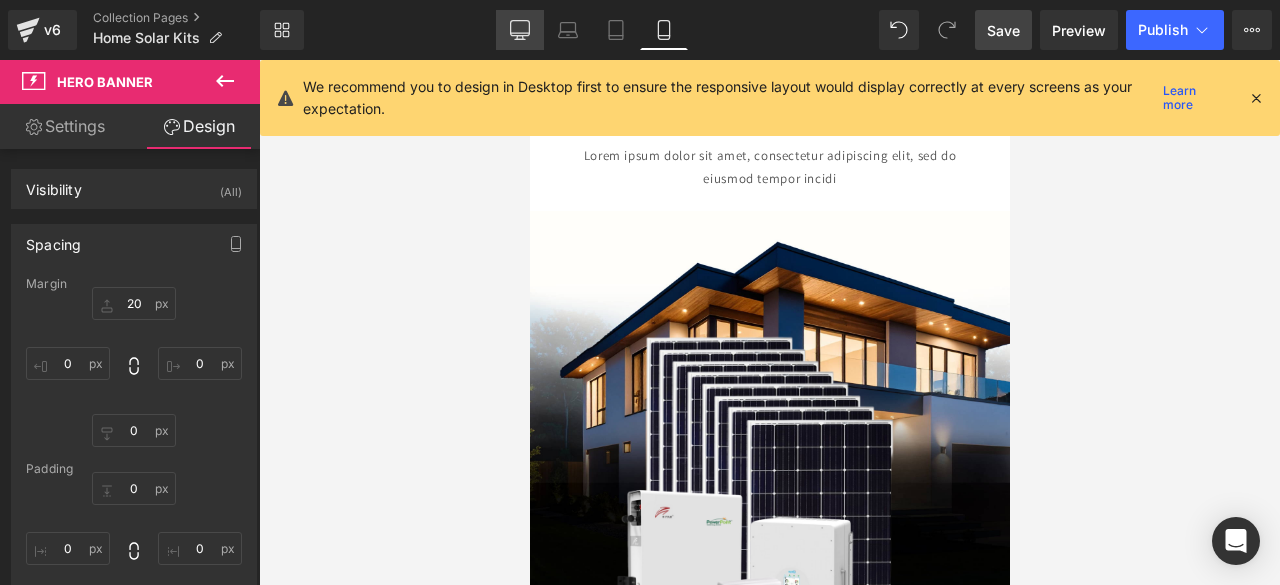 type on "100" 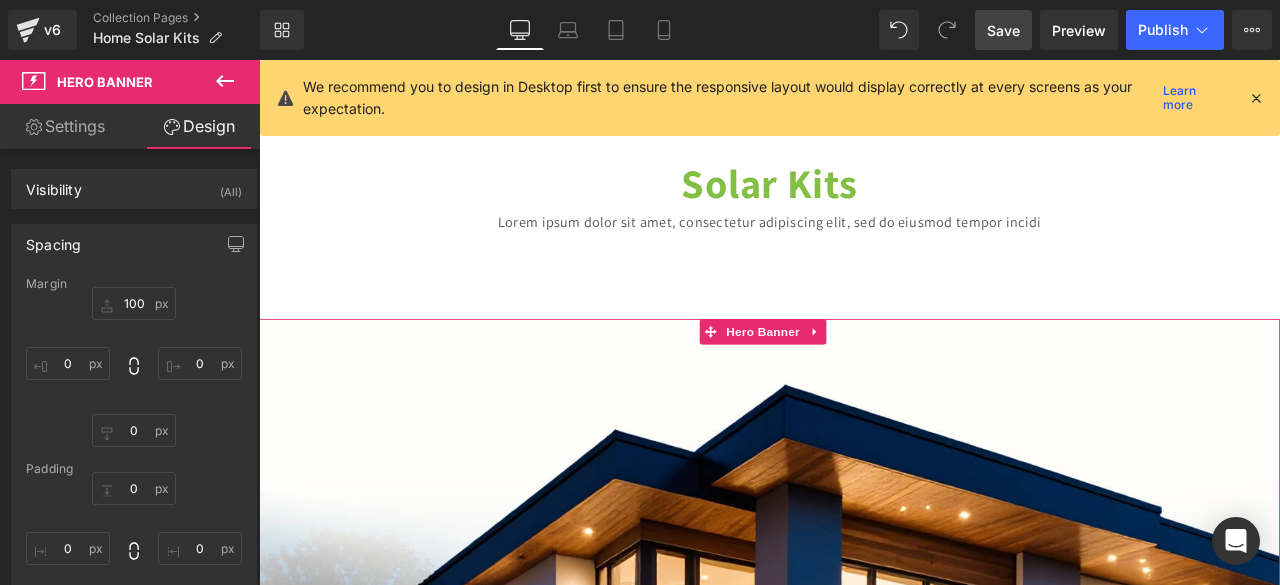 scroll, scrollTop: 0, scrollLeft: 0, axis: both 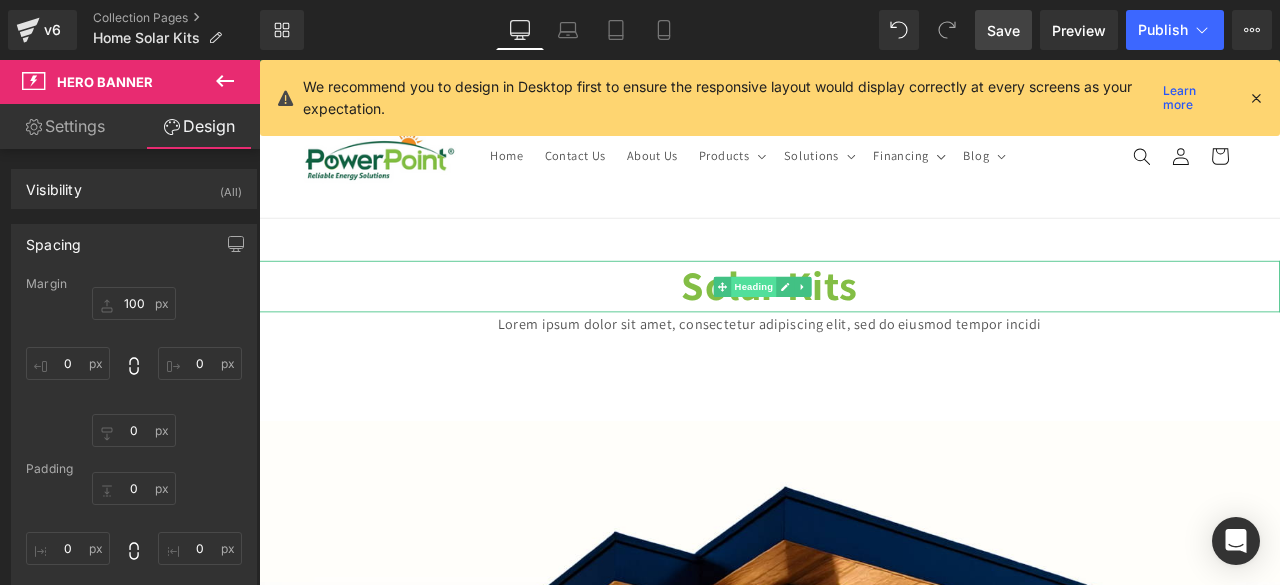 click on "Heading" at bounding box center [846, 329] 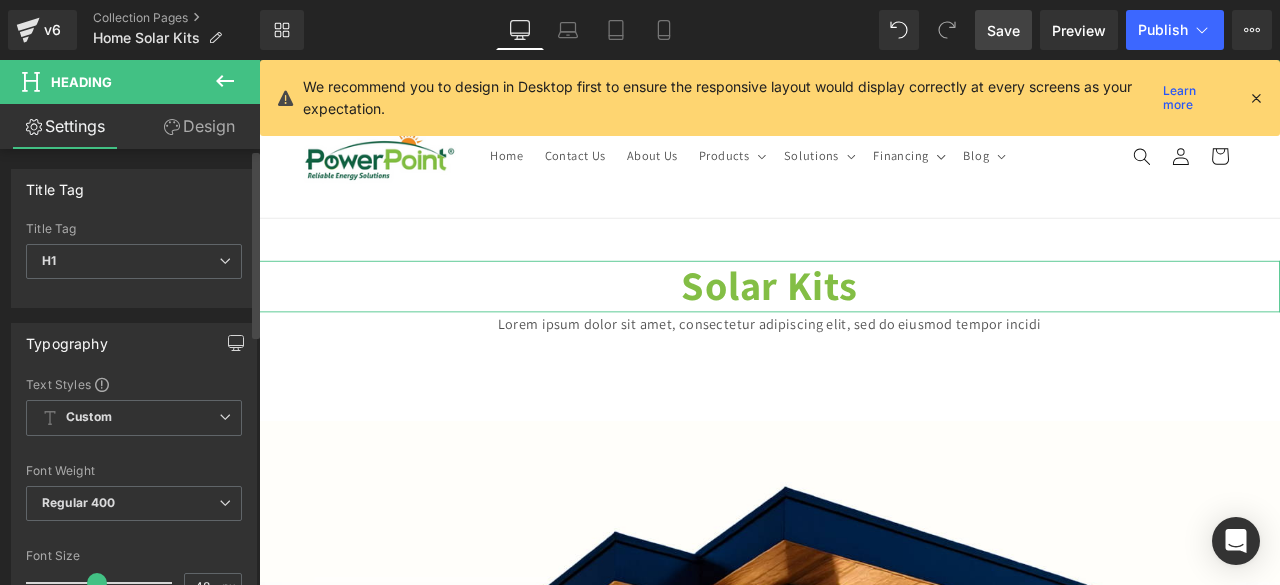 click at bounding box center (236, 343) 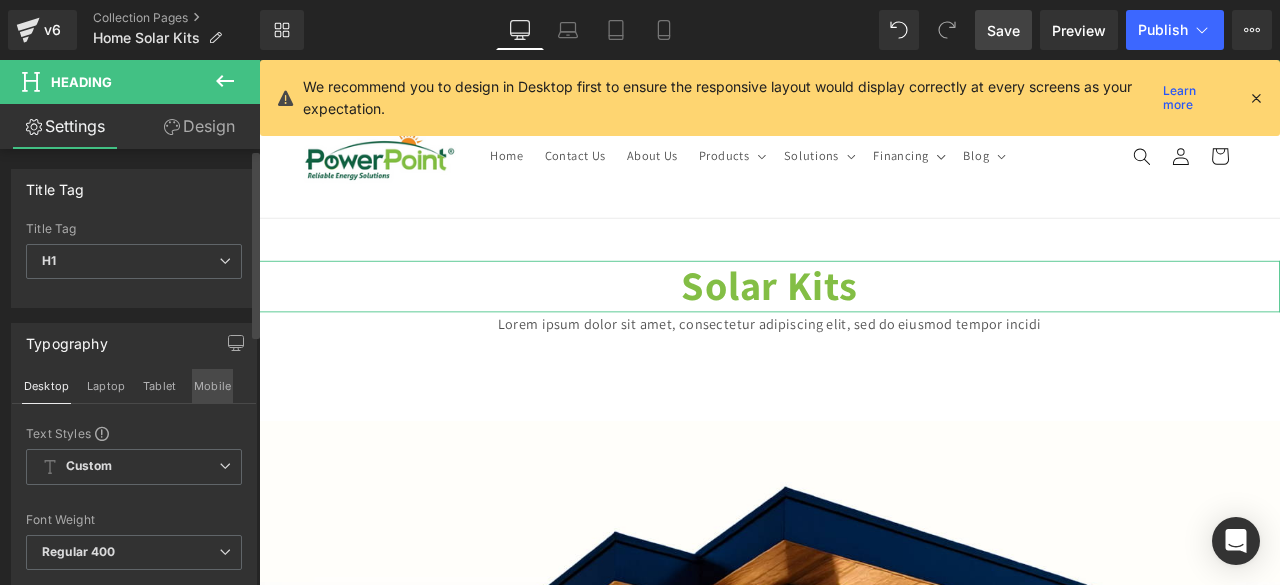 click on "Mobile" at bounding box center [212, 386] 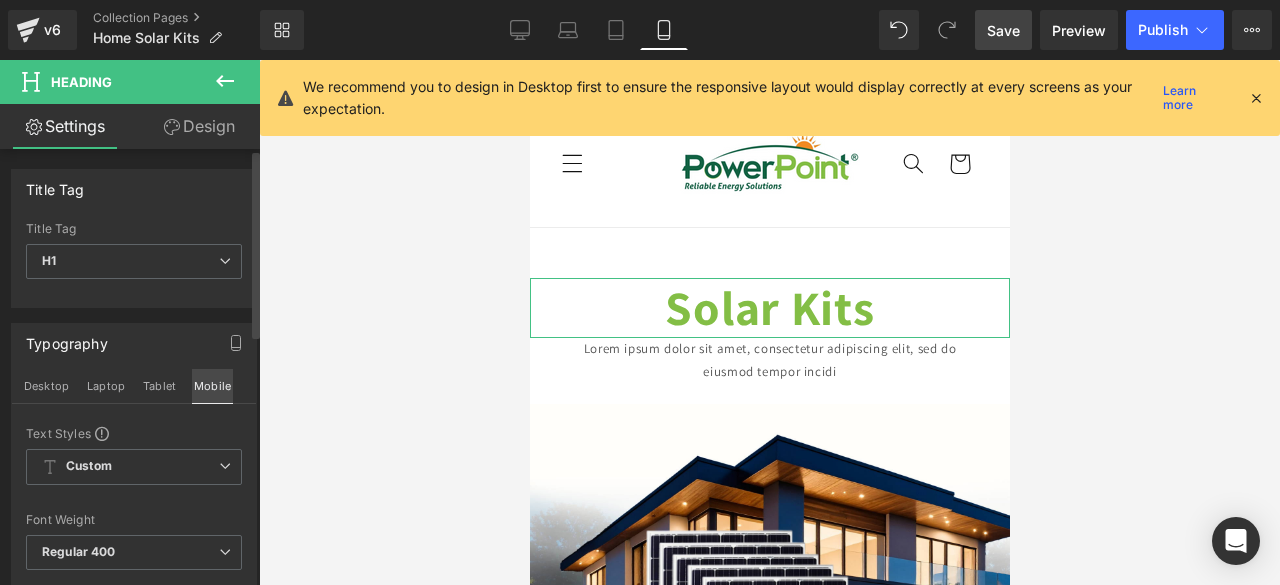 type on "100" 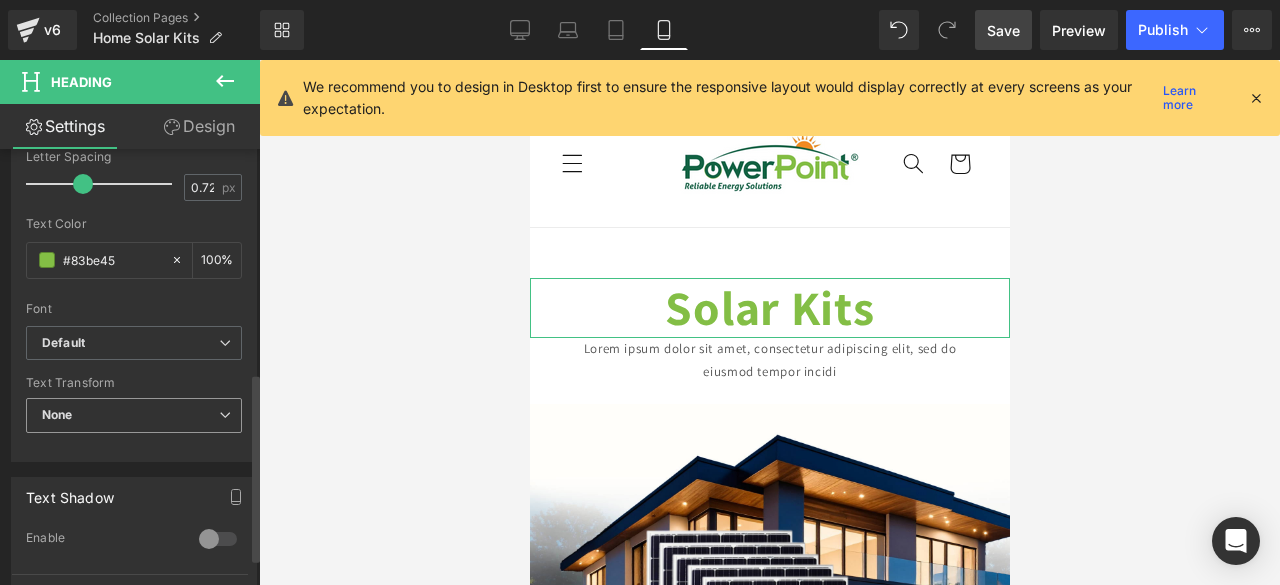 scroll, scrollTop: 588, scrollLeft: 0, axis: vertical 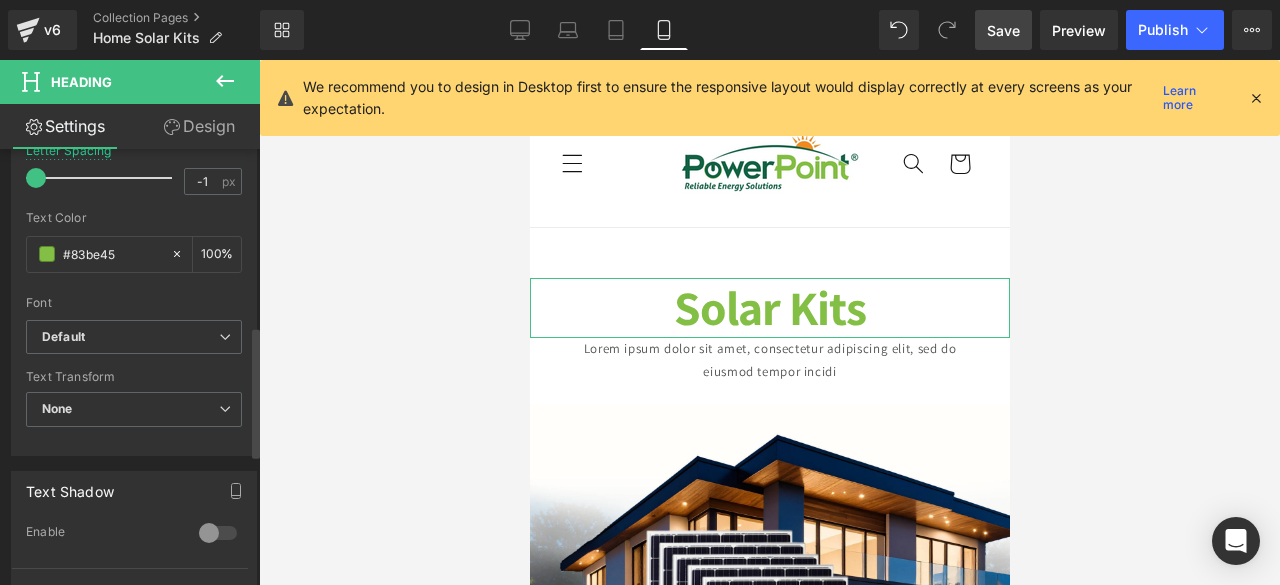 drag, startPoint x: 80, startPoint y: 171, endPoint x: 31, endPoint y: 173, distance: 49.0408 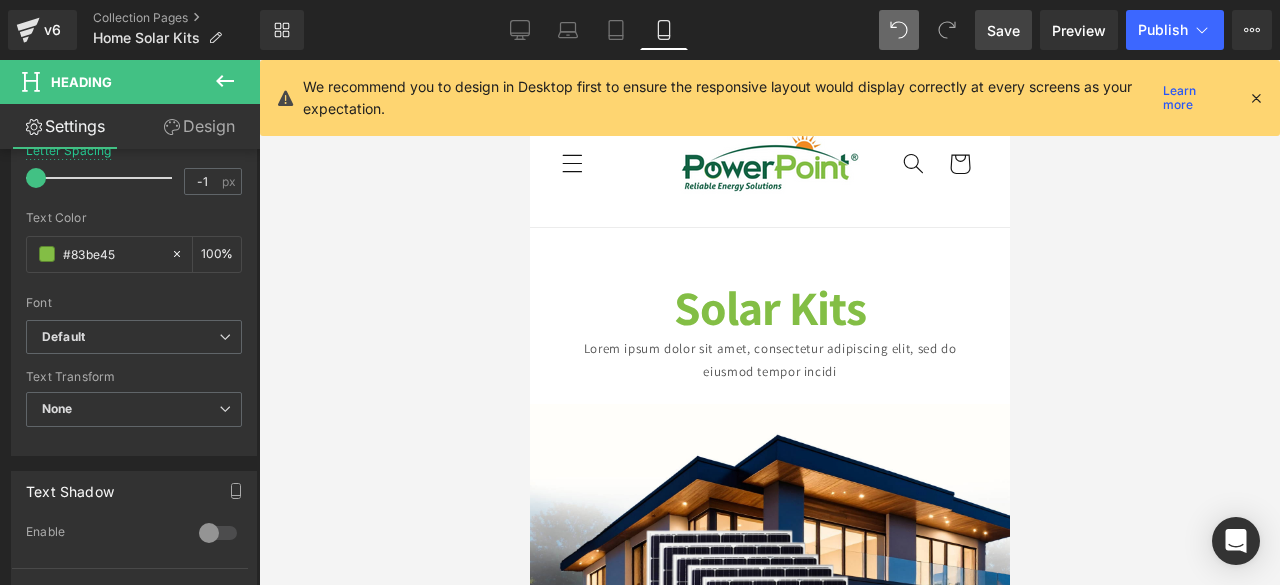 type on "0.72" 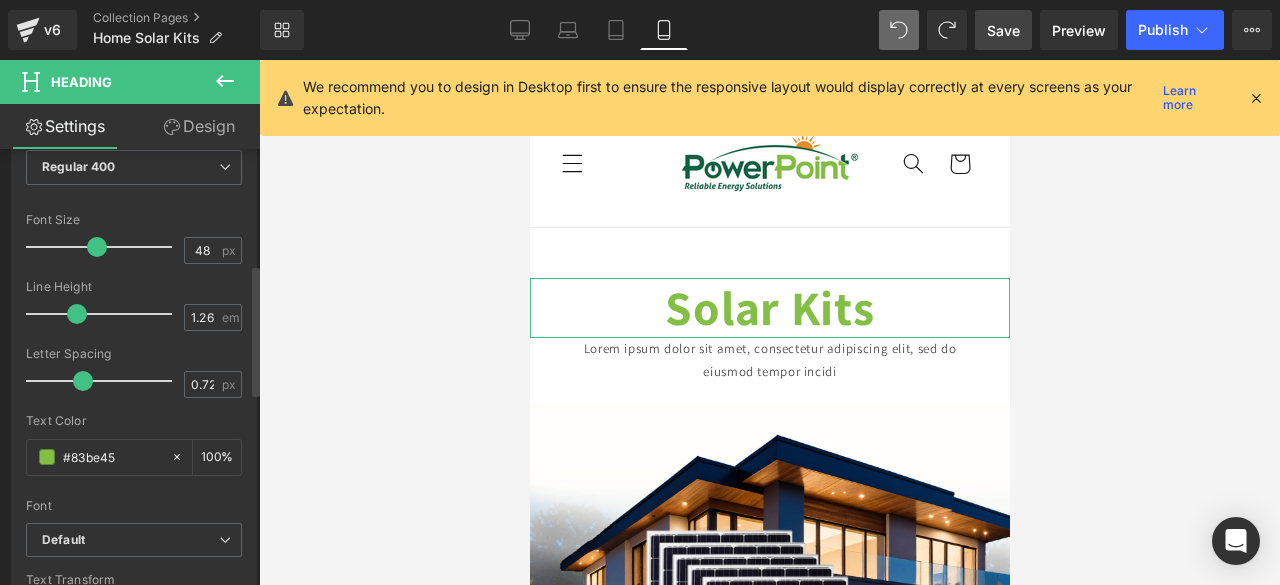 scroll, scrollTop: 381, scrollLeft: 0, axis: vertical 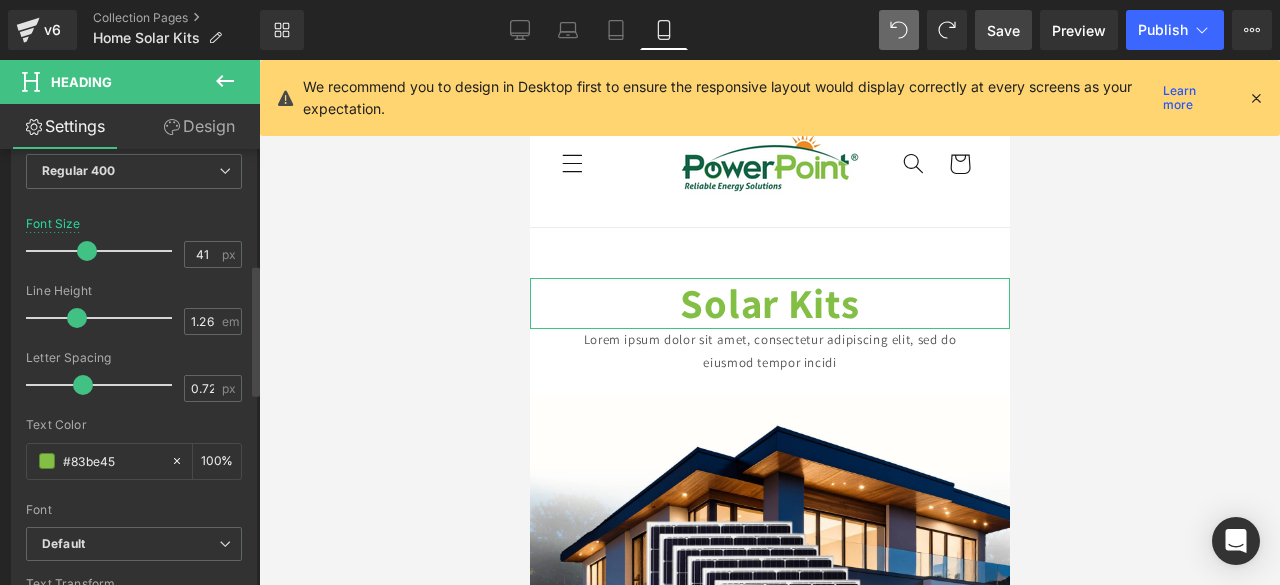 type on "40" 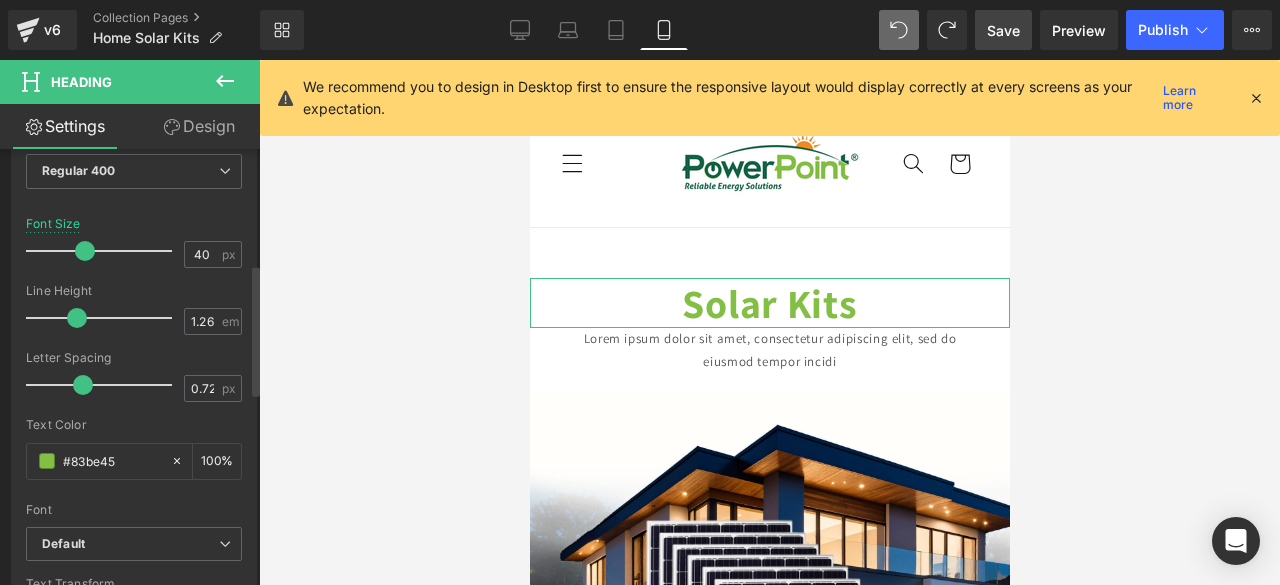 drag, startPoint x: 91, startPoint y: 246, endPoint x: 80, endPoint y: 245, distance: 11.045361 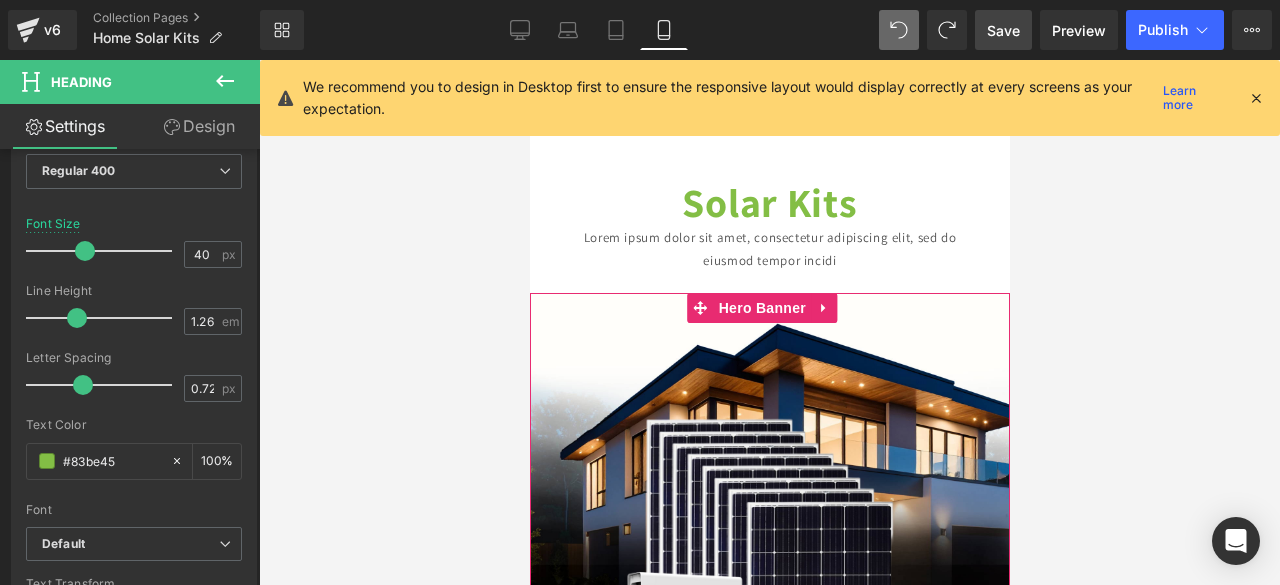 scroll, scrollTop: 0, scrollLeft: 0, axis: both 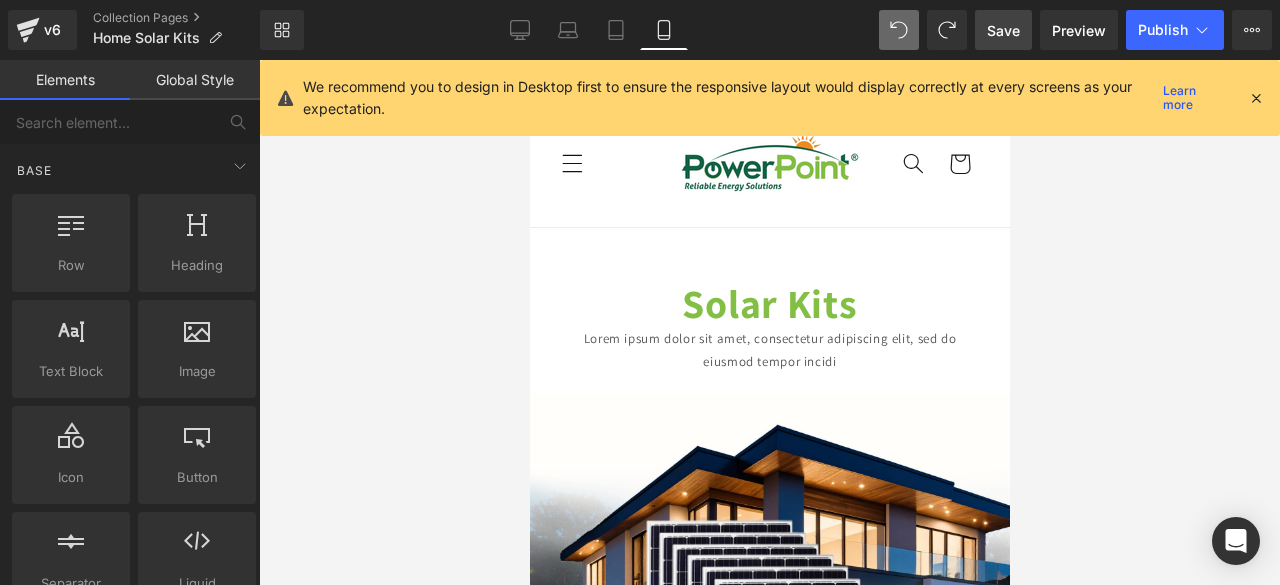 click at bounding box center [769, 322] 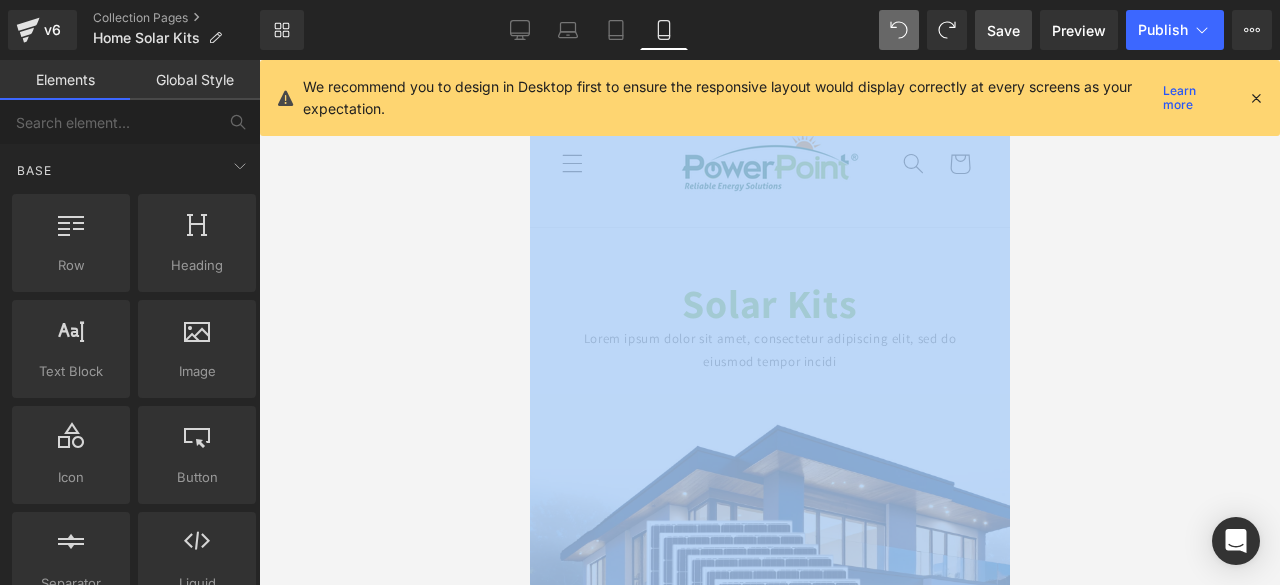 click at bounding box center [769, 322] 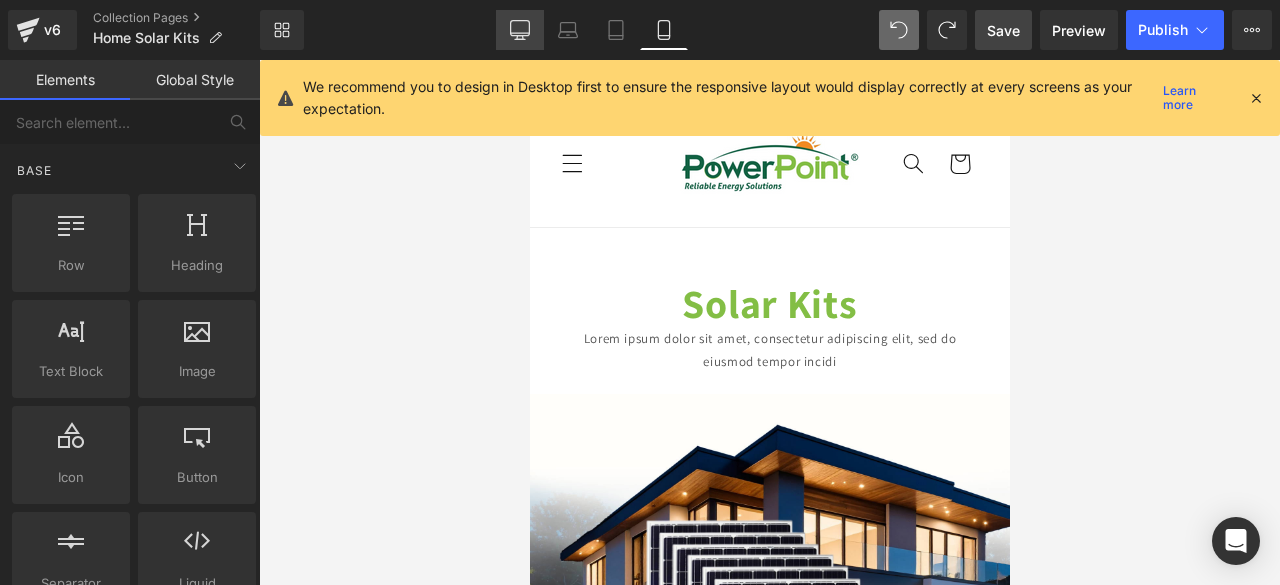 click on "Desktop" at bounding box center (520, 30) 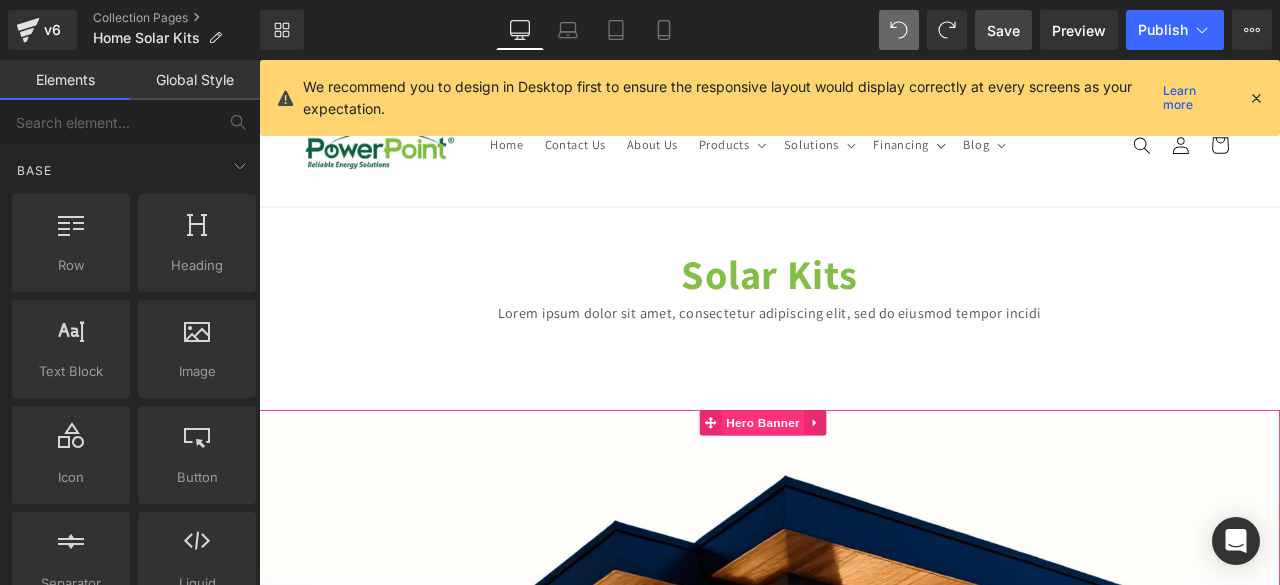 scroll, scrollTop: 12, scrollLeft: 0, axis: vertical 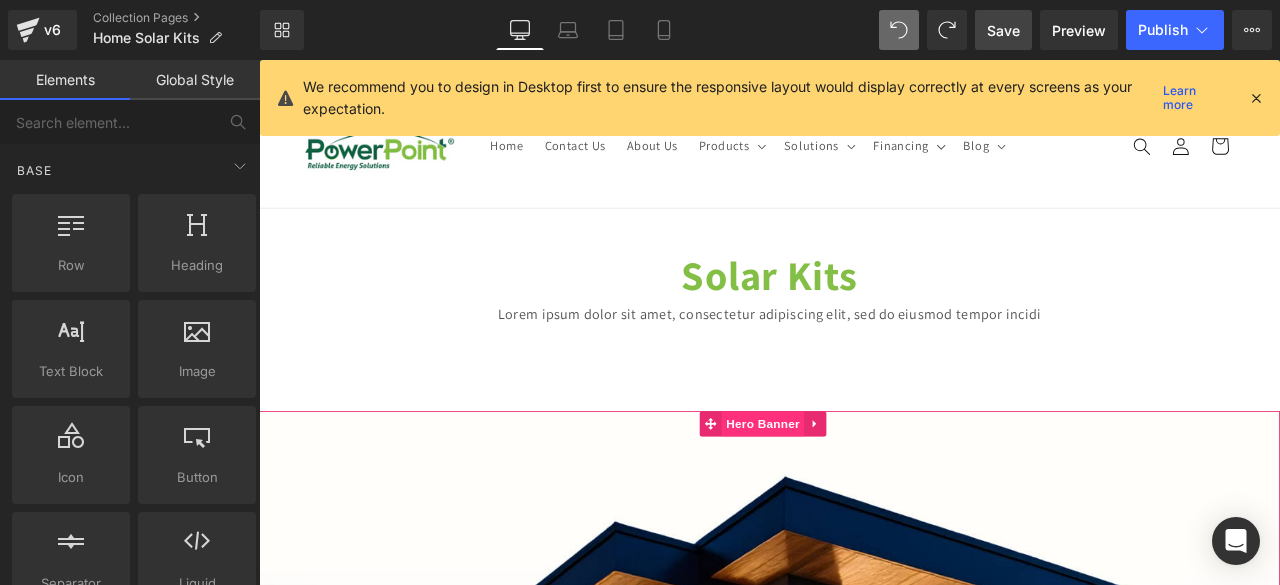 click on "Hero Banner" at bounding box center (856, 491) 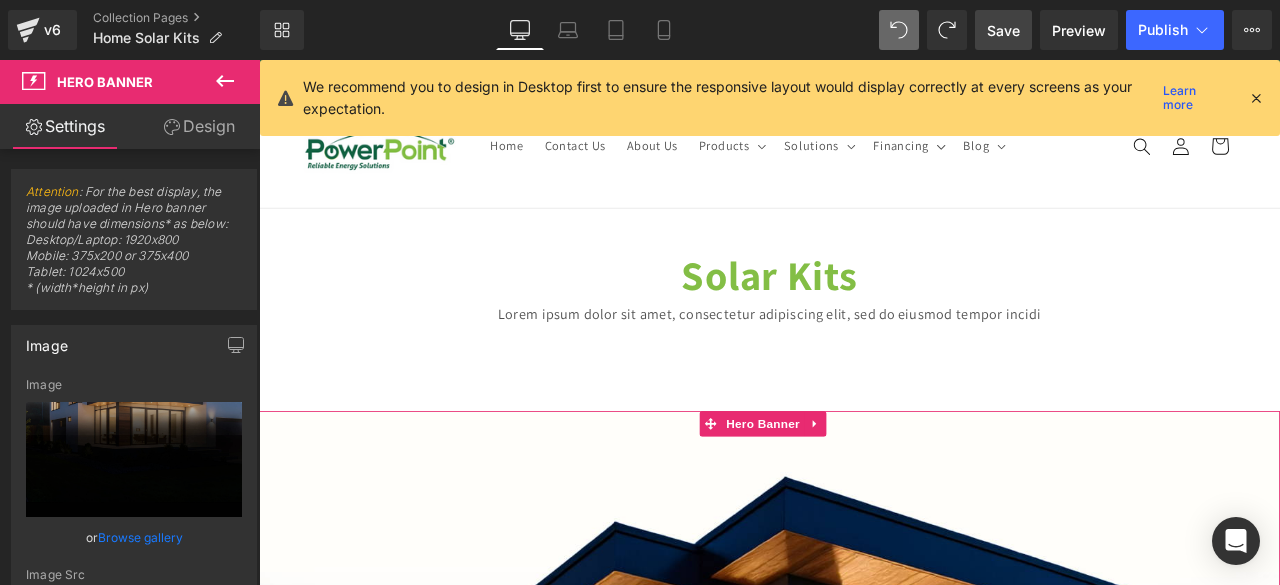 click on "Design" at bounding box center (199, 126) 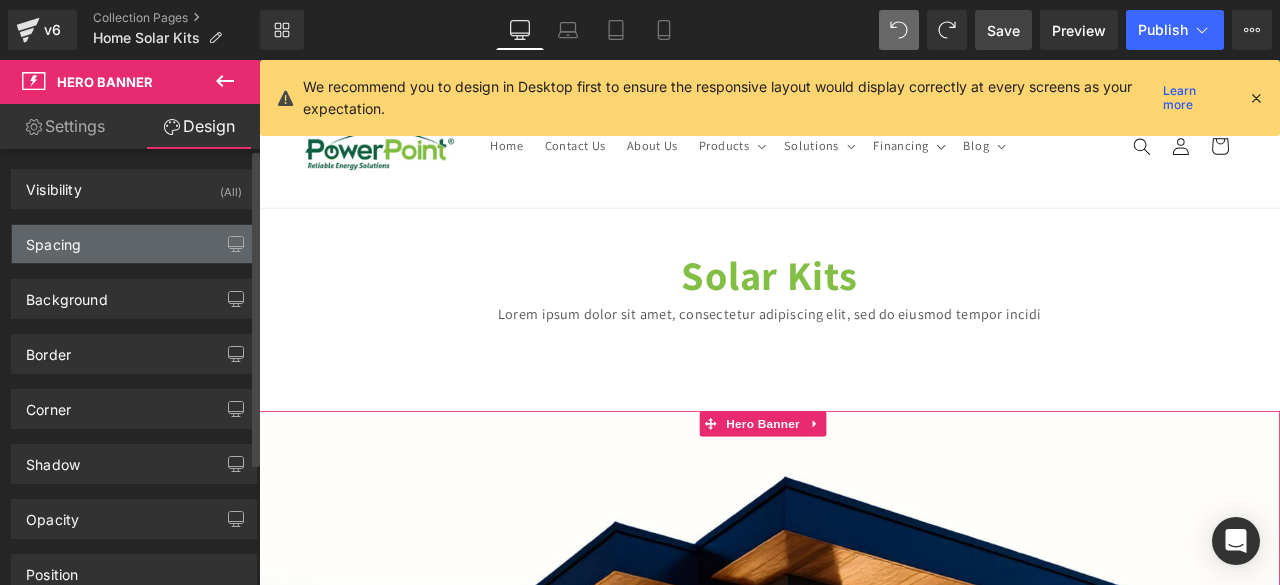 click on "Spacing" at bounding box center (134, 244) 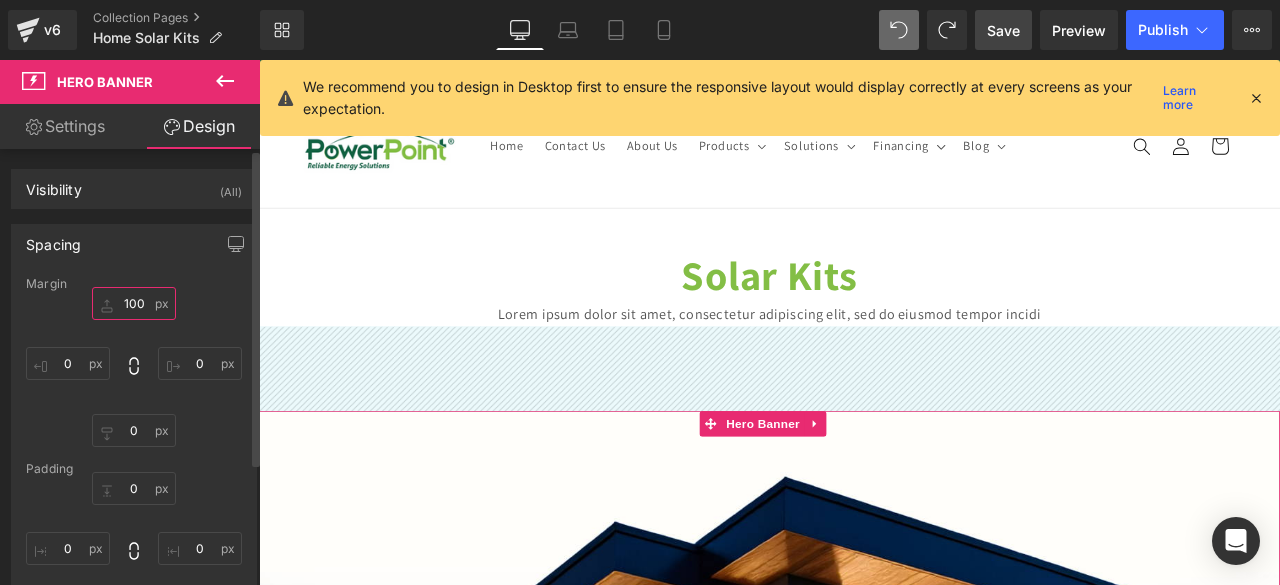 click on "100" at bounding box center (134, 303) 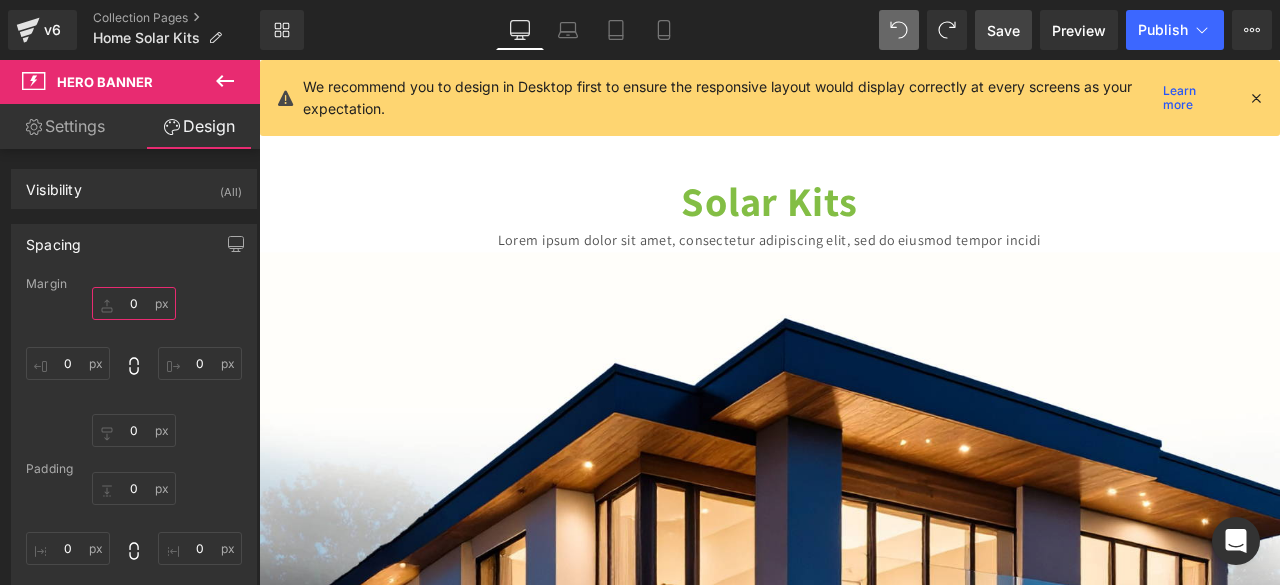 scroll, scrollTop: 98, scrollLeft: 0, axis: vertical 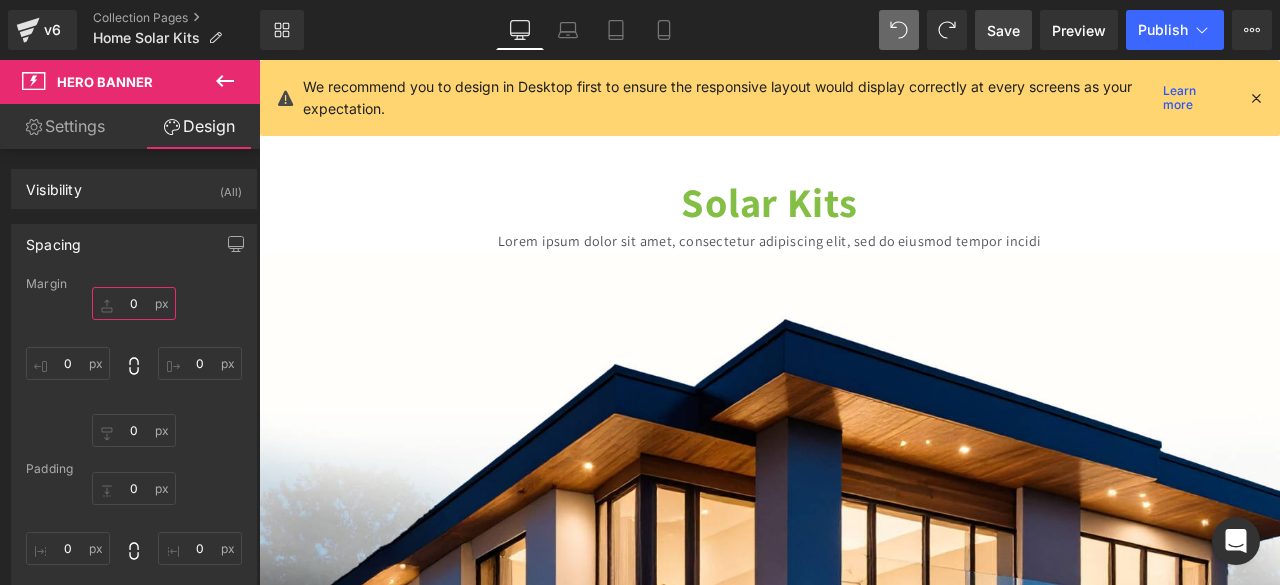 type 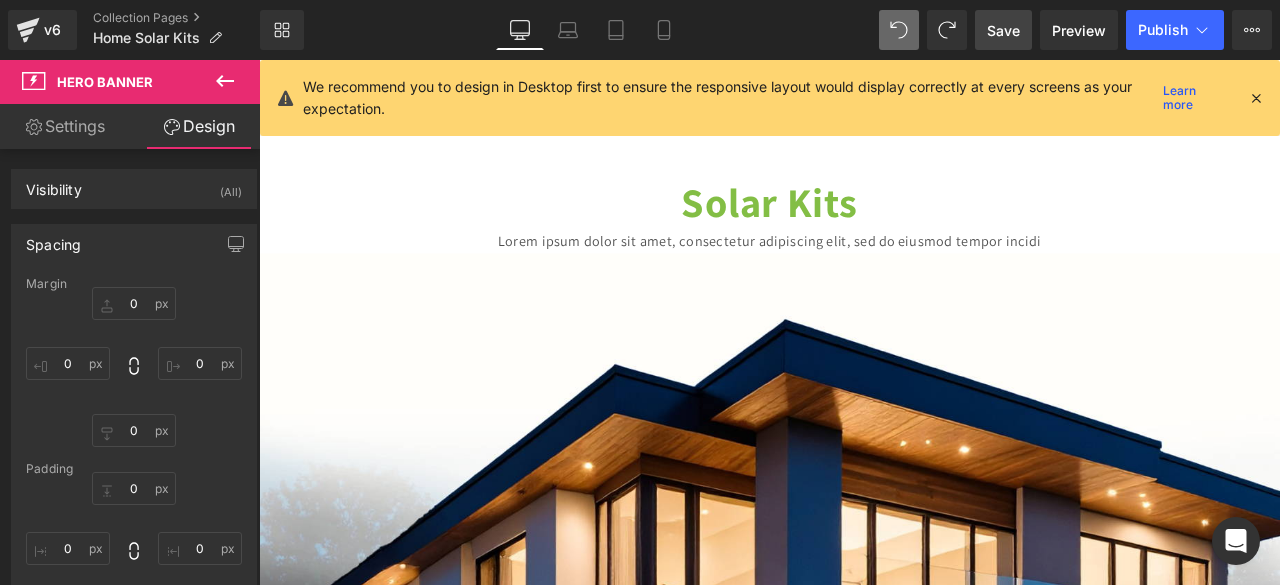 click on "Save" at bounding box center (1003, 30) 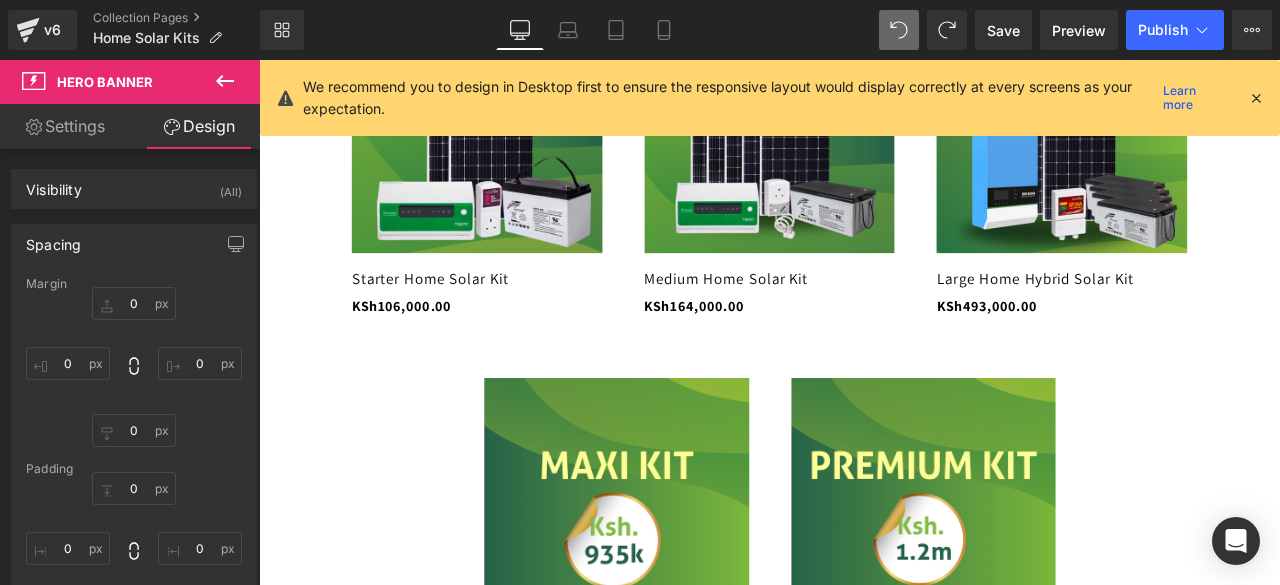 scroll, scrollTop: 2490, scrollLeft: 0, axis: vertical 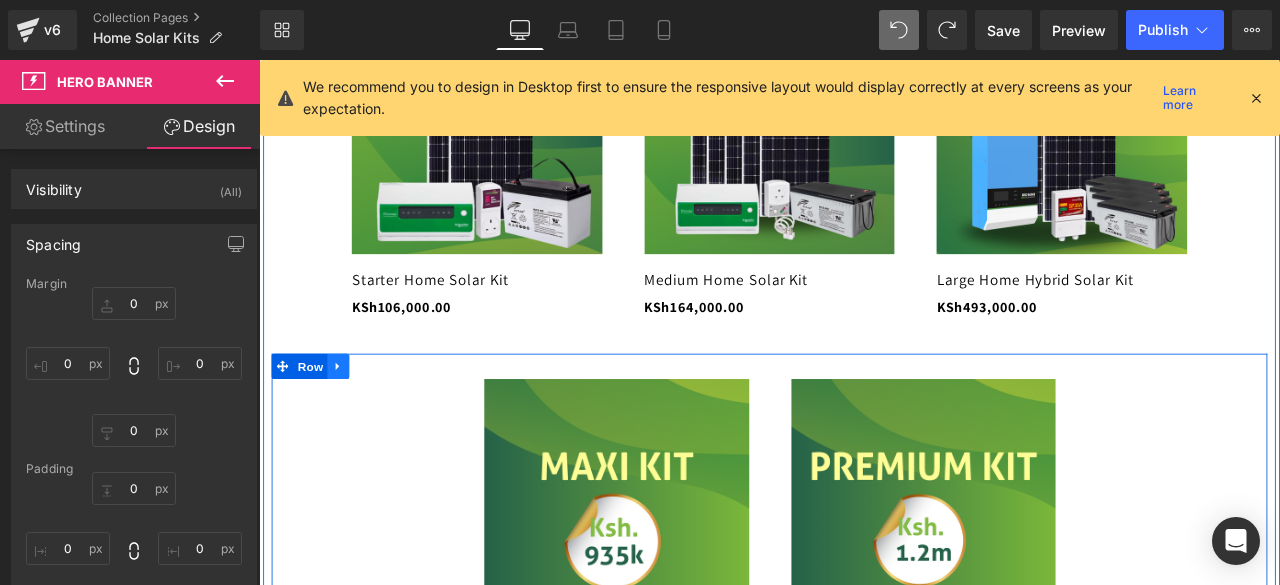 click at bounding box center [353, 423] 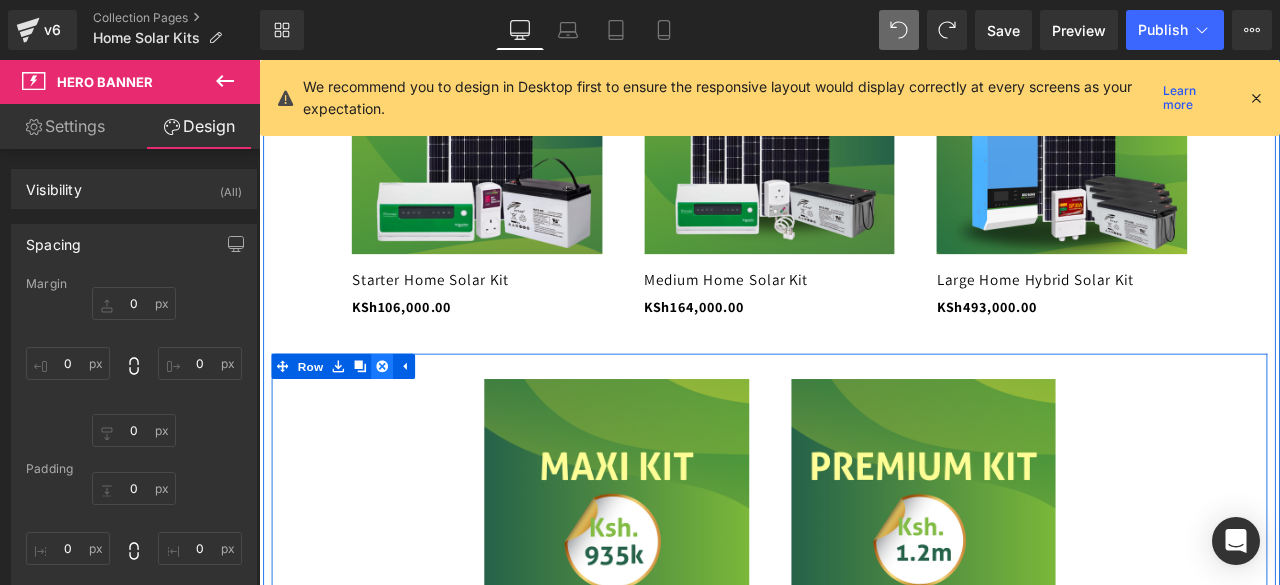 click 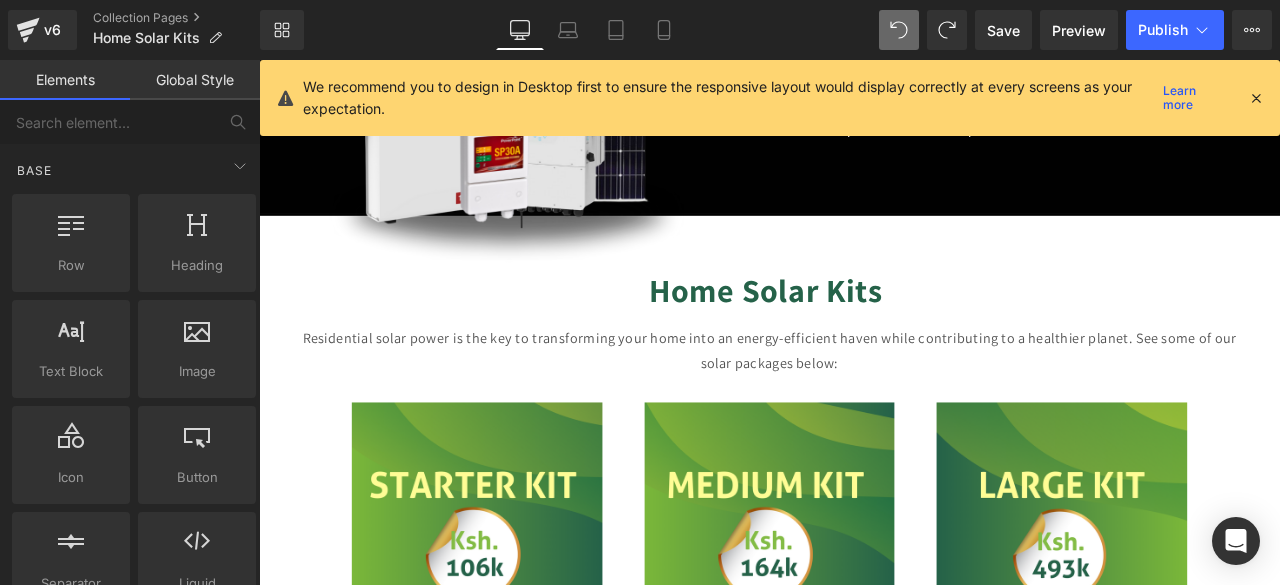 scroll, scrollTop: 1786, scrollLeft: 0, axis: vertical 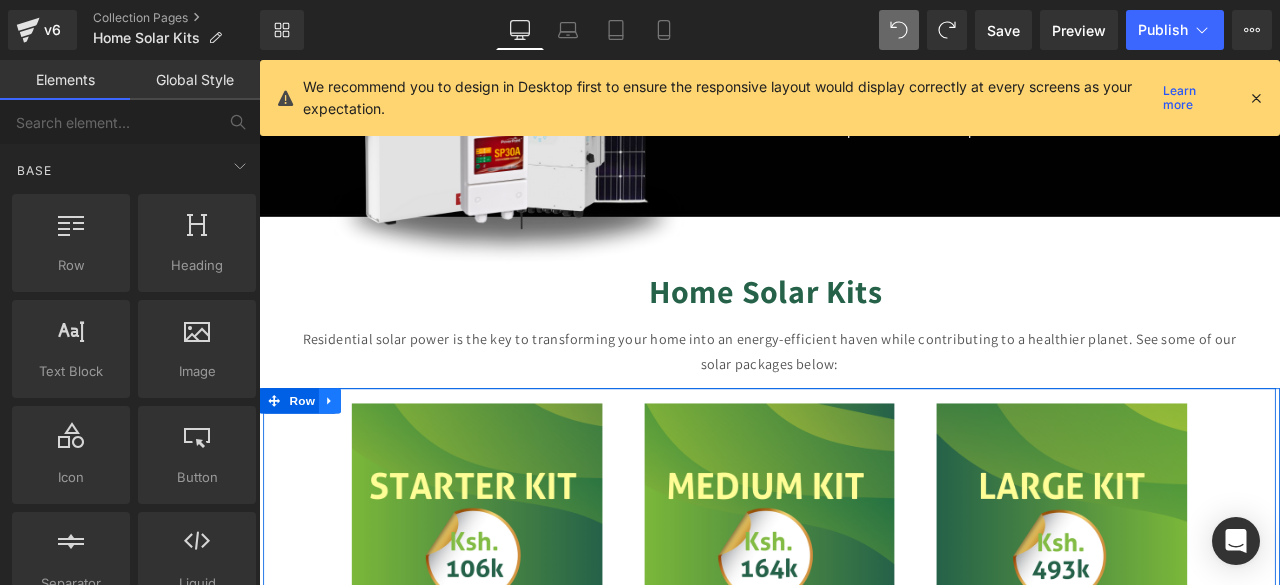 click 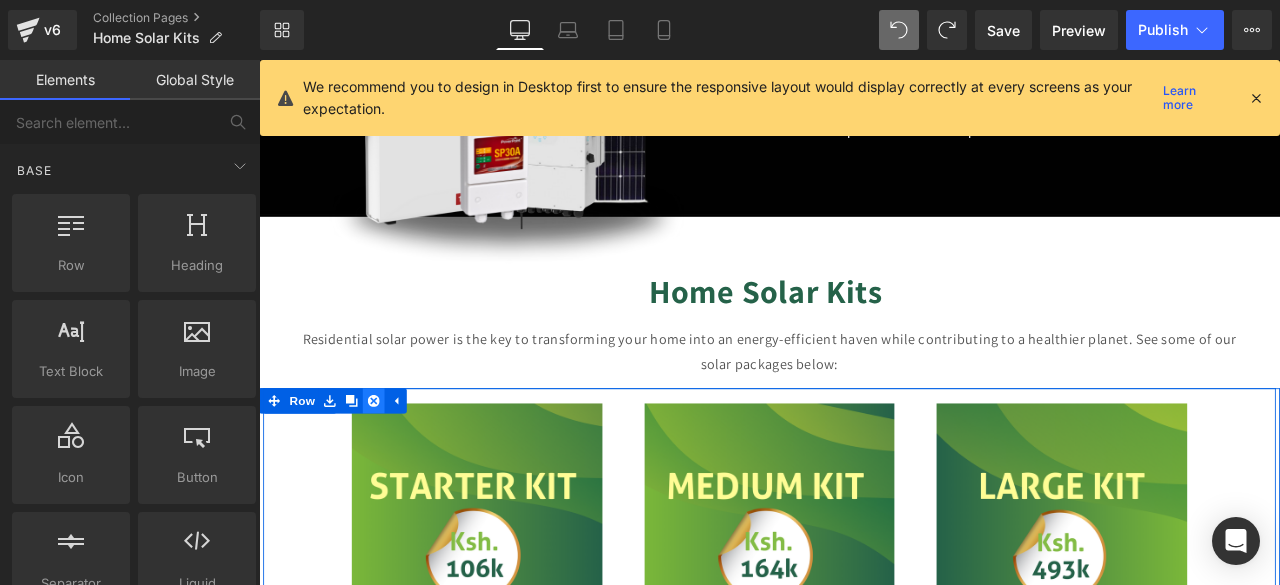 click 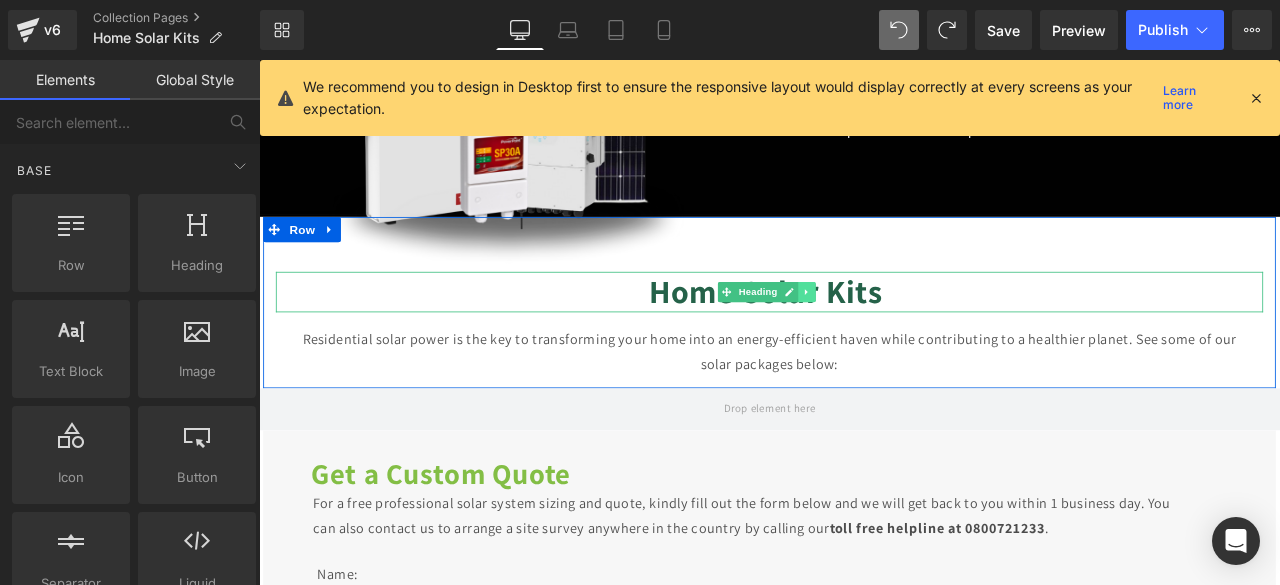 click 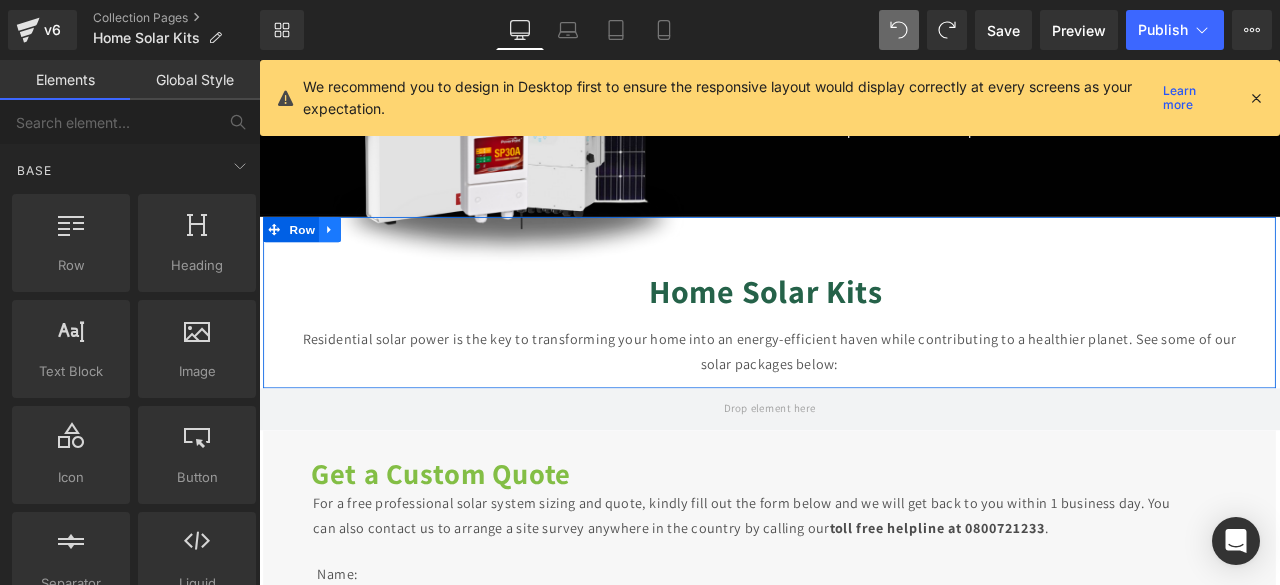 click 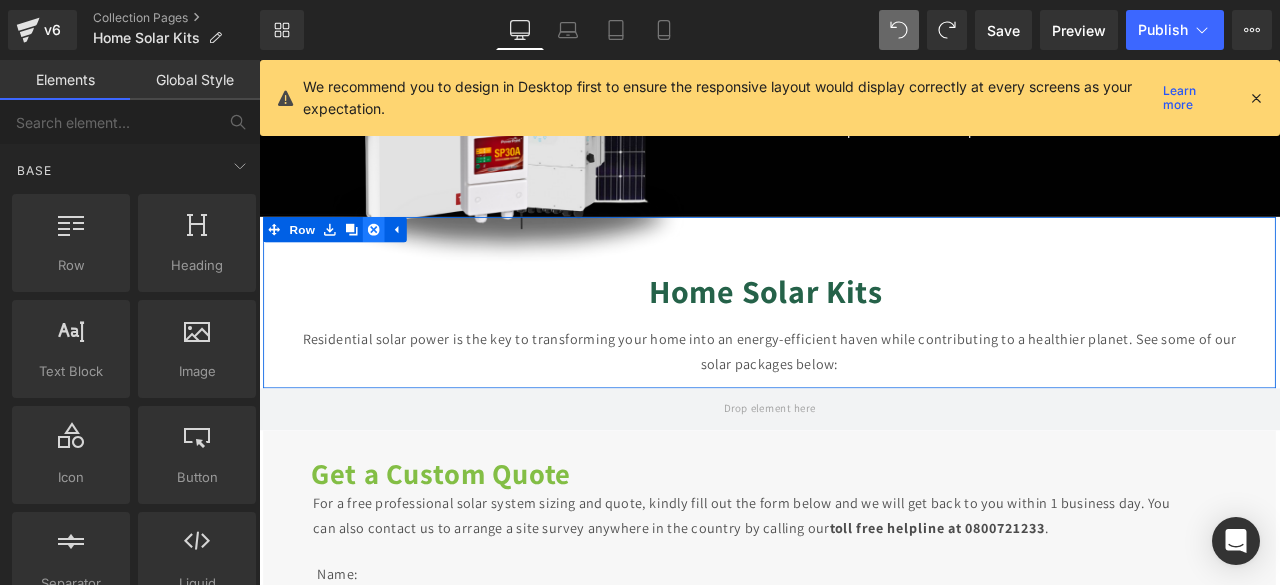 click at bounding box center (395, 261) 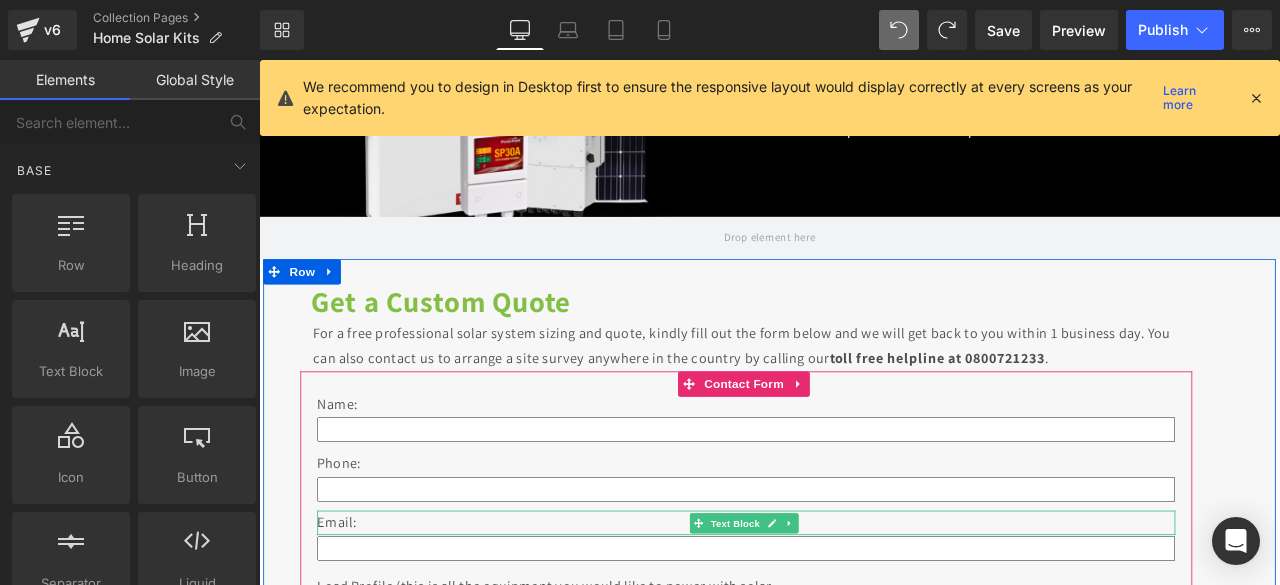 scroll, scrollTop: 1646, scrollLeft: 0, axis: vertical 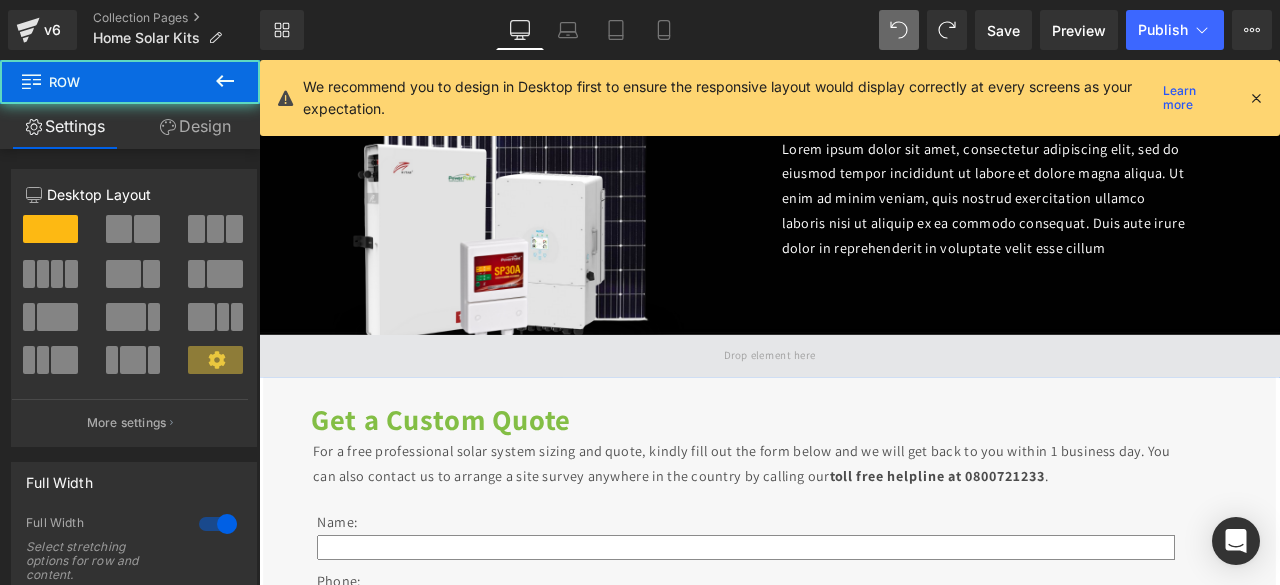 click at bounding box center [864, 411] 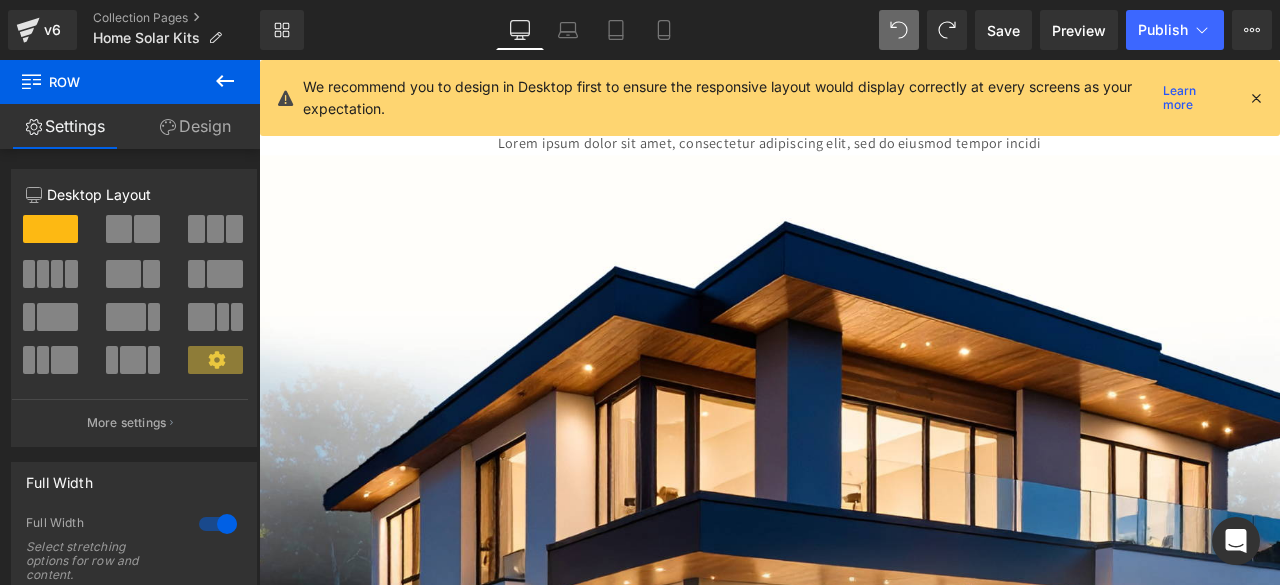 scroll, scrollTop: 0, scrollLeft: 0, axis: both 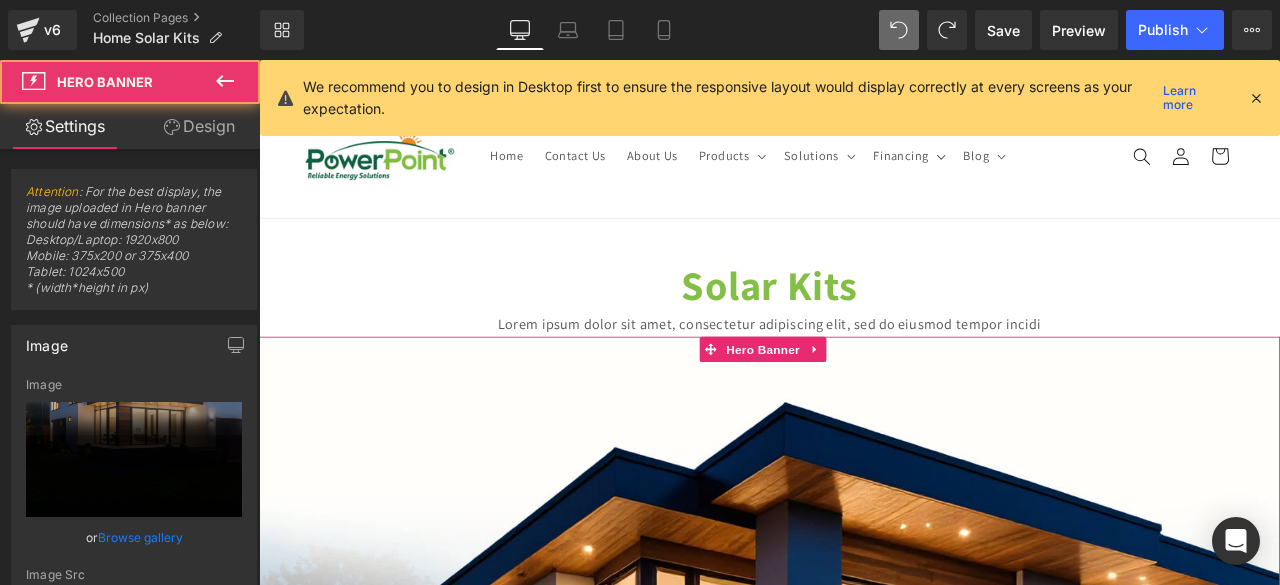 click on "Image
[GEOGRAPHIC_DATA]
Heading         SOLAR  PACK Heading
Lorem ipsum dolor sit amet, consectetur adipiscing elit, sed do eiusmod tempor incididunt ut labore et dolore magna aliqua. Ut enim ad minim veniam, quis nostrud exercitation ullamco laboris nisi ut aliquip ex ea commodo consequat. Duis aute irure dolor in reprehenderit in voluptate velit esse cillum
Text Block
Row         Image         [PERSON_NAME]  Heading         SOLAR  PACK Heading         Lorem ipsum dolor sit amet, consectetur adipiscing elit, sed do eiusmod tempor incididunt ut labore et dolore magna aliqua. Ut enim ad minim veniam, quis nostrud exercitation ullamco laboris nisi ut aliquip ex ea commodo consequat. Duis aute irure dolor in reprehenderit in voluptate velit esse cillum  Text Block         Row" at bounding box center (864, 1210) 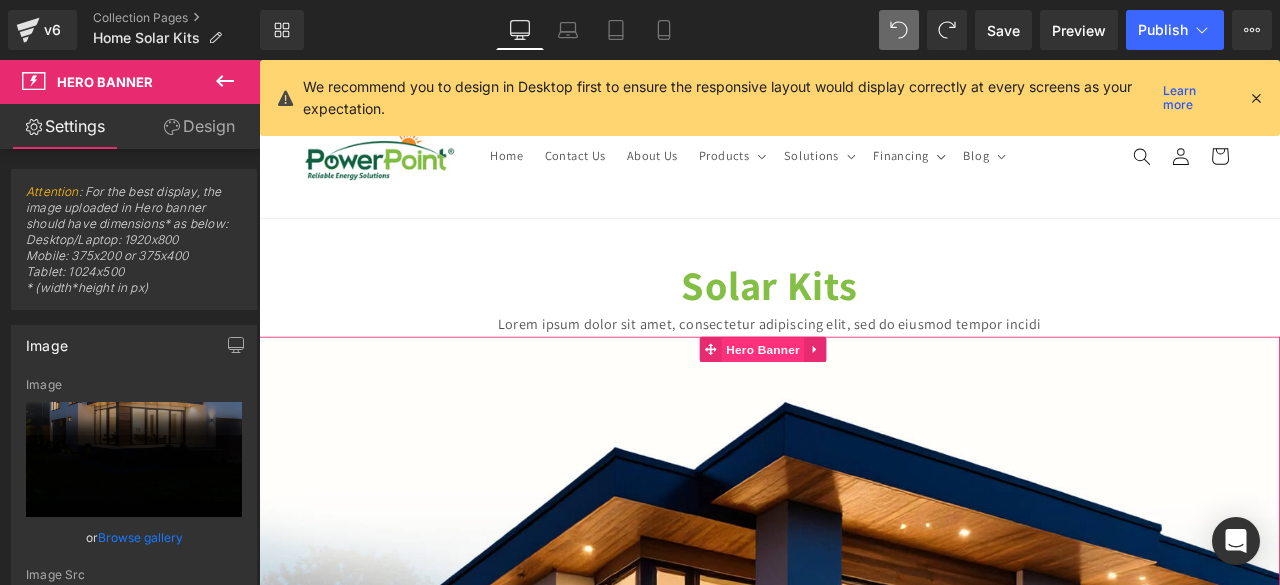 click on "Hero Banner" at bounding box center (856, 404) 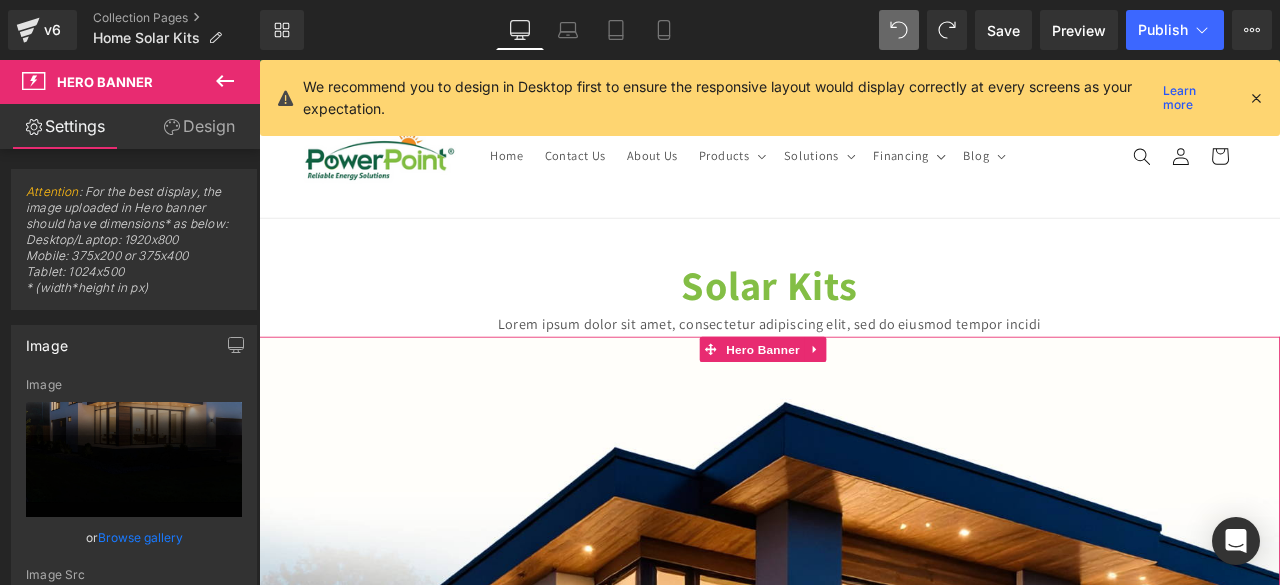 click on "Design" at bounding box center [199, 126] 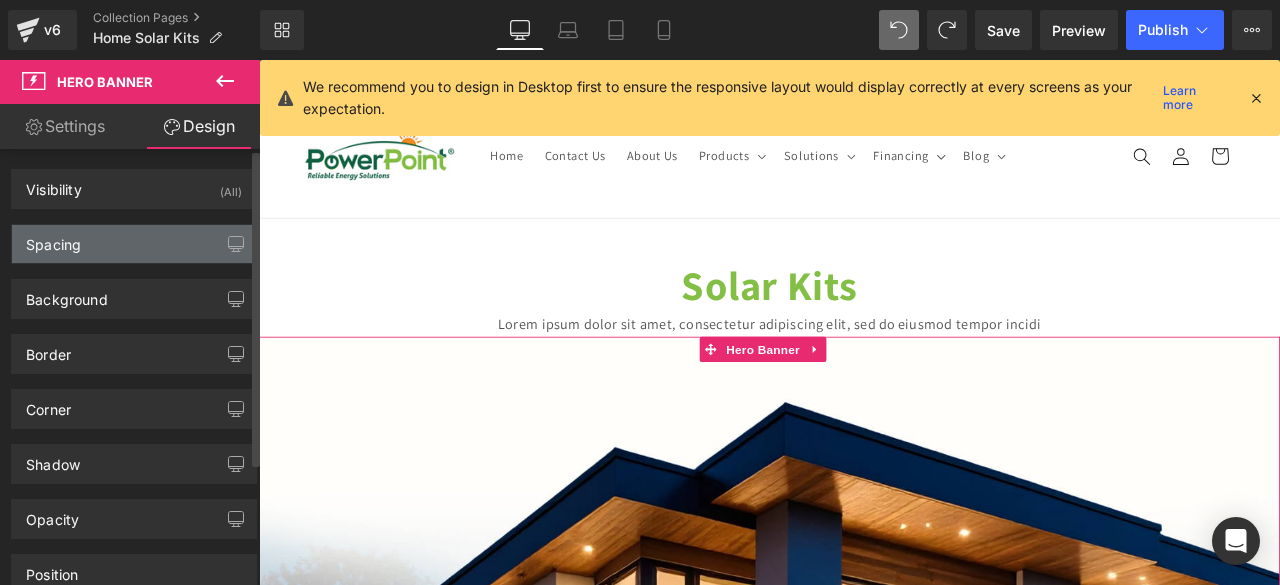 click on "Spacing" at bounding box center [134, 244] 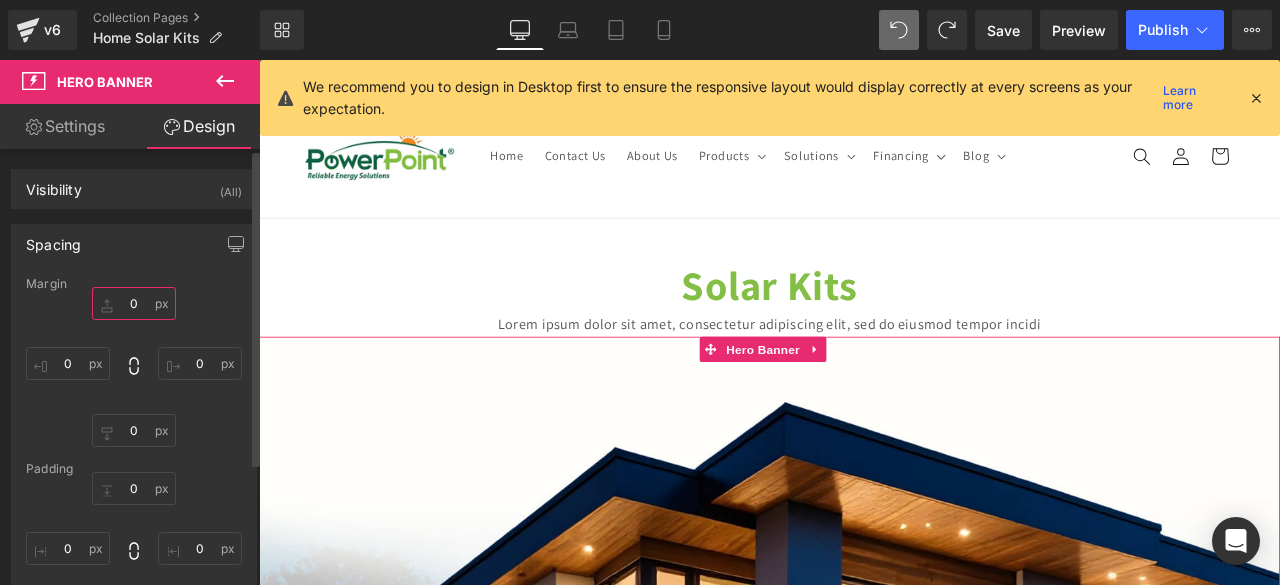 click on "0" at bounding box center (134, 303) 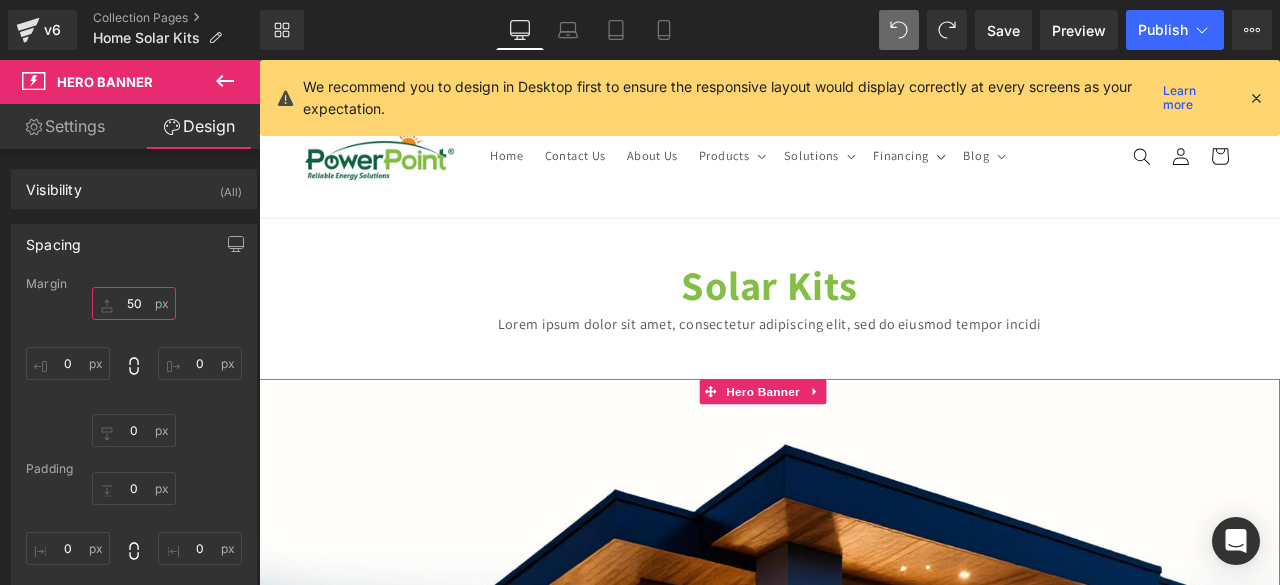 type on "50" 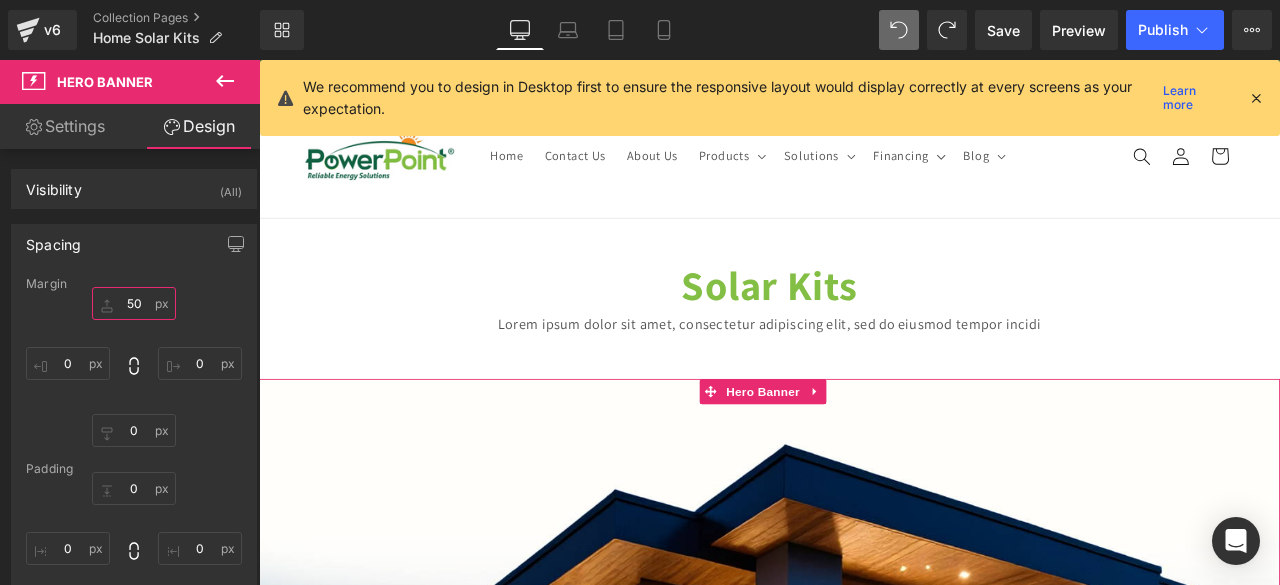 type 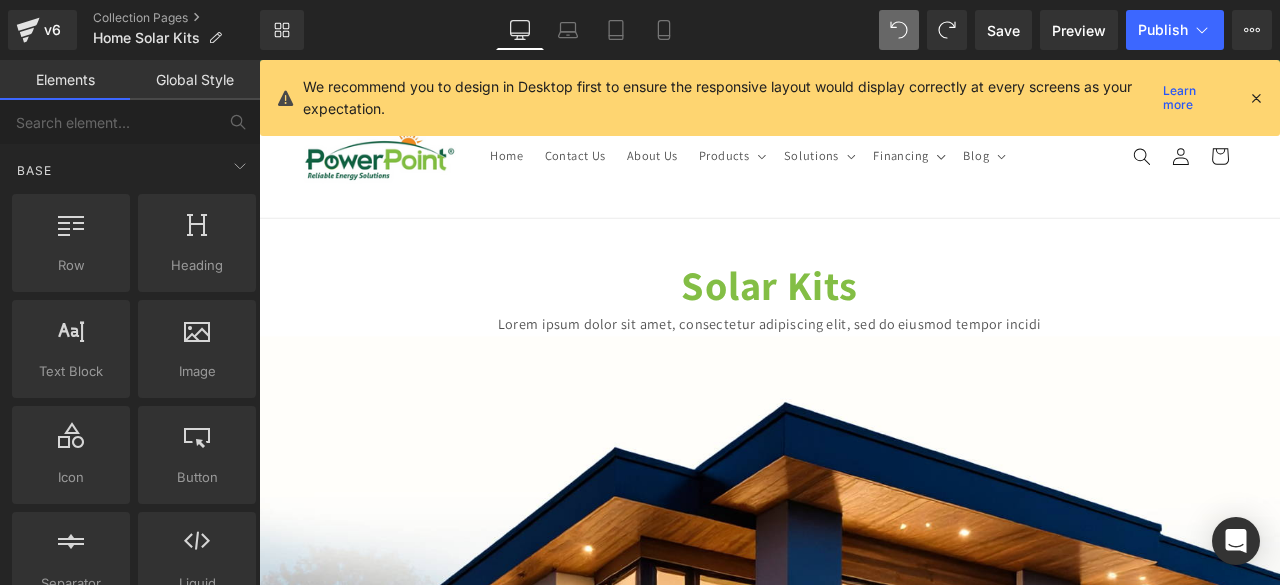 click on "Solar Kits
Heading
Lorem ipsum dolor sit amet, consectetur adipiscing elit, sed do eiusmod tempor incidi
Text Block
Image
[GEOGRAPHIC_DATA]
Heading         SOLAR  PACK Heading
Lorem ipsum dolor sit amet, consectetur adipiscing elit, sed do eiusmod tempor incididunt ut labore et dolore magna aliqua. Ut enim ad minim veniam, quis nostrud exercitation ullamco laboris nisi ut aliquip ex ea commodo consequat. Duis aute irure dolor in reprehenderit in voluptate velit esse cillum
Text Block
Row         Image         [PERSON_NAME]  Heading         SOLAR  PACK Heading         Text Block         Row
Hero Banner         Row         Get a Custom Quote Heading         toll free helpline at 0800721233 . Text Block
Name: Text Block" at bounding box center (864, 1582) 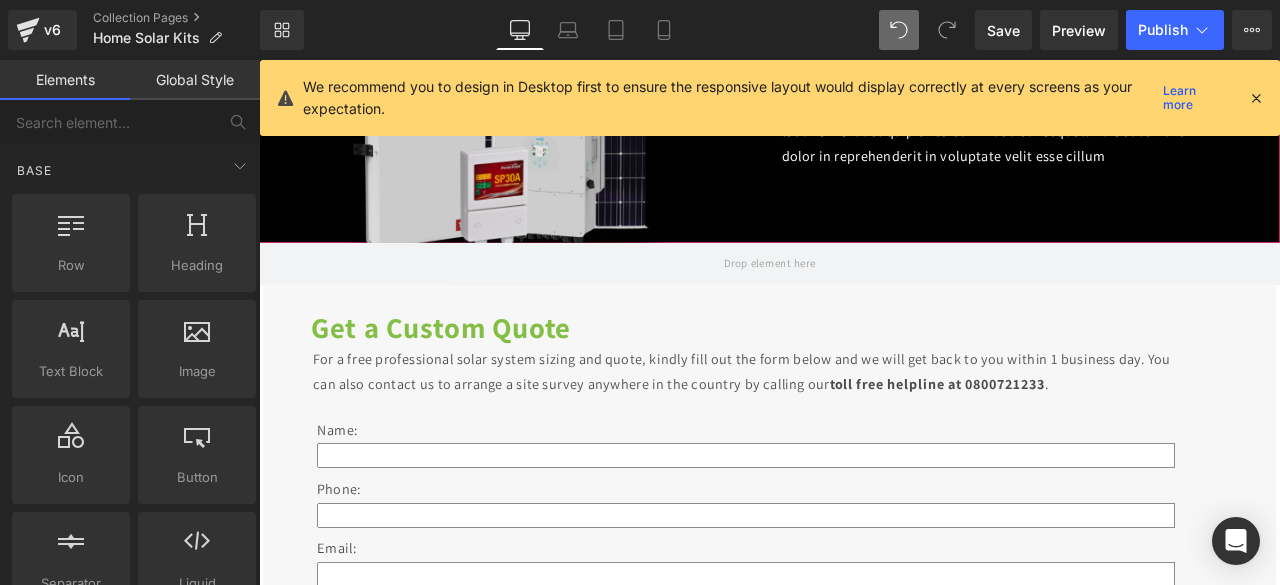 scroll, scrollTop: 1756, scrollLeft: 0, axis: vertical 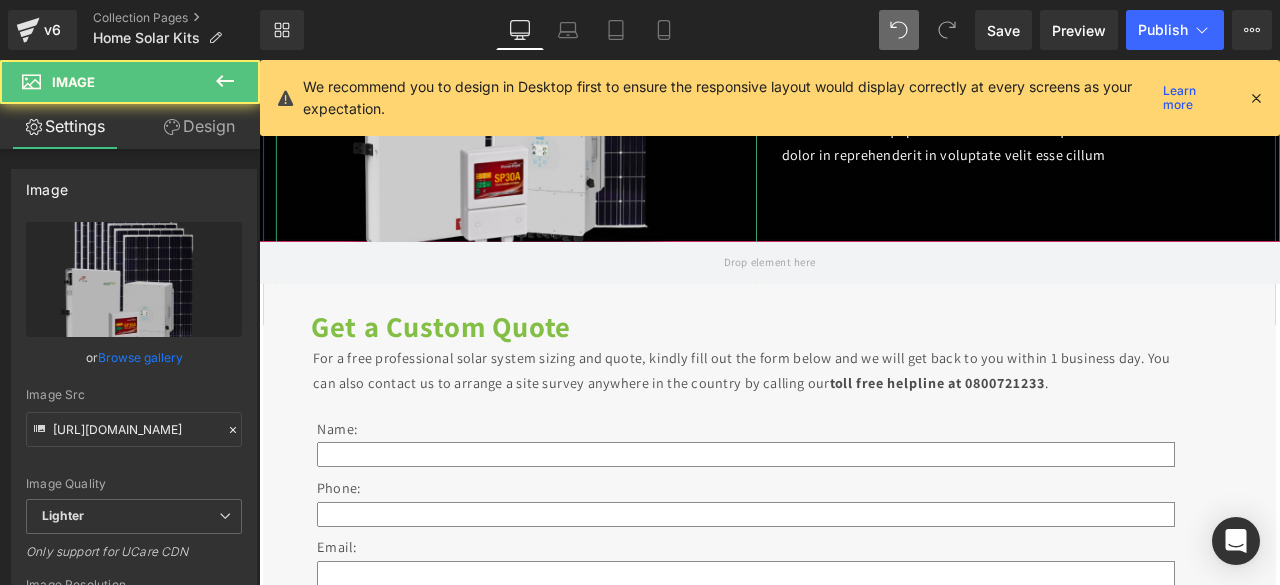 click at bounding box center (564, 79) 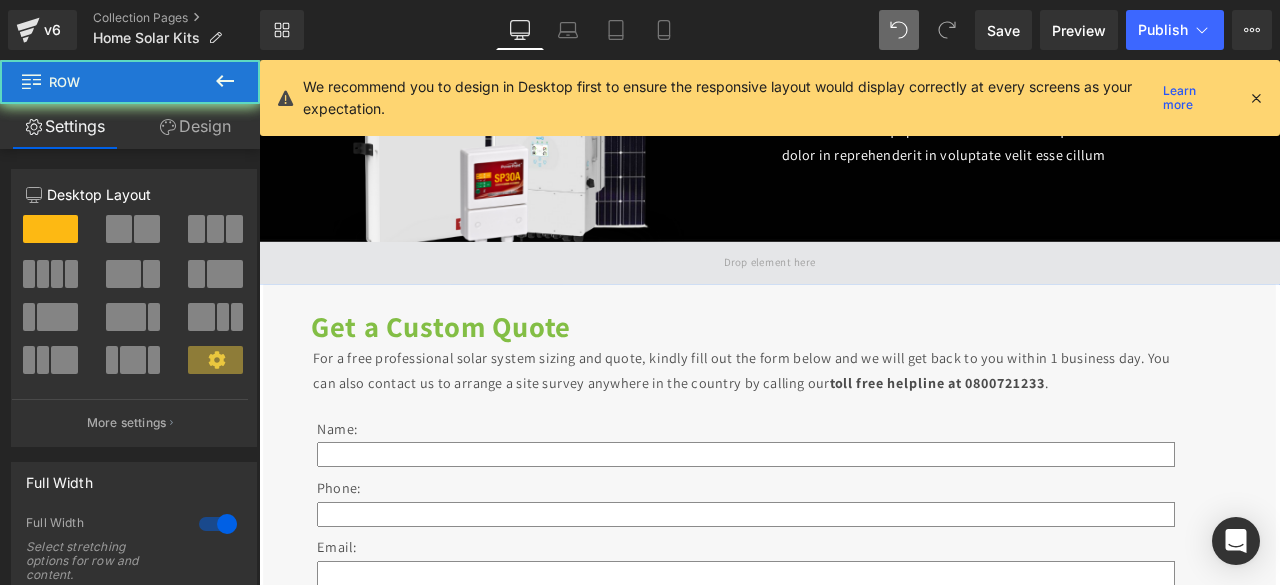 click at bounding box center (864, 301) 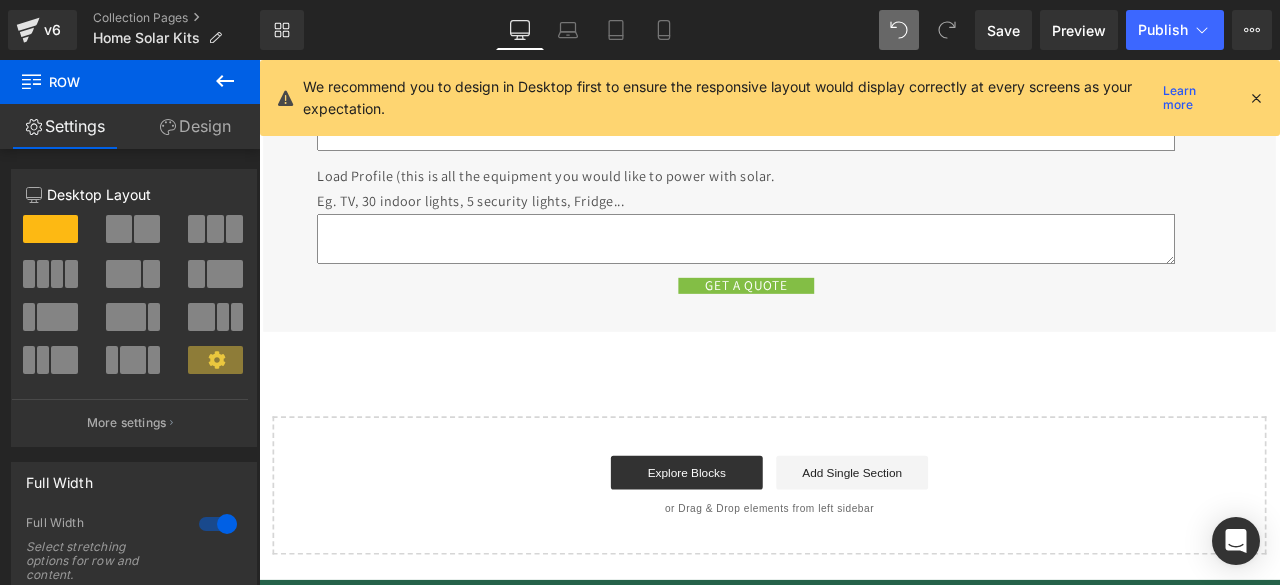 scroll, scrollTop: 2300, scrollLeft: 0, axis: vertical 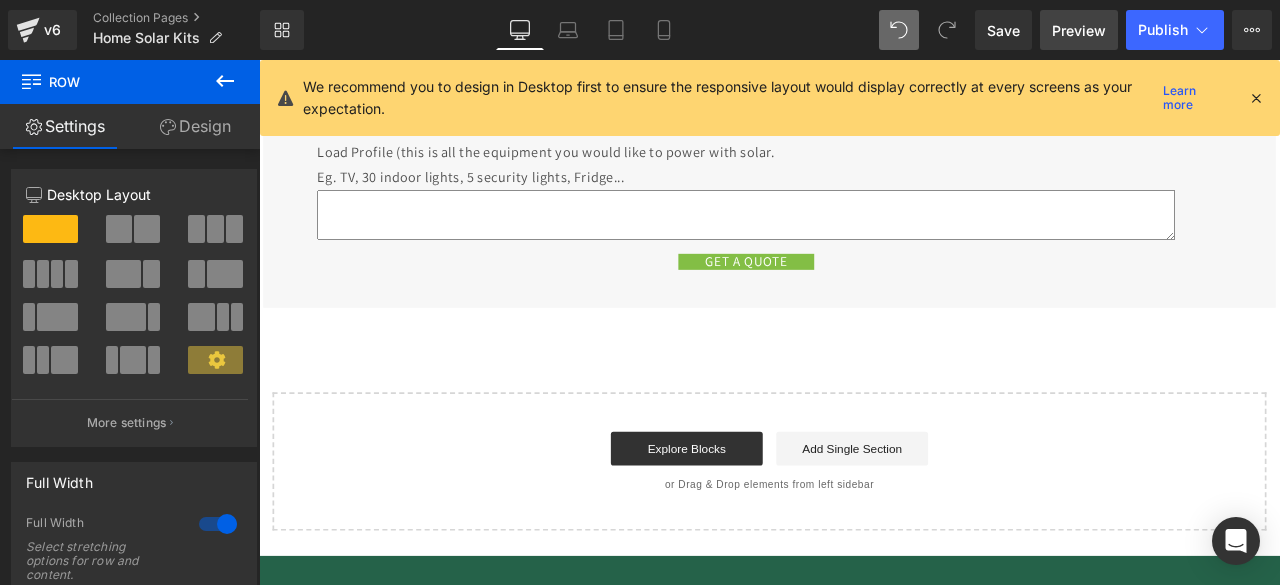 click on "Preview" at bounding box center (1079, 30) 